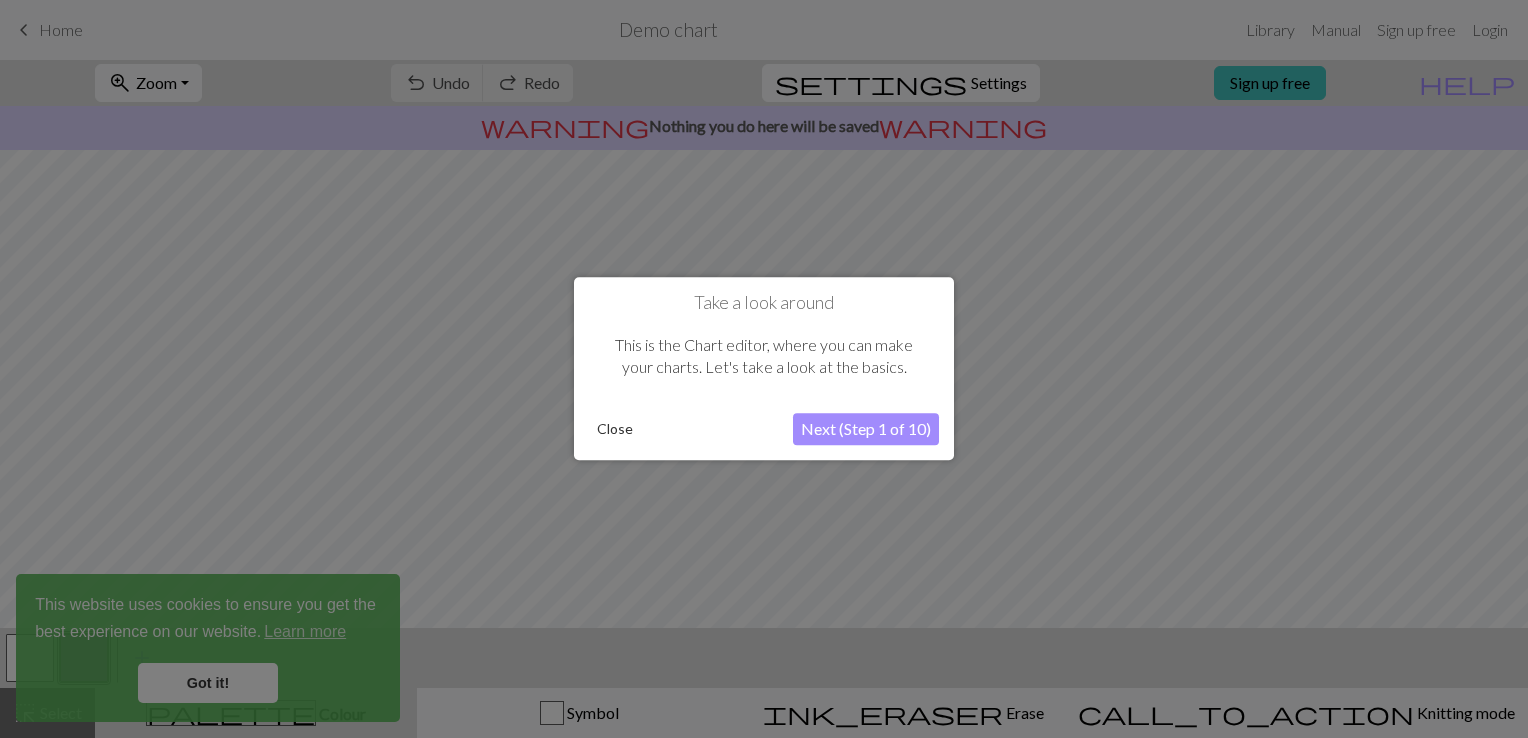 scroll, scrollTop: 0, scrollLeft: 0, axis: both 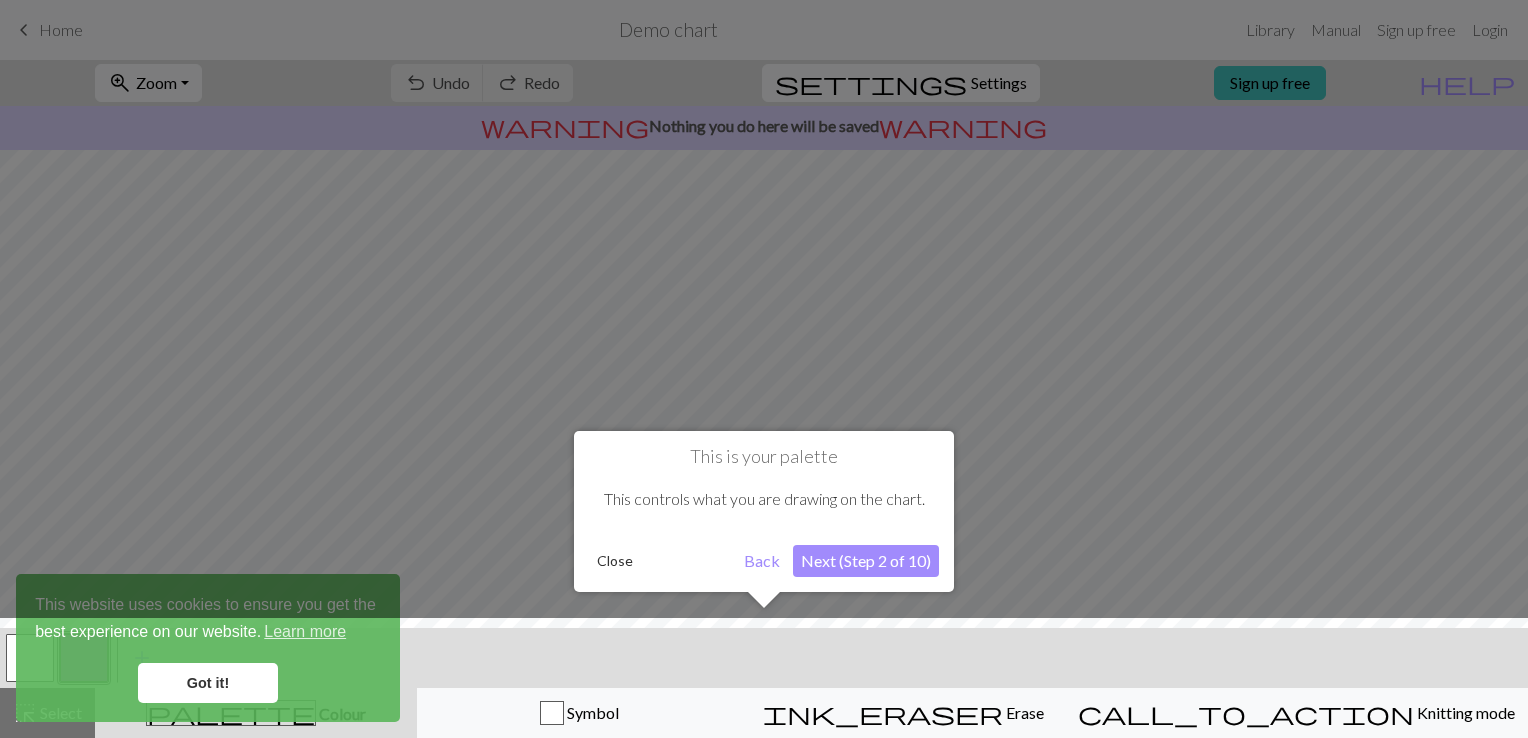 click on "Next (Step 2 of 10)" at bounding box center (866, 561) 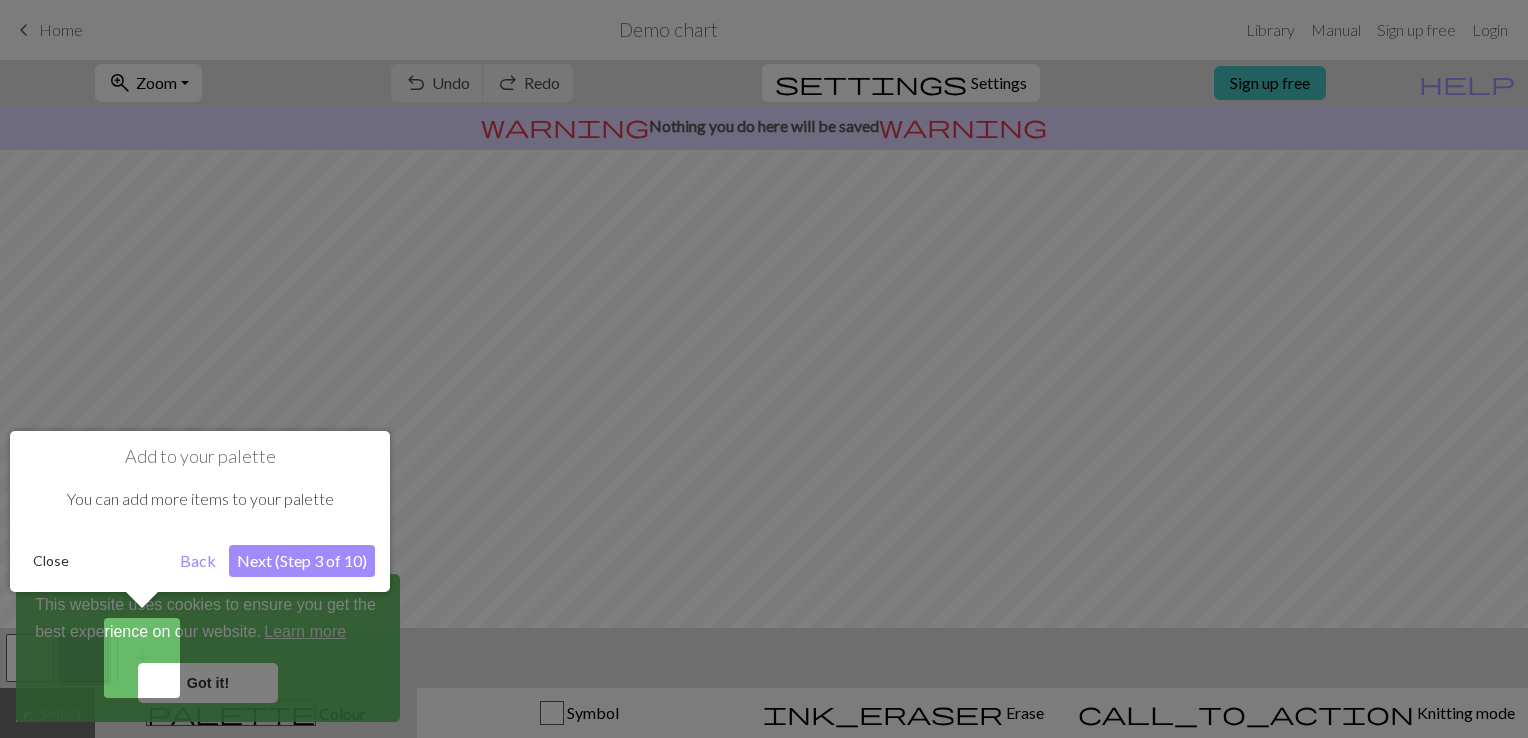 click on "Next (Step 3 of 10)" at bounding box center (302, 561) 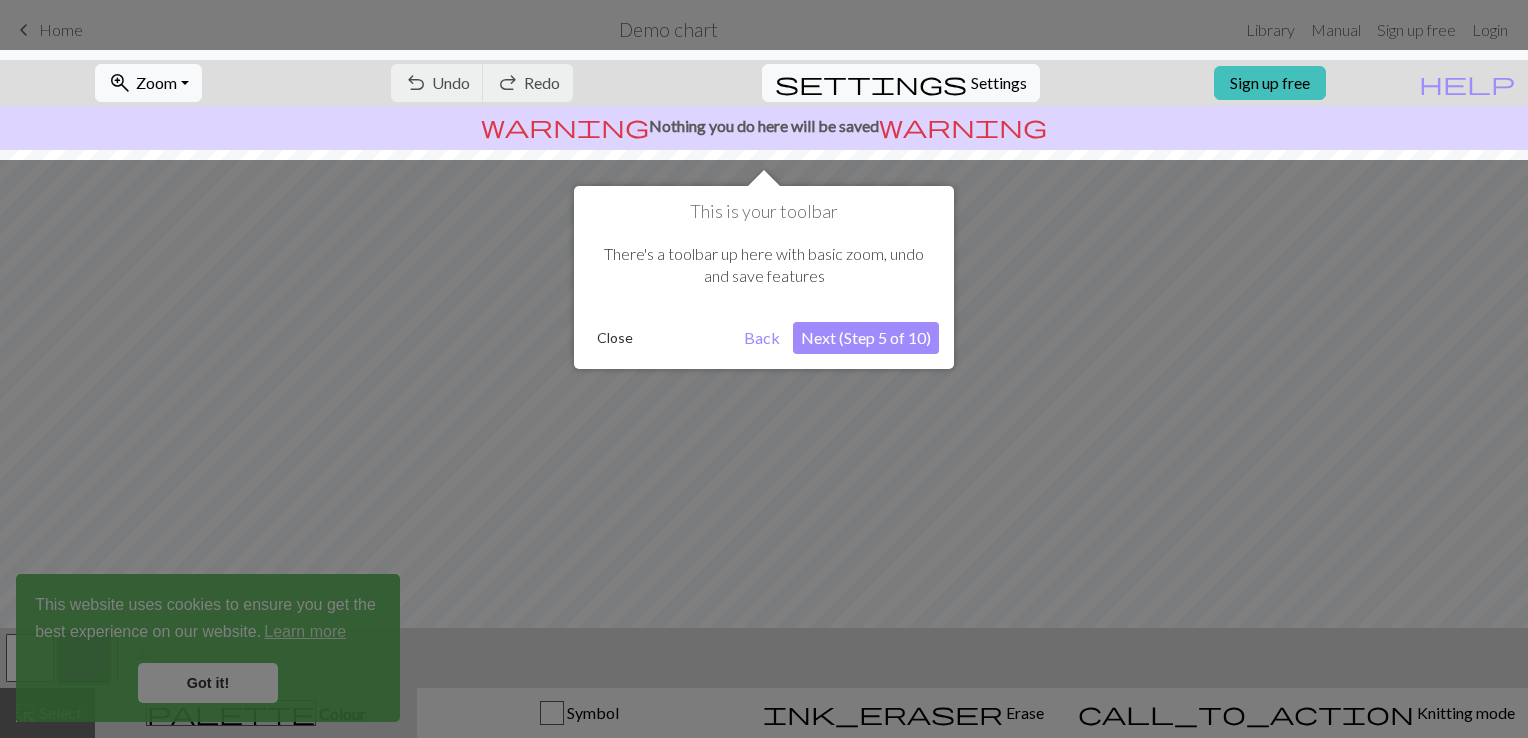 click on "This is your toolbar" at bounding box center [764, 212] 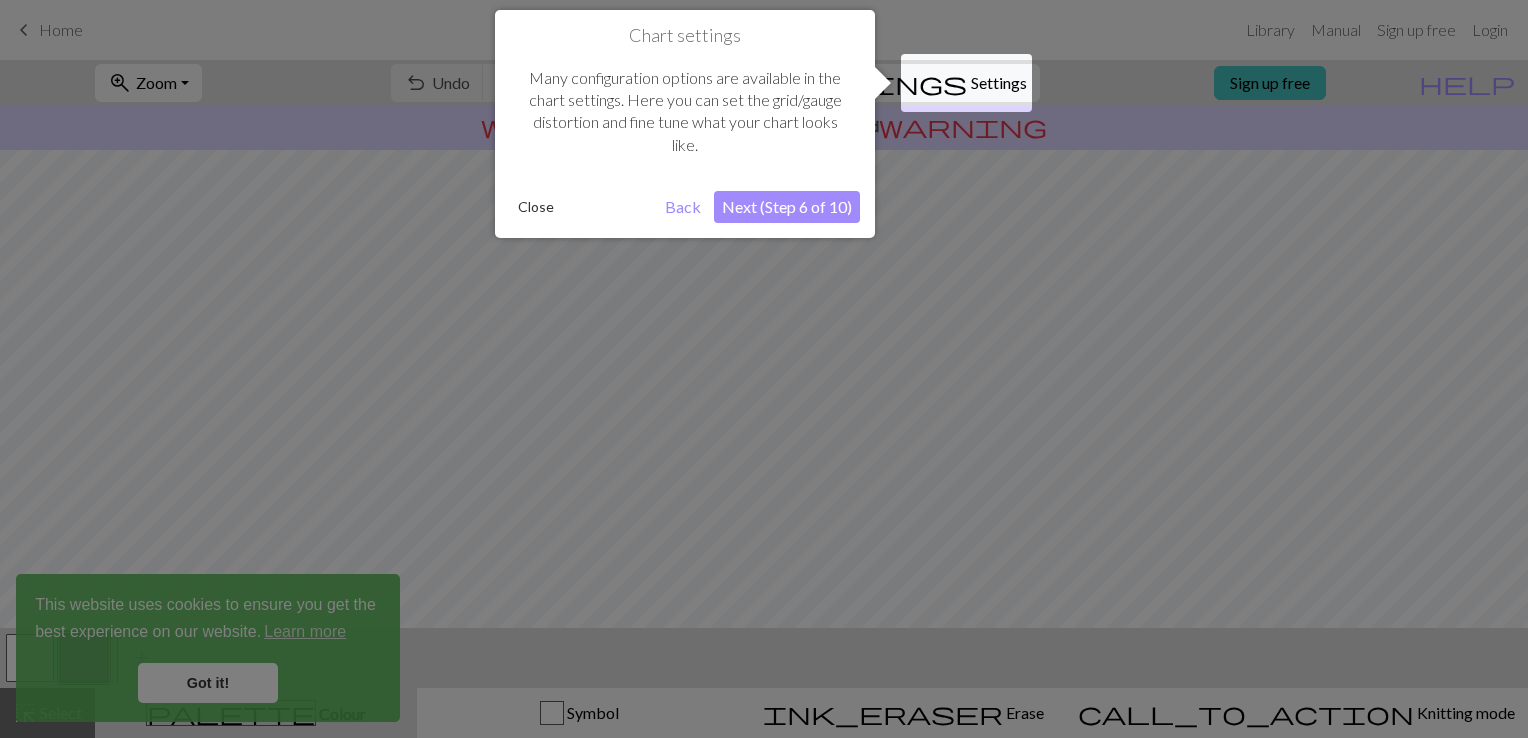 click on "Next (Step 6 of 10)" at bounding box center [787, 207] 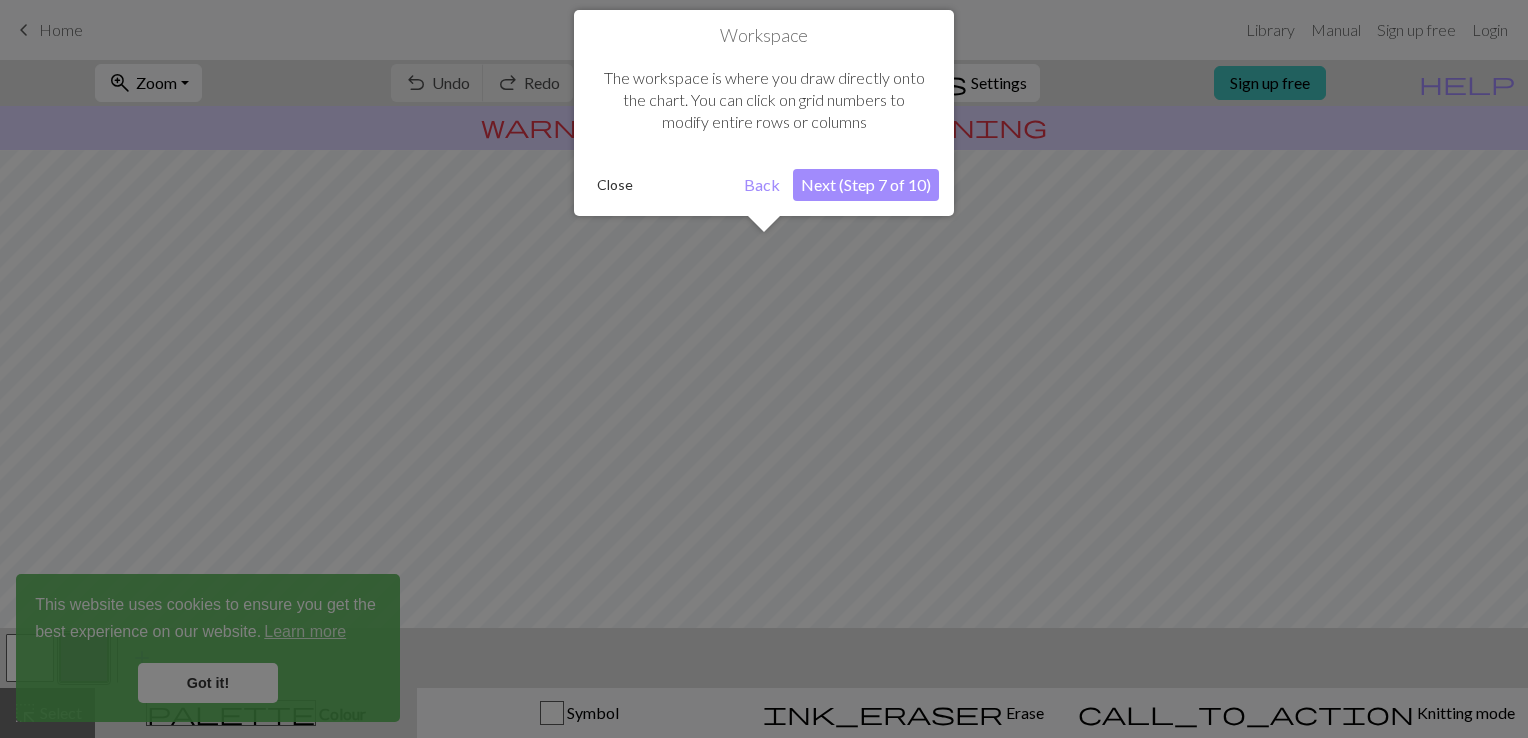 scroll, scrollTop: 119, scrollLeft: 0, axis: vertical 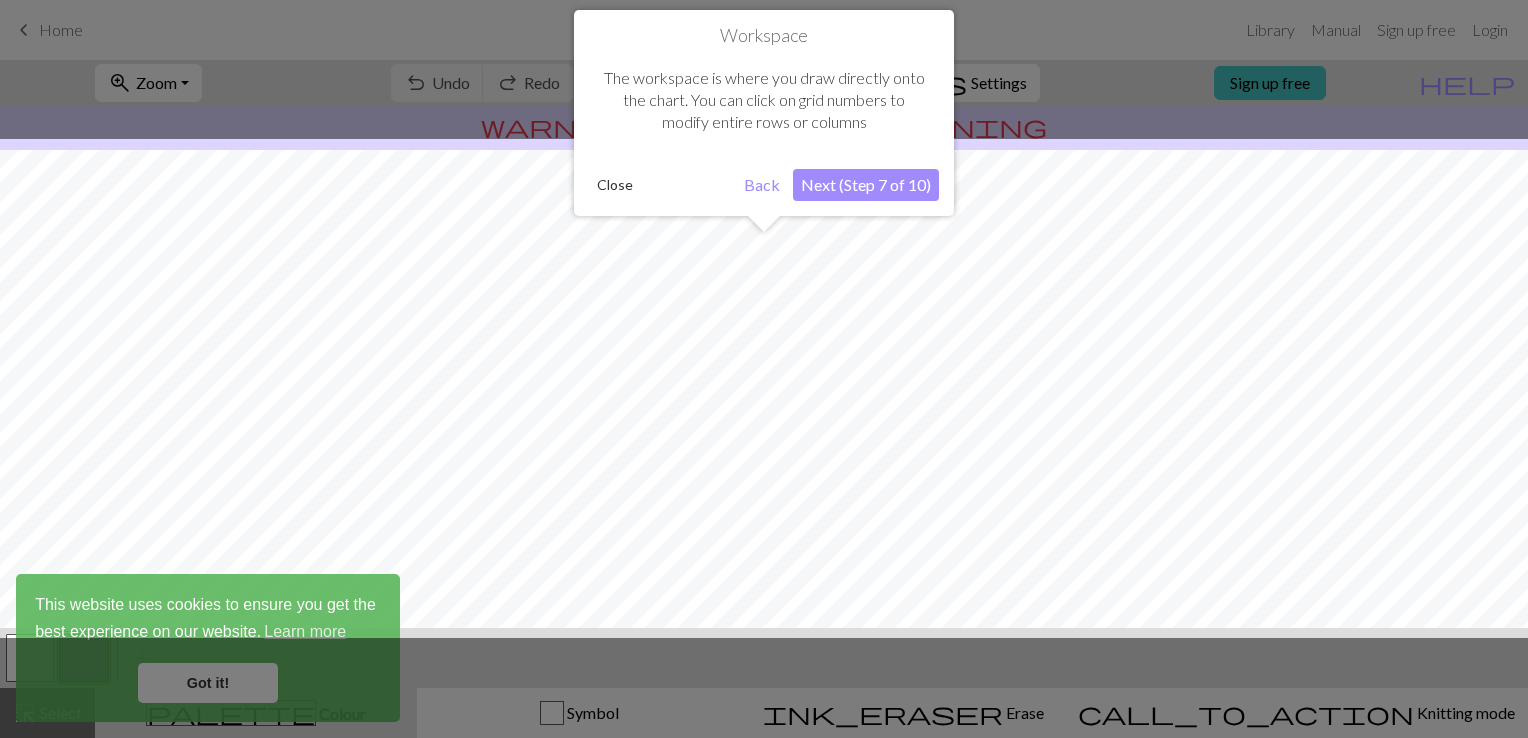 click on "Next (Step 7 of 10)" at bounding box center (866, 185) 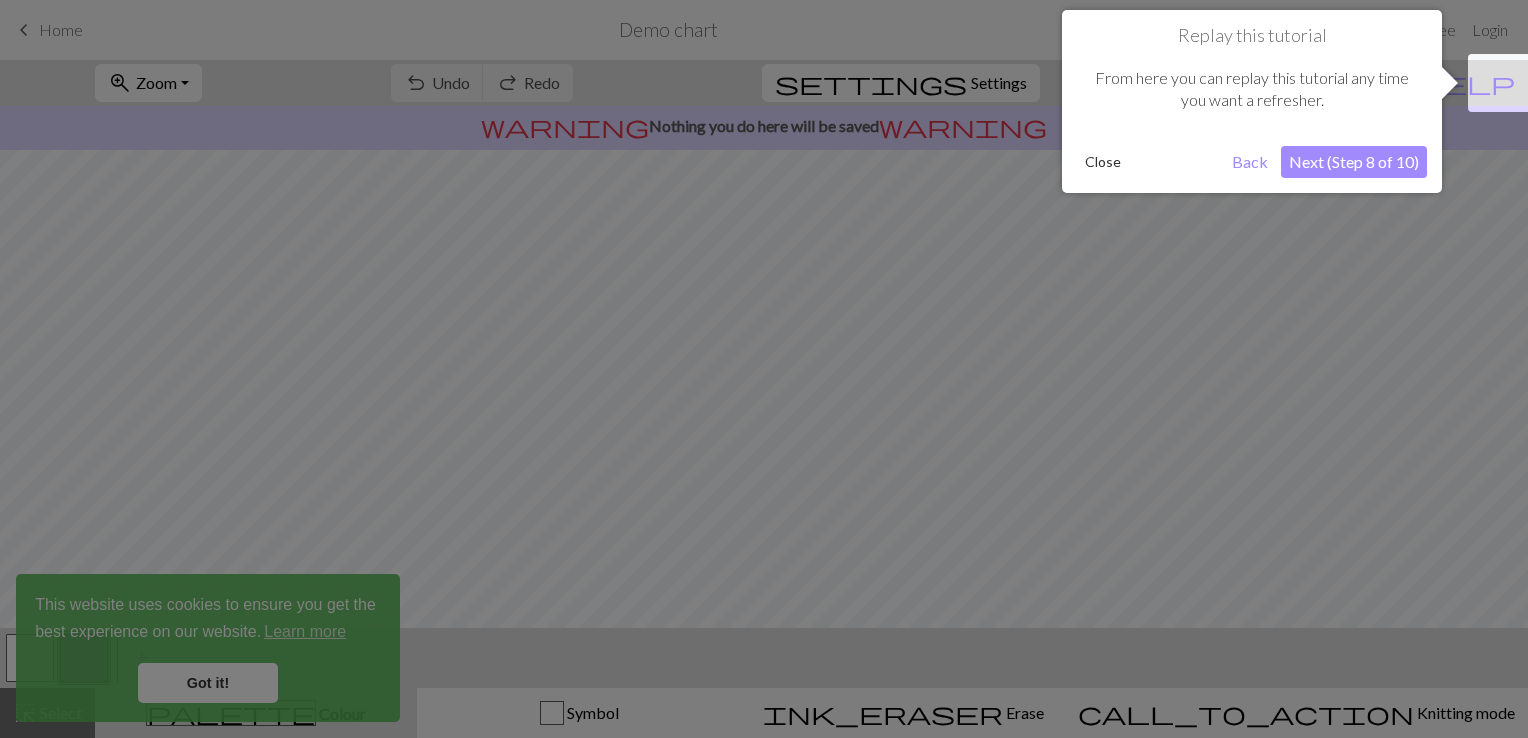 click on "Next (Step 8 of 10)" at bounding box center [1354, 162] 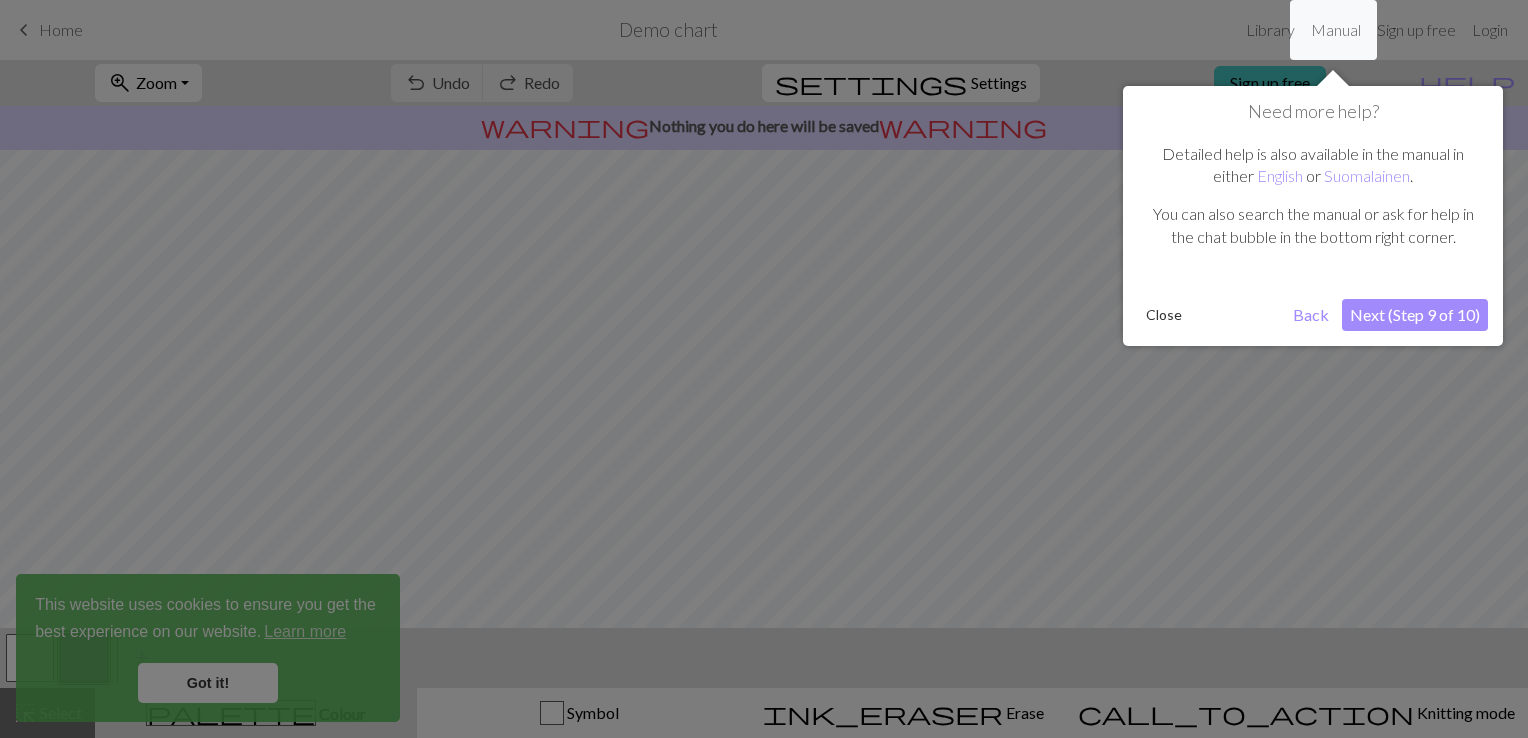 click on "Next (Step 9 of 10)" at bounding box center (1415, 315) 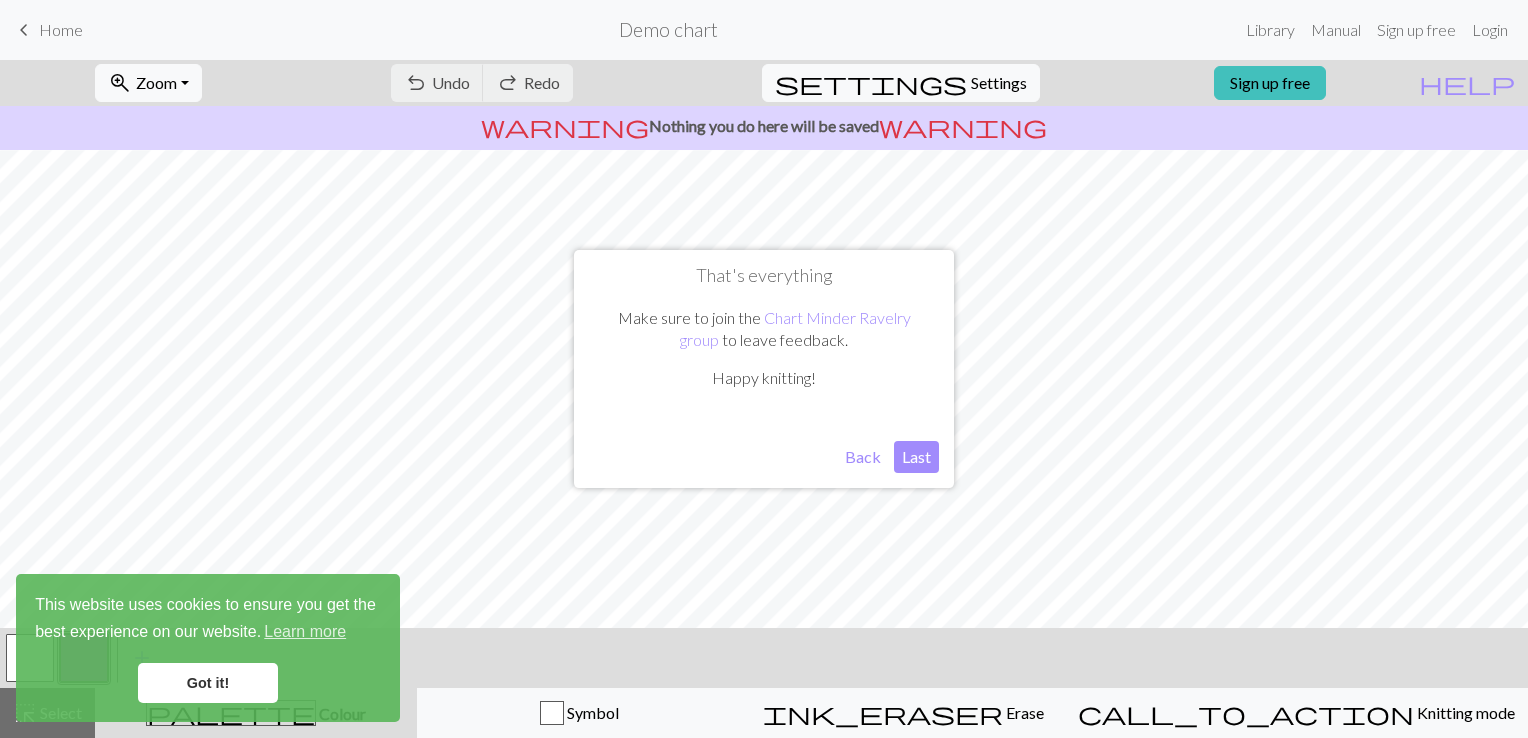 click on "Last" at bounding box center [916, 457] 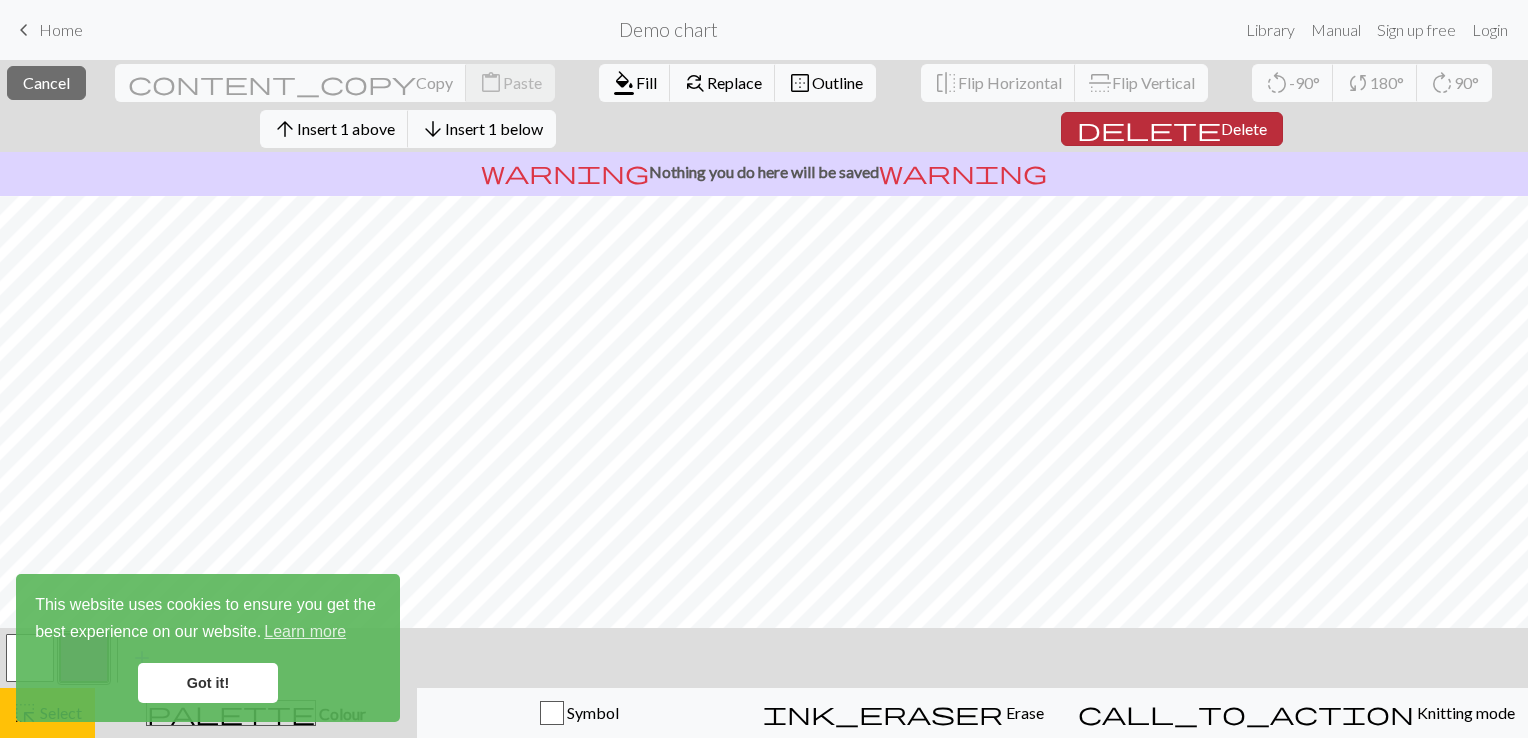 click on "delete  Delete" at bounding box center (1172, 129) 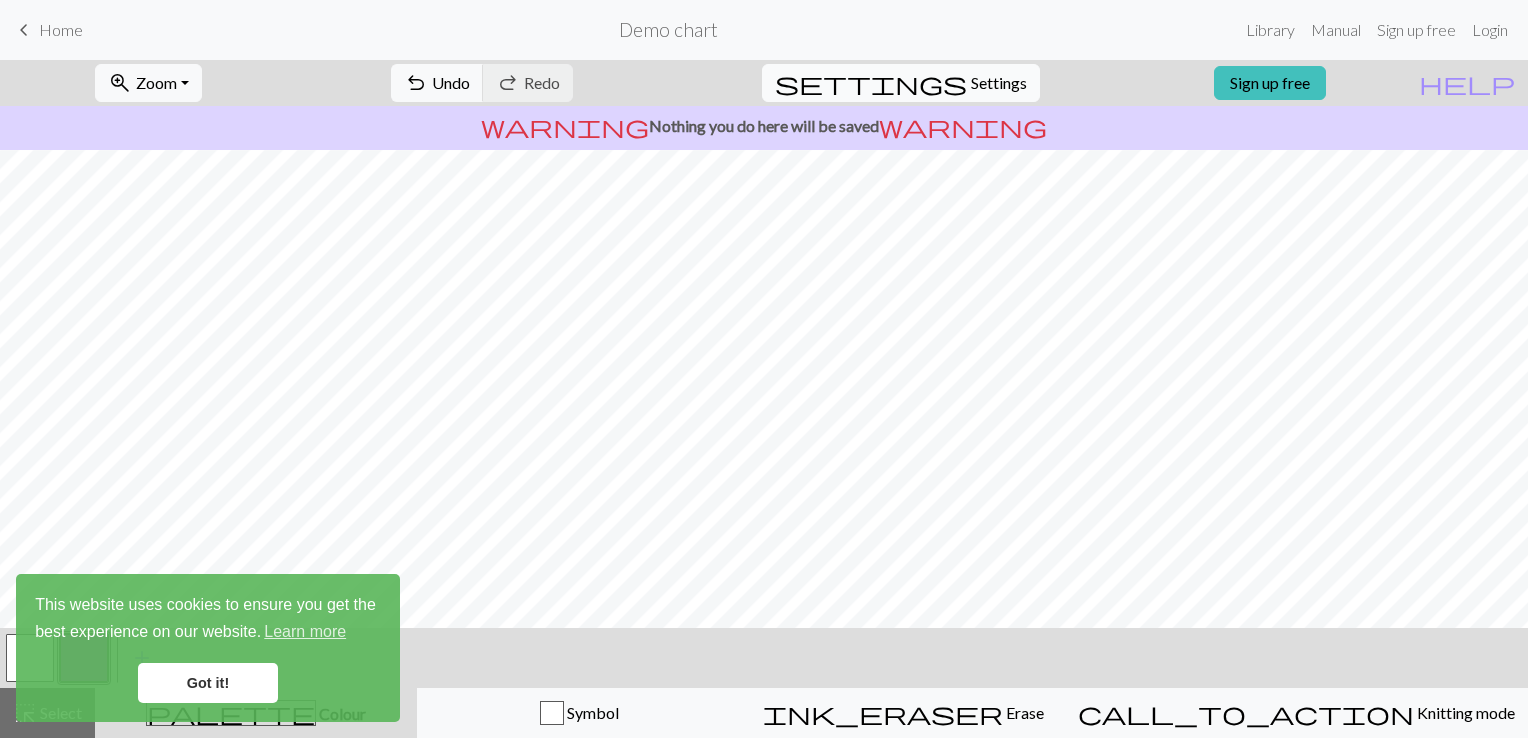 click on "Settings" at bounding box center [999, 83] 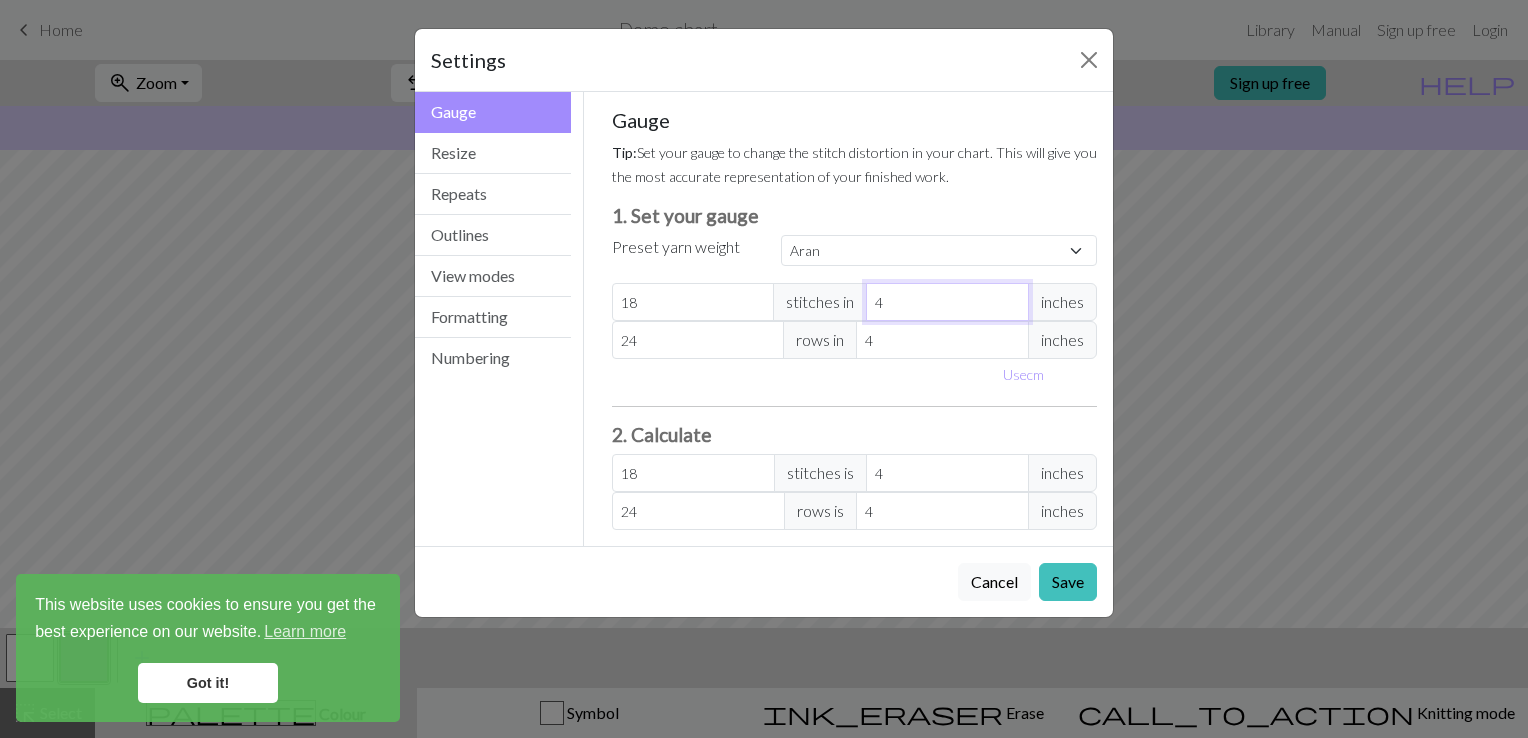 drag, startPoint x: 927, startPoint y: 303, endPoint x: 890, endPoint y: 303, distance: 37 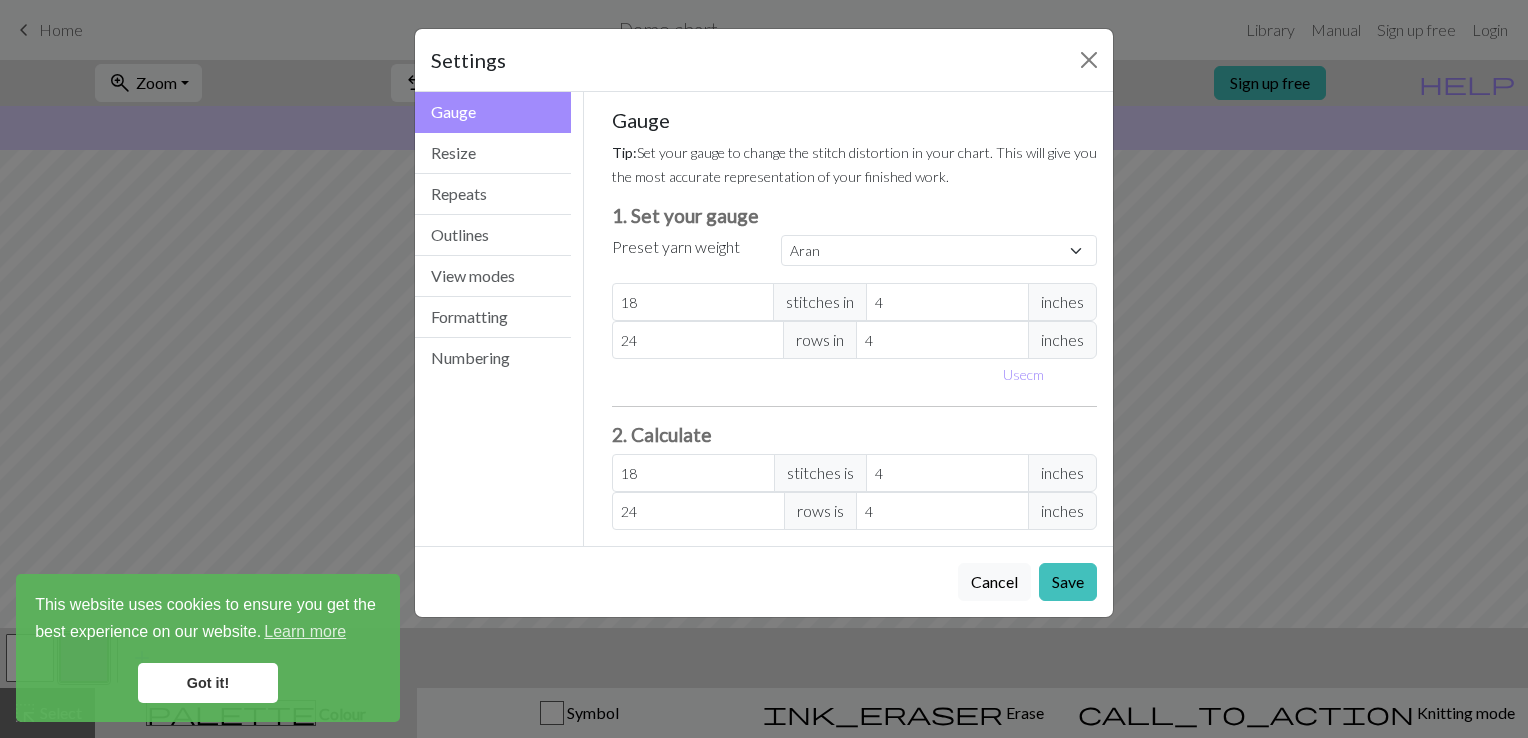 click on "inches" at bounding box center [1062, 302] 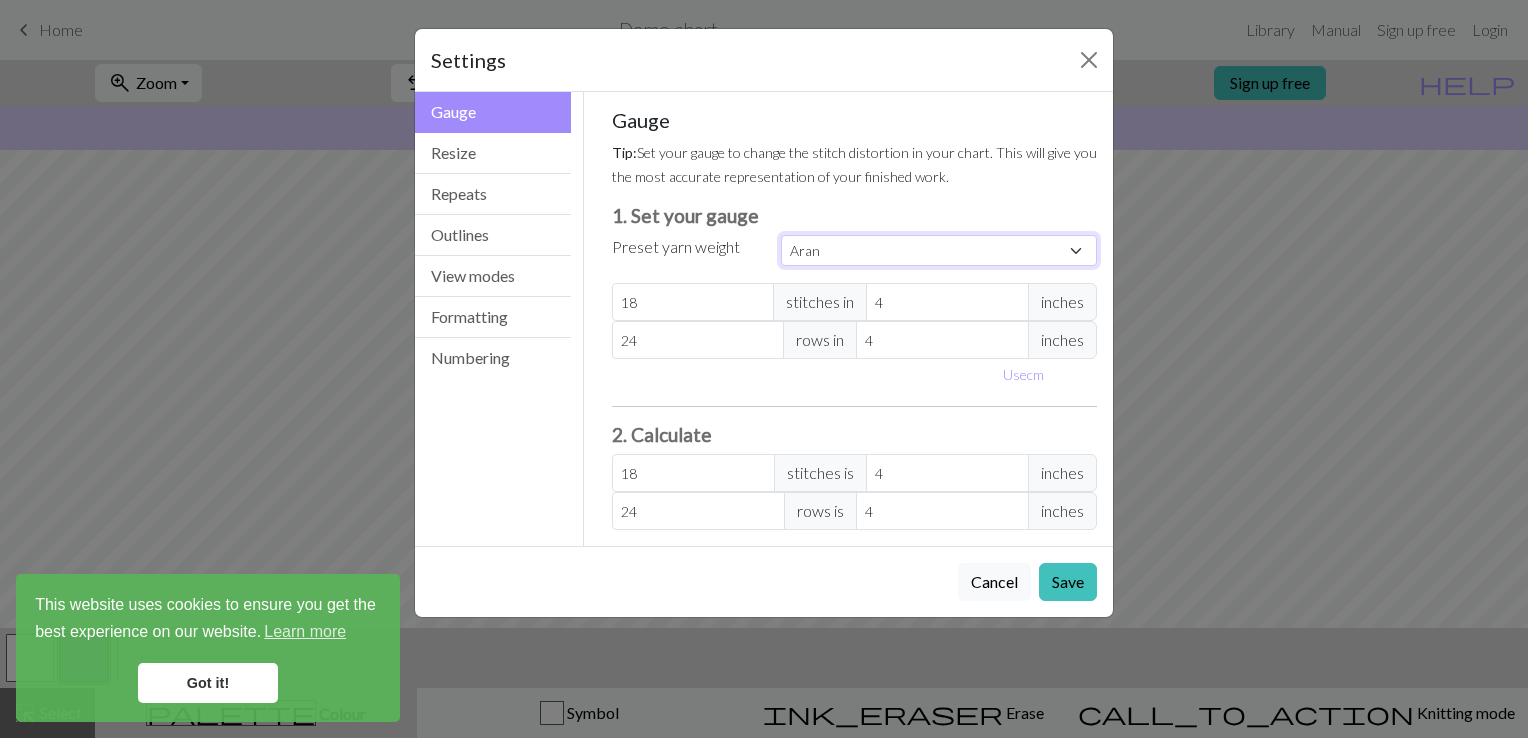 click on "Custom Square Lace Light Fingering Fingering Sport Double knit Worsted Aran Bulky Super Bulky" at bounding box center (939, 250) 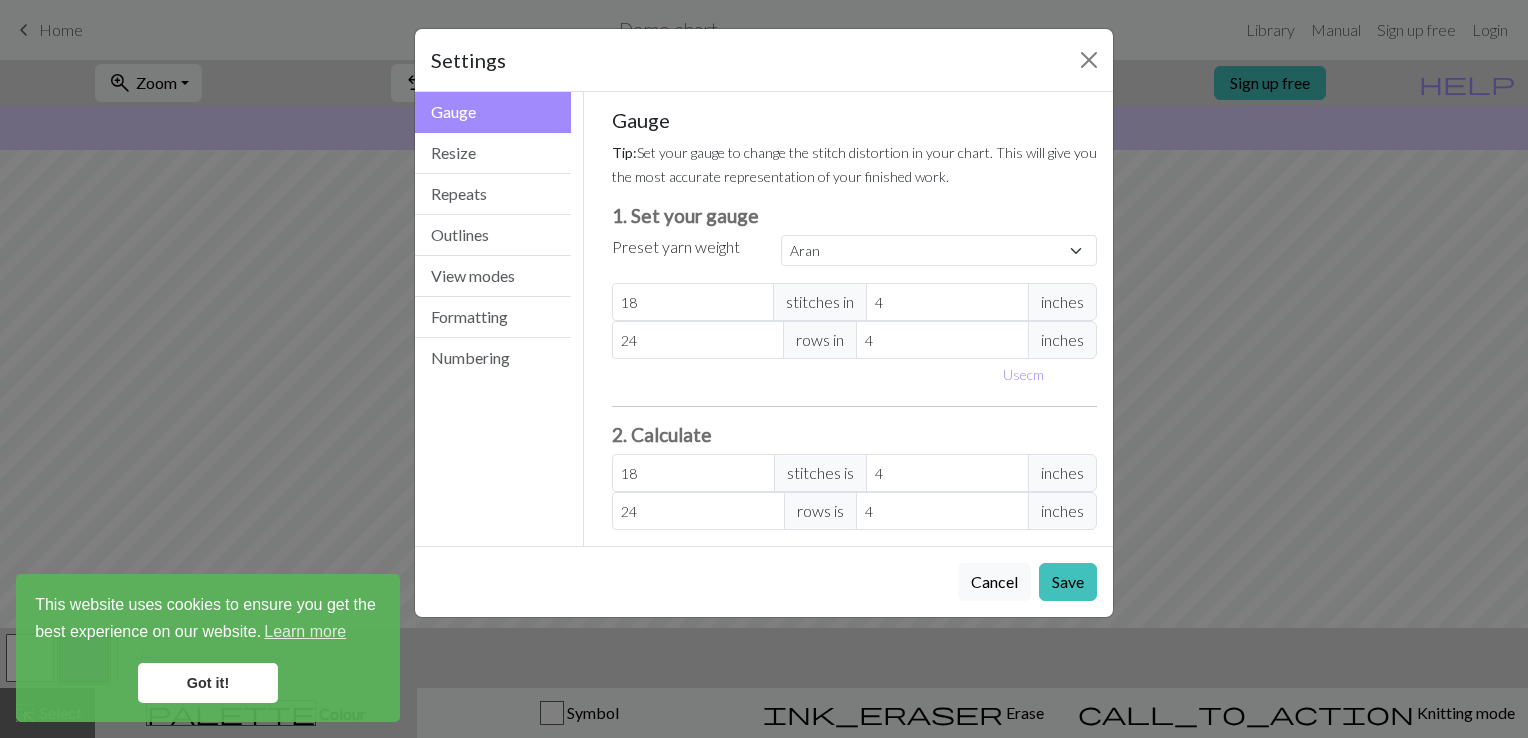 click on "1. Set your gauge" at bounding box center [855, 215] 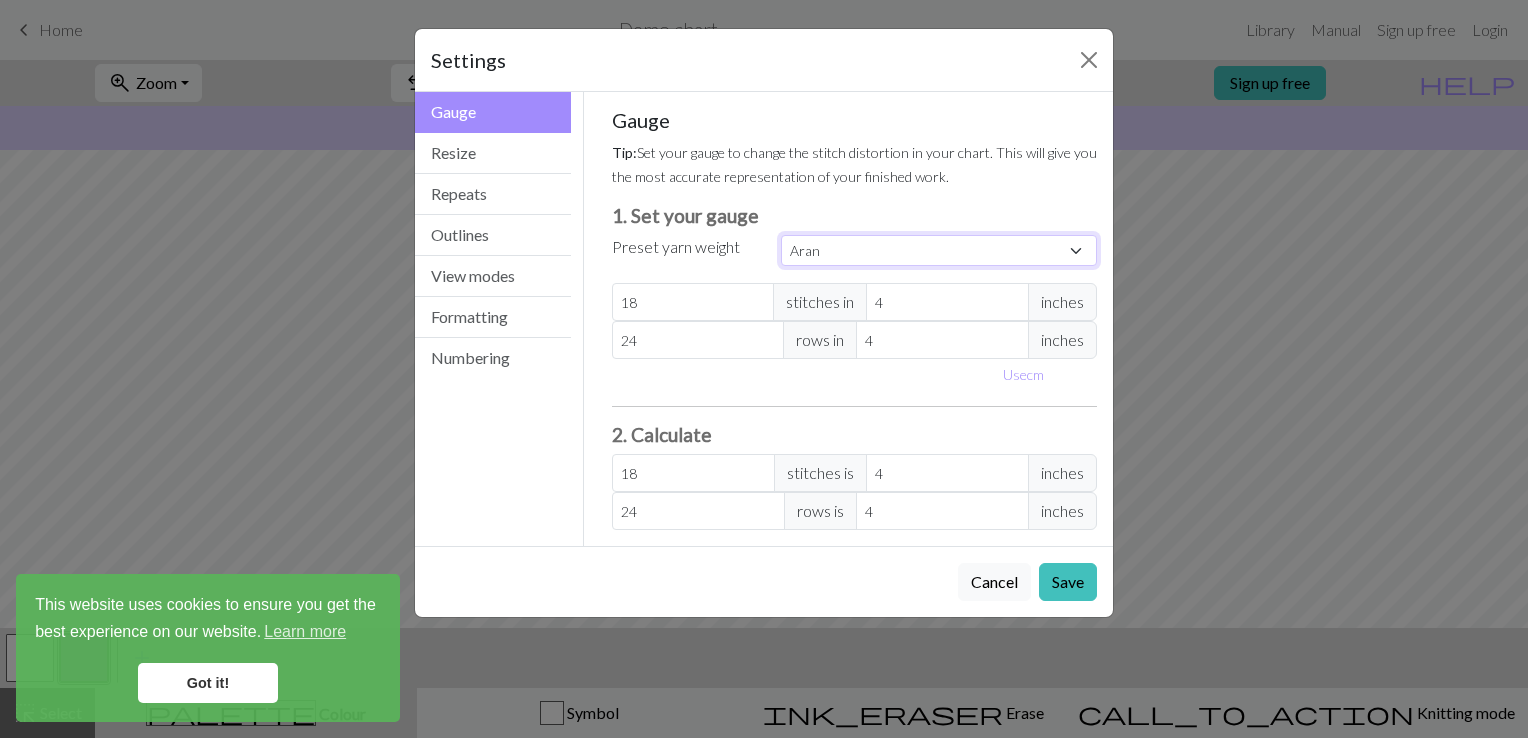 click on "Custom Square Lace Light Fingering Fingering Sport Double knit Worsted Aran Bulky Super Bulky" at bounding box center [939, 250] 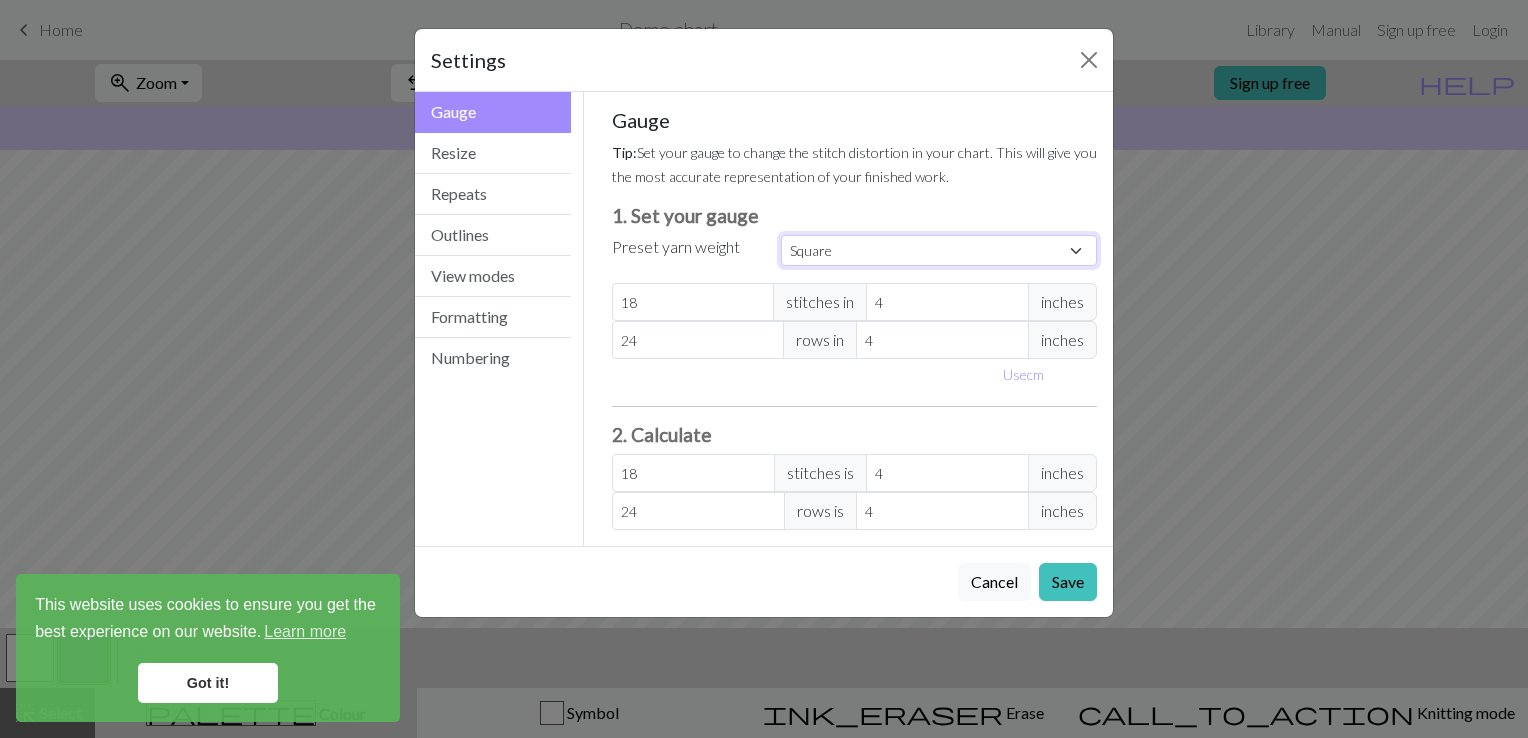 click on "Custom Square Lace Light Fingering Fingering Sport Double knit Worsted Aran Bulky Super Bulky" at bounding box center (939, 250) 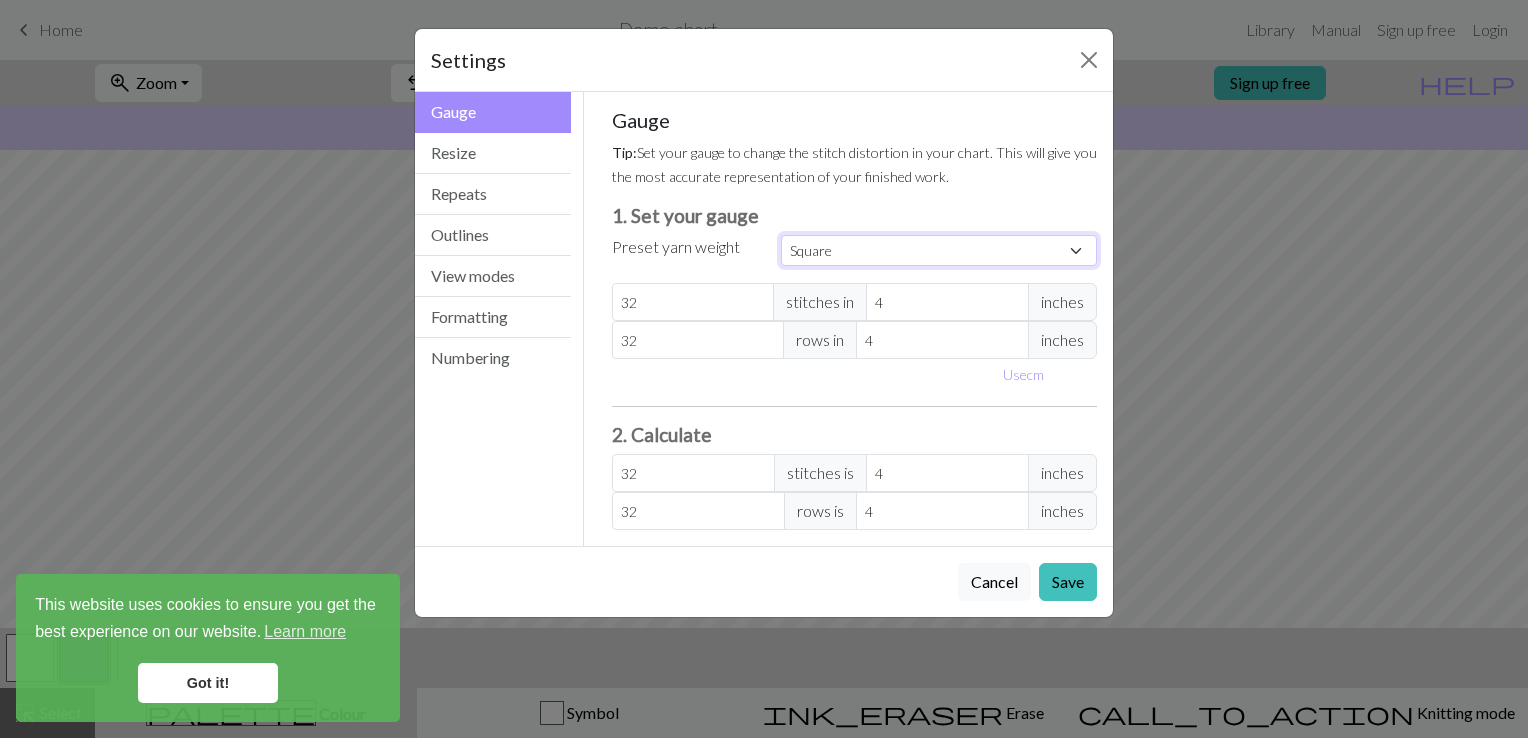 click on "Custom Square Lace Light Fingering Fingering Sport Double knit Worsted Aran Bulky Super Bulky" at bounding box center [939, 250] 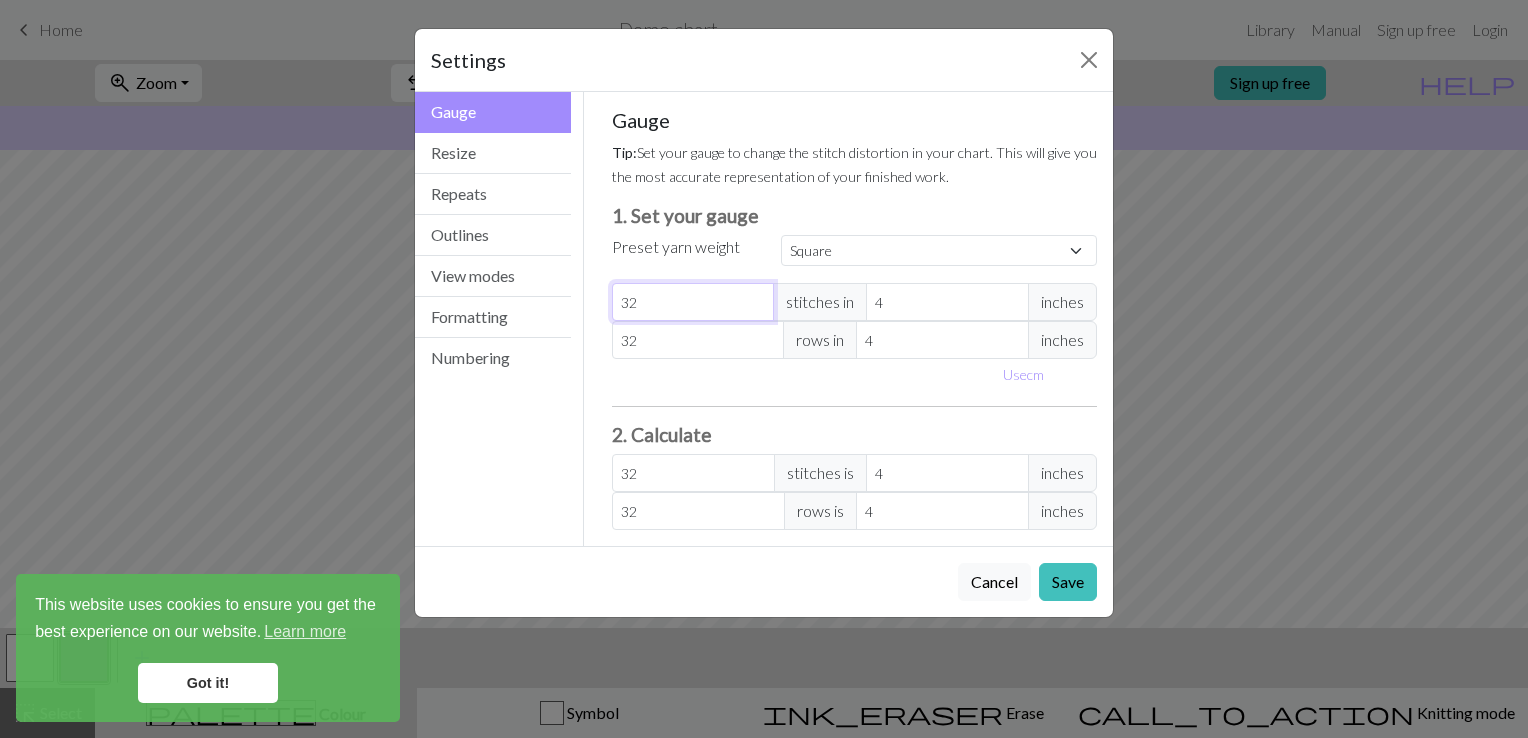 click on "32" at bounding box center [693, 302] 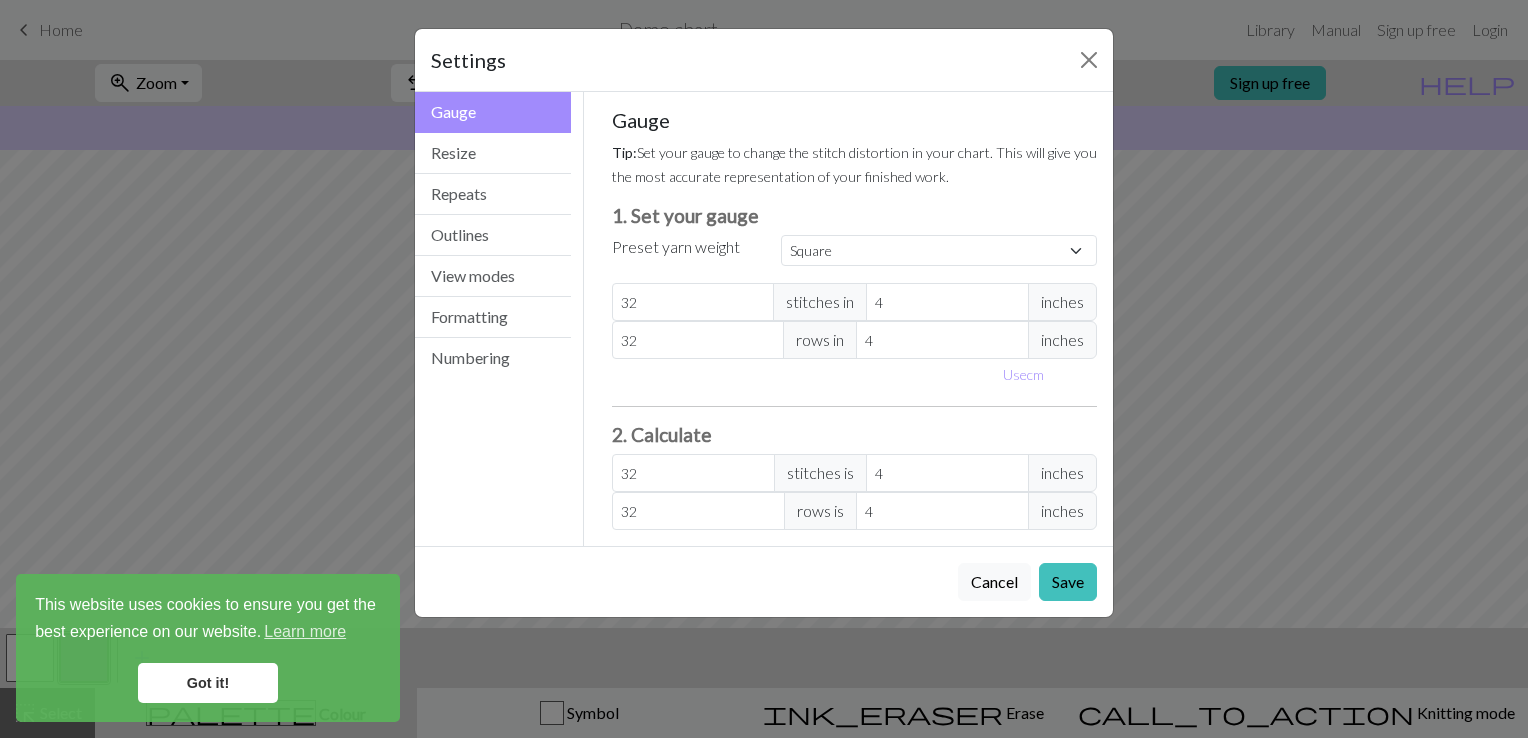 click on "stitches in" at bounding box center (820, 302) 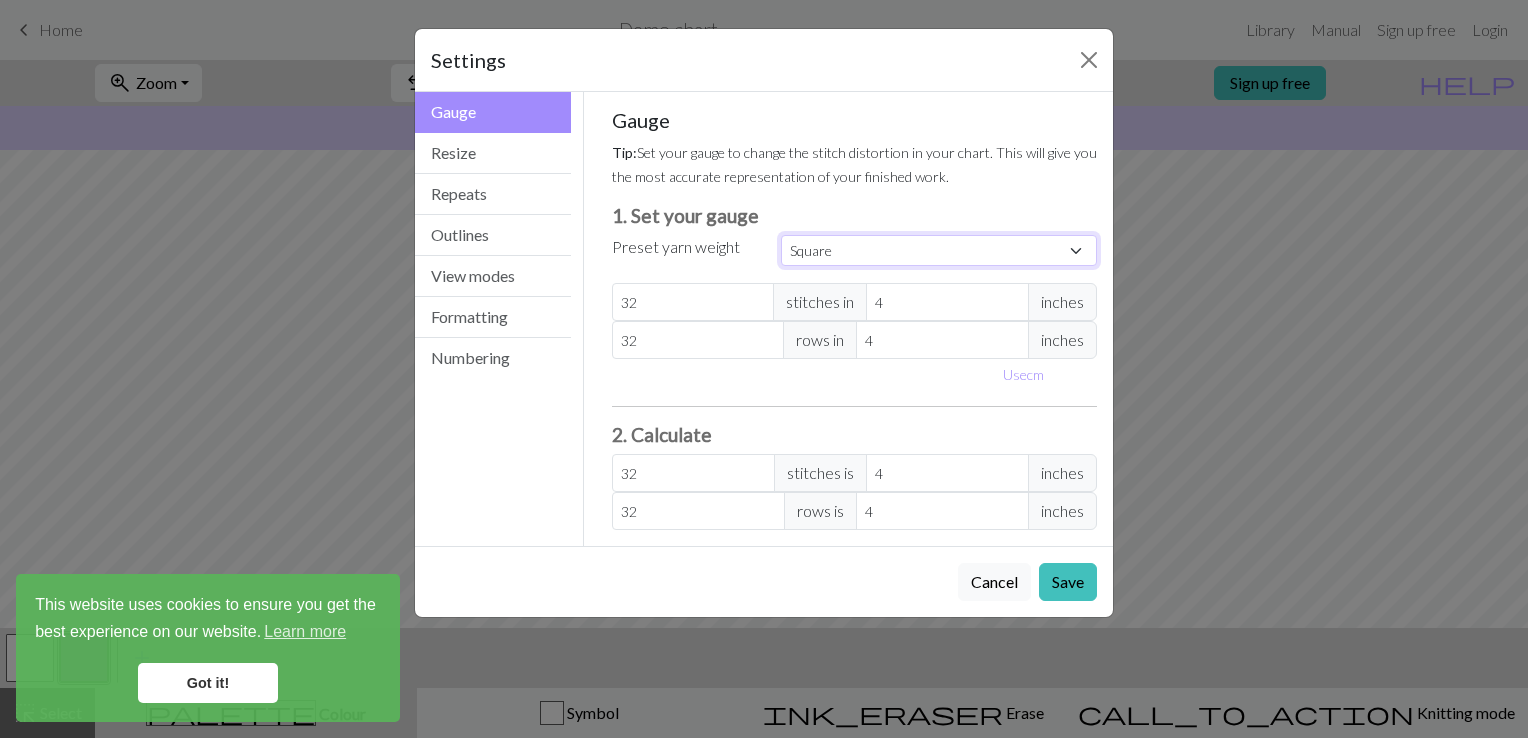 click on "Custom Square Lace Light Fingering Fingering Sport Double knit Worsted Aran Bulky Super Bulky" at bounding box center [939, 250] 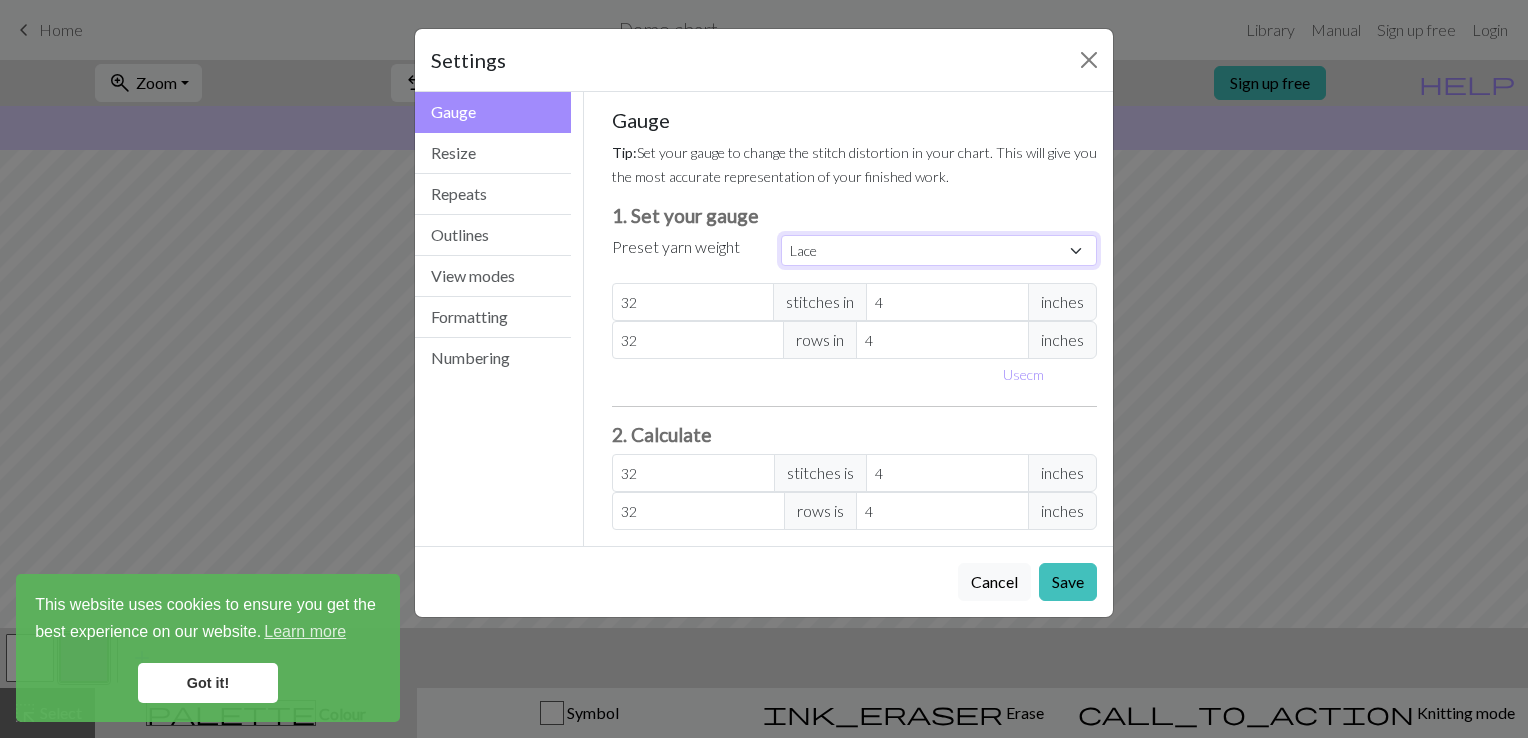 click on "Custom Square Lace Light Fingering Fingering Sport Double knit Worsted Aran Bulky Super Bulky" at bounding box center (939, 250) 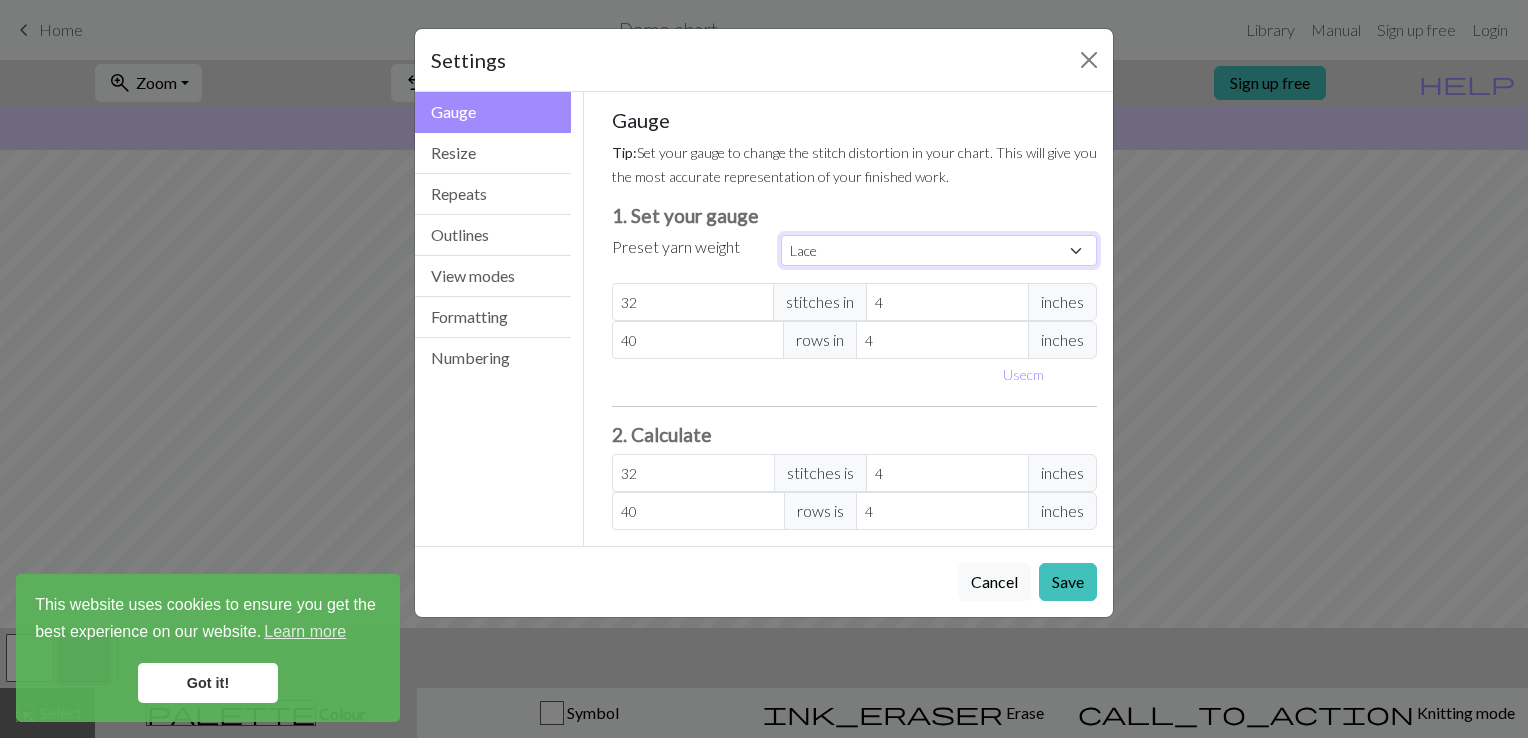 click on "Custom Square Lace Light Fingering Fingering Sport Double knit Worsted Aran Bulky Super Bulky" at bounding box center [939, 250] 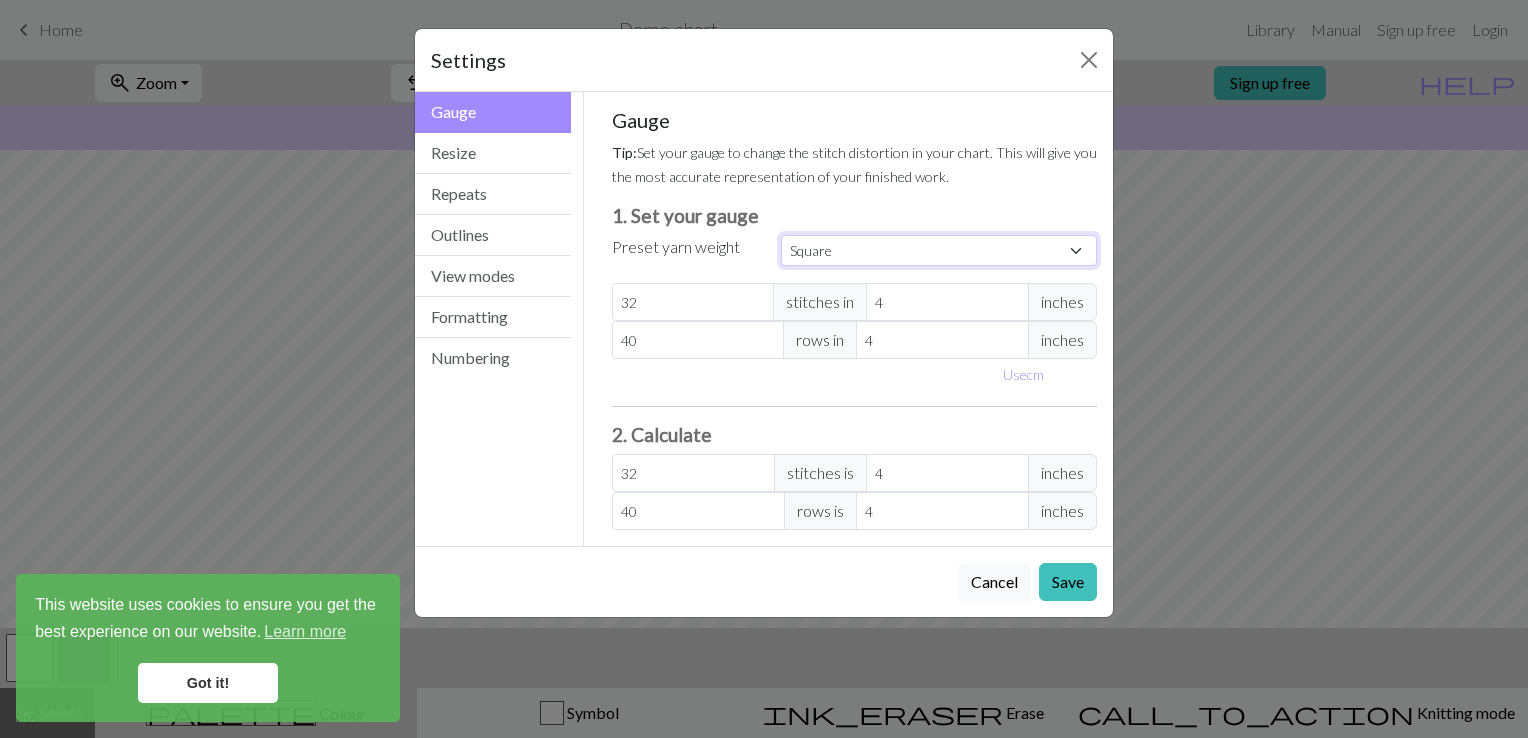 click on "Custom Square Lace Light Fingering Fingering Sport Double knit Worsted Aran Bulky Super Bulky" at bounding box center (939, 250) 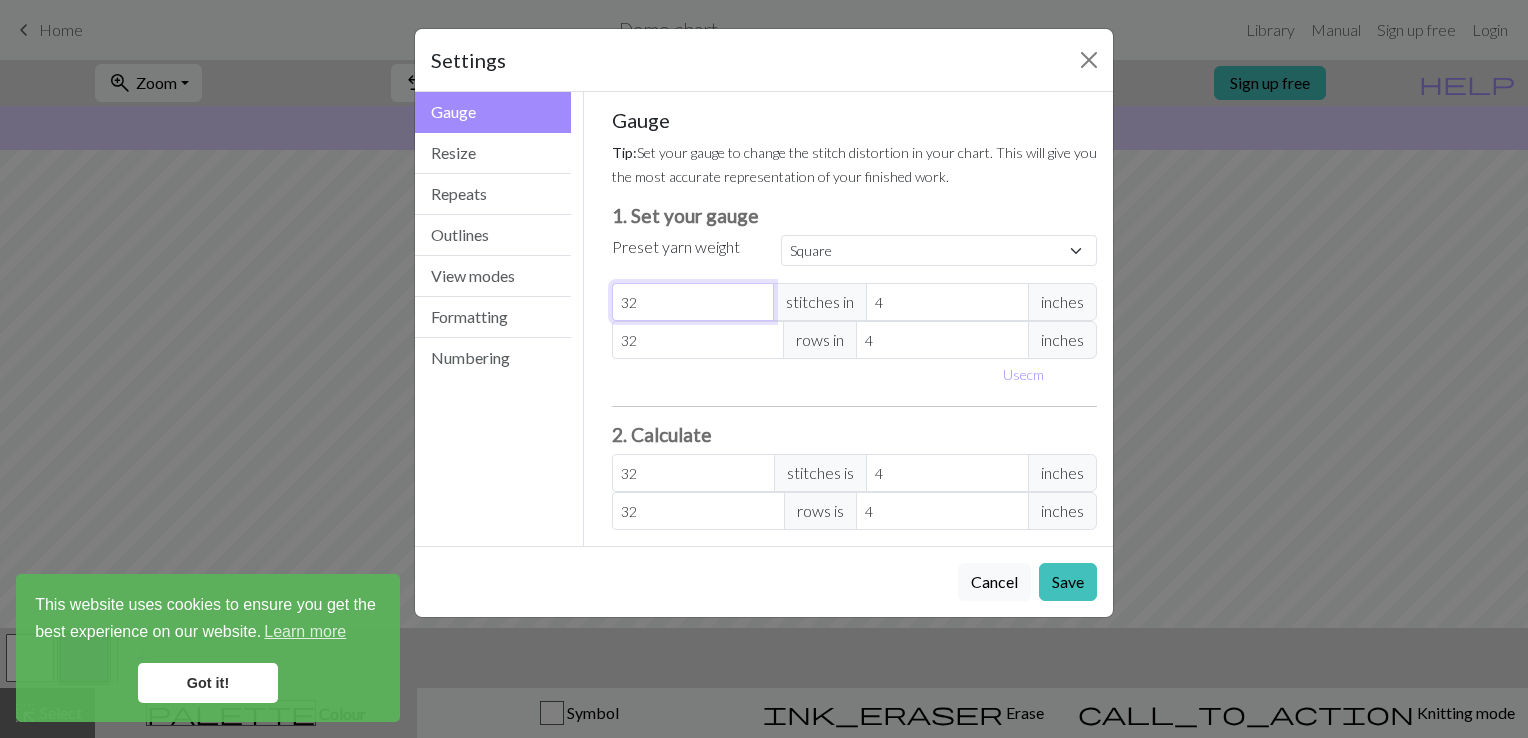 click on "32" at bounding box center (693, 302) 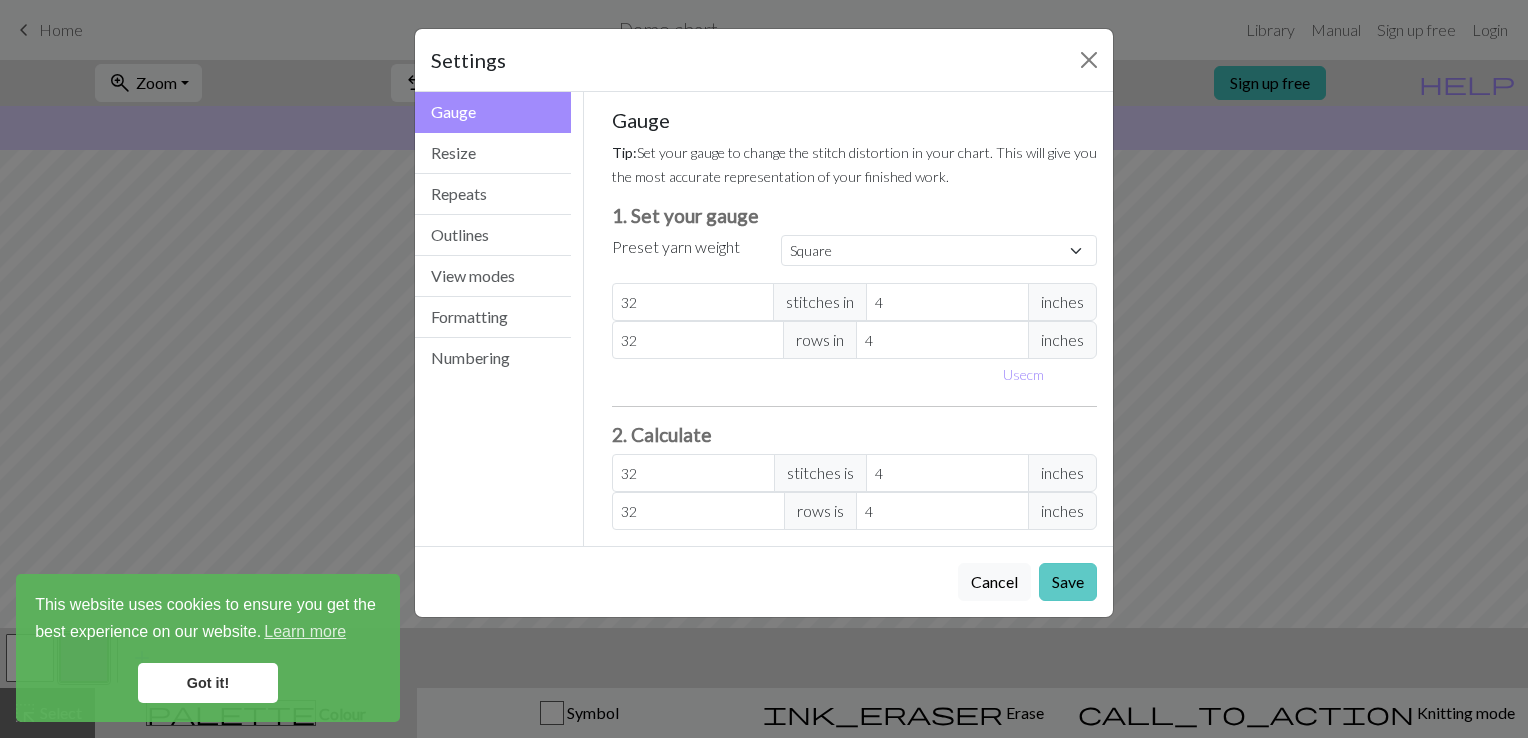 click on "Save" at bounding box center [1068, 582] 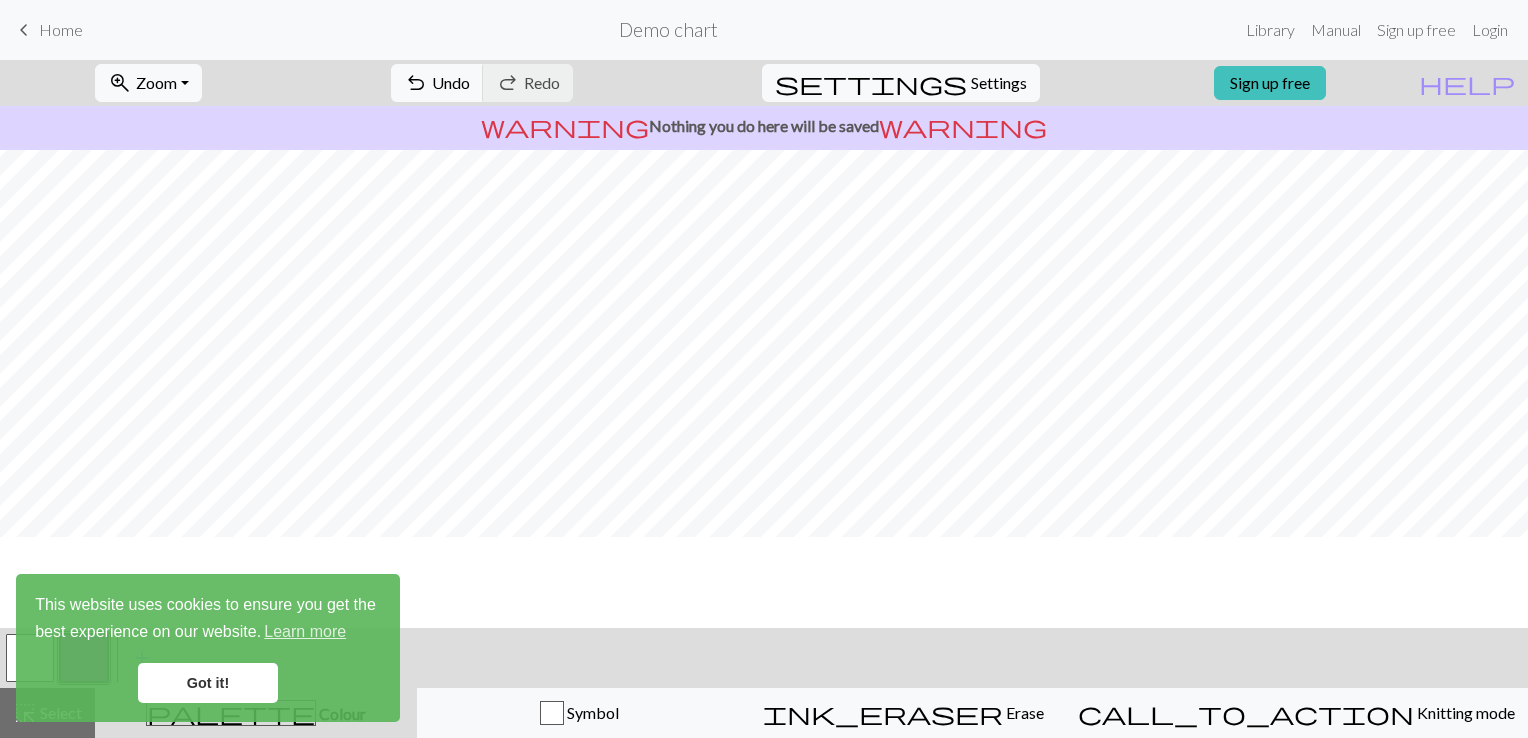 scroll, scrollTop: 0, scrollLeft: 0, axis: both 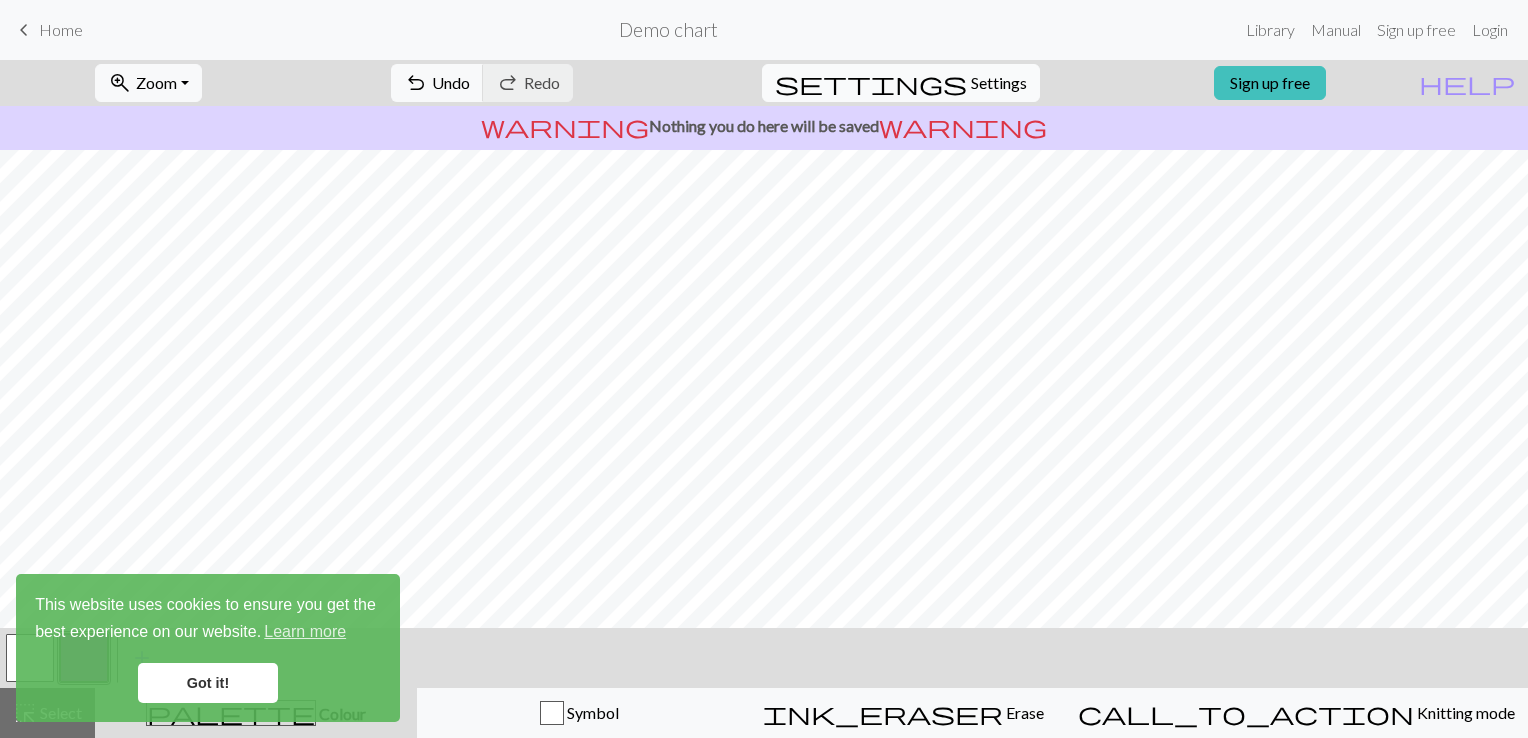click on "settings  Settings" at bounding box center (901, 83) 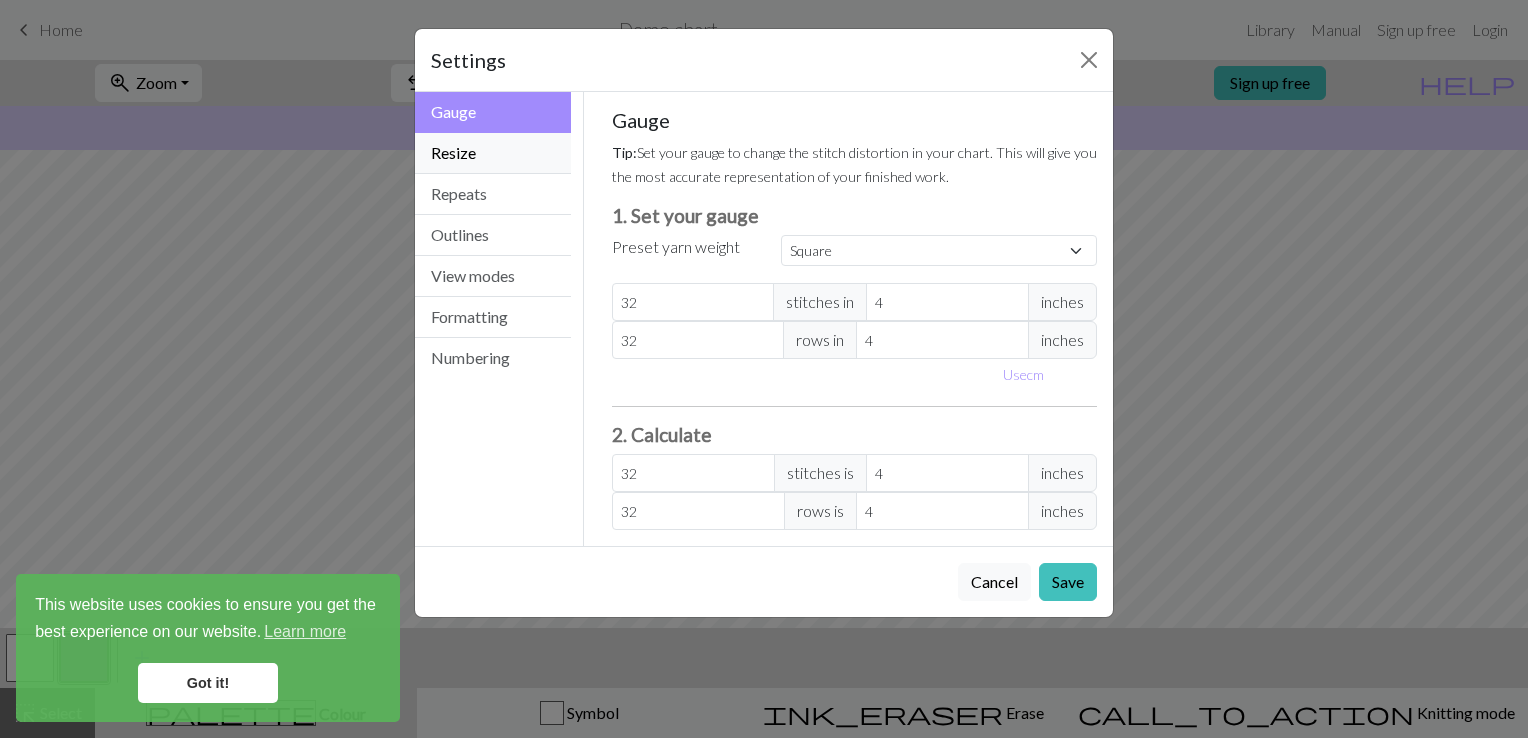 click on "Resize" at bounding box center [493, 153] 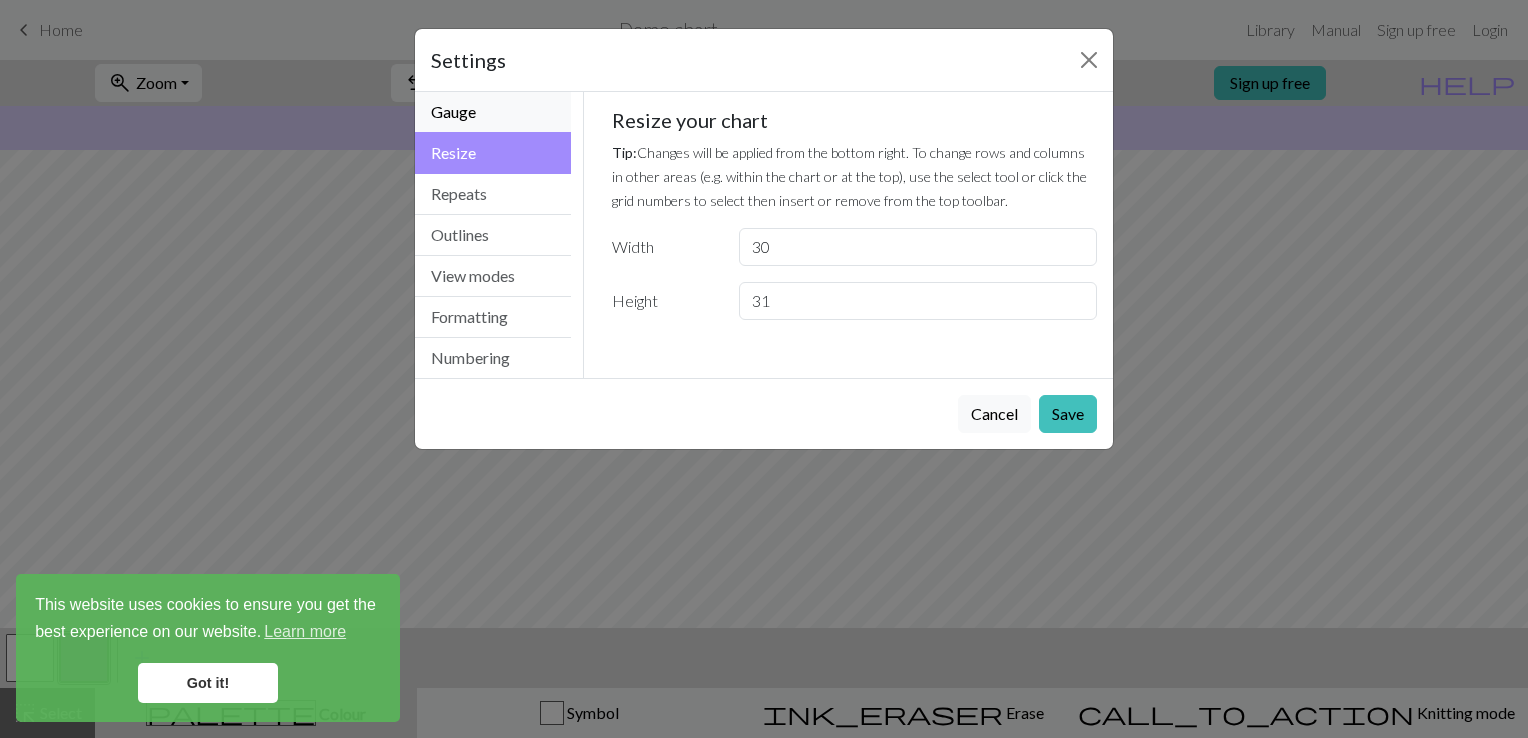 click on "Gauge" at bounding box center [493, 112] 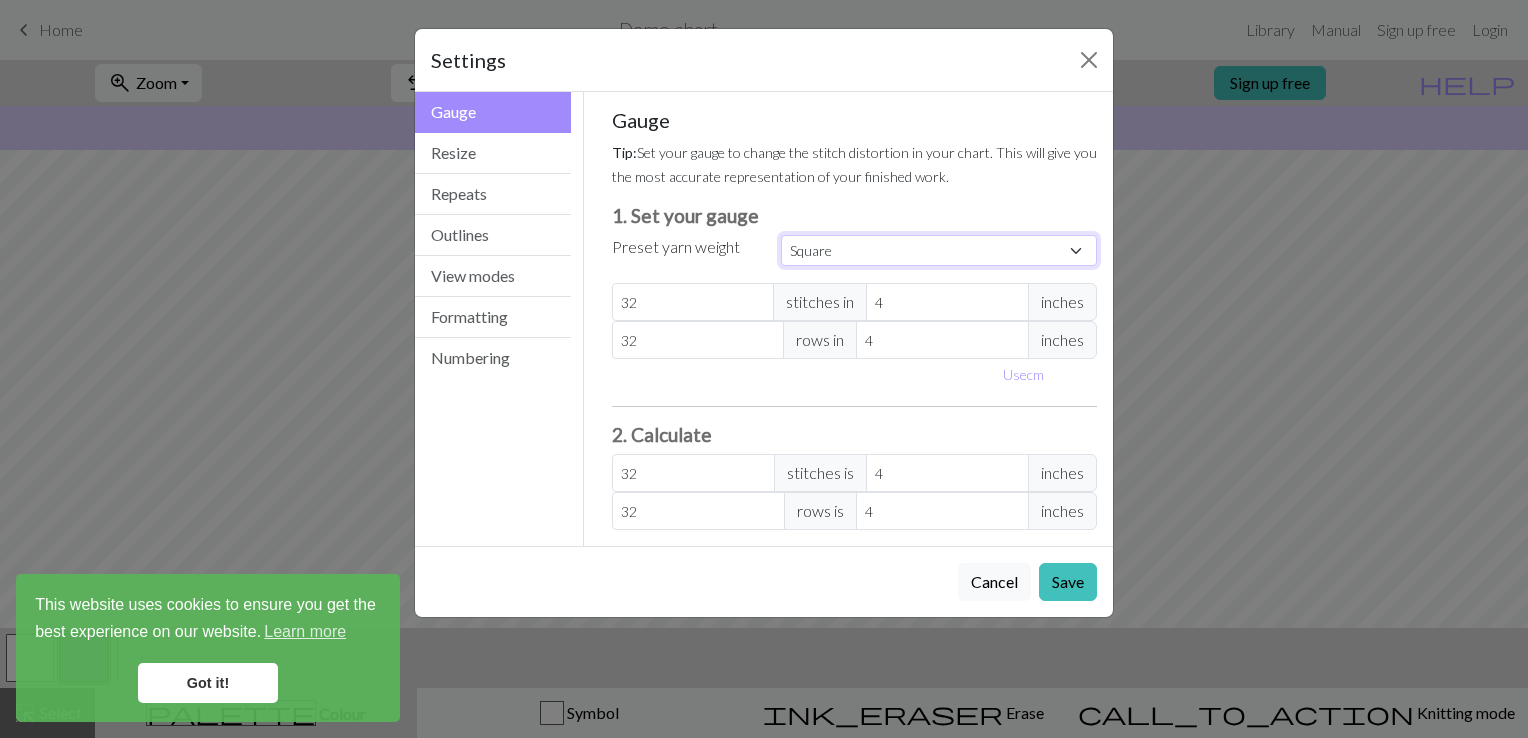 click on "Custom Square Lace Light Fingering Fingering Sport Double knit Worsted Aran Bulky Super Bulky" at bounding box center (939, 250) 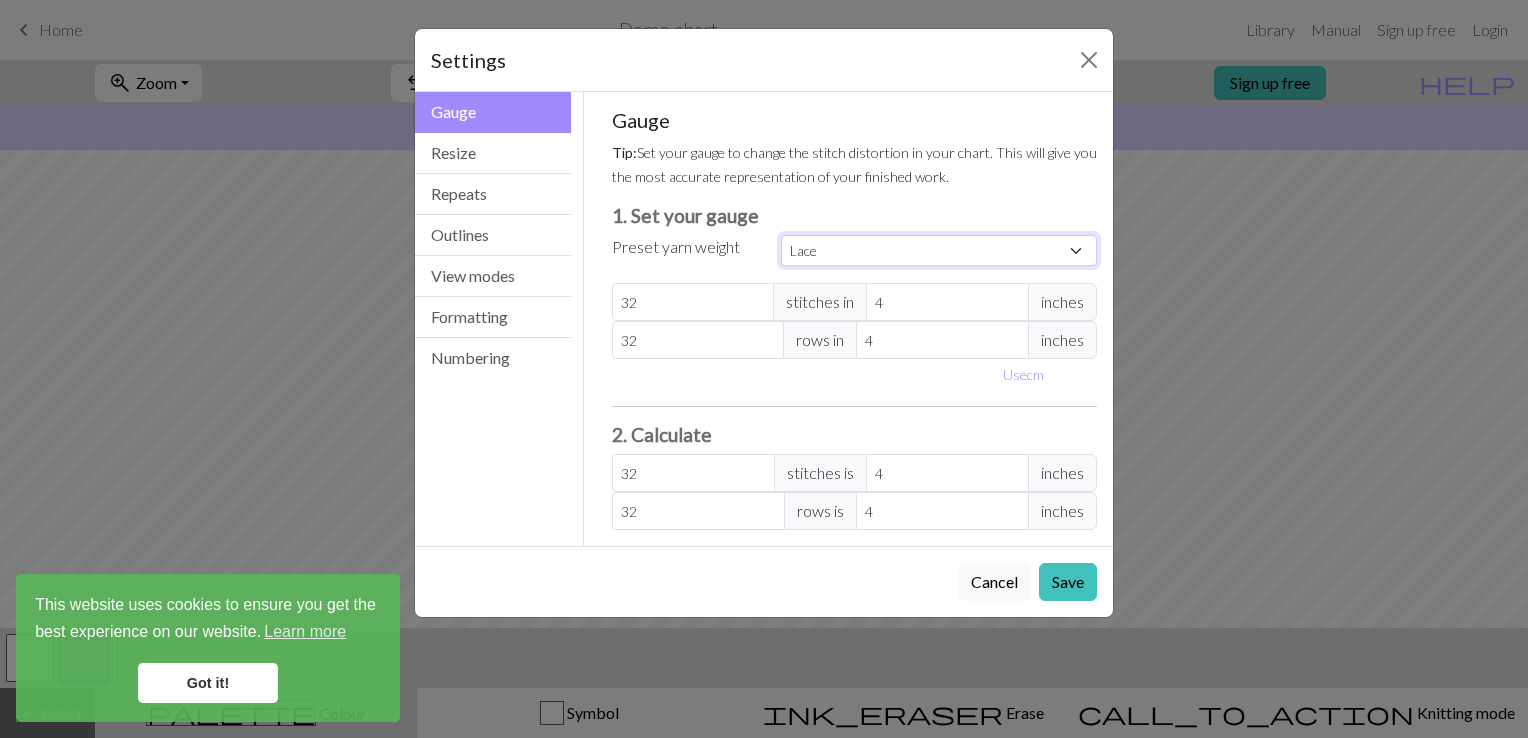 click on "Custom Square Lace Light Fingering Fingering Sport Double knit Worsted Aran Bulky Super Bulky" at bounding box center (939, 250) 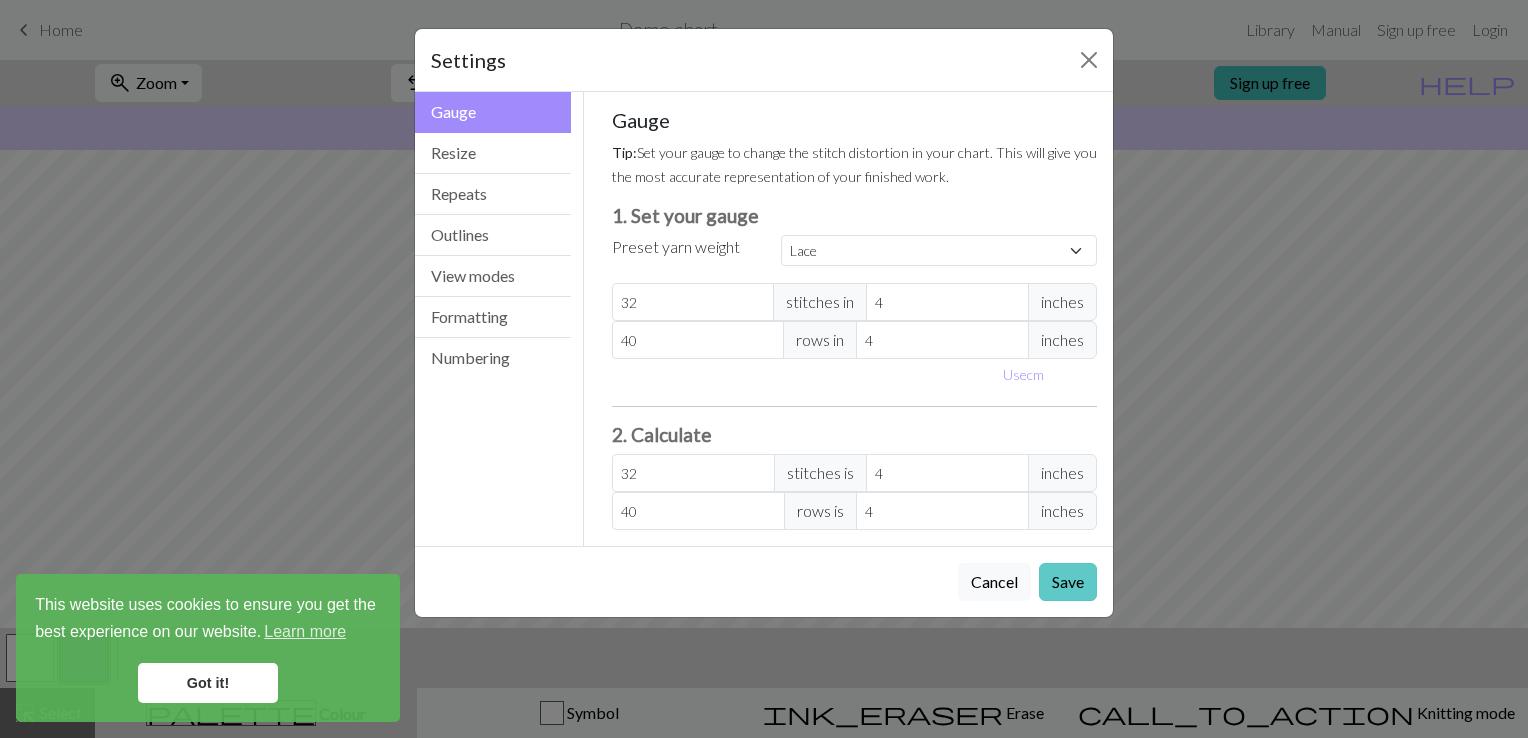 click on "Save" at bounding box center (1068, 582) 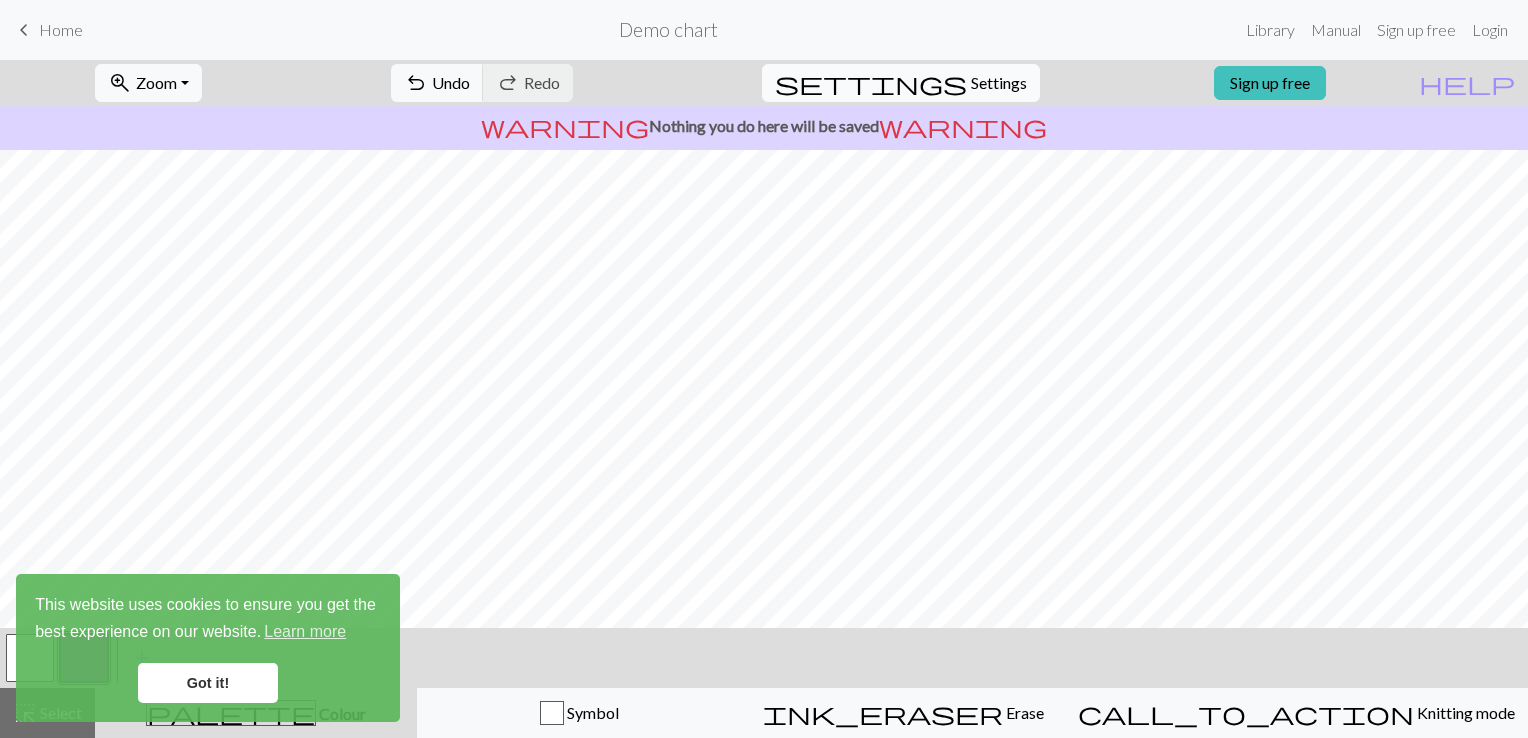 click on "settings  Settings" at bounding box center [901, 83] 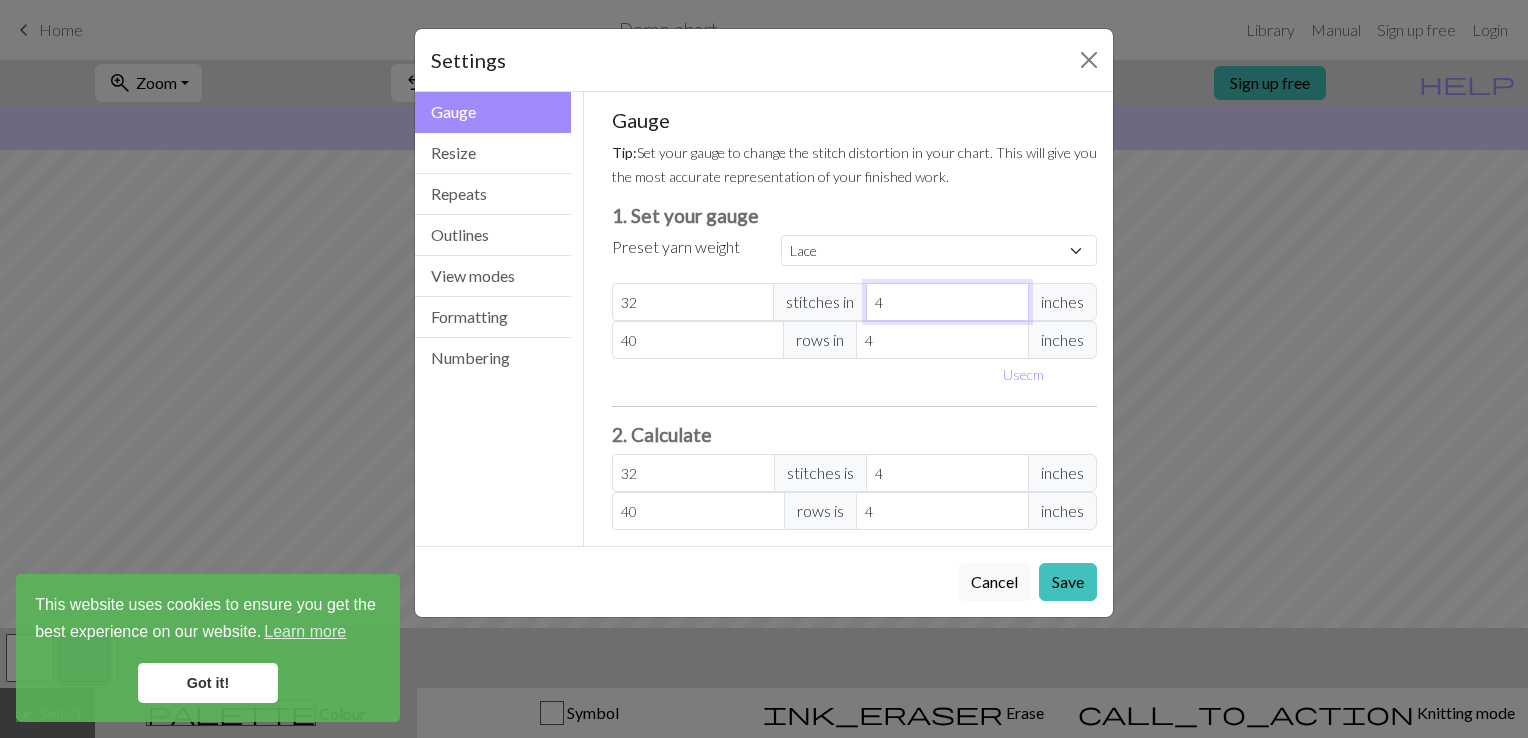 click on "4" at bounding box center [947, 302] 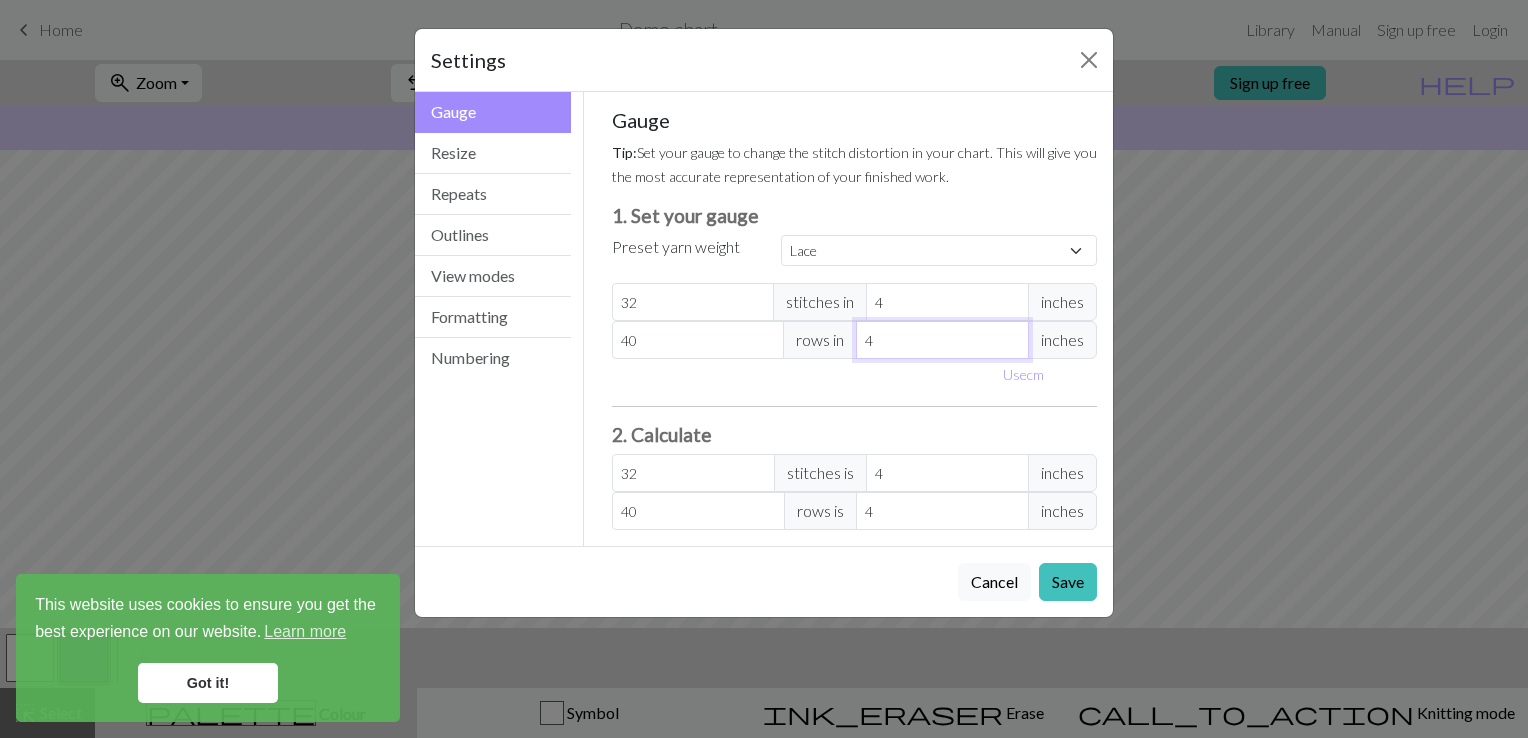 click on "4" at bounding box center [942, 340] 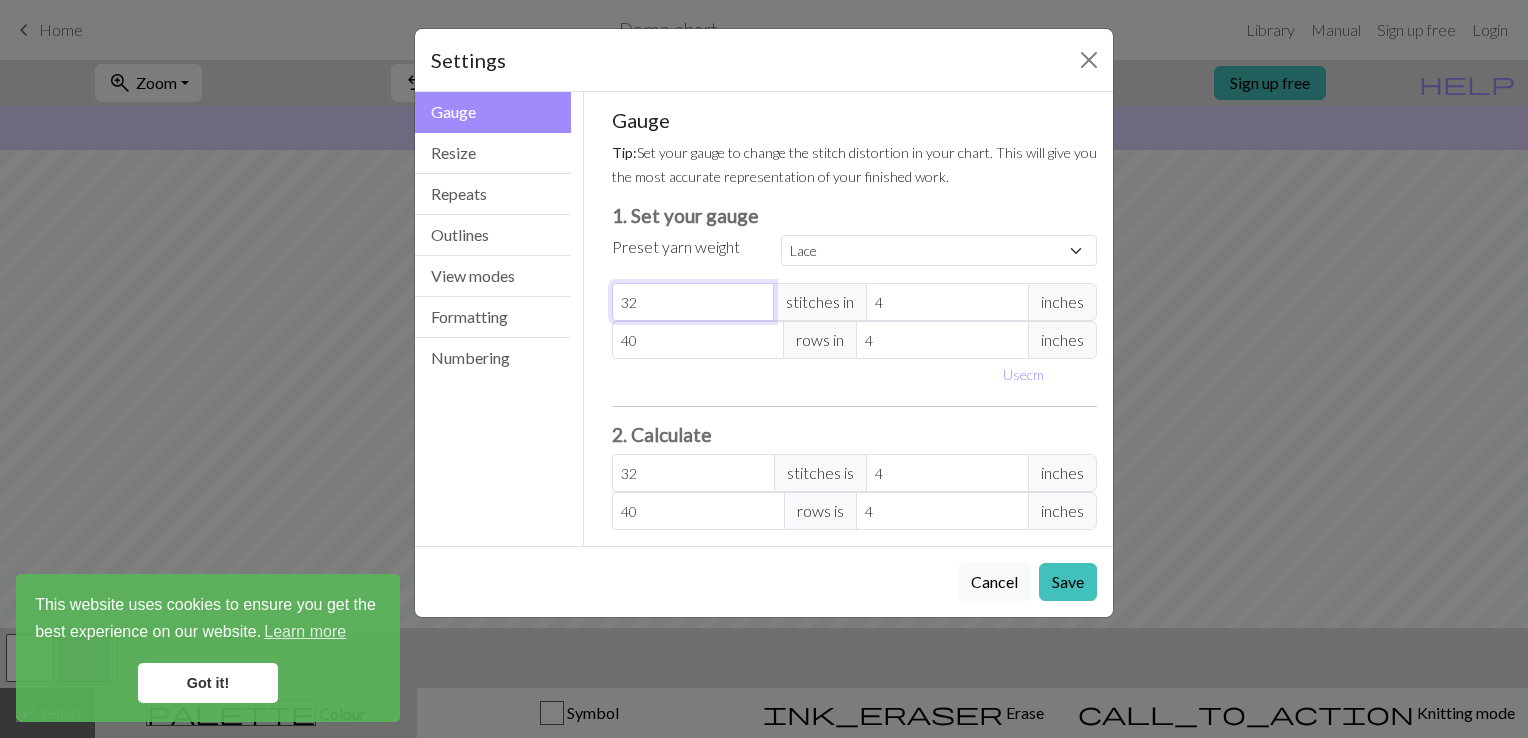 click on "32" at bounding box center (693, 302) 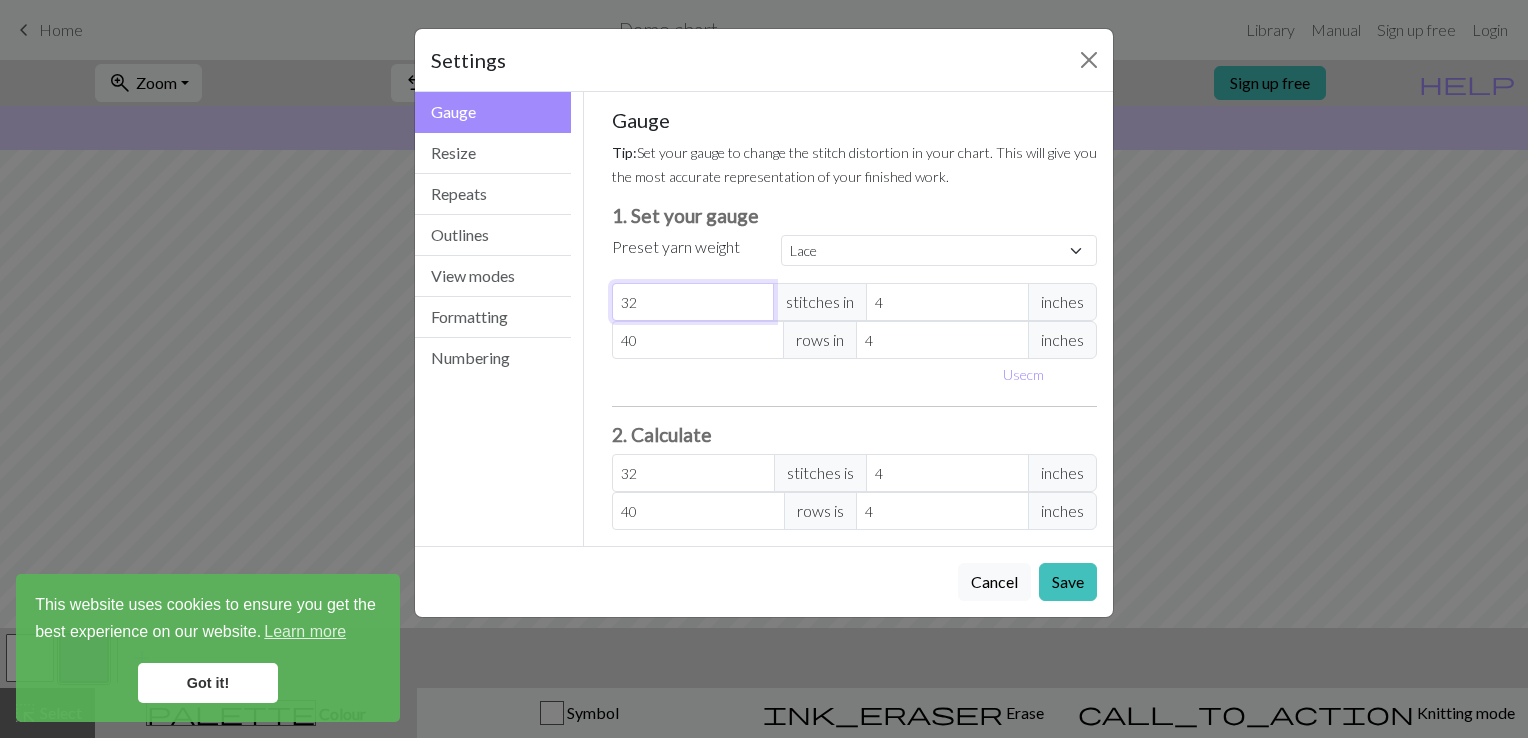 type on "33" 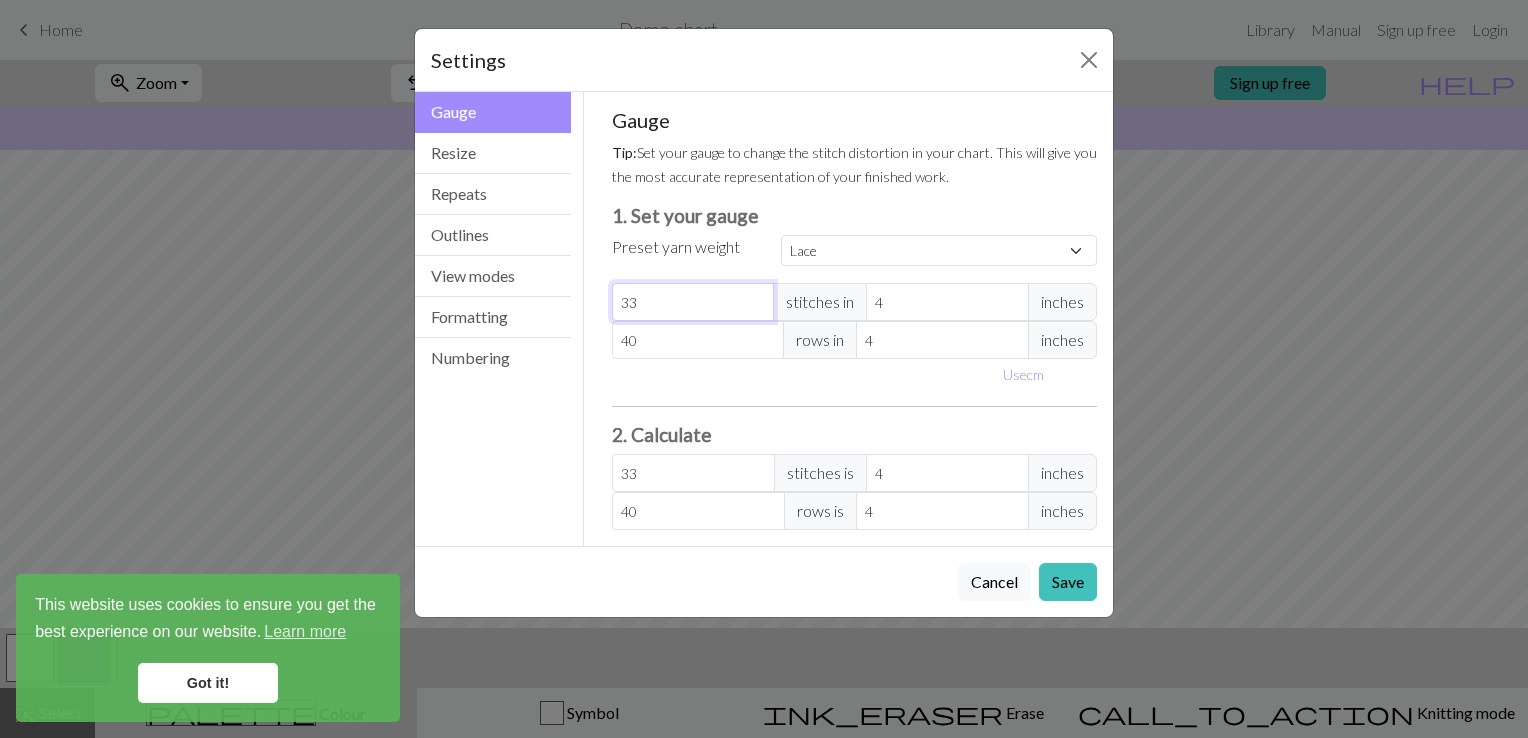 click on "33" at bounding box center [693, 302] 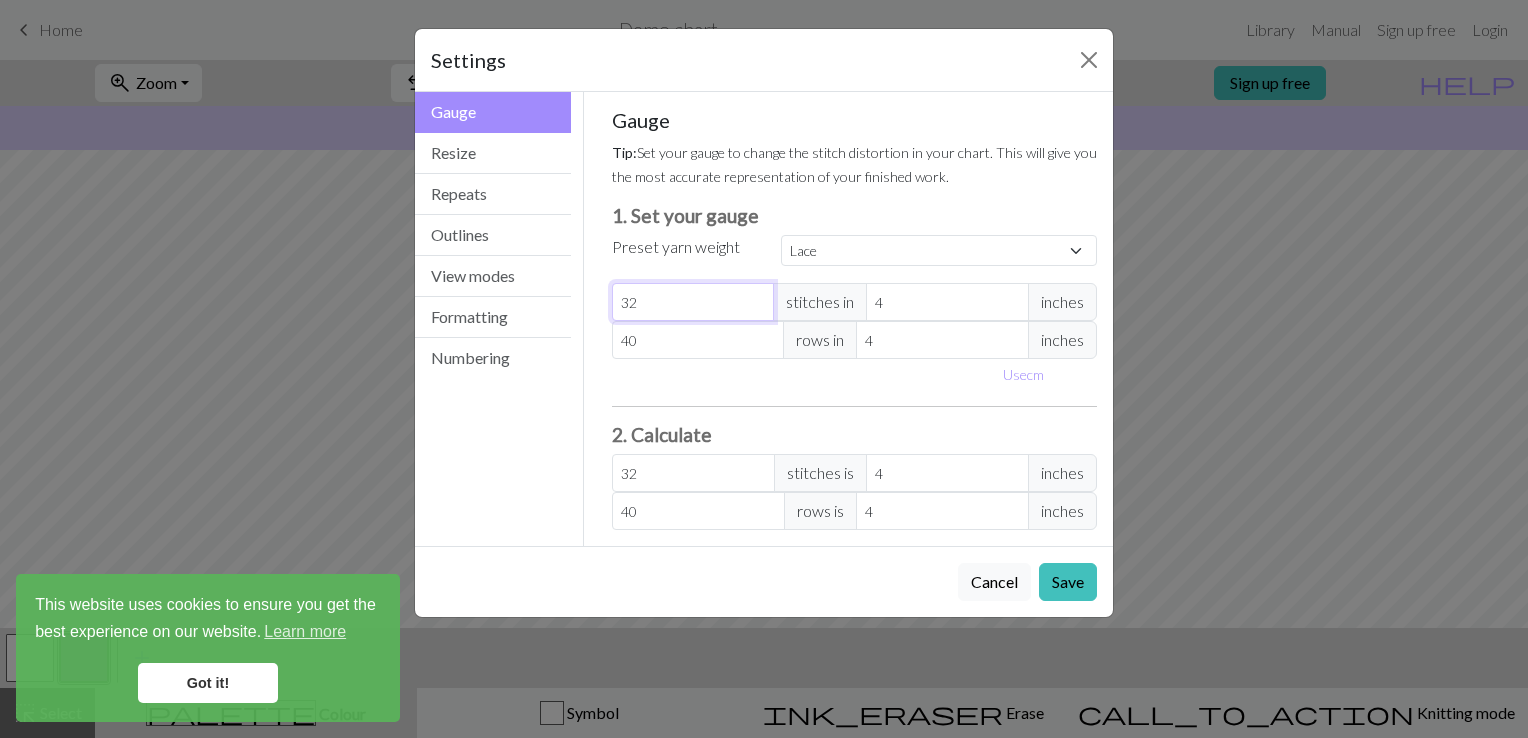 click on "32" at bounding box center (693, 302) 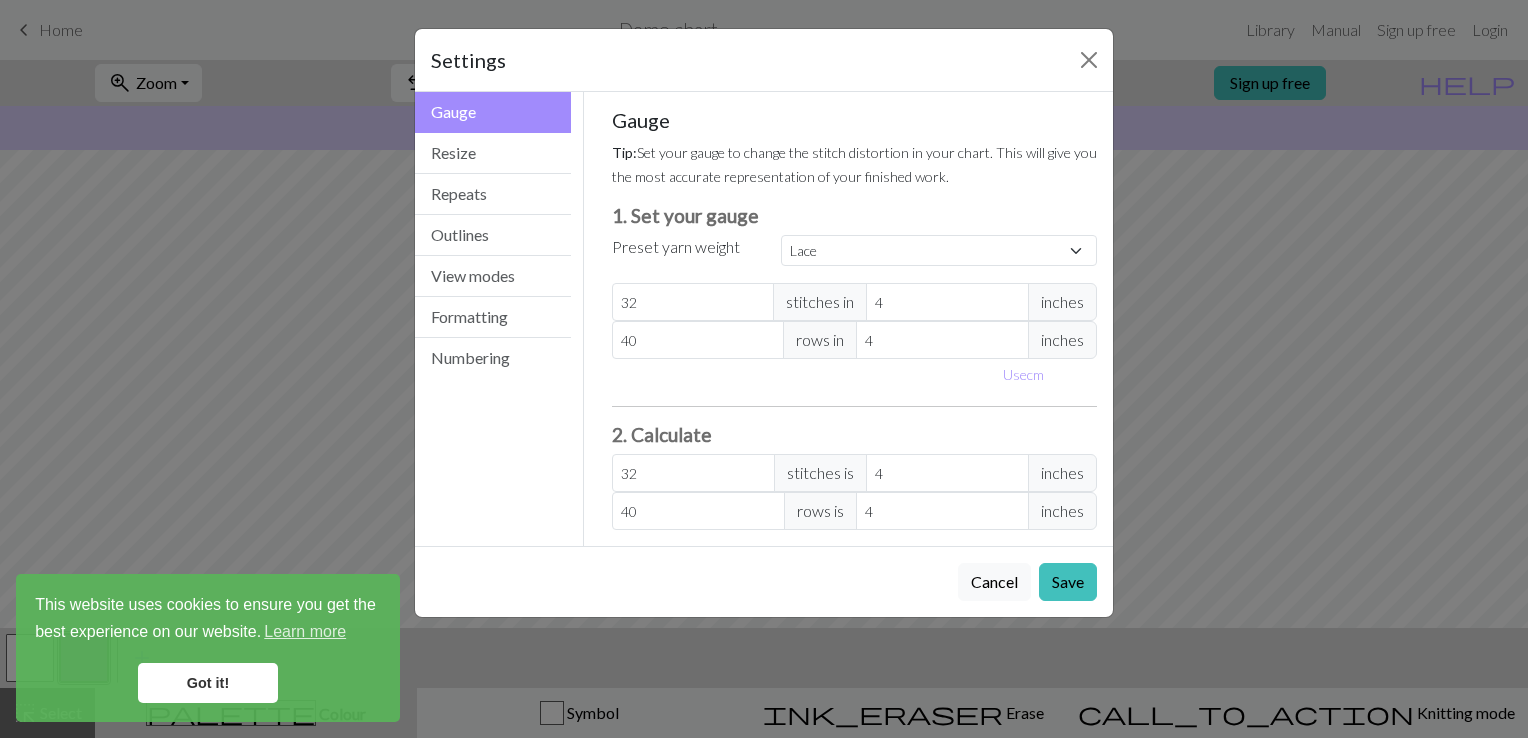 click on "Gauge Tip:  Set your gauge to change the stitch distortion in your chart. This will give you the most accurate representation of your finished work. 1. Set your gauge Preset yarn weight Custom Square Lace Light Fingering Fingering Sport Double knit Worsted Aran Bulky Super Bulky 32 stitches in  4 inches 40 rows in  4 inches Use  cm 2. Calculate 32 stitches is 4 inches 40 rows is 4 inches Resize your chart Tip:  Changes will be applied from the bottom right. To change rows and columns in other areas (e.g. within the chart or at the top), use the select tool or click the grid numbers to select then insert or remove from the top toolbar. Width 30 Height 31 Repeats workspace_premium Become a Pro user   to  visualise repeats Tip:   This will show your entire chart repeated, so you can preview what joining panels look like together. arrow_forward  Horizontal 1 arrow_downward  Vertical 1 Outlines Tip:  Click on row/stitch numbers, or long-press and drag to add section outlines directly in your workspace View modes" at bounding box center [855, 319] 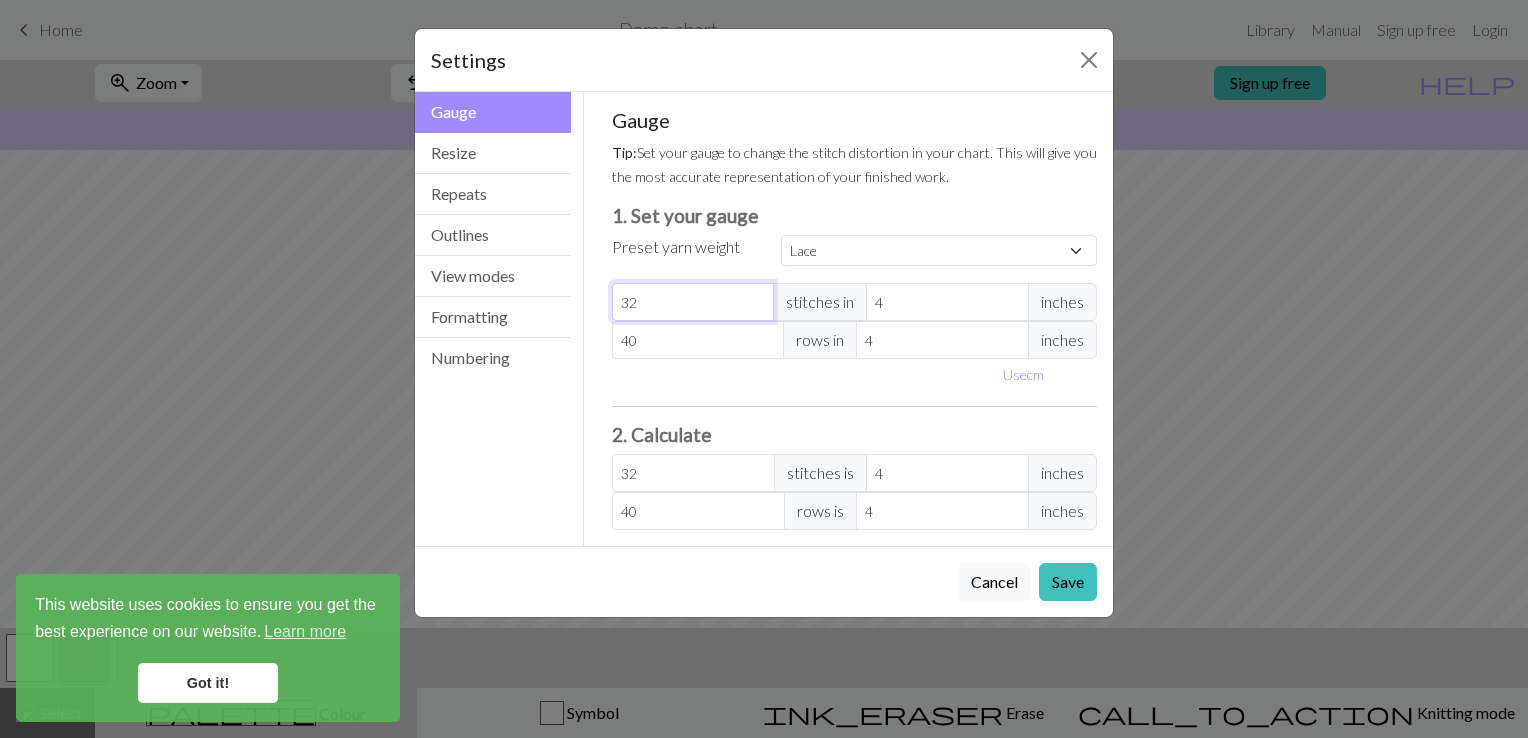 click on "Gauge Tip:  Set your gauge to change the stitch distortion in your chart. This will give you the most accurate representation of your finished work. 1. Set your gauge Preset yarn weight Custom Square Lace Light Fingering Fingering Sport Double knit Worsted Aran Bulky Super Bulky 32 stitches in  4 inches 40 rows in  4 inches Use  cm 2. Calculate 32 stitches is 4 inches 40 rows is 4 inches Resize your chart Tip:  Changes will be applied from the bottom right. To change rows and columns in other areas (e.g. within the chart or at the top), use the select tool or click the grid numbers to select then insert or remove from the top toolbar. Width 30 Height 31 Repeats workspace_premium Become a Pro user   to  visualise repeats Tip:   This will show your entire chart repeated, so you can preview what joining panels look like together. arrow_forward  Horizontal 1 arrow_downward  Vertical 1 Outlines Tip:  Click on row/stitch numbers, or long-press and drag to add section outlines directly in your workspace View modes" at bounding box center [855, 319] 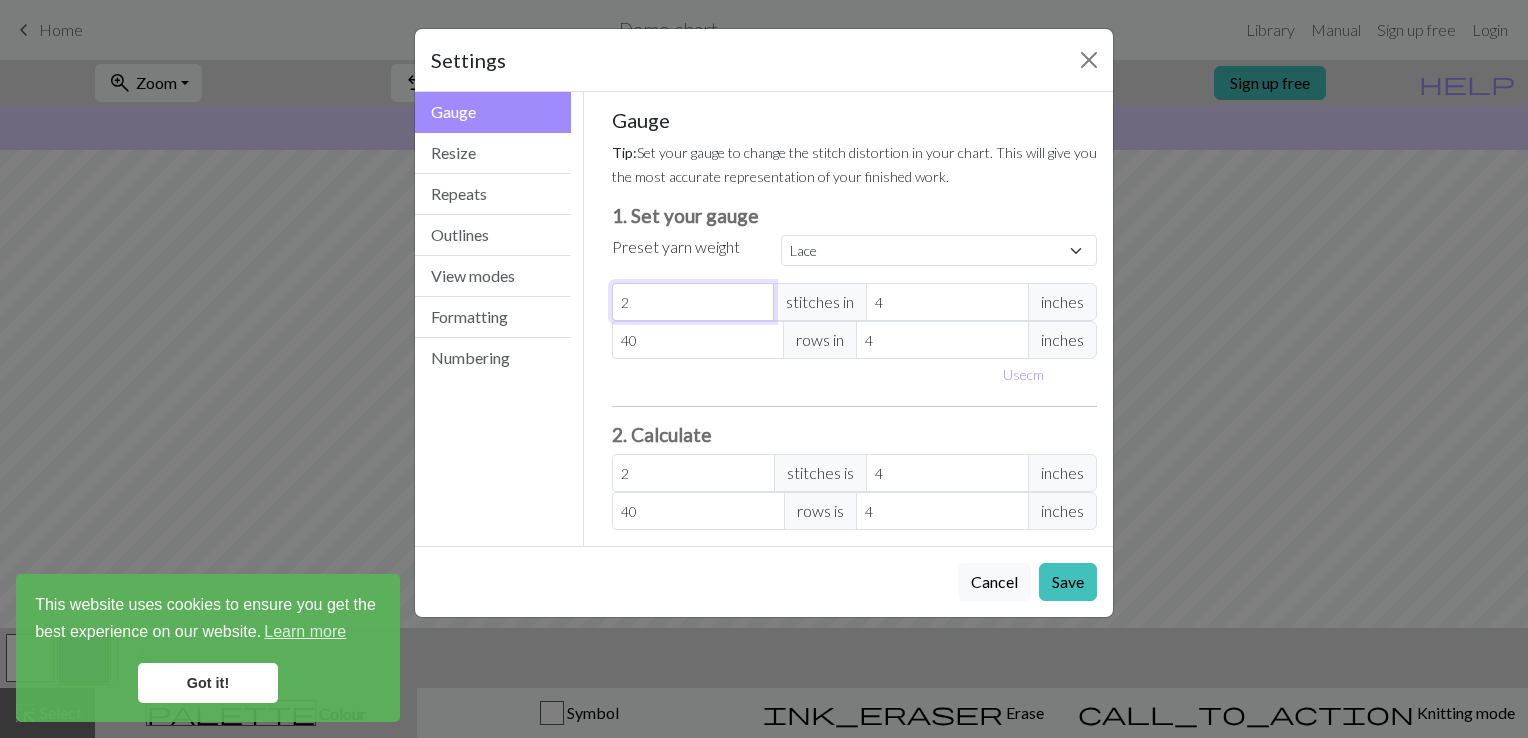 type on "20" 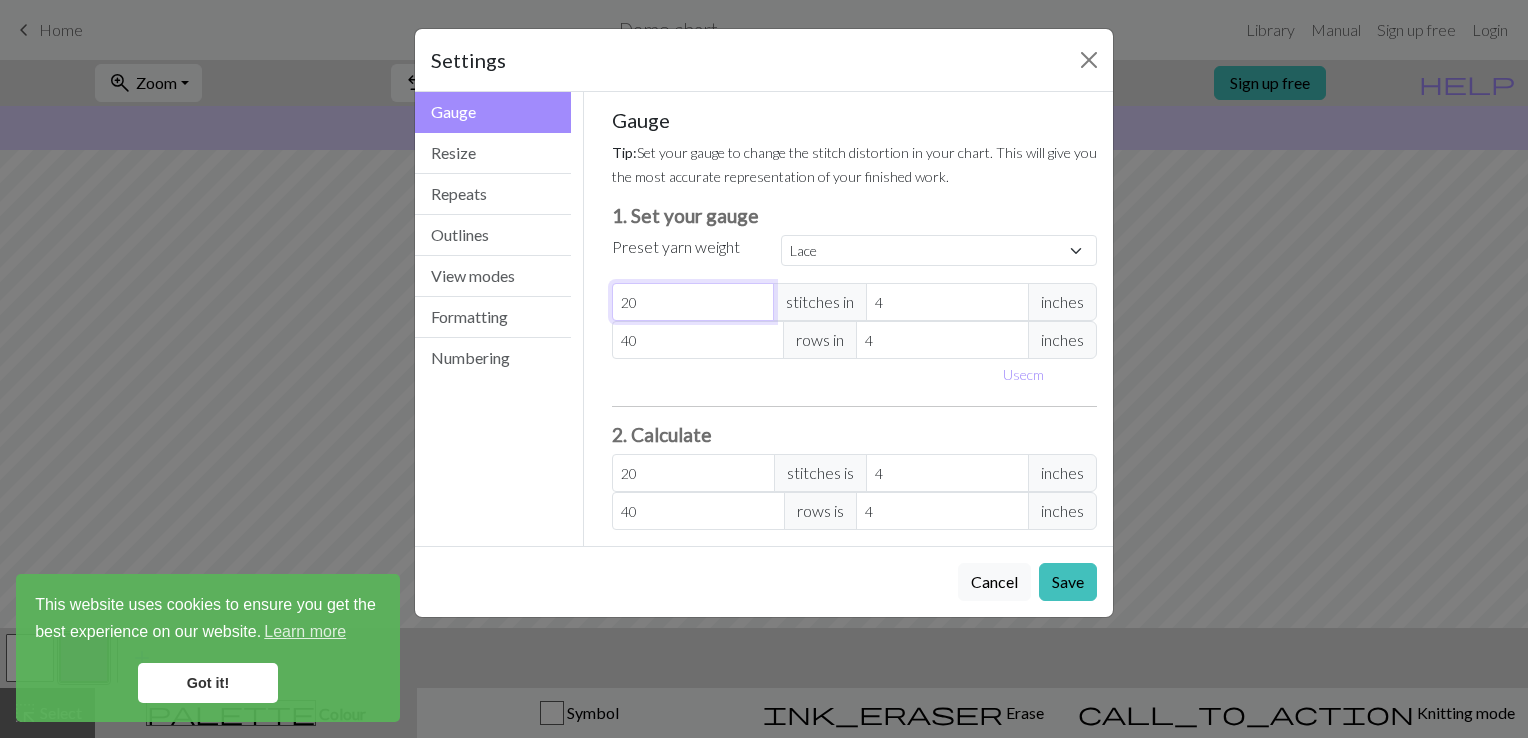 type on "200" 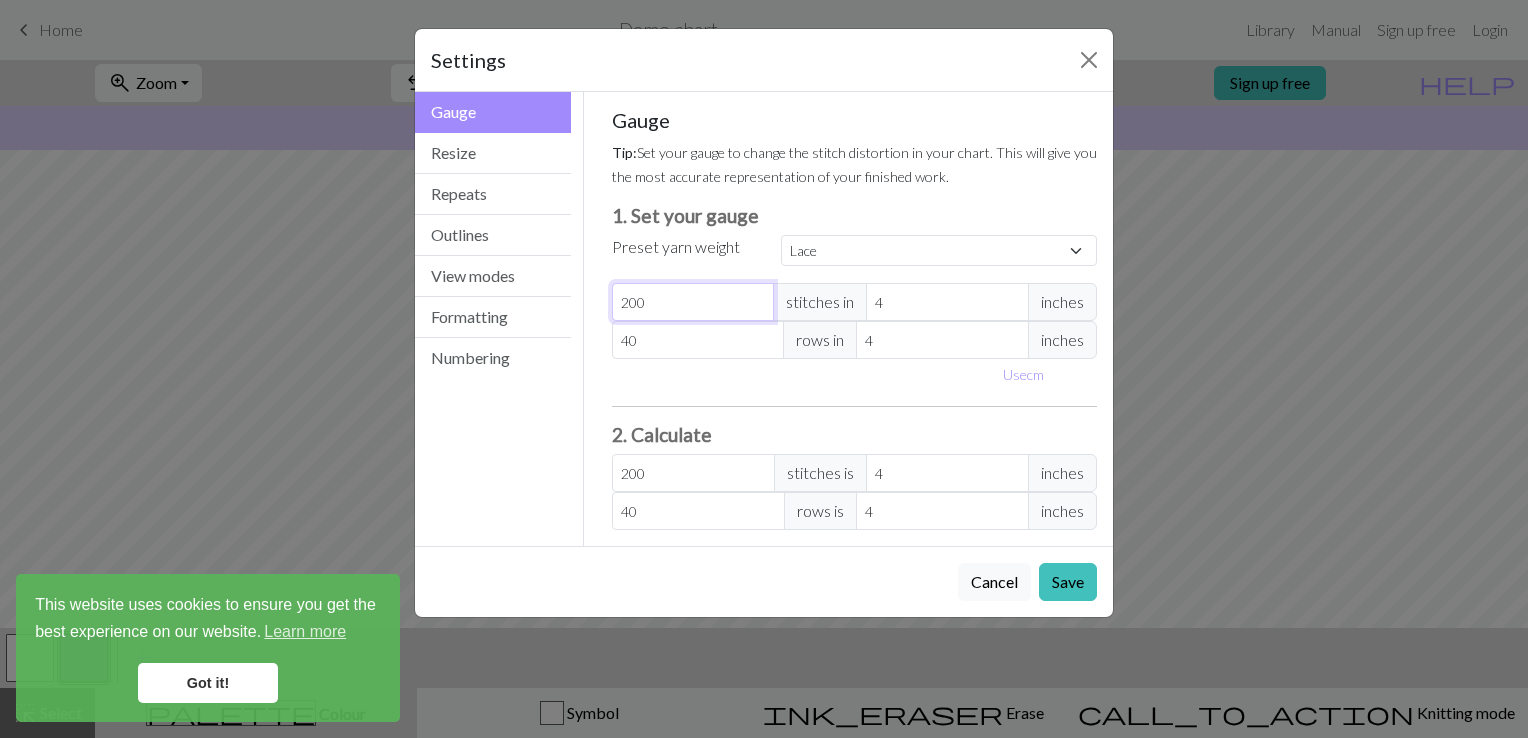 type on "20" 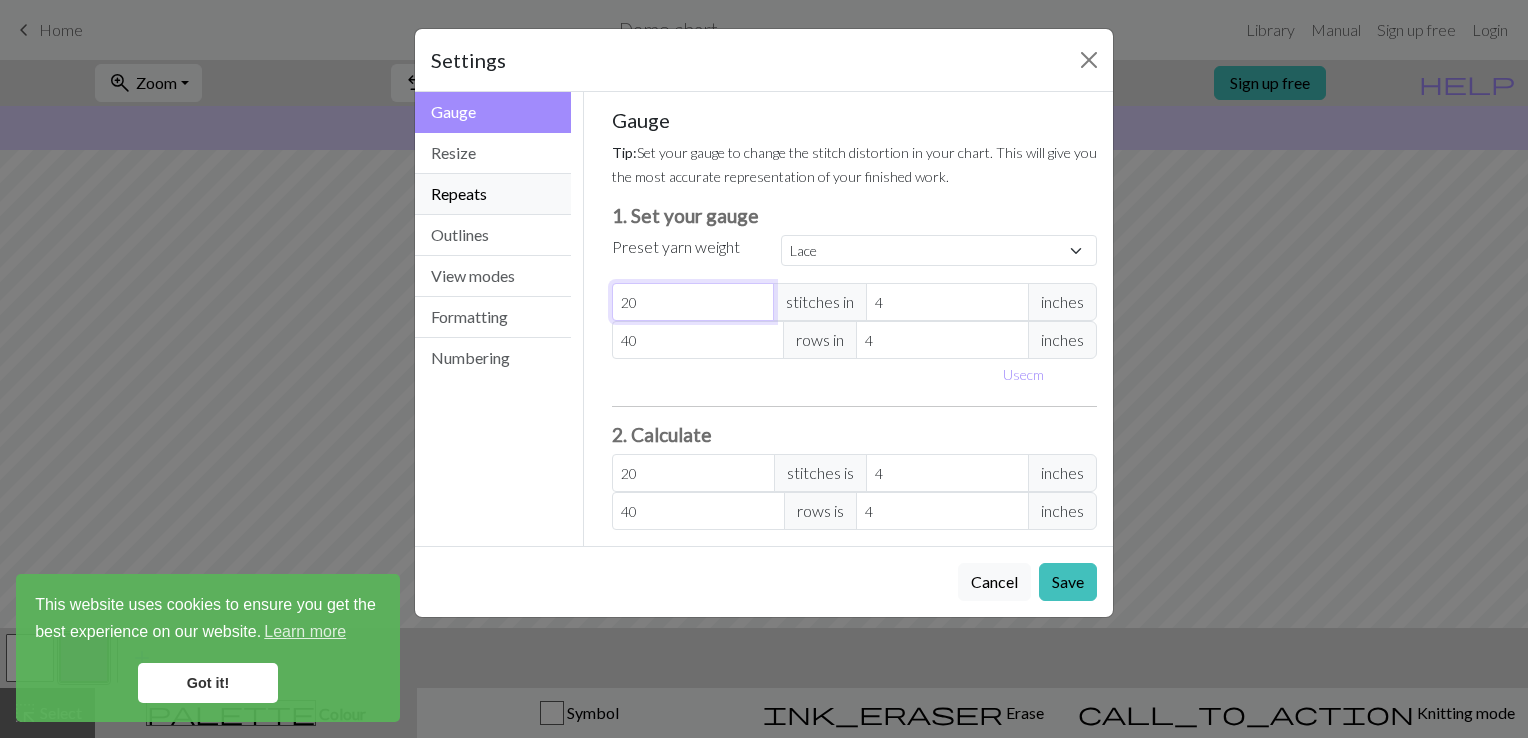 type on "20" 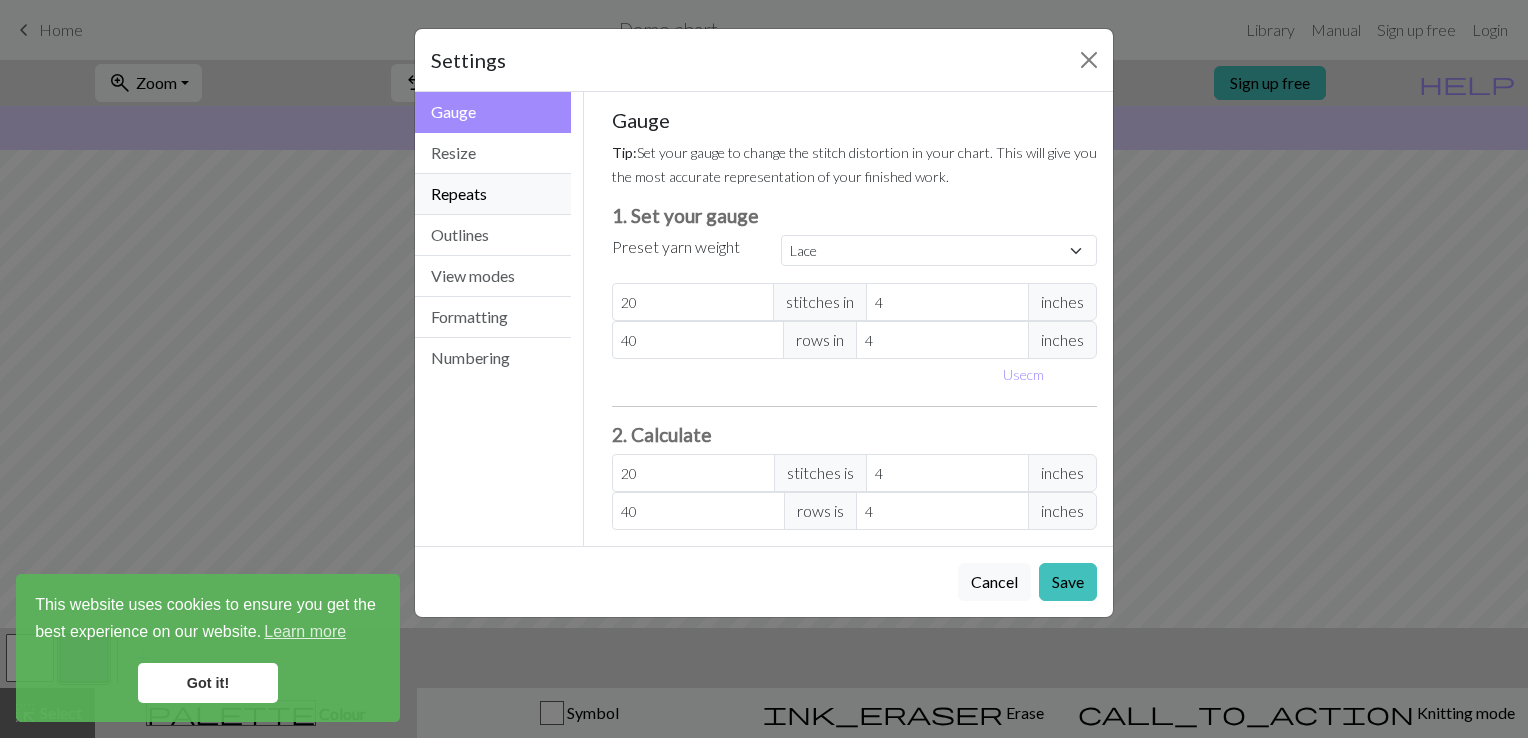 type 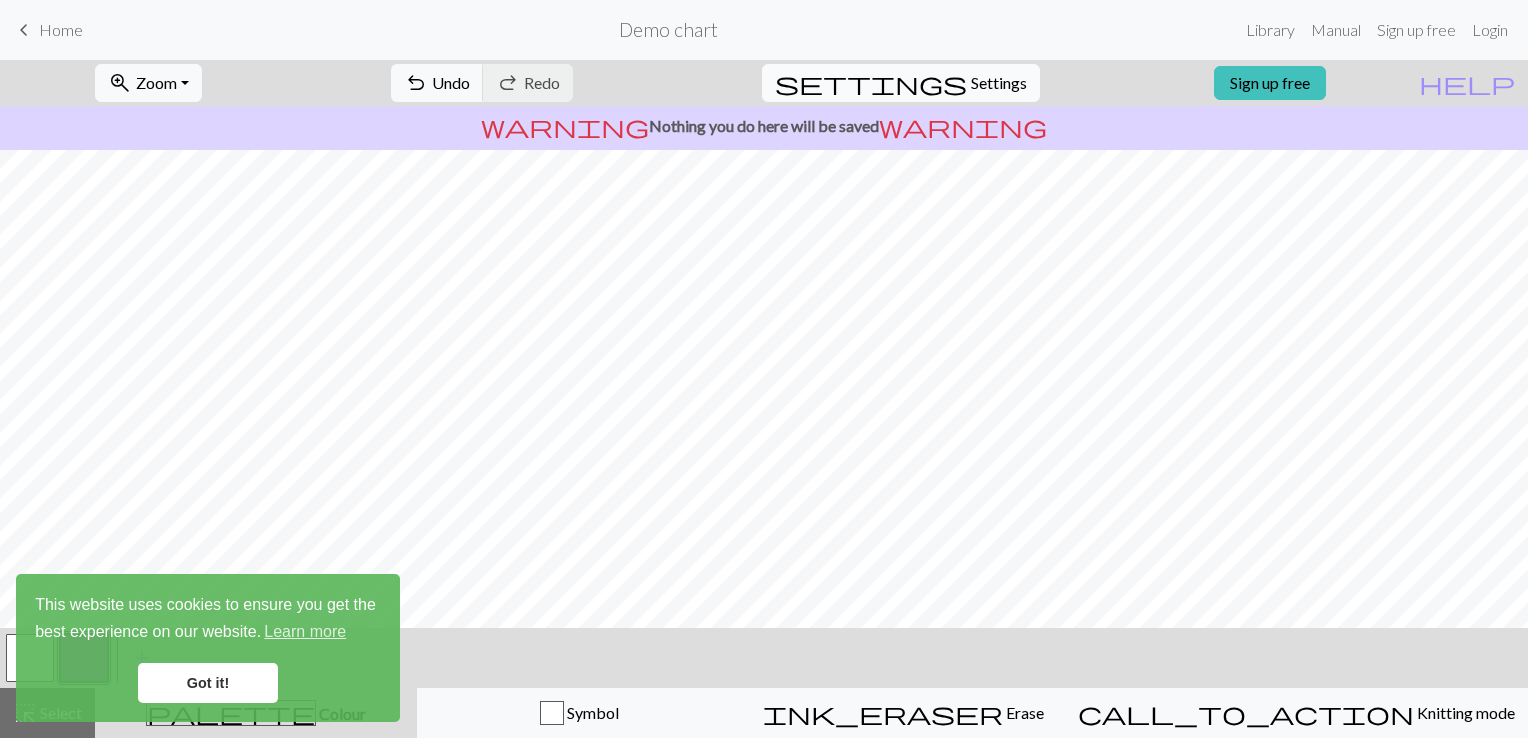 click on "Settings" at bounding box center [999, 83] 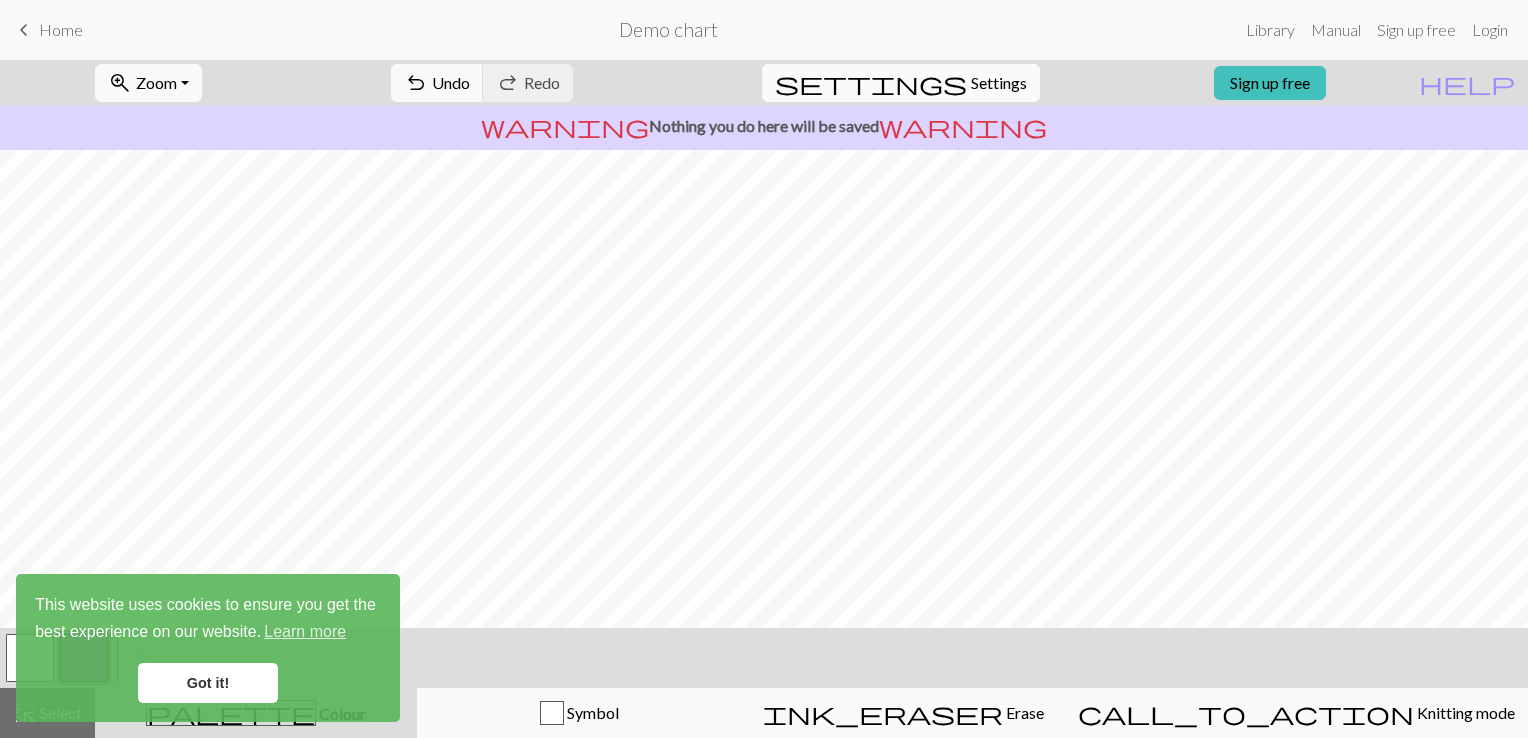 click on "Repeats workspace_premium Become a Pro user   to  visualise repeats Tip:   This will show your entire chart repeated, so you can preview what joining panels look like together. arrow_forward  Horizontal 1 arrow_downward  Vertical 1" at bounding box center [855, 157] 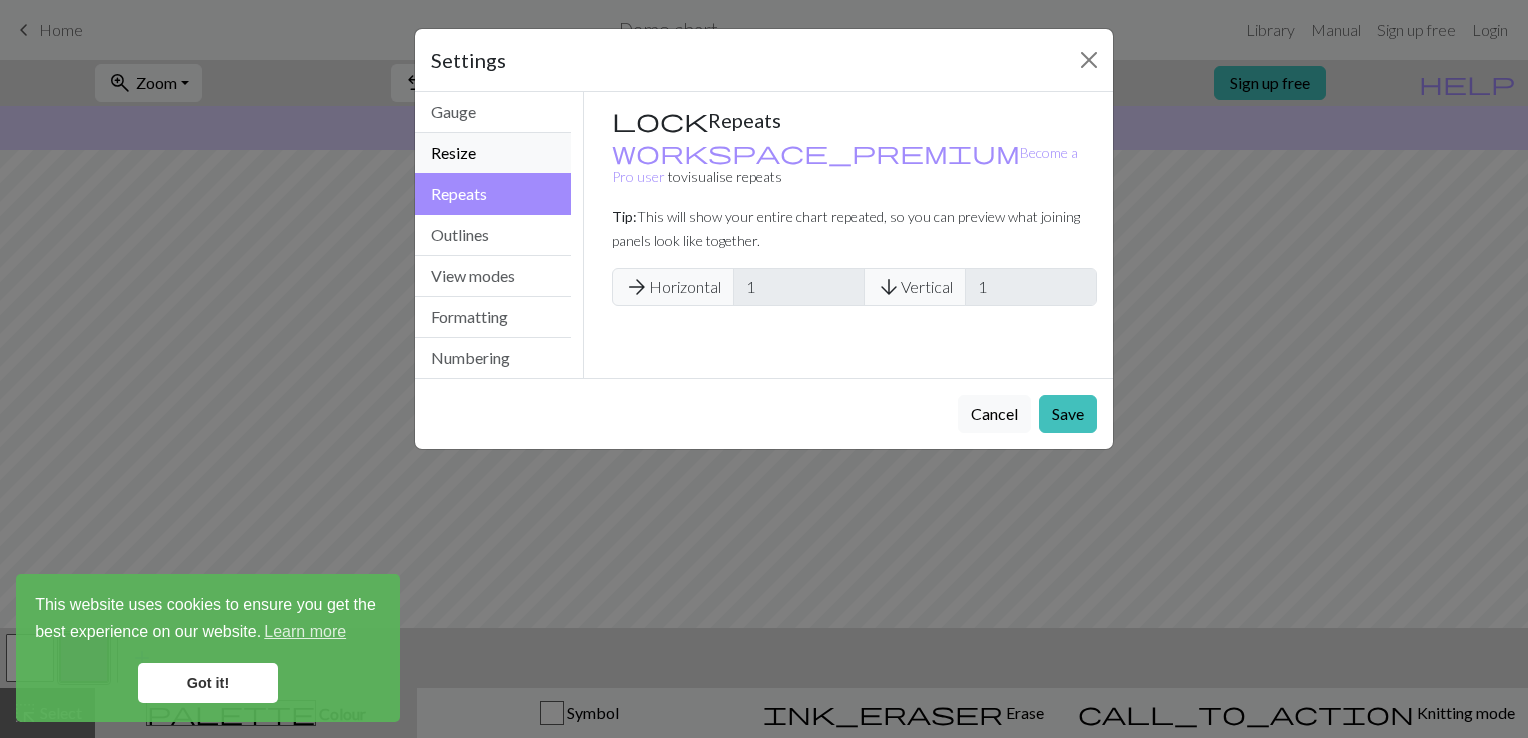 click on "Resize" at bounding box center (493, 153) 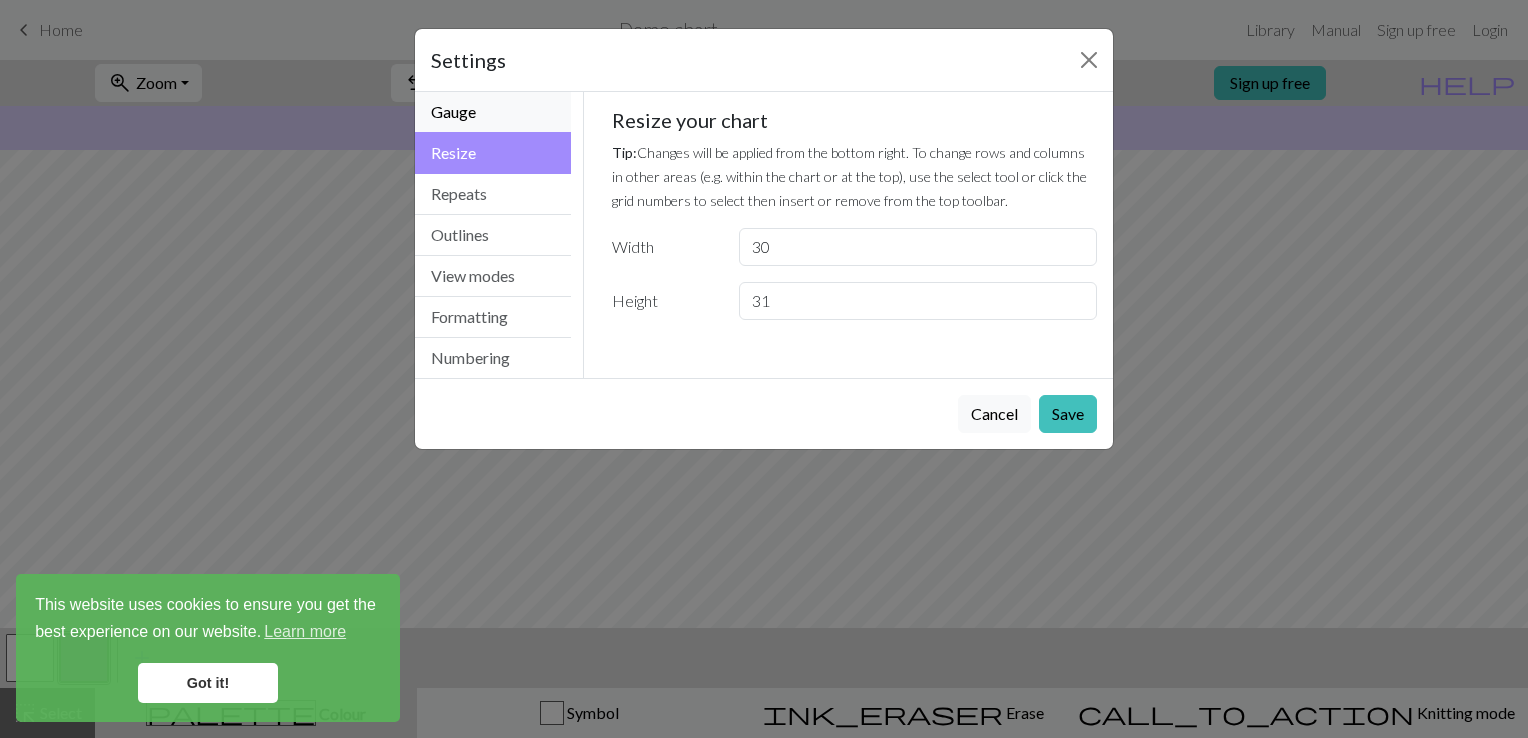 click on "Gauge" at bounding box center [493, 112] 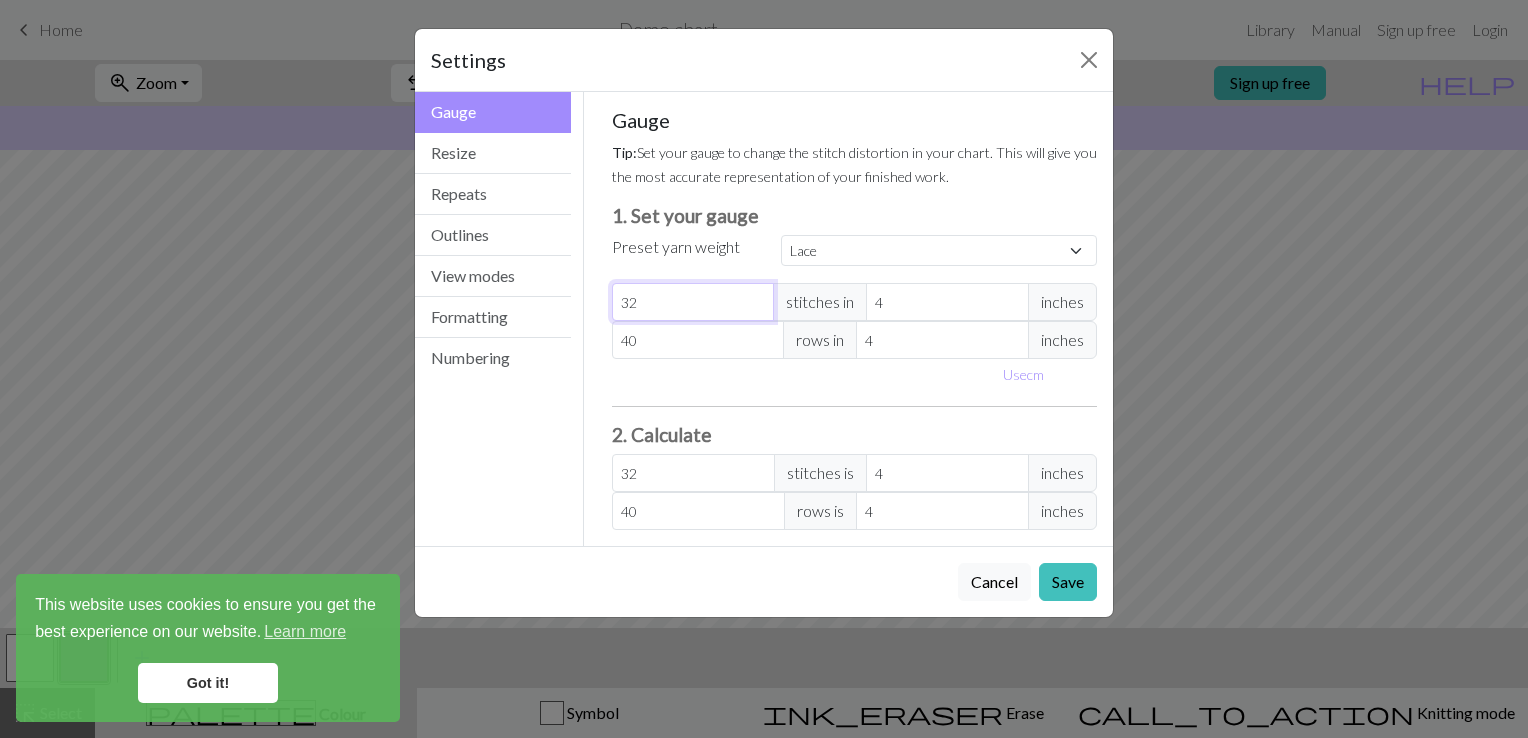 drag, startPoint x: 679, startPoint y: 300, endPoint x: 587, endPoint y: 294, distance: 92.19544 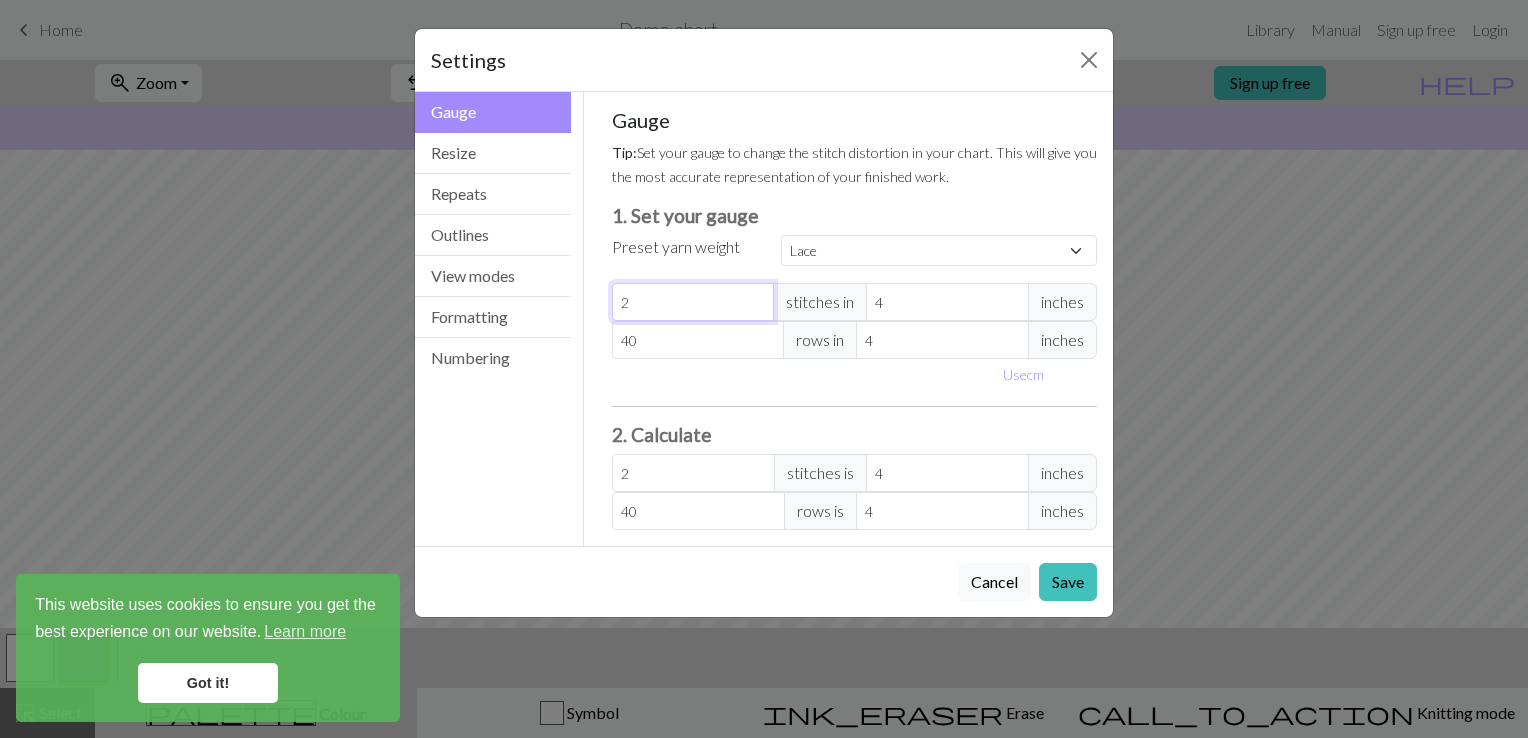 type on "20" 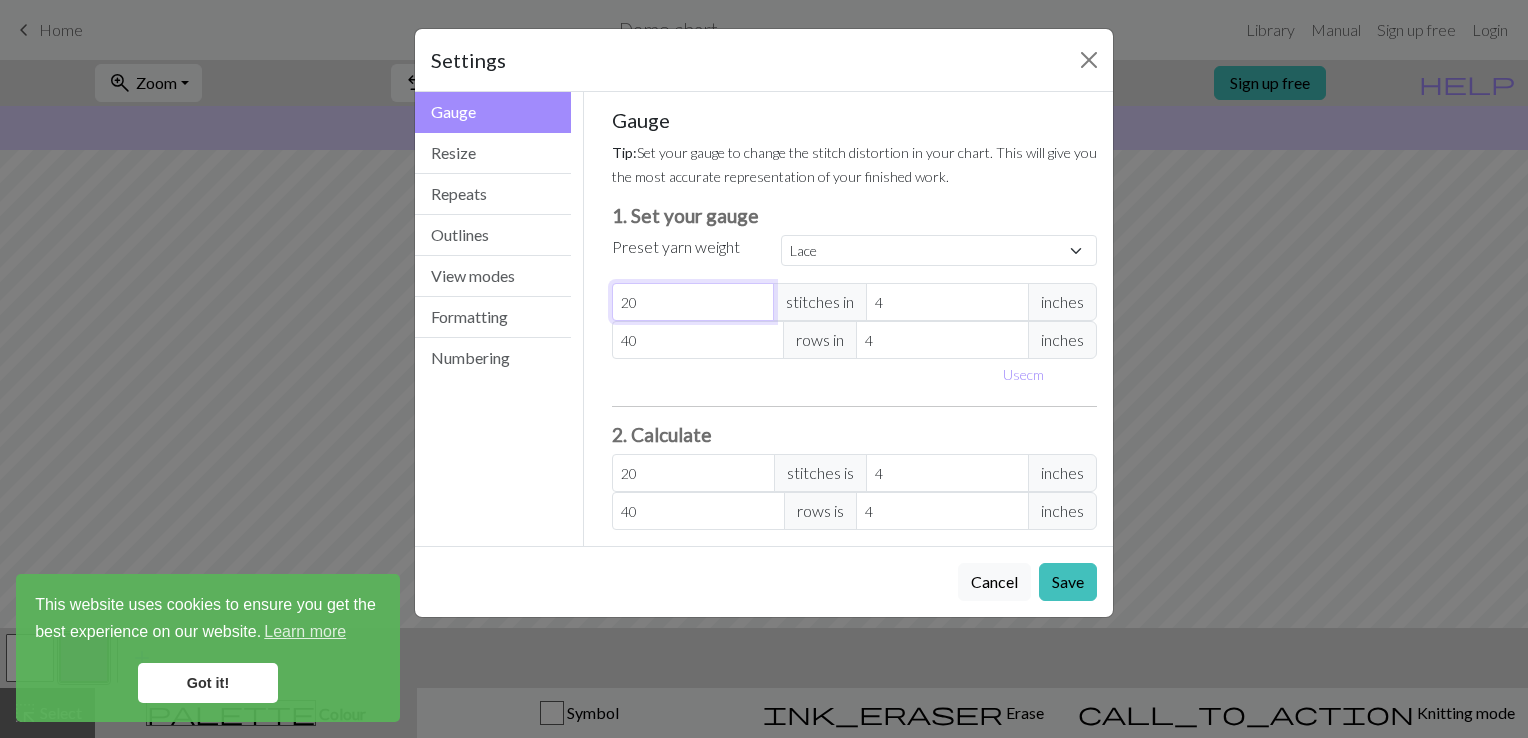 type on "20" 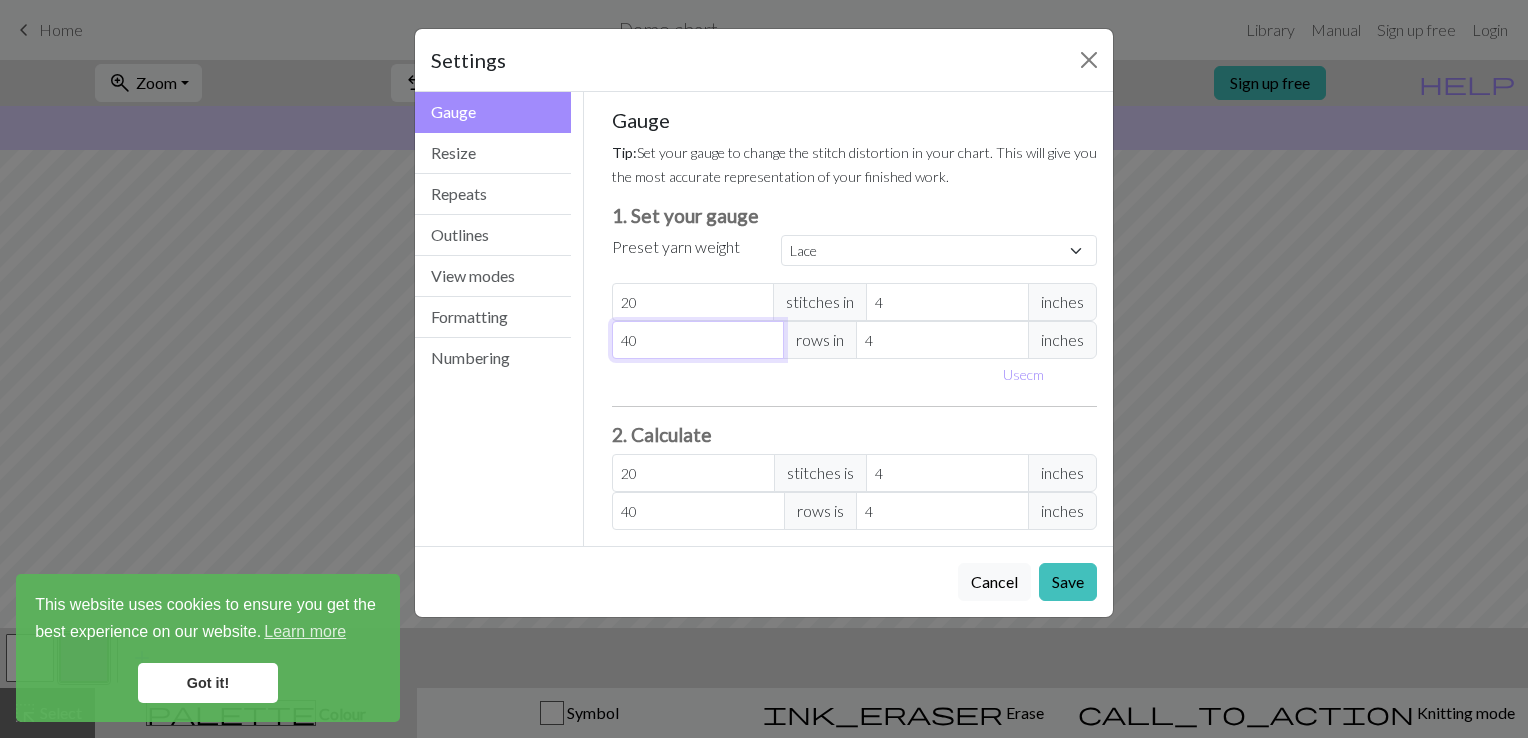 drag, startPoint x: 676, startPoint y: 348, endPoint x: 589, endPoint y: 347, distance: 87.005745 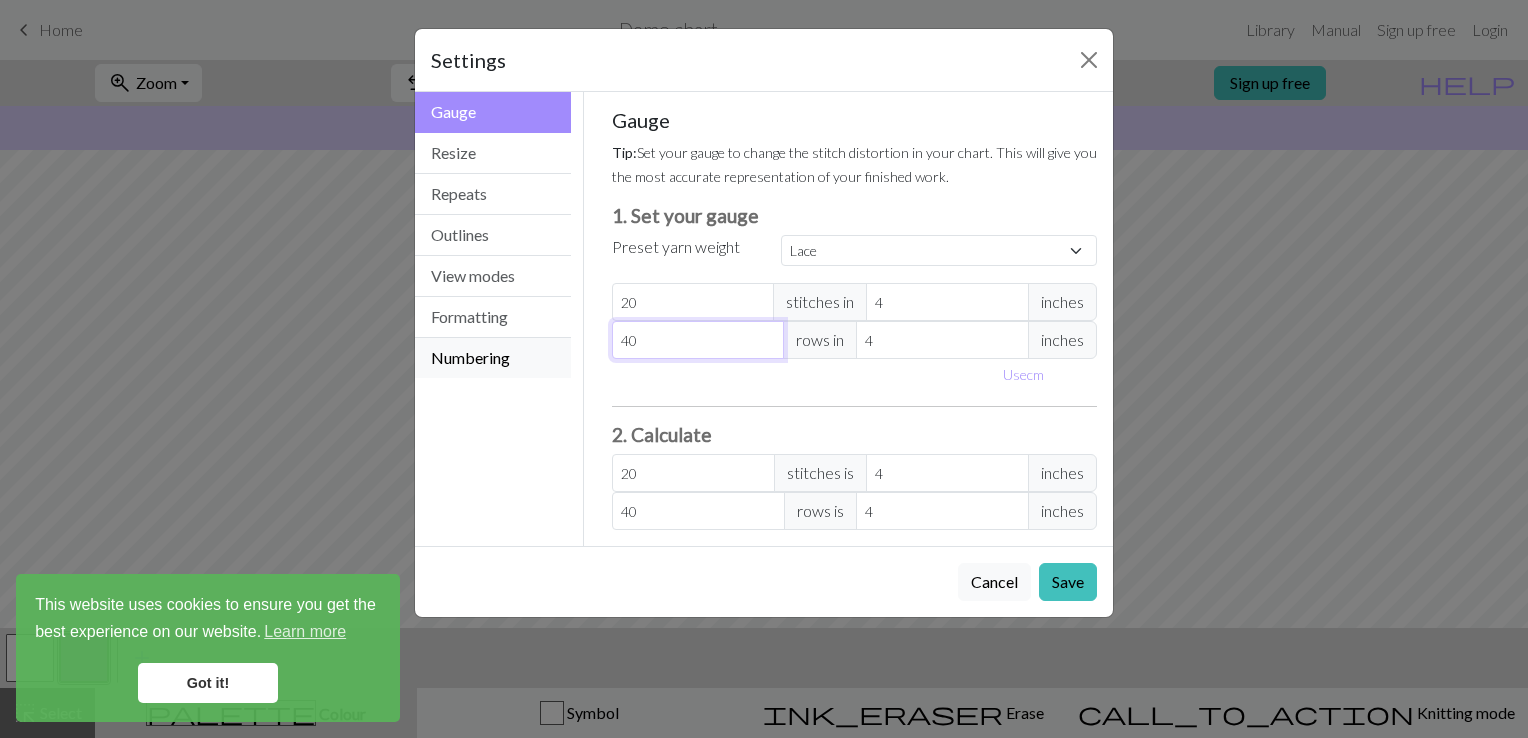 type on "1" 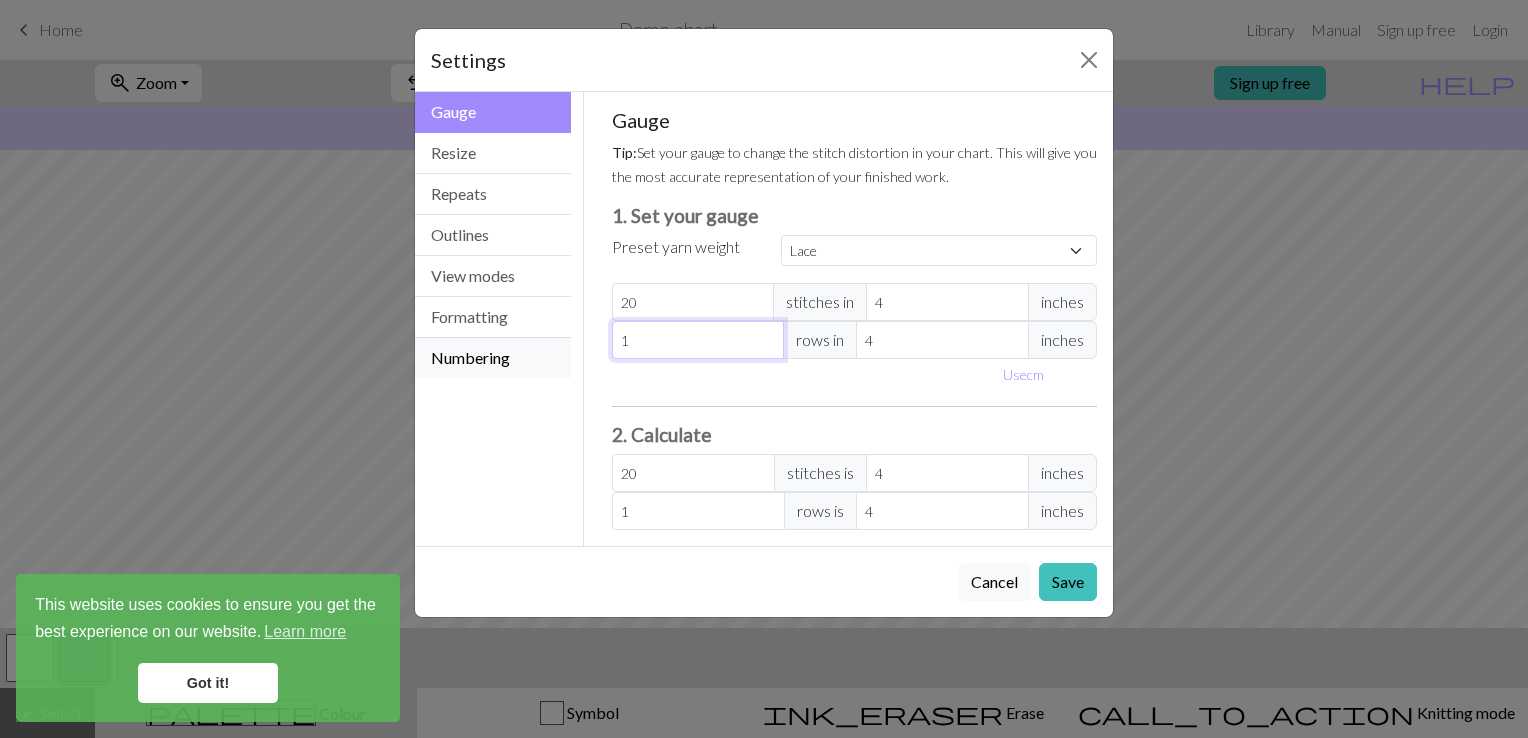 type on "16" 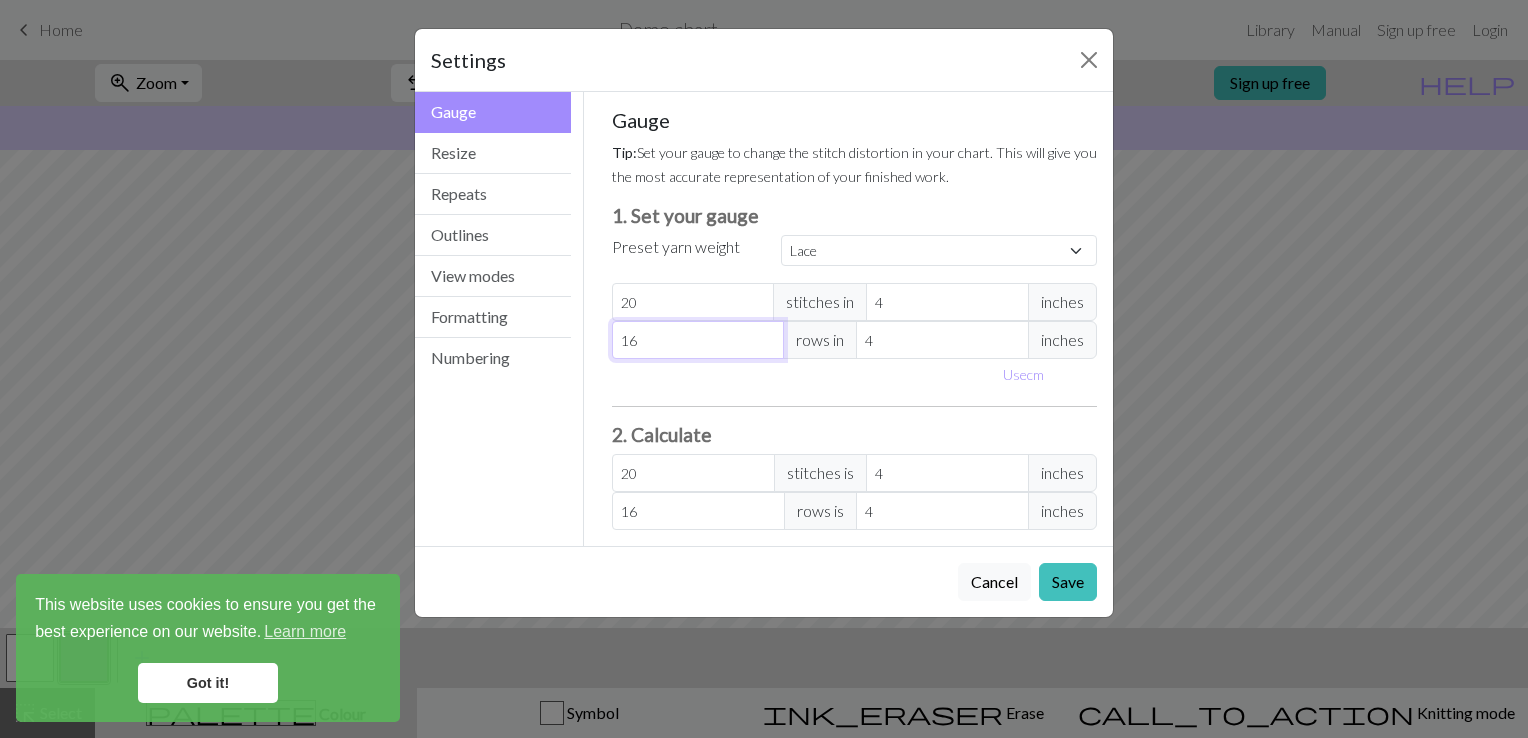 type on "16" 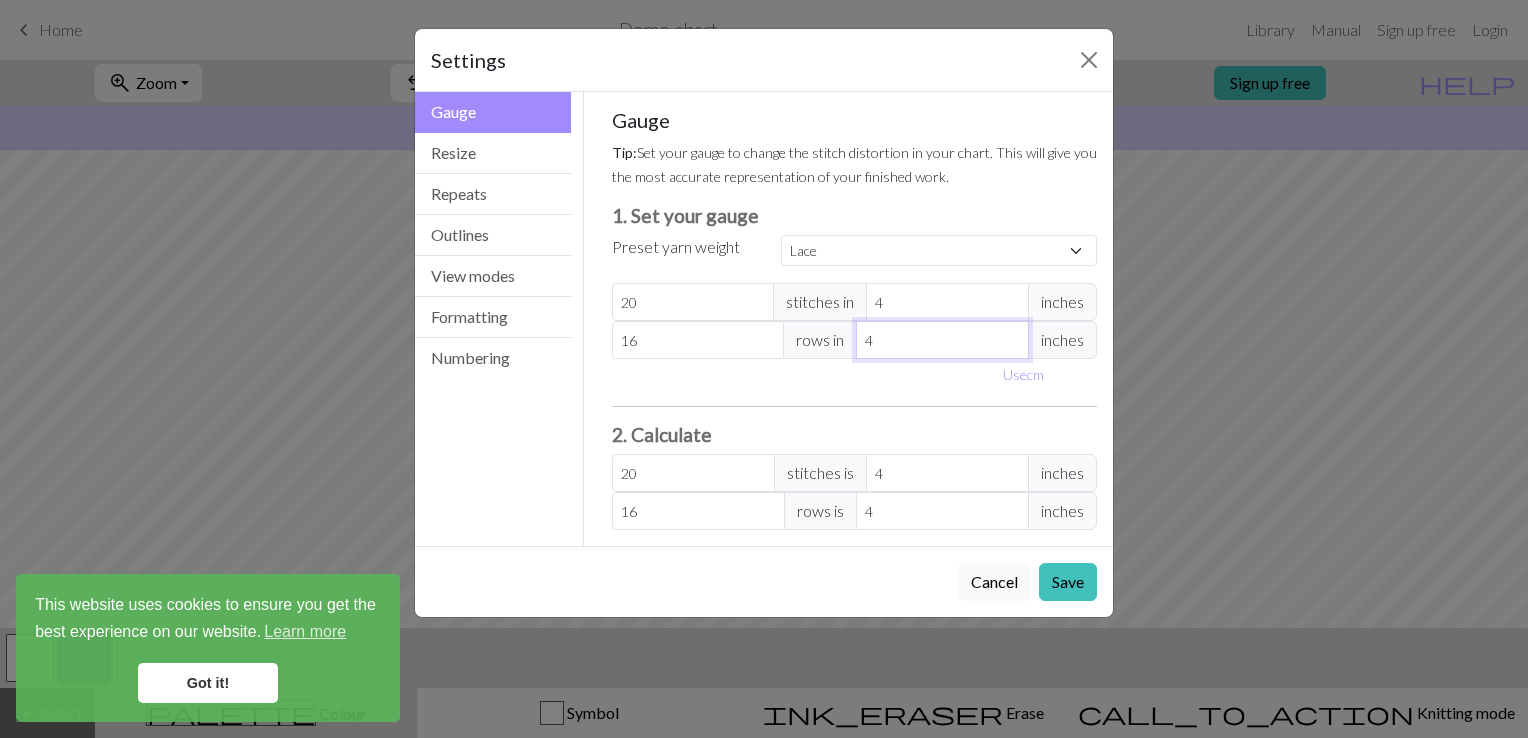 click on "4" at bounding box center [942, 340] 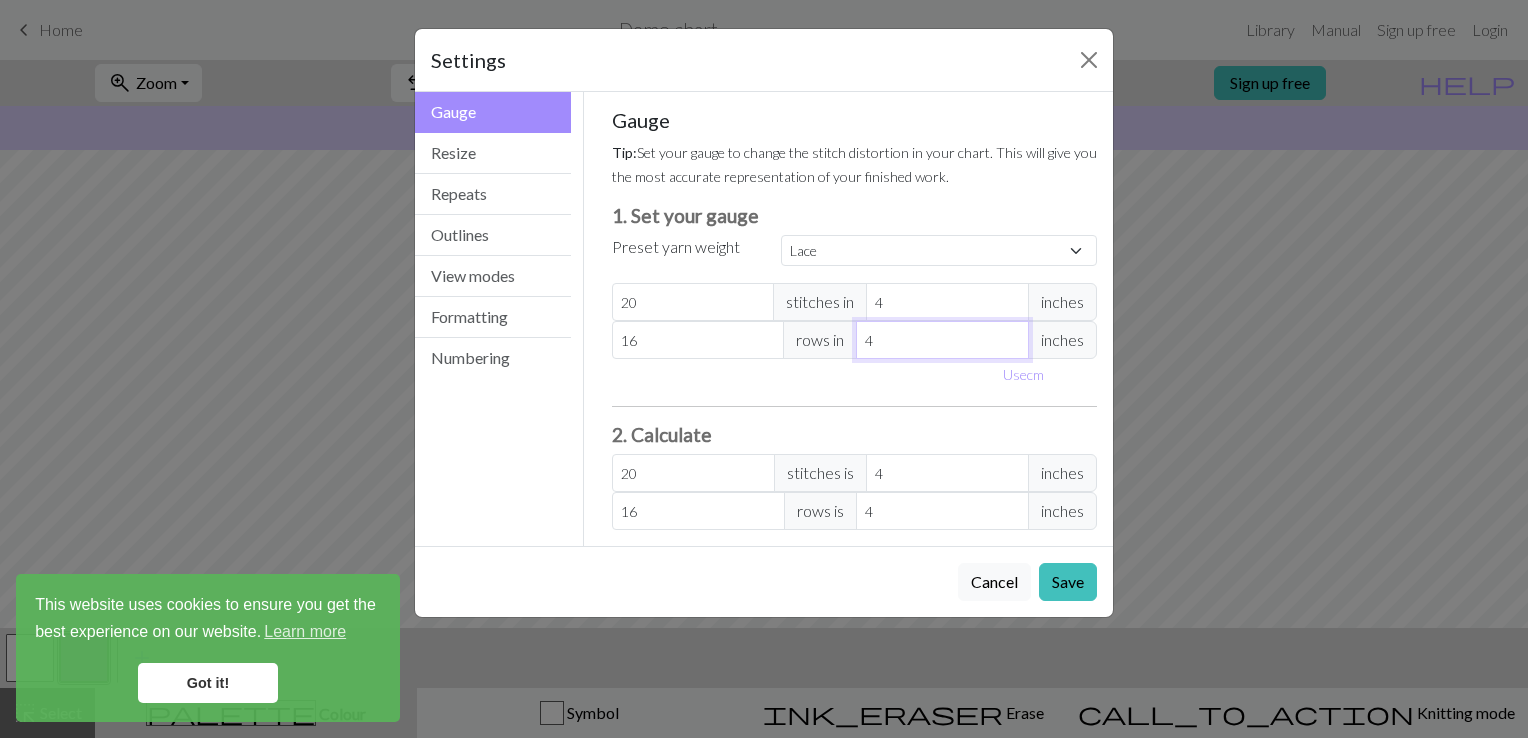 type on "3" 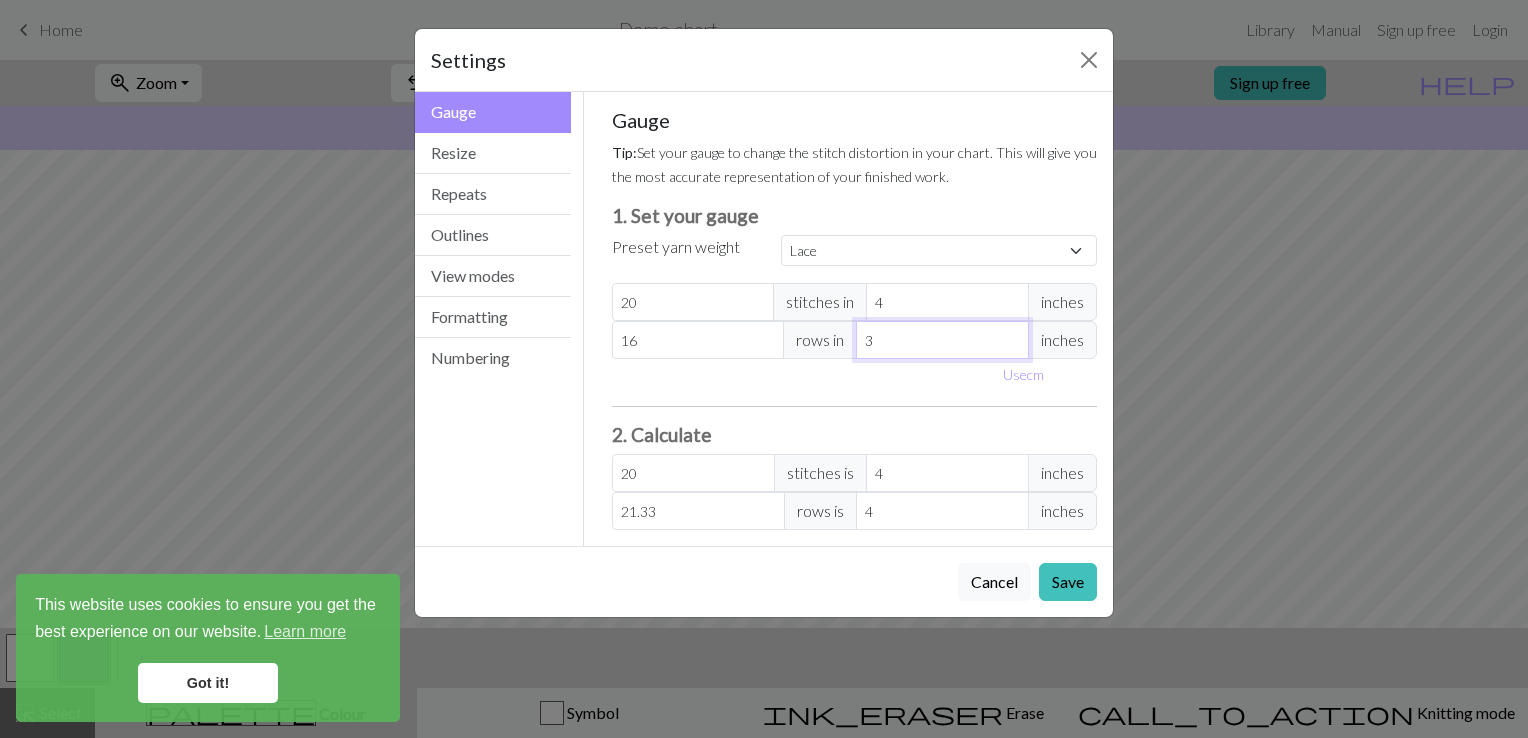 click on "3" at bounding box center [942, 340] 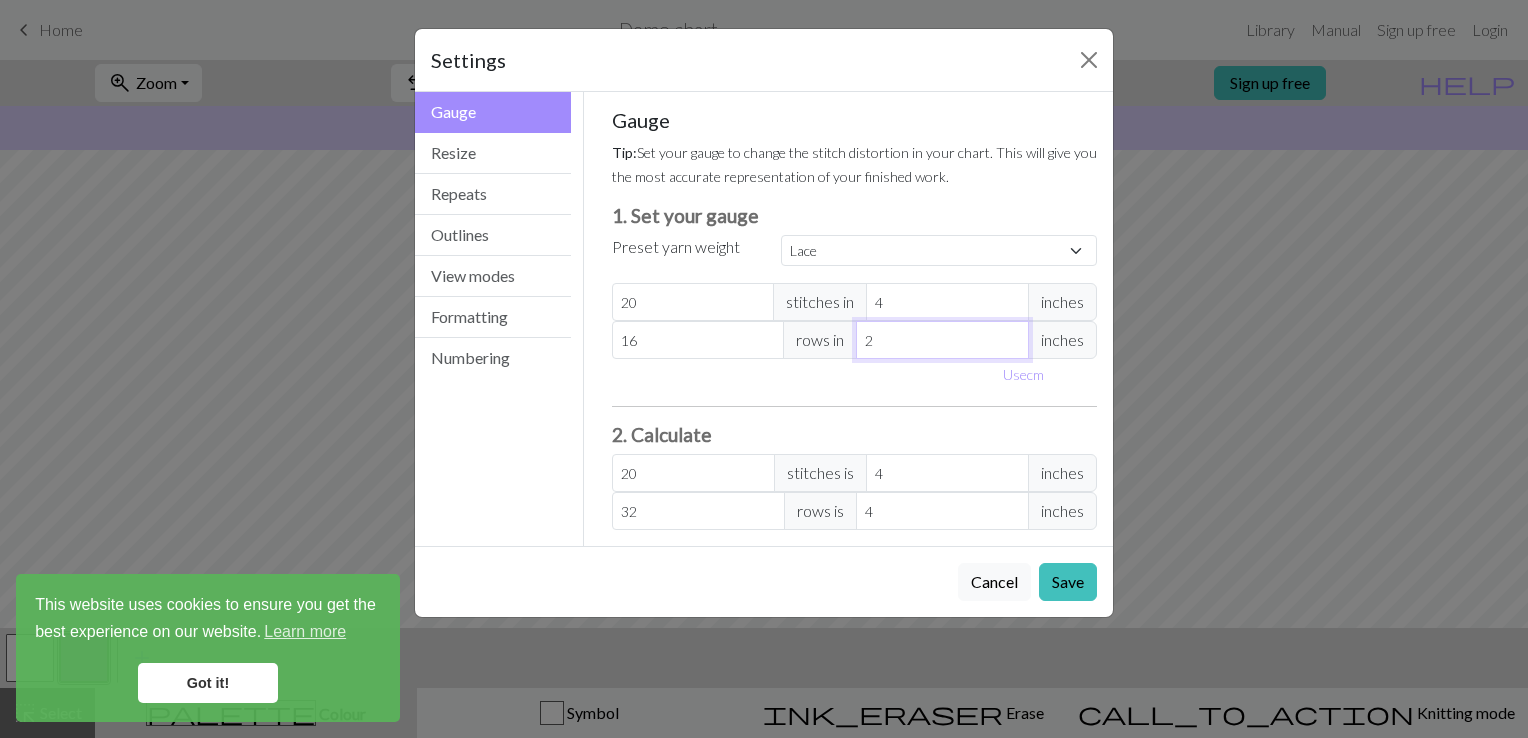 click on "2" at bounding box center [942, 340] 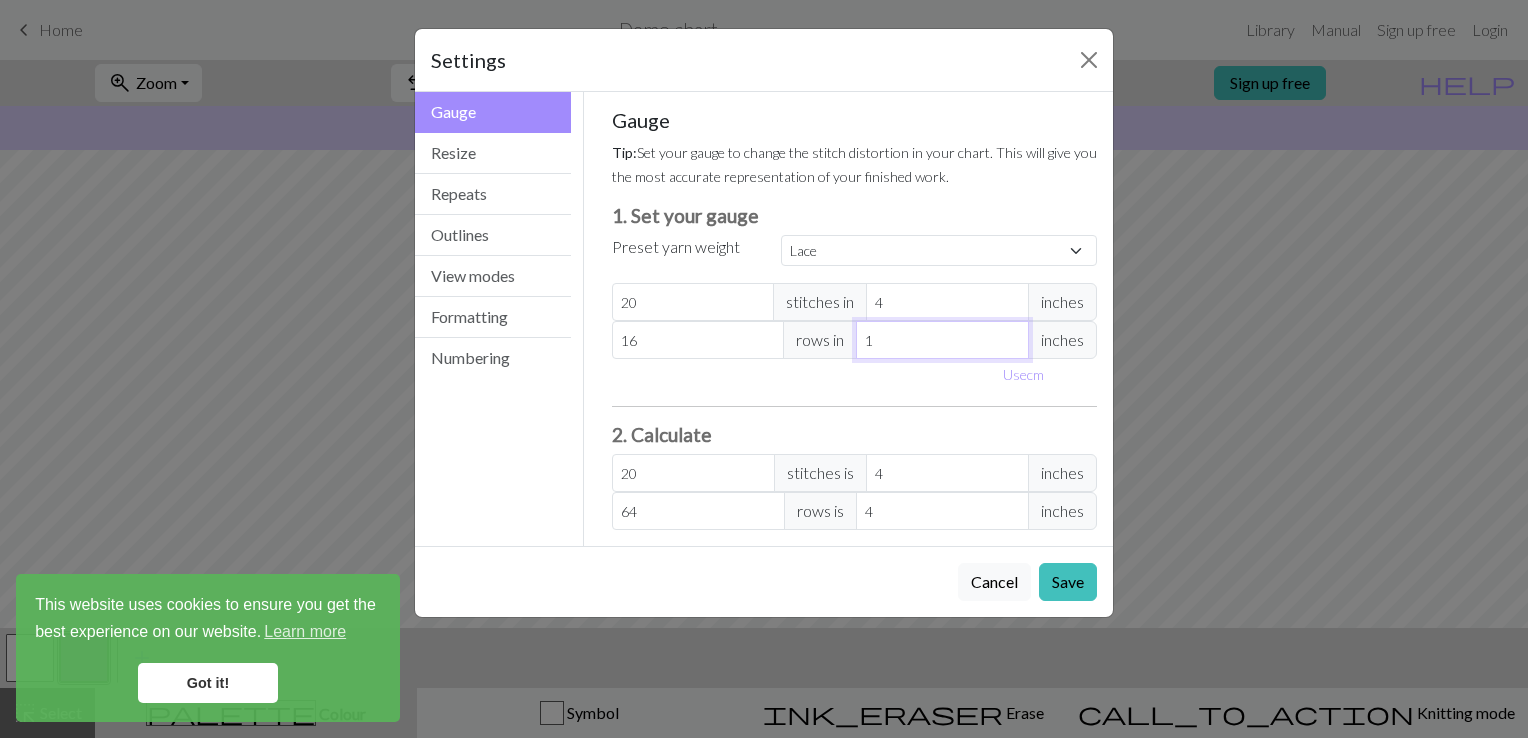 type on "1" 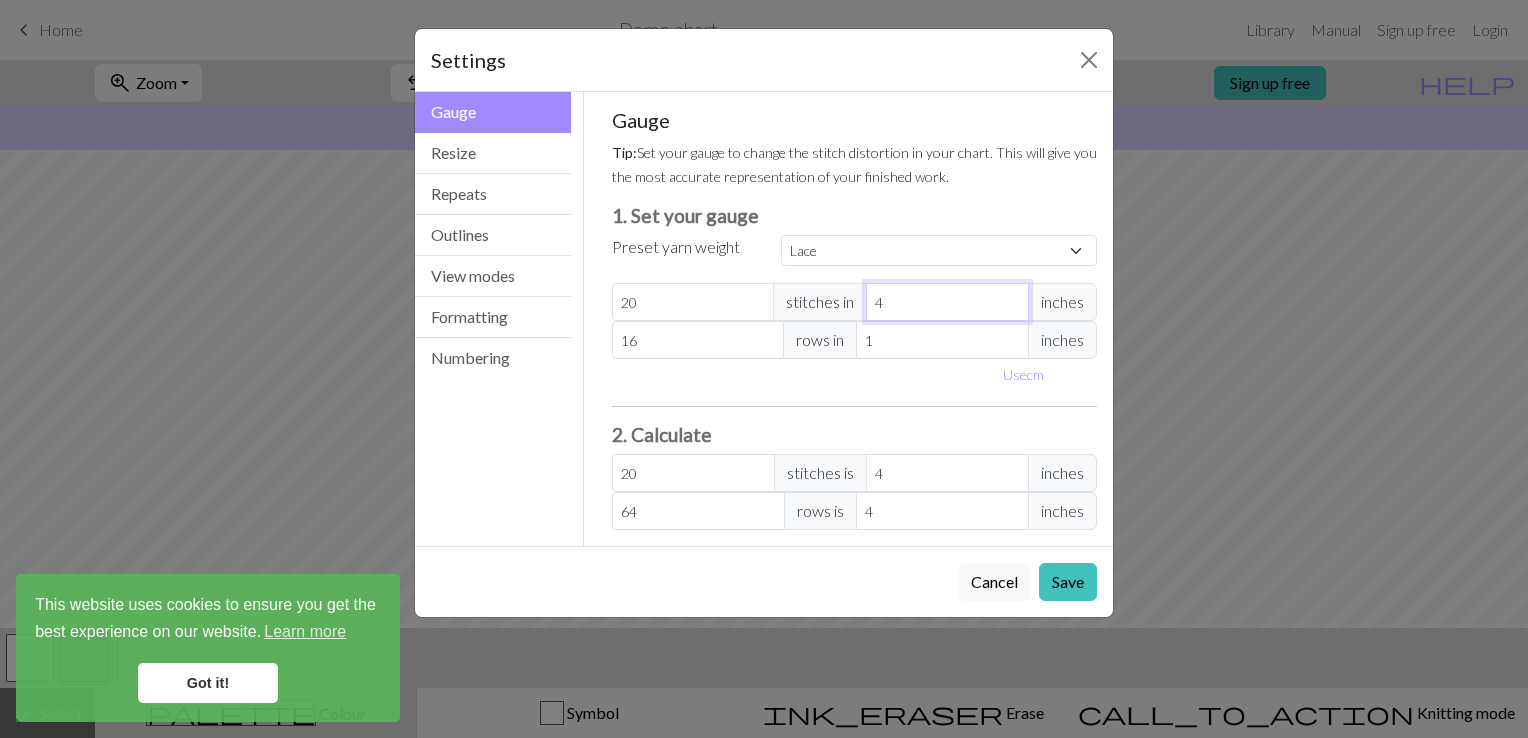 type on "3" 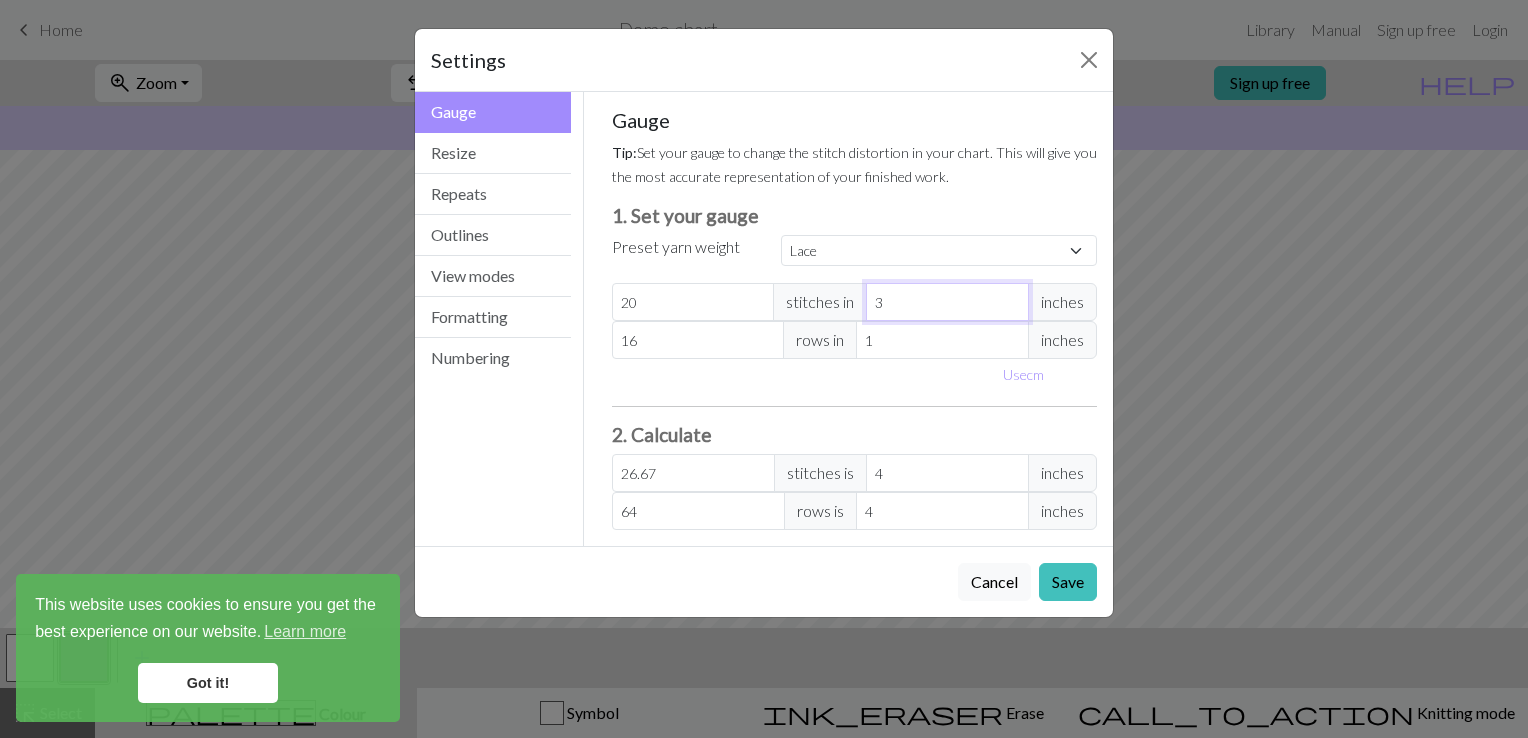 click on "3" at bounding box center (947, 302) 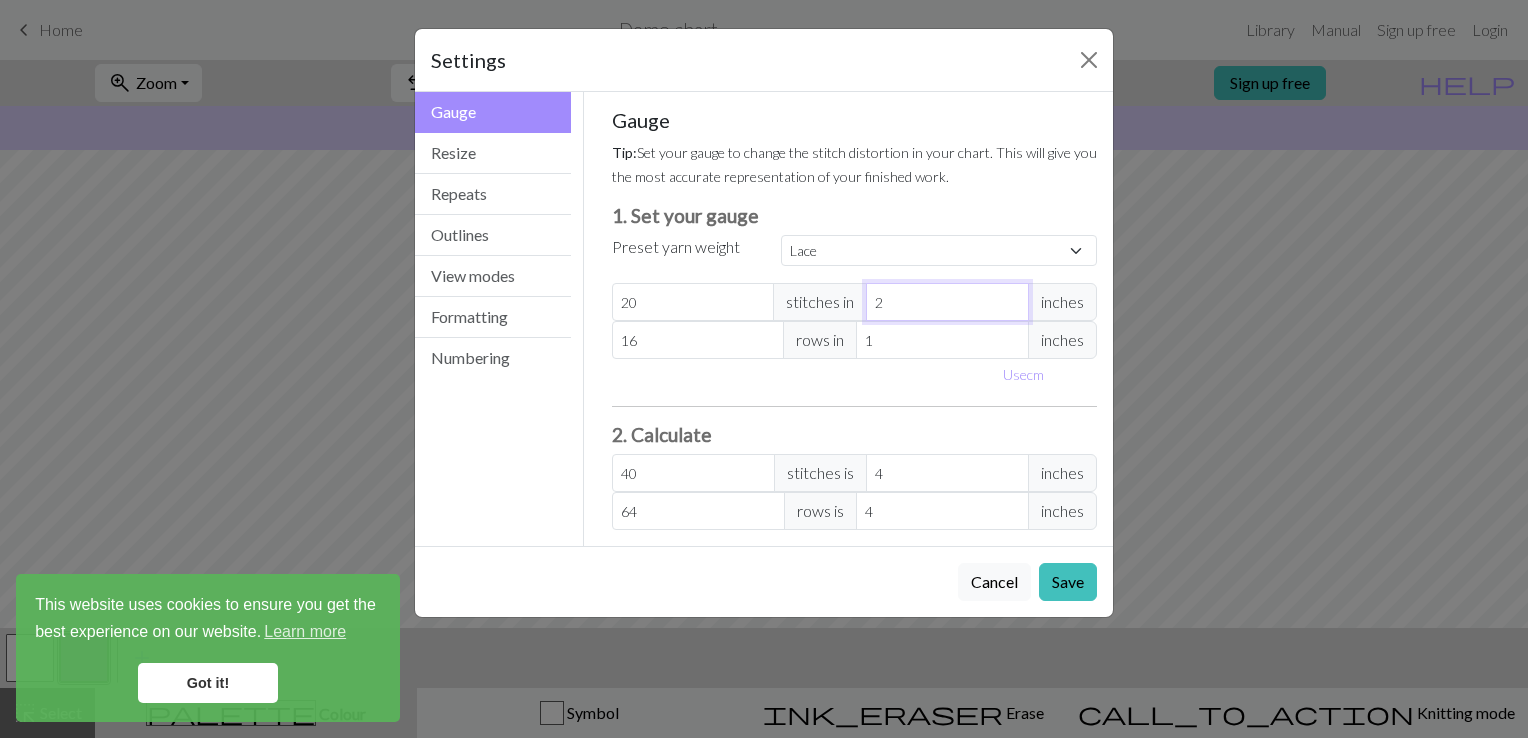 click on "2" at bounding box center [947, 302] 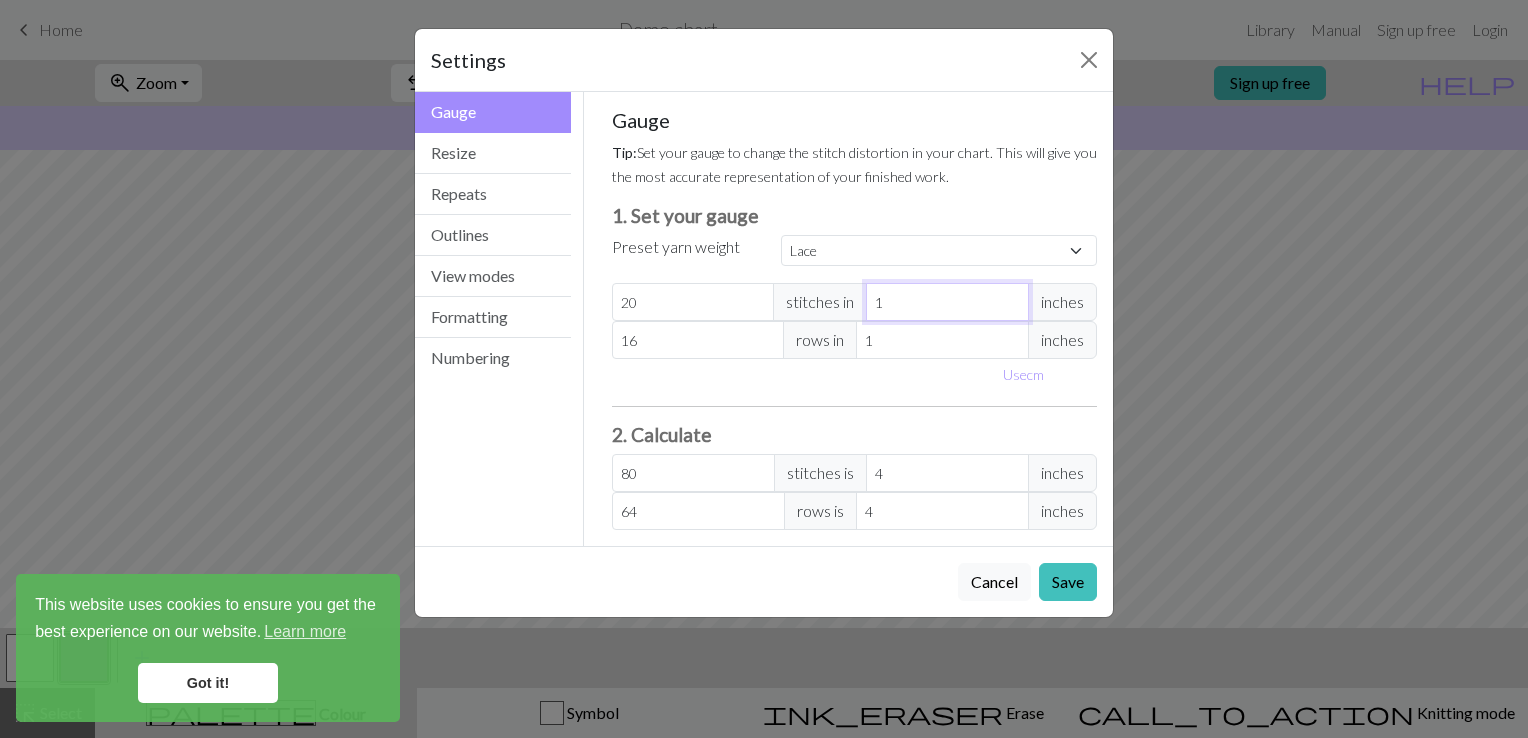 click on "1" at bounding box center (947, 302) 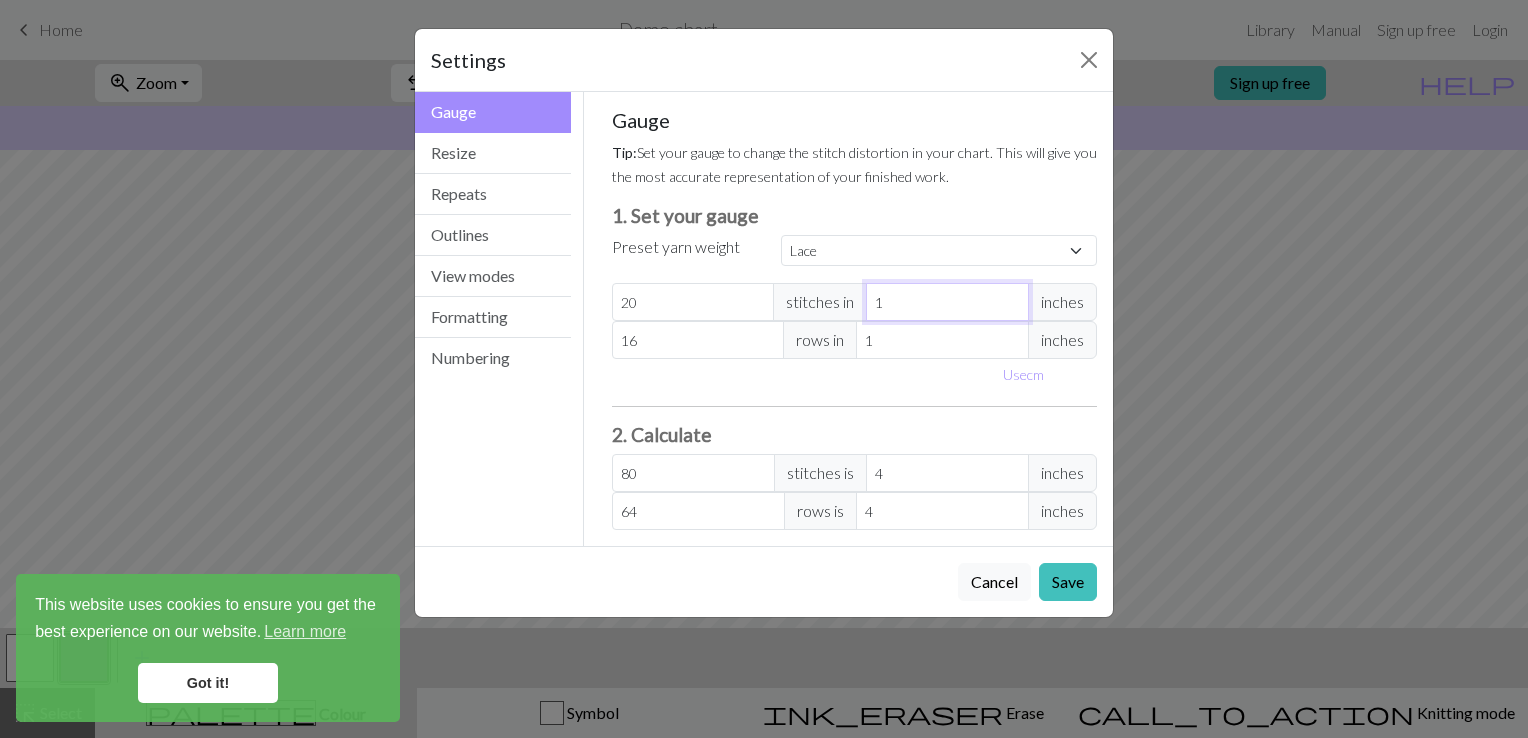 type on "0" 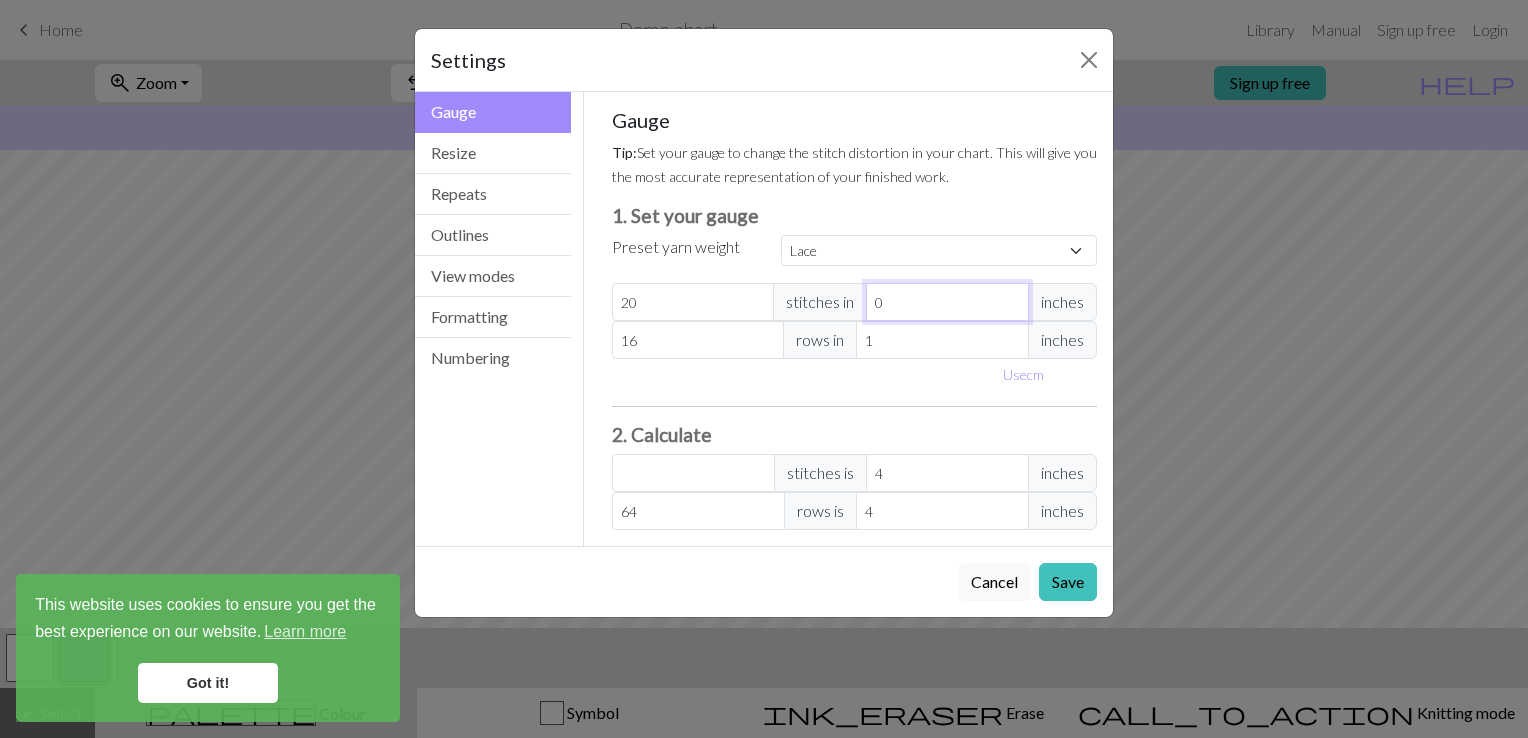 click on "0" at bounding box center (947, 302) 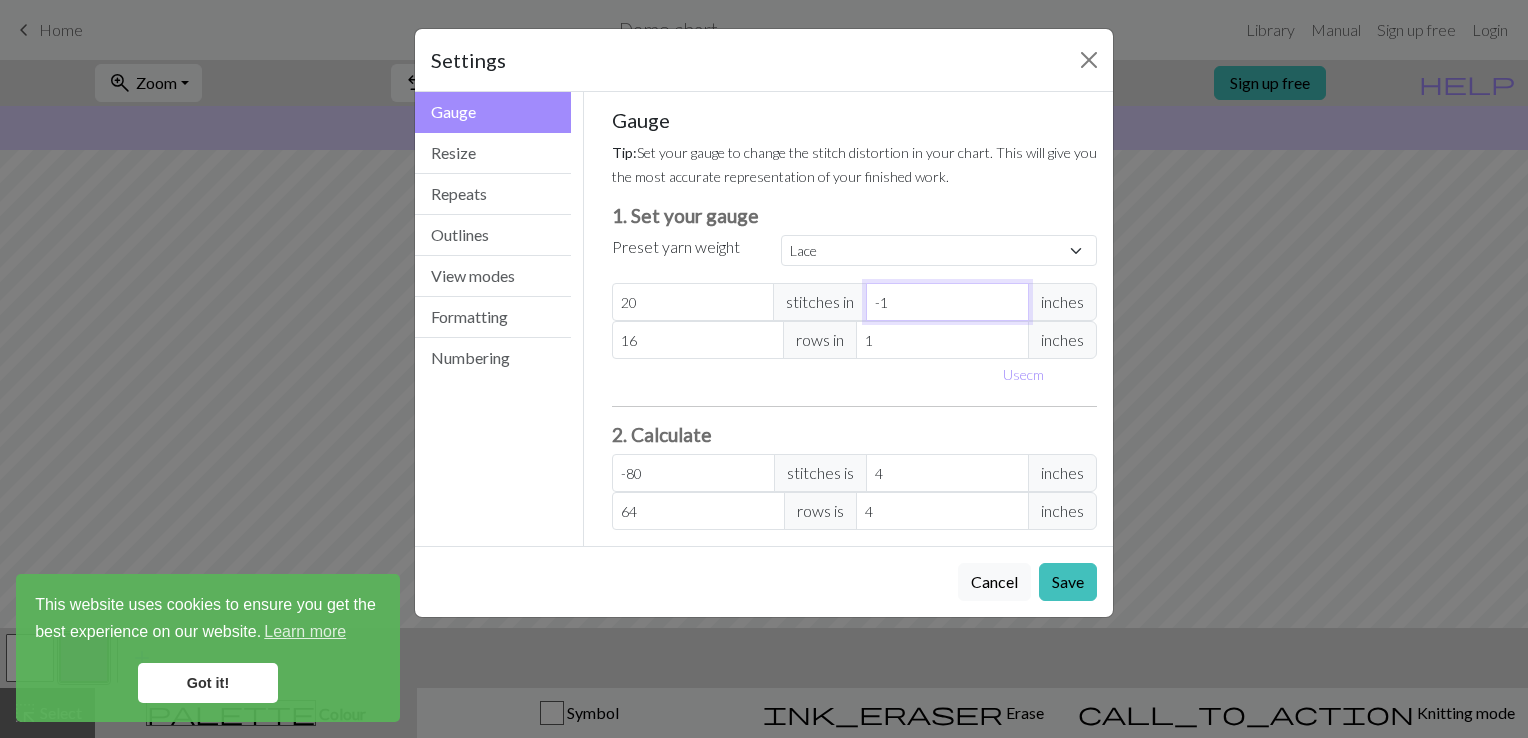 click on "-1" at bounding box center [947, 302] 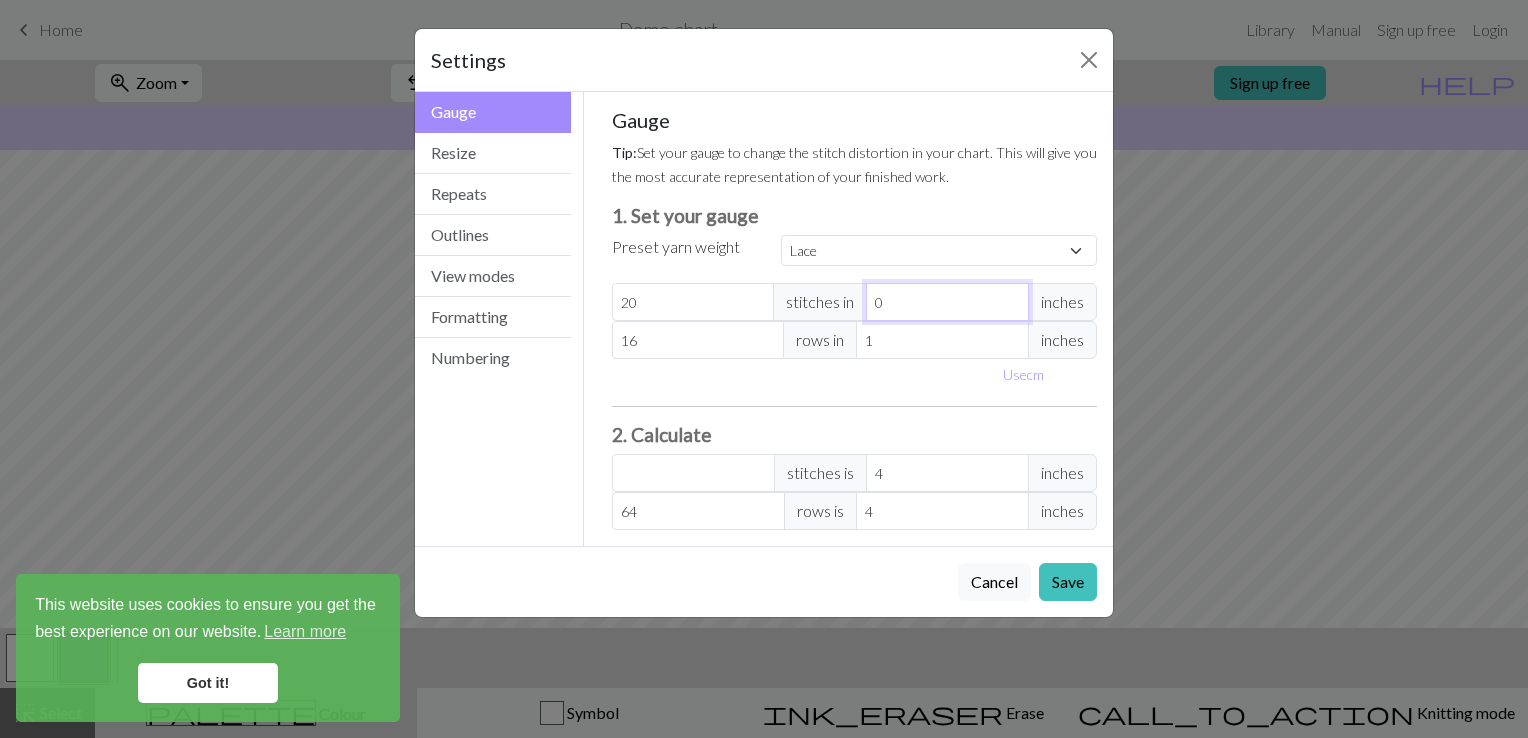 click on "0" at bounding box center (947, 302) 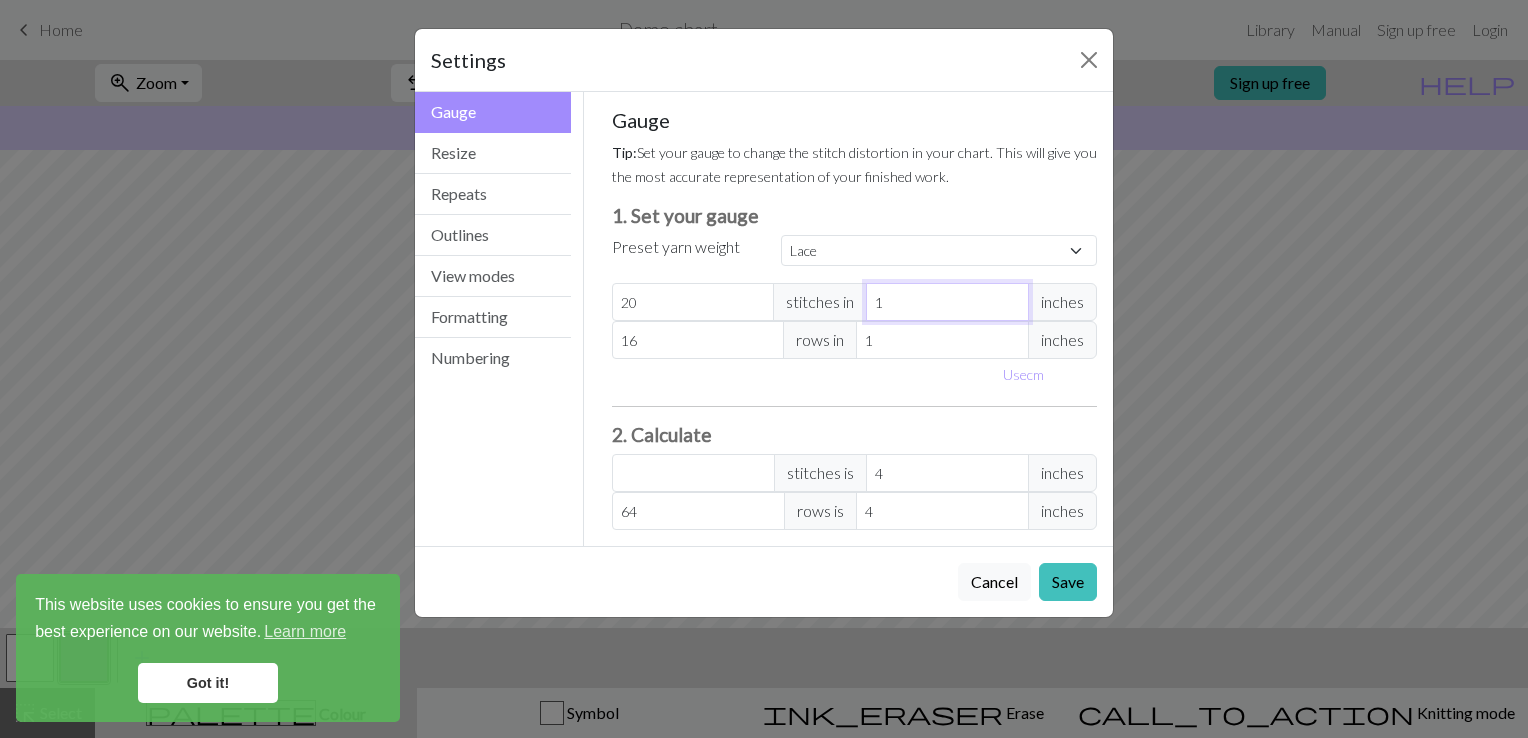 type on "80" 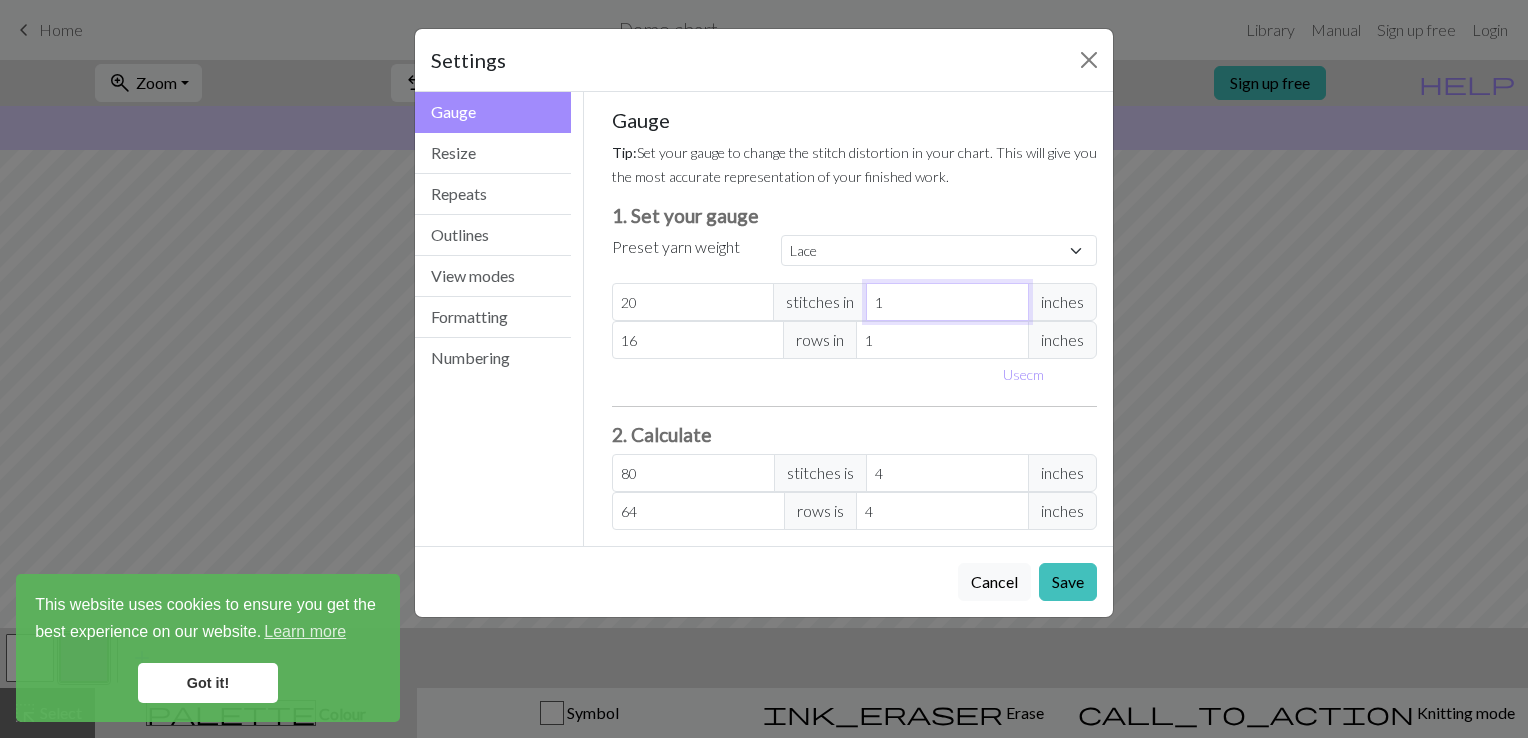 type on "1" 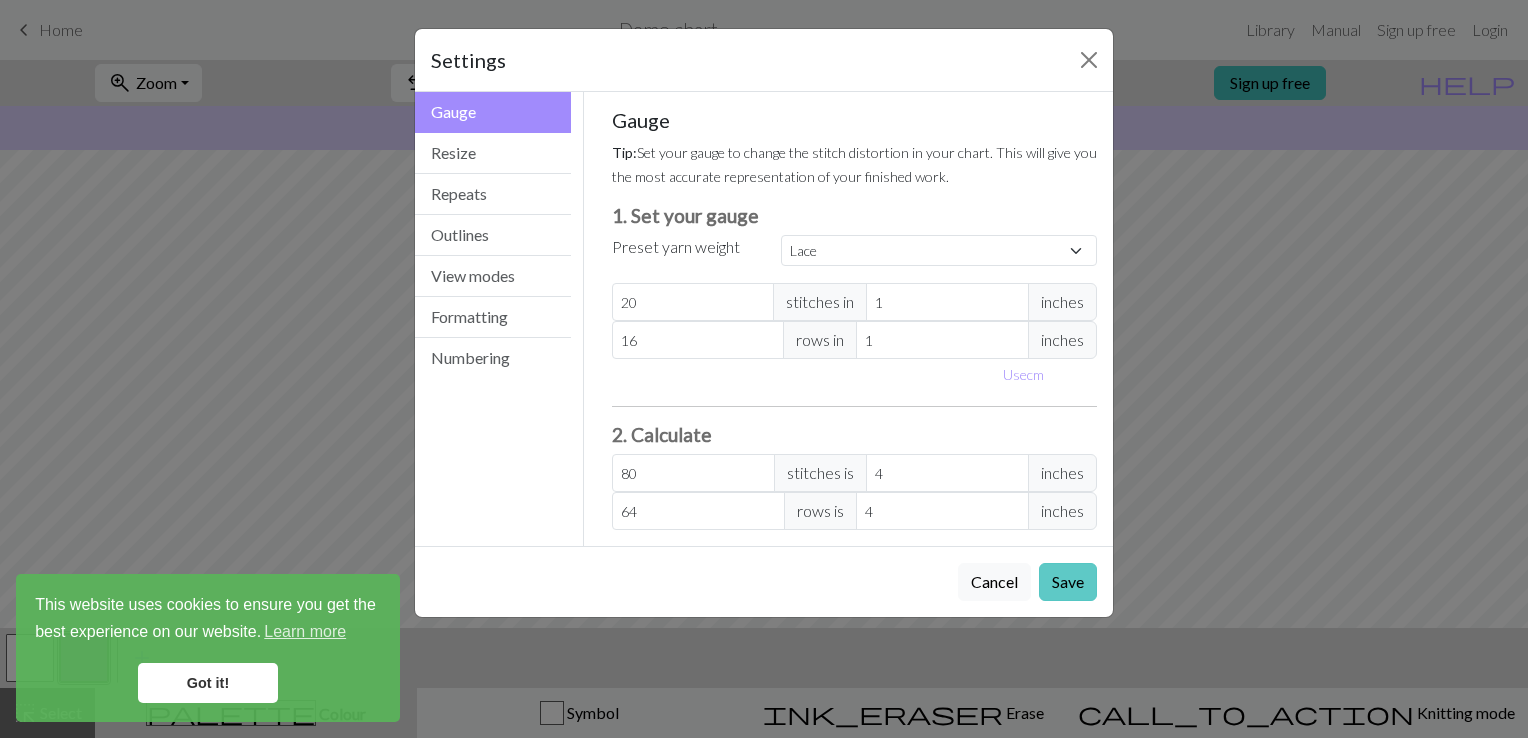 click on "Save" at bounding box center (1068, 582) 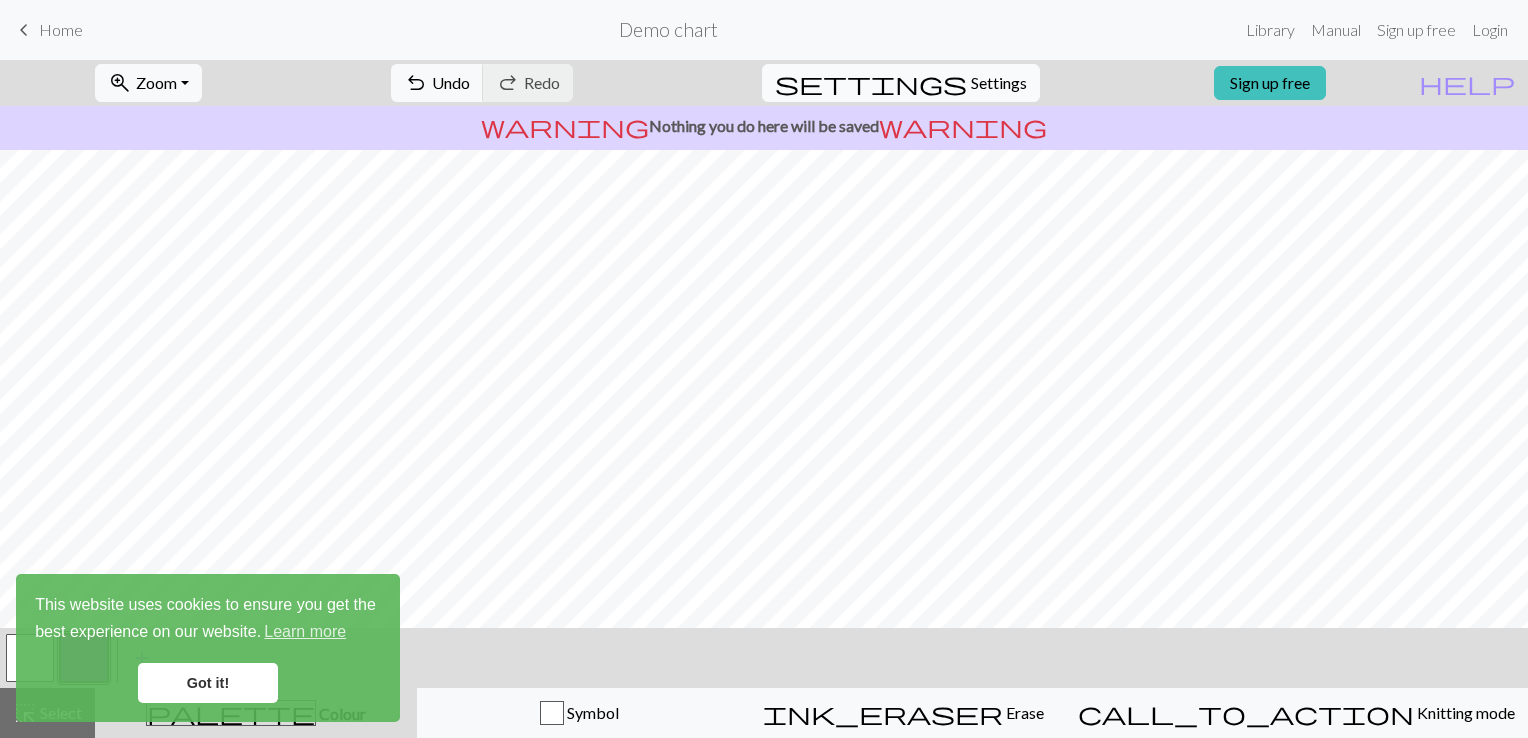 click on "settings" at bounding box center [871, 83] 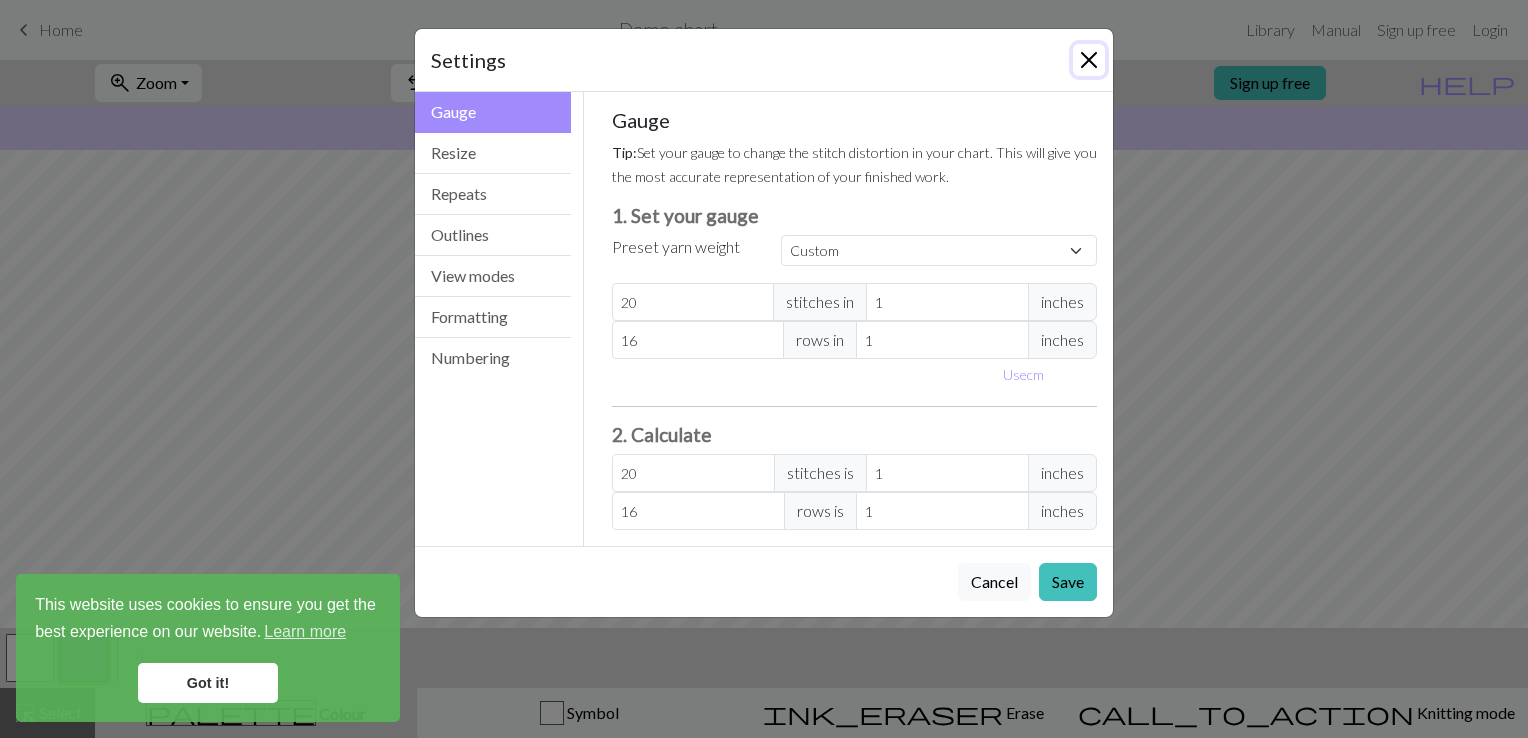 click at bounding box center (1089, 60) 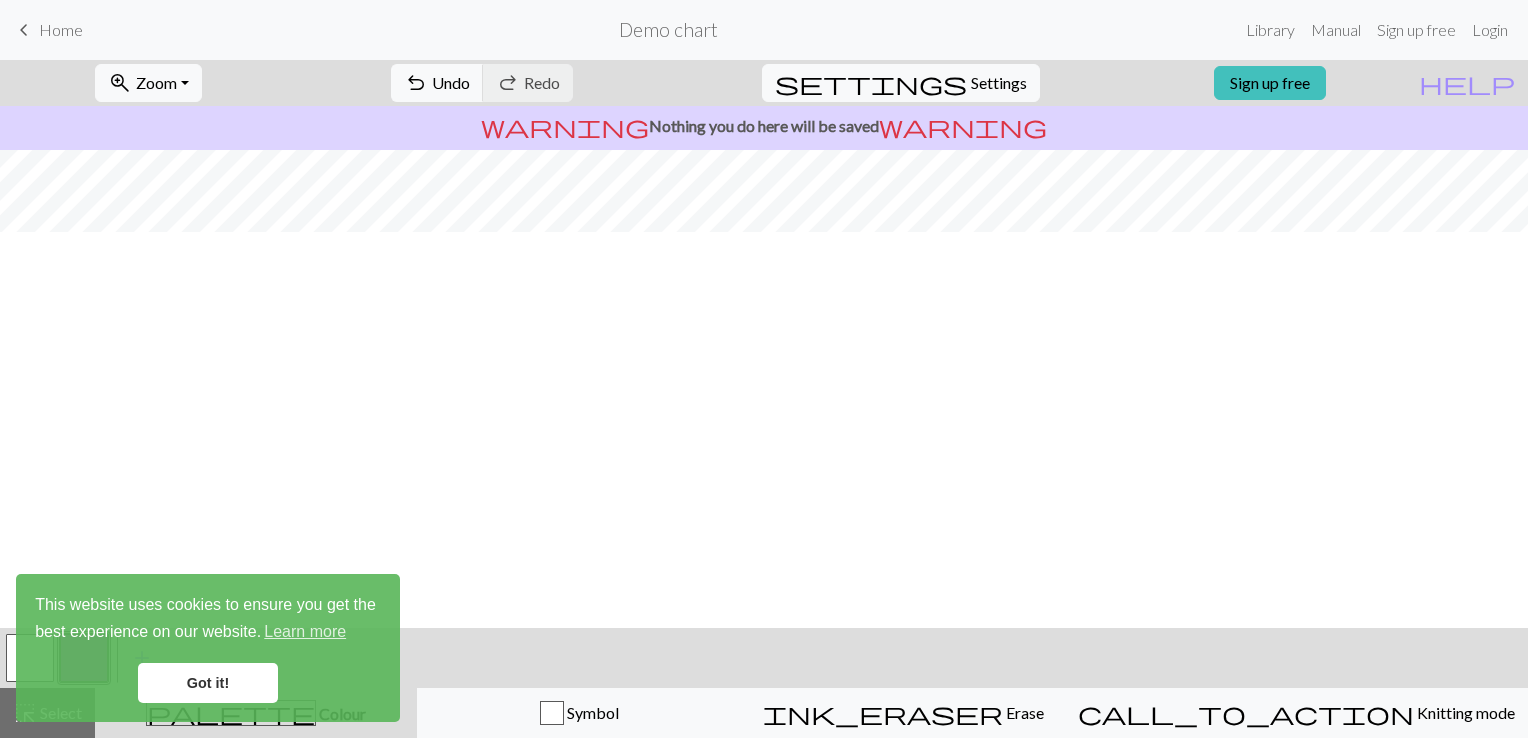 scroll, scrollTop: 0, scrollLeft: 0, axis: both 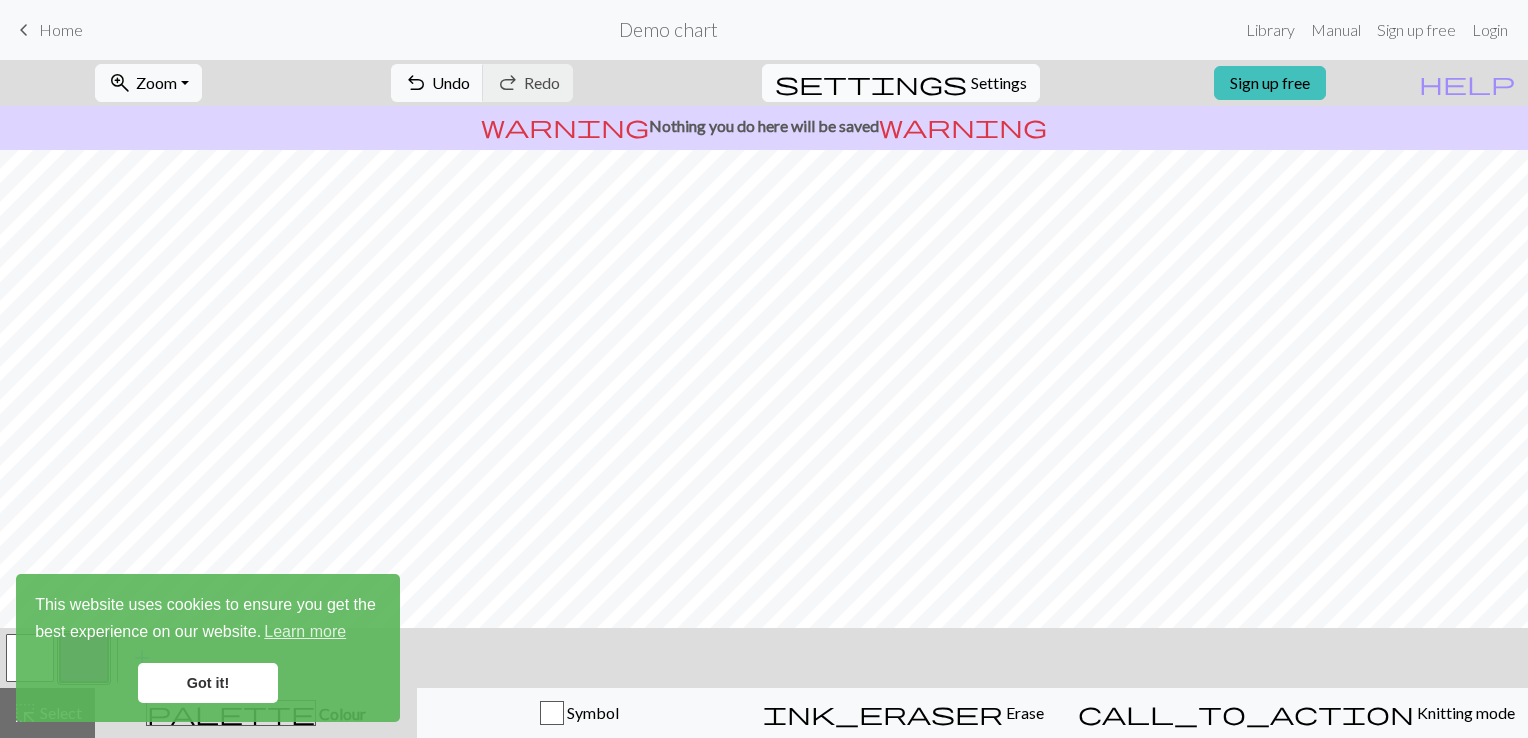 click on "Settings" at bounding box center (999, 83) 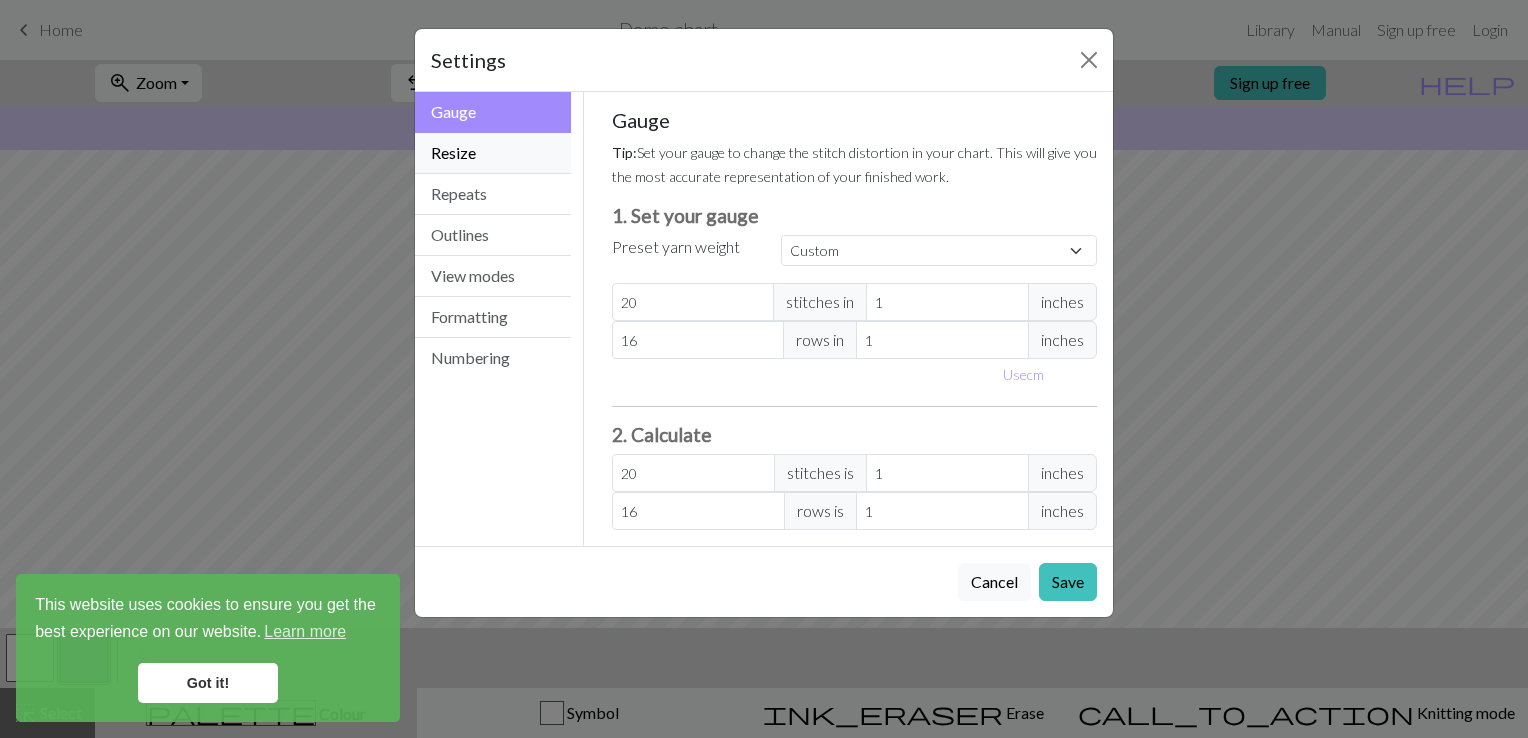 click on "Resize" at bounding box center [493, 153] 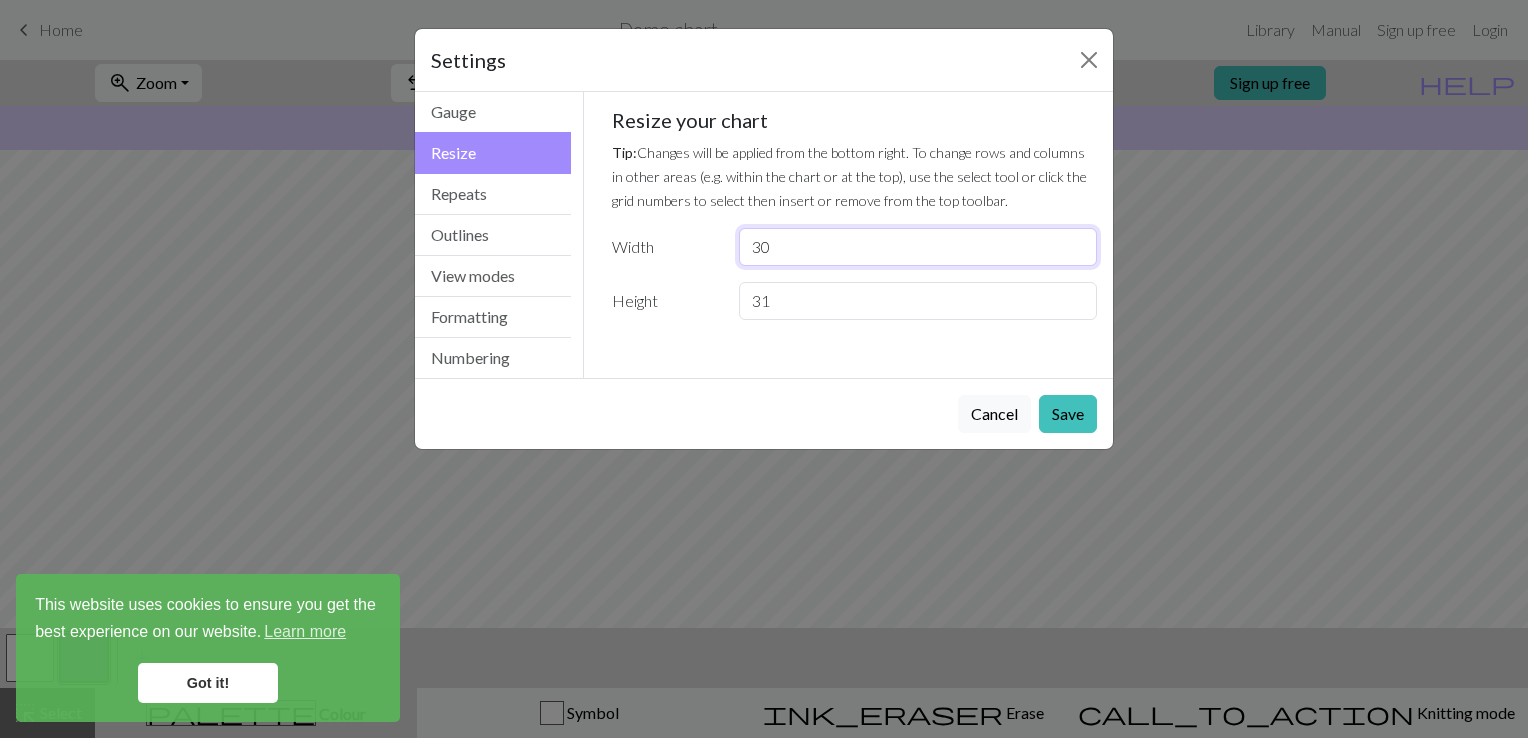 drag, startPoint x: 801, startPoint y: 245, endPoint x: 696, endPoint y: 241, distance: 105.076164 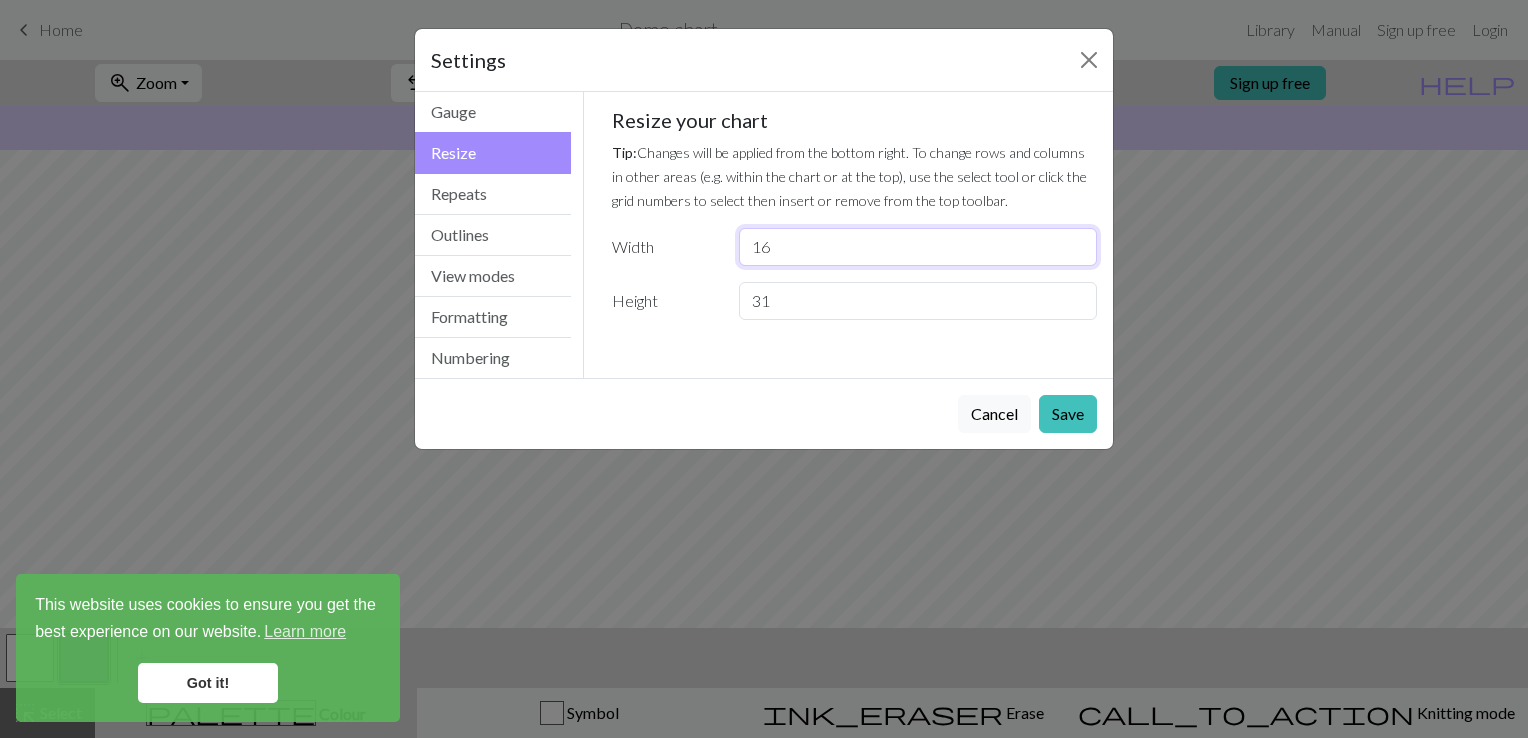type on "16" 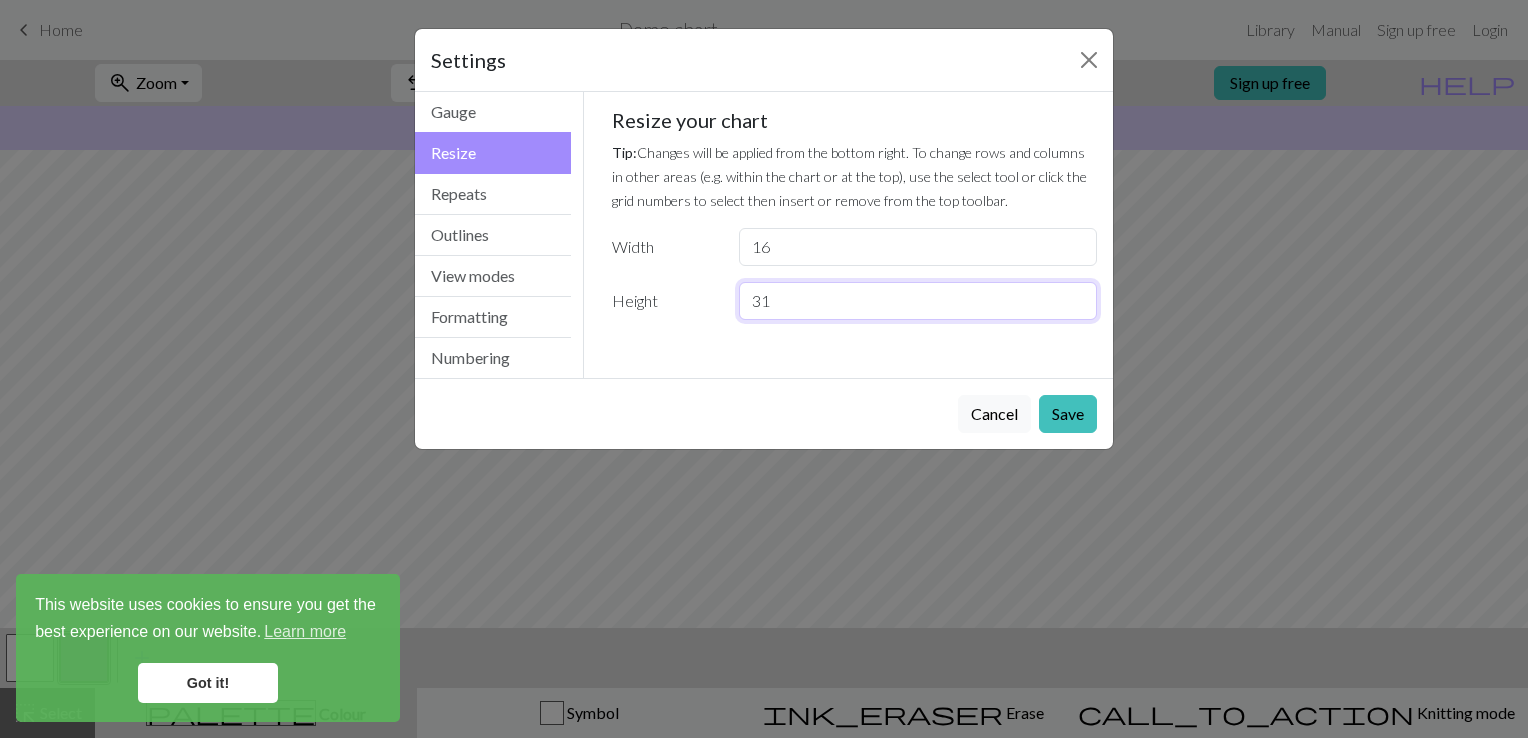 drag, startPoint x: 784, startPoint y: 302, endPoint x: 712, endPoint y: 302, distance: 72 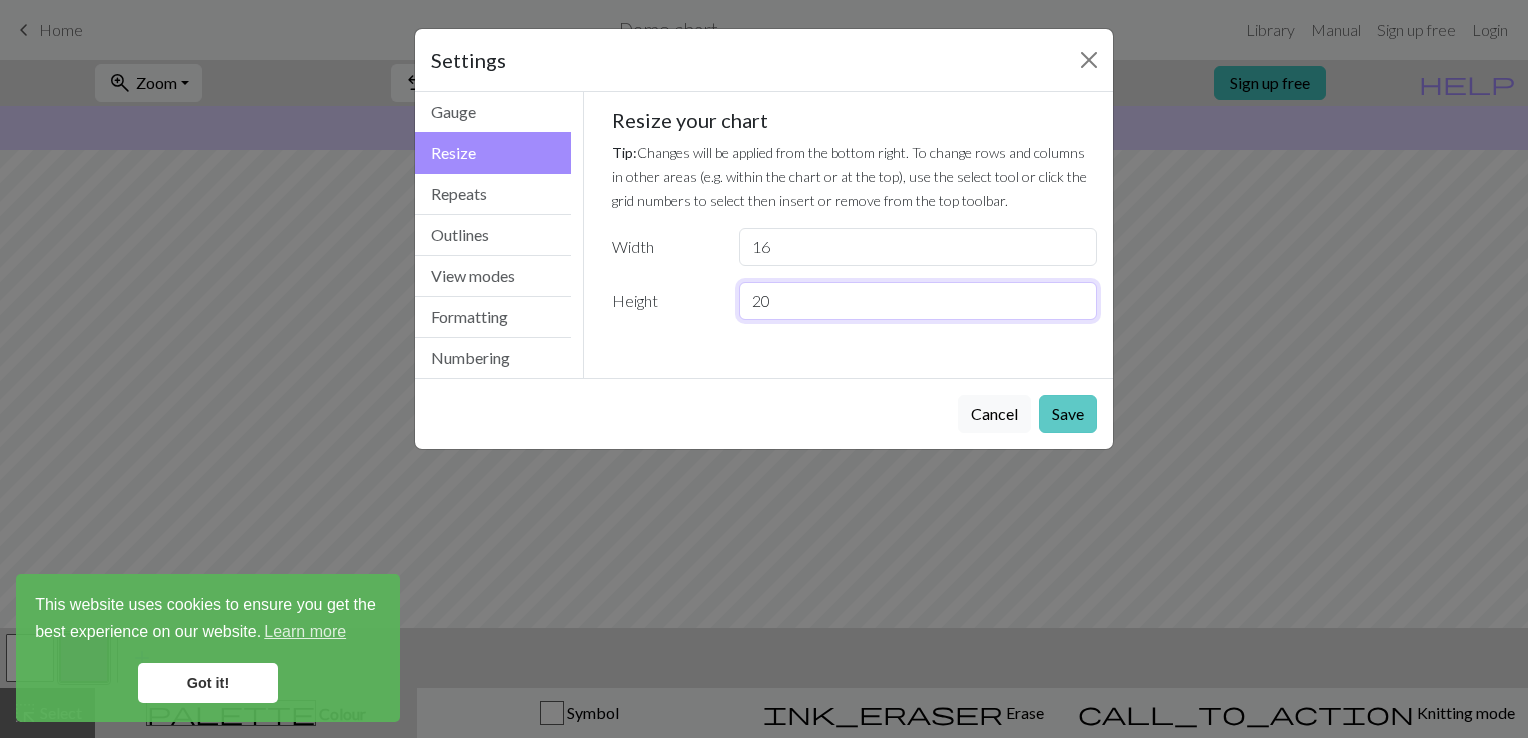 type on "20" 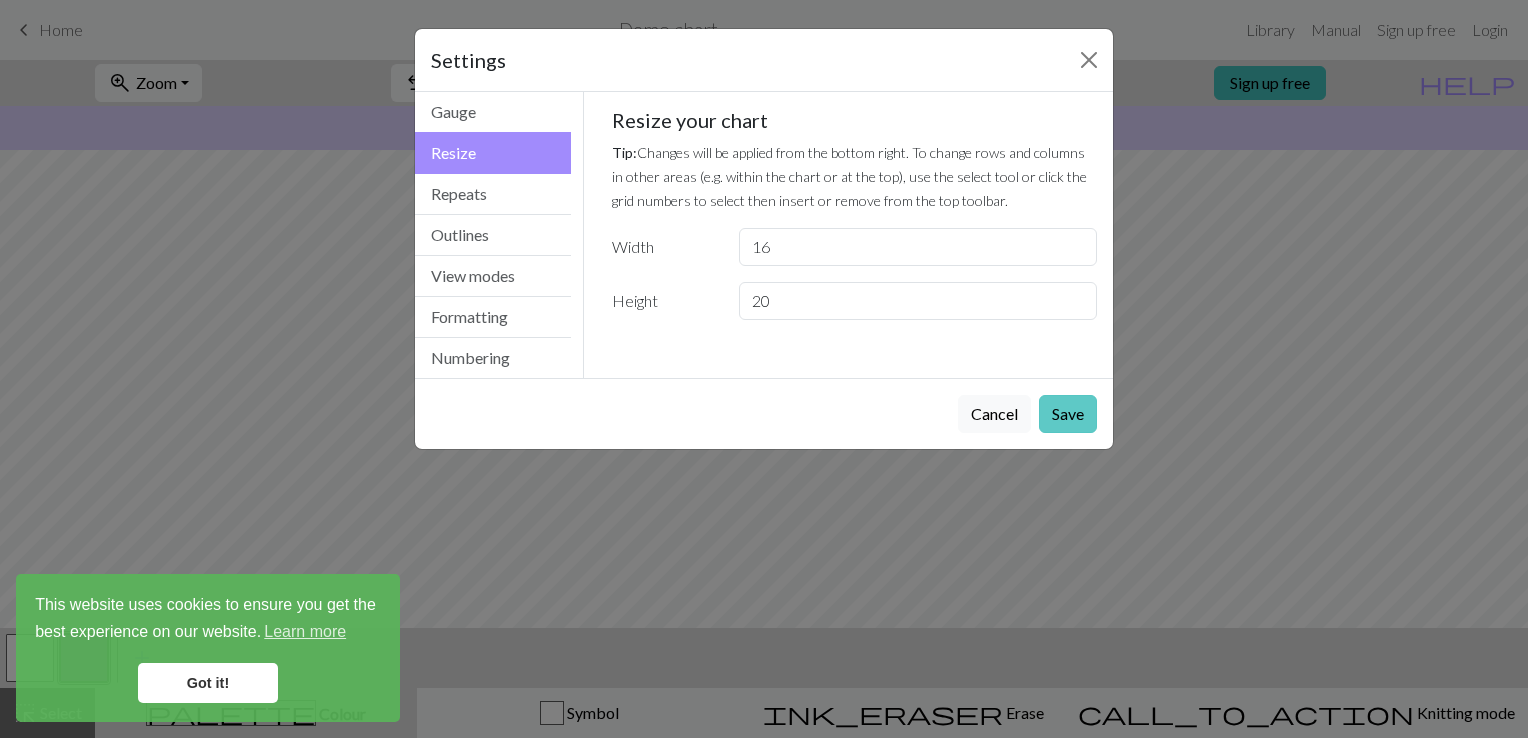 click on "Save" at bounding box center (1068, 414) 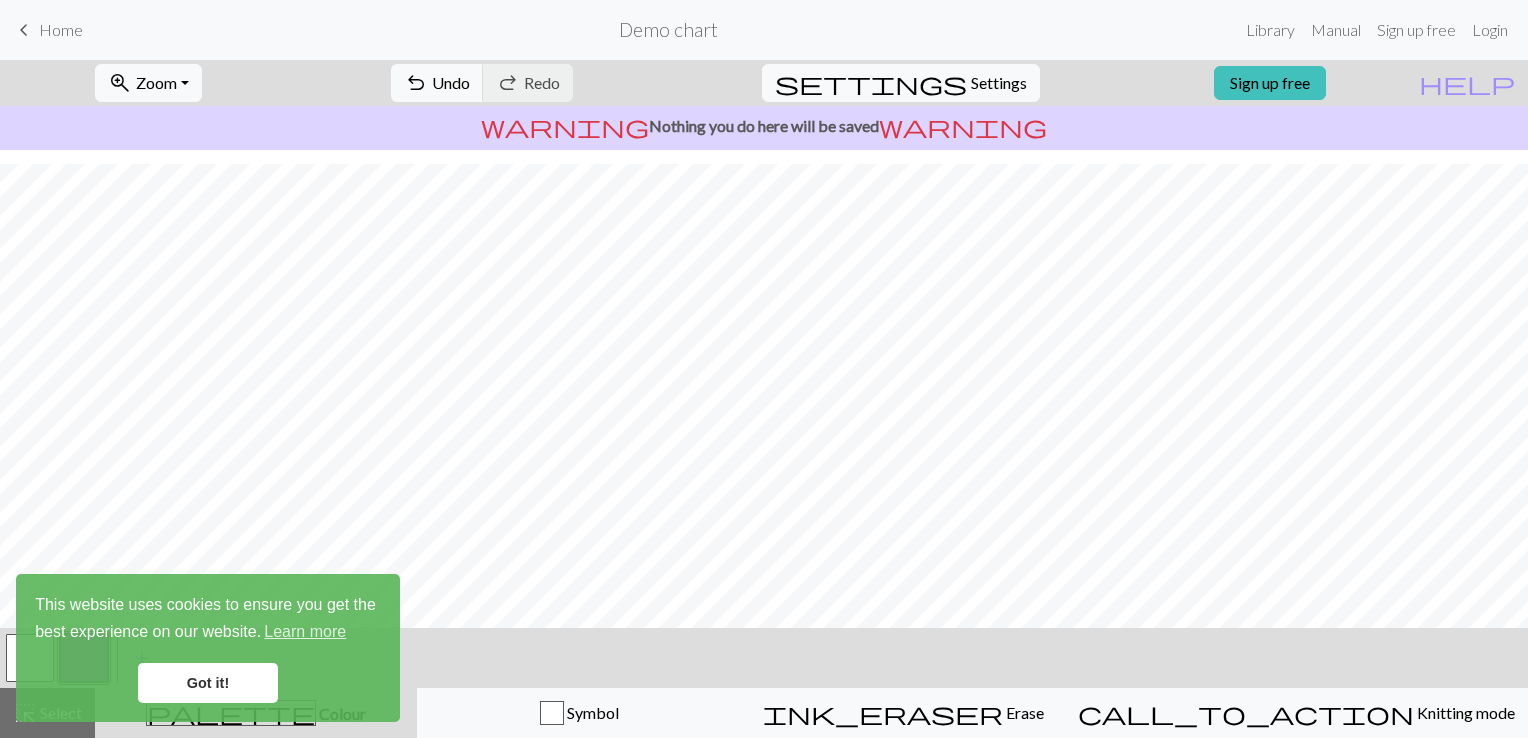 scroll, scrollTop: 0, scrollLeft: 0, axis: both 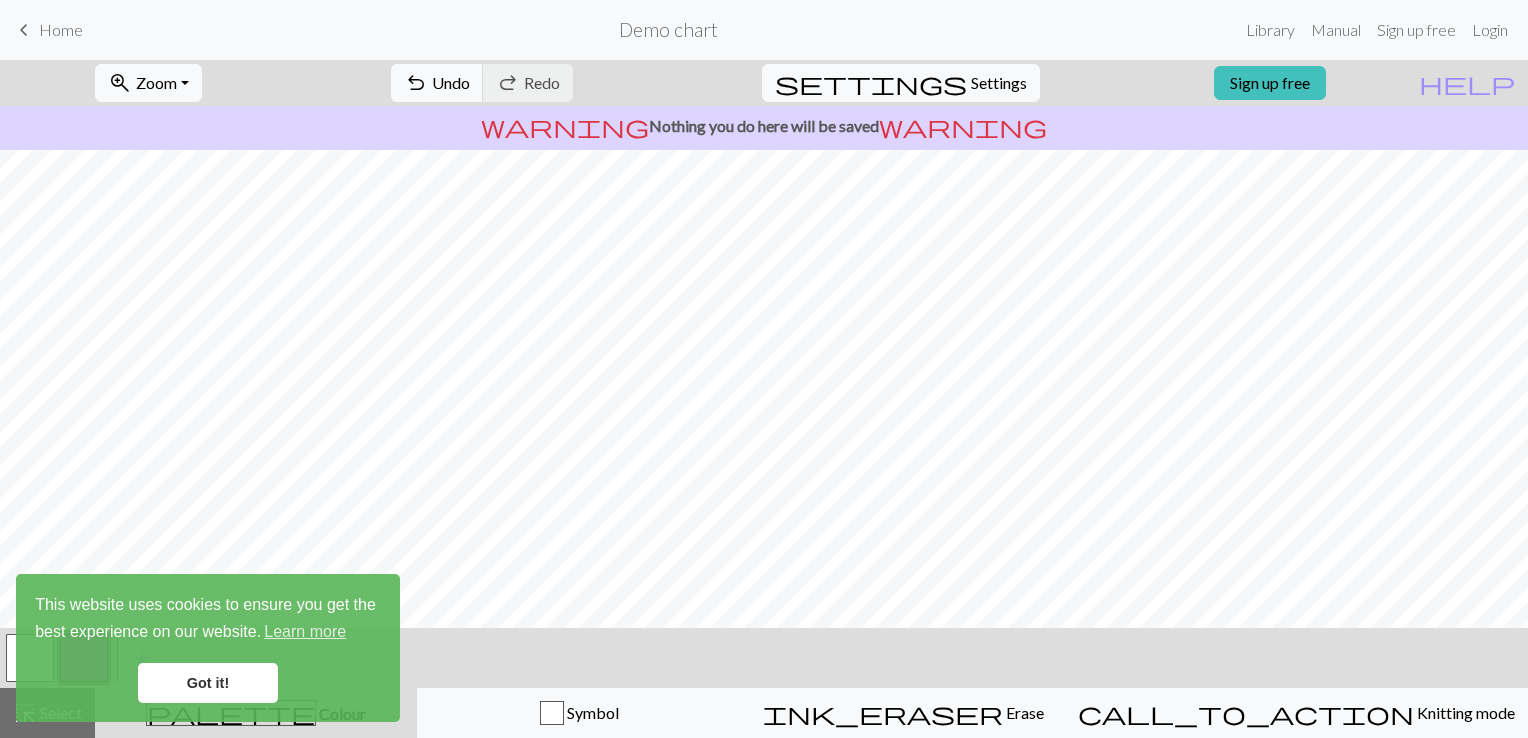 click on "Got it!" at bounding box center [208, 683] 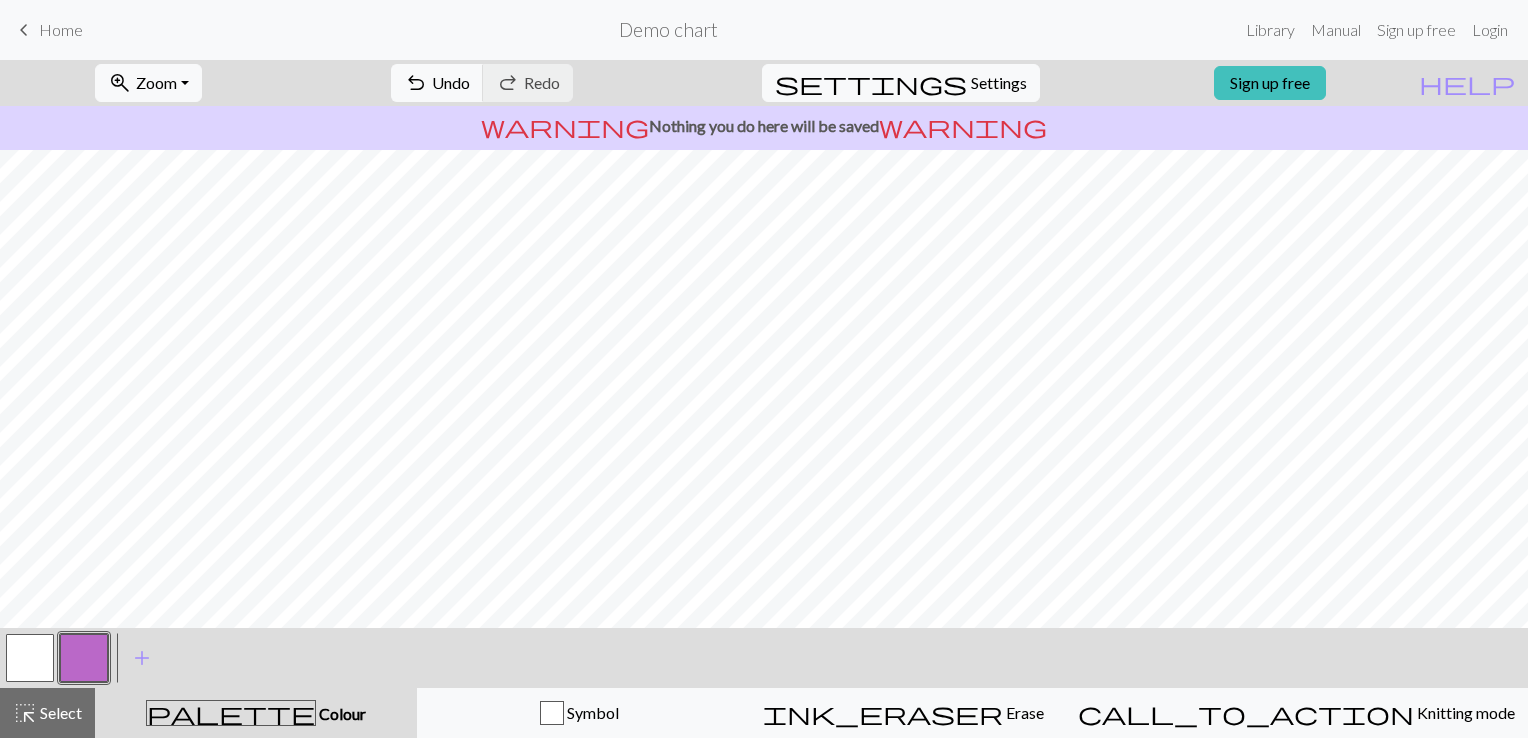 click at bounding box center [30, 658] 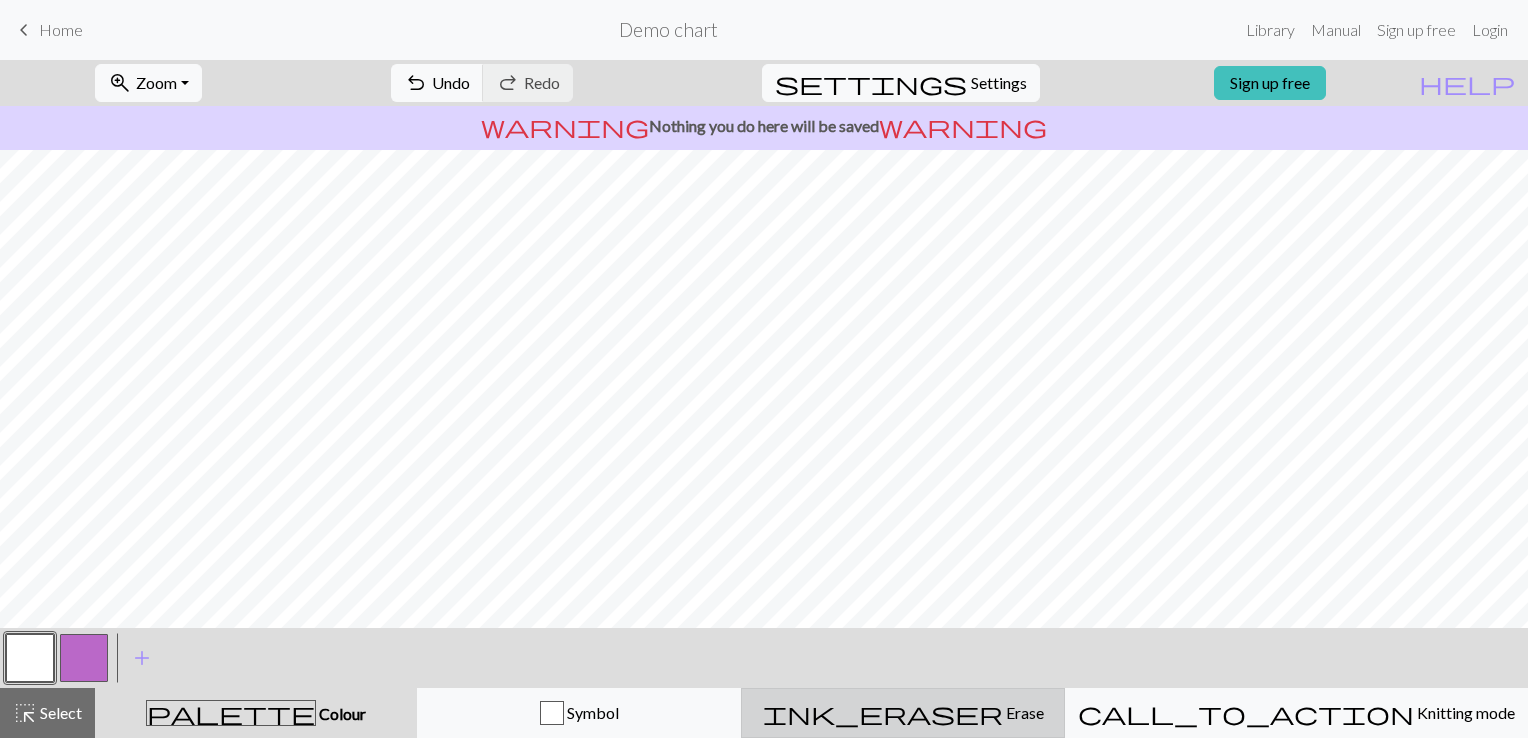 click on "Erase" at bounding box center [1023, 712] 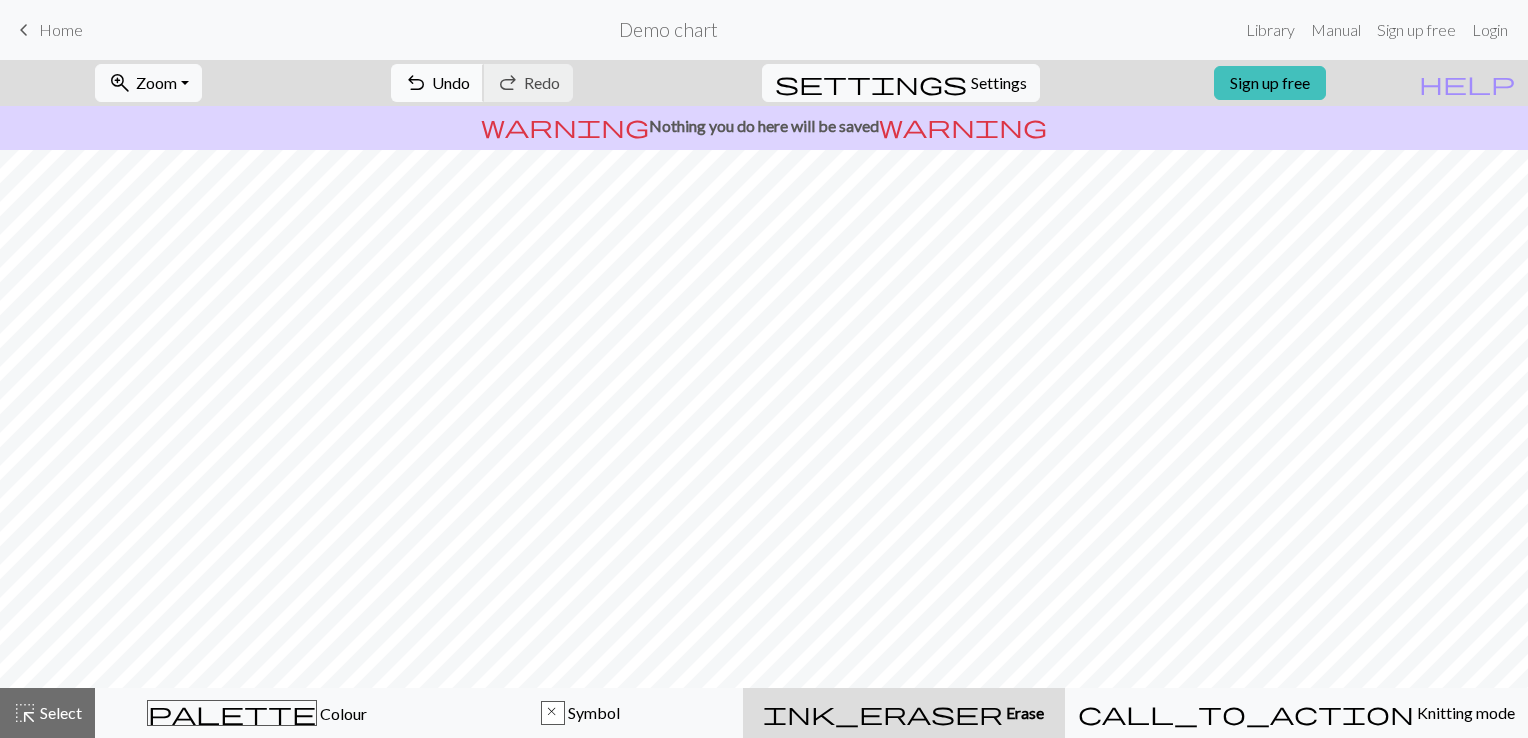 click on "Undo" at bounding box center [451, 82] 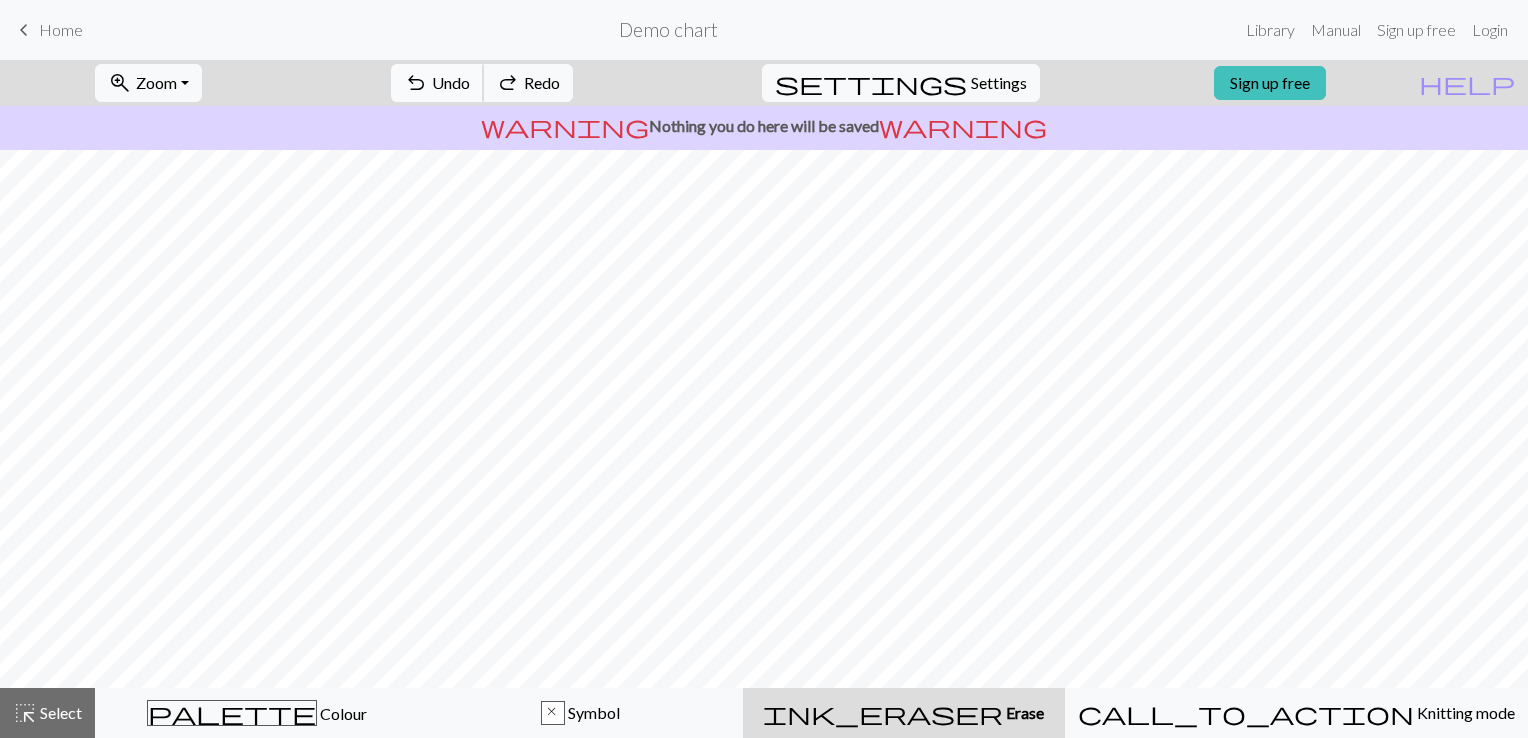 click on "Undo" at bounding box center [451, 82] 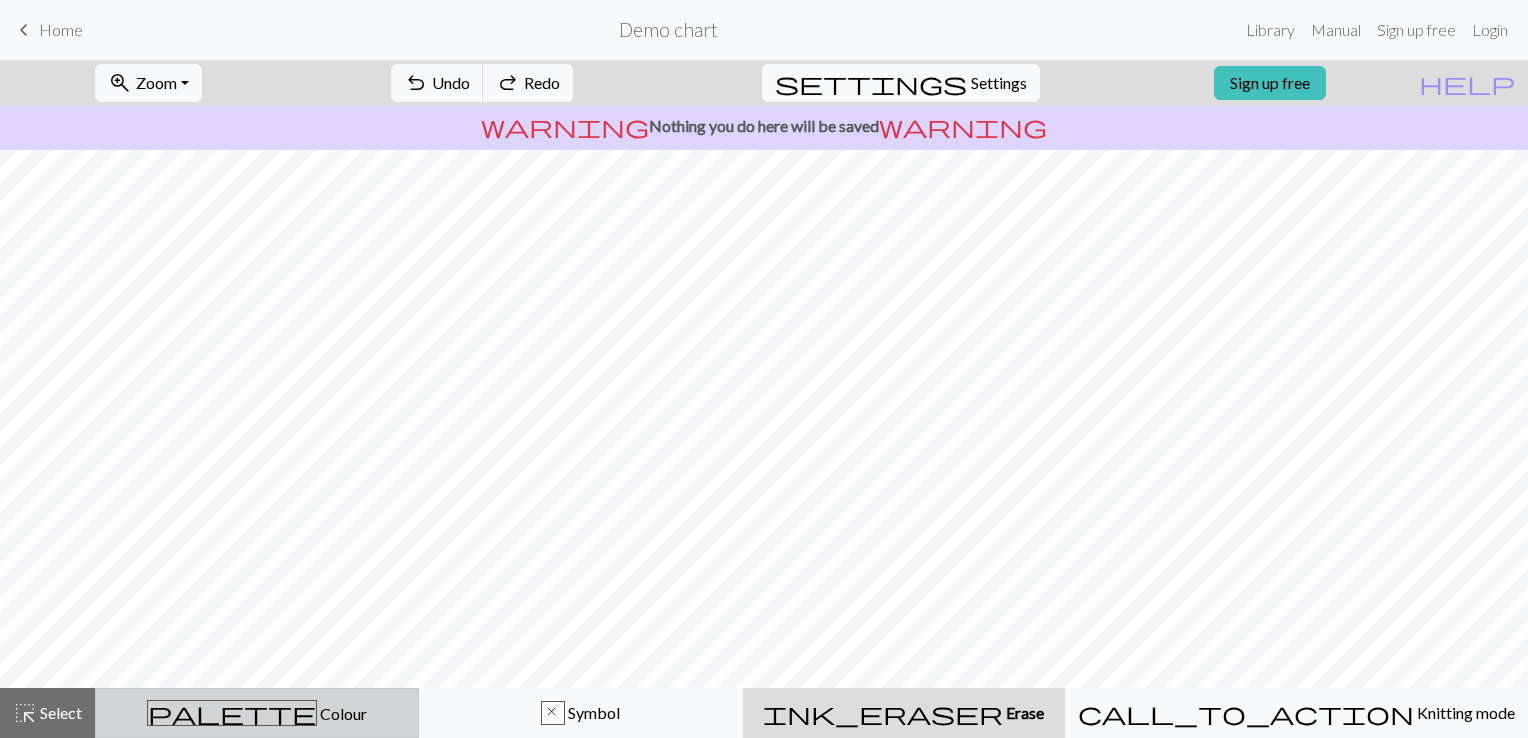 click on "Colour" at bounding box center (342, 713) 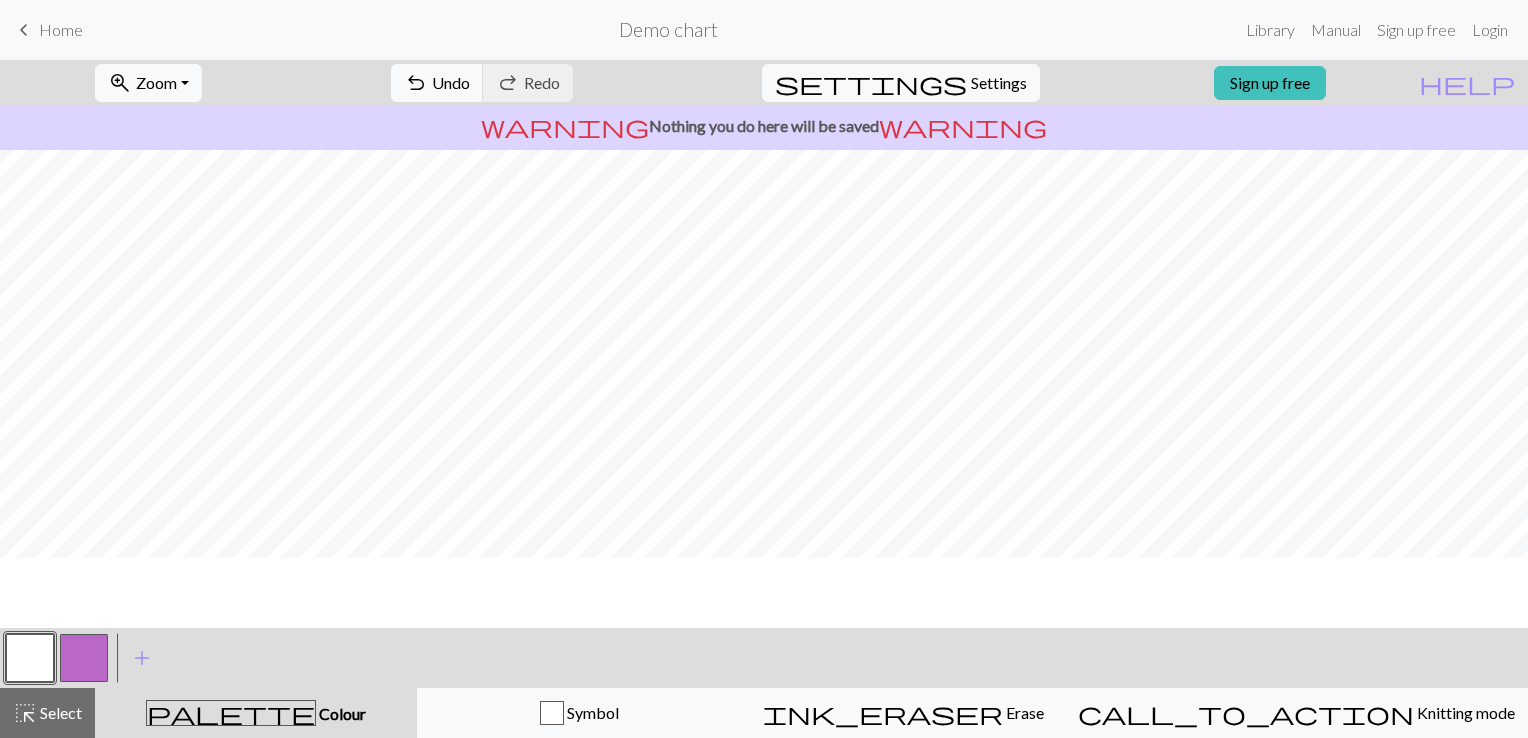 scroll, scrollTop: 0, scrollLeft: 0, axis: both 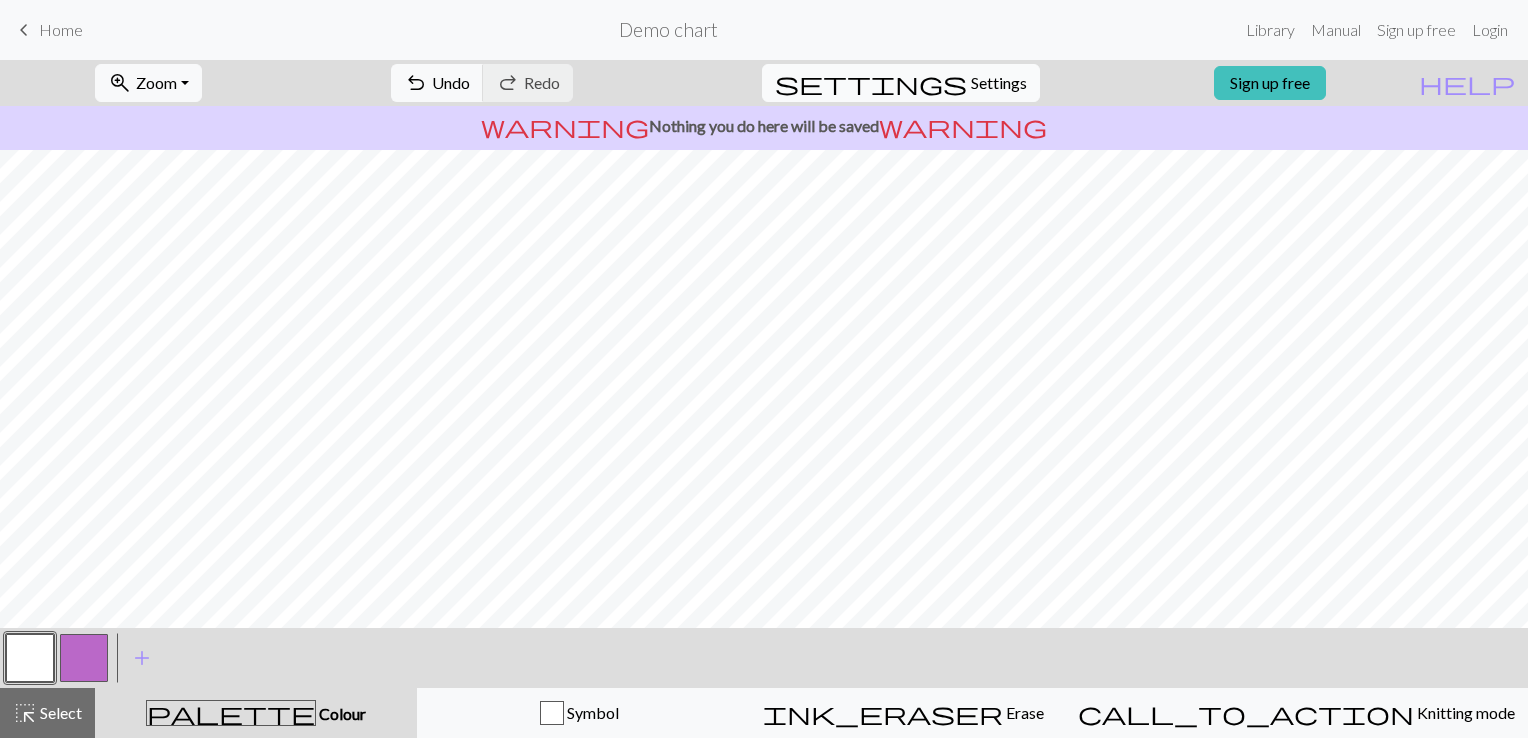 click on "Settings" at bounding box center (999, 83) 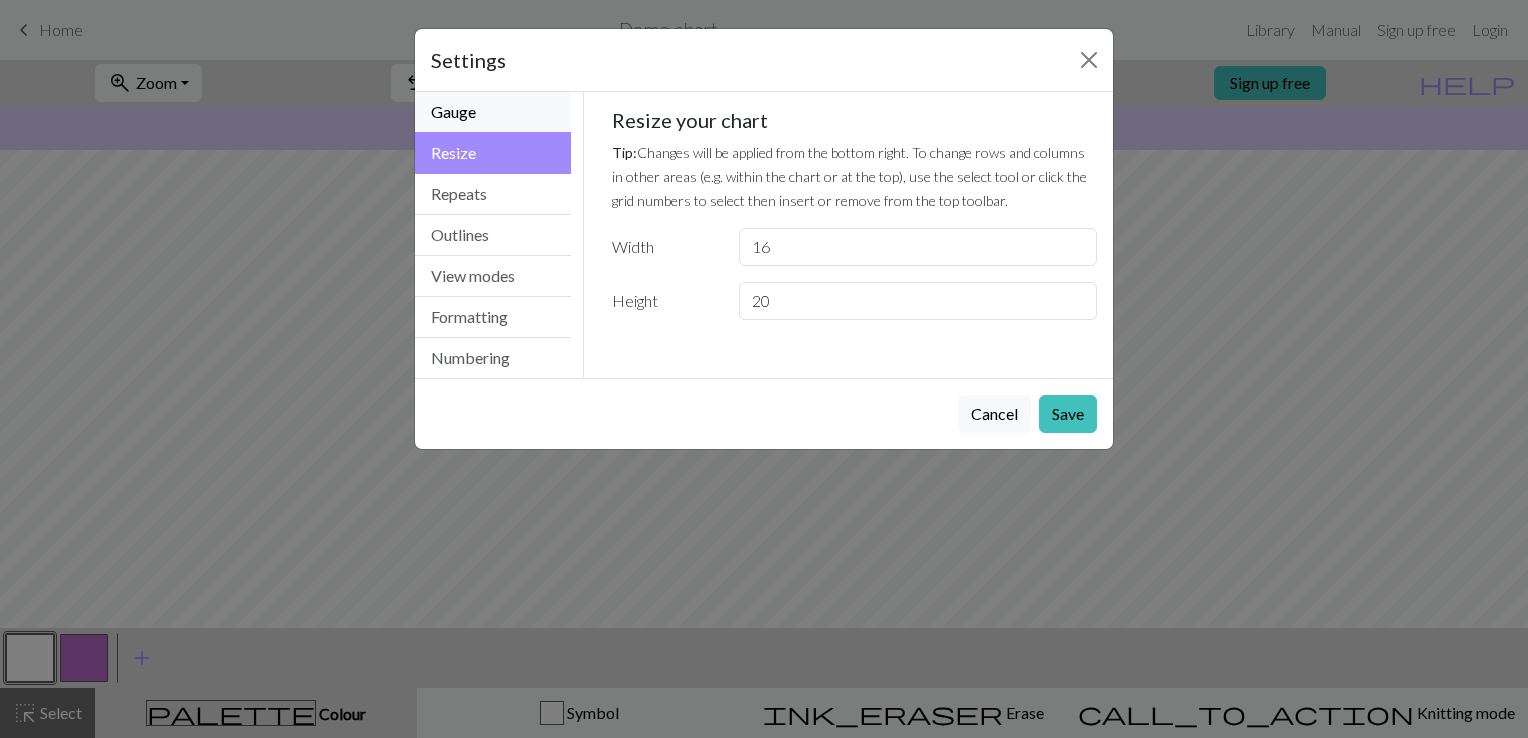 click on "Gauge" at bounding box center (493, 112) 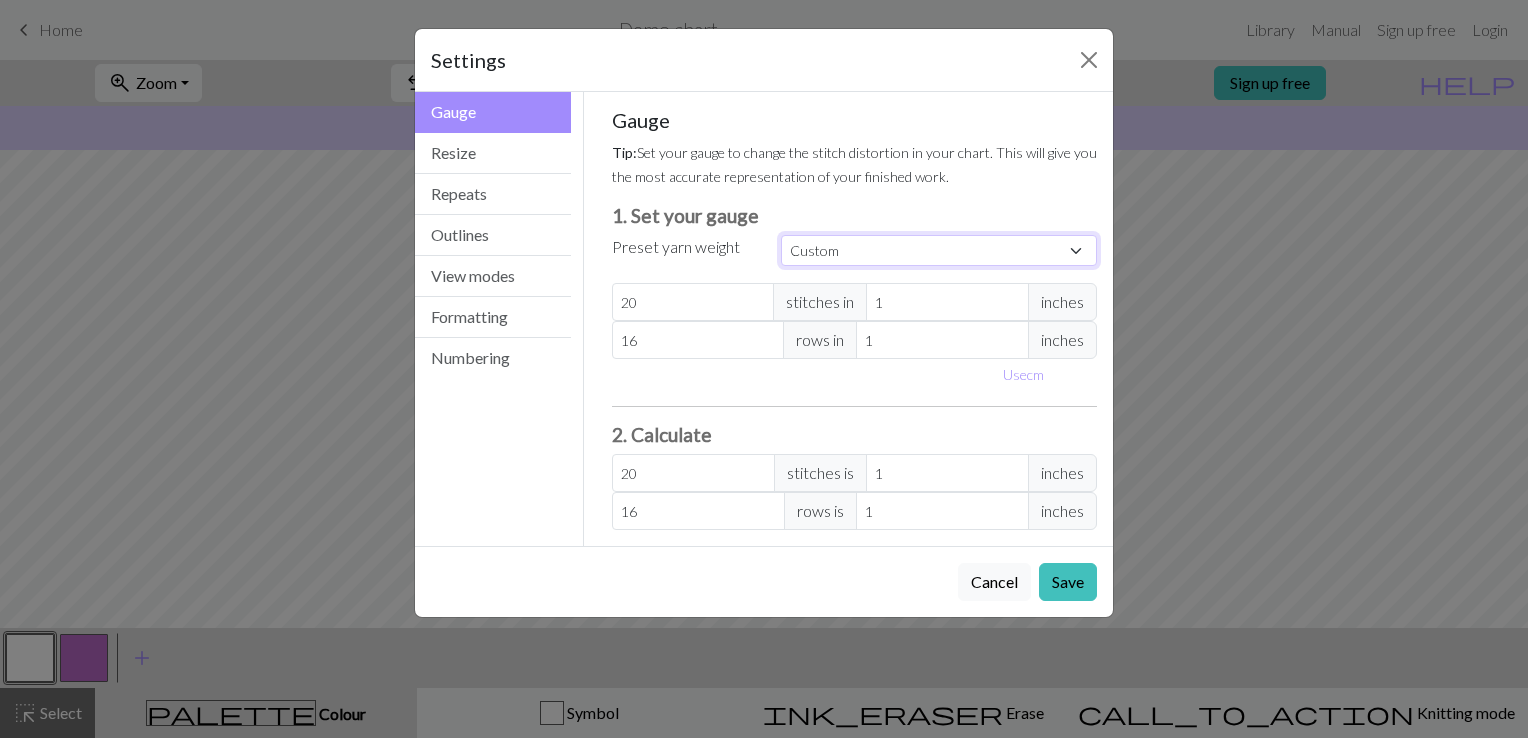 click on "Custom Square Lace Light Fingering Fingering Sport Double knit Worsted Aran Bulky Super Bulky" at bounding box center (939, 250) 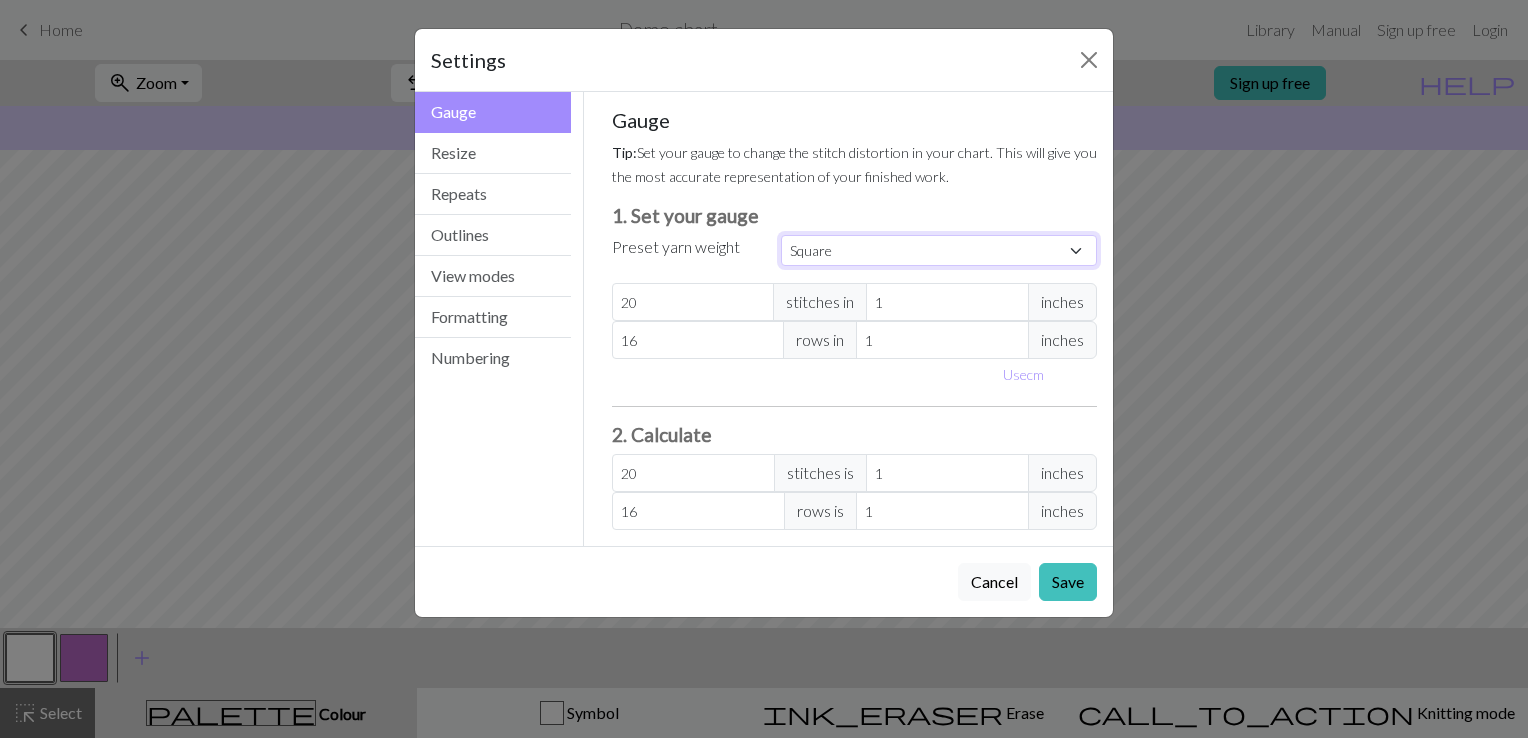 click on "Custom Square Lace Light Fingering Fingering Sport Double knit Worsted Aran Bulky Super Bulky" at bounding box center [939, 250] 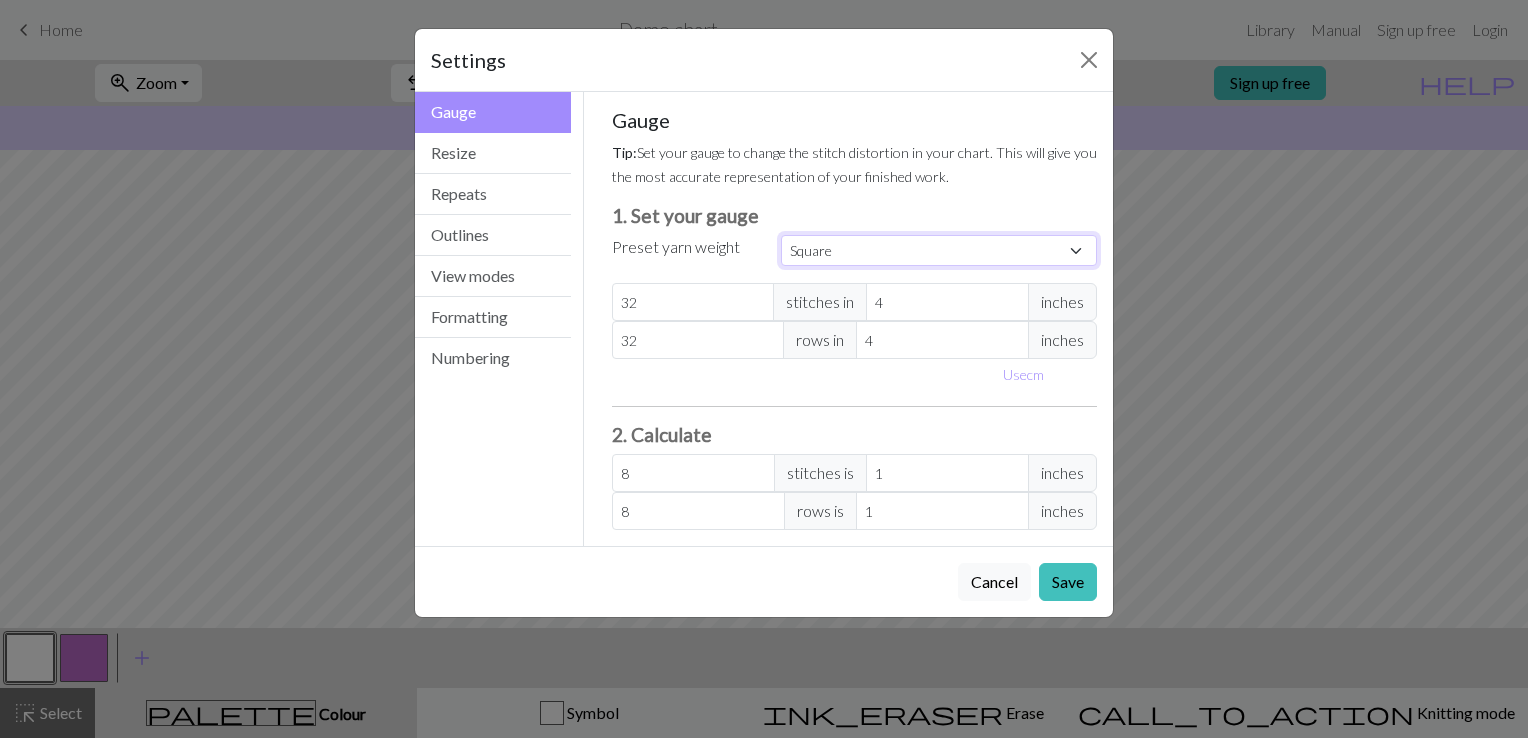 click on "Custom Square Lace Light Fingering Fingering Sport Double knit Worsted Aran Bulky Super Bulky" at bounding box center [939, 250] 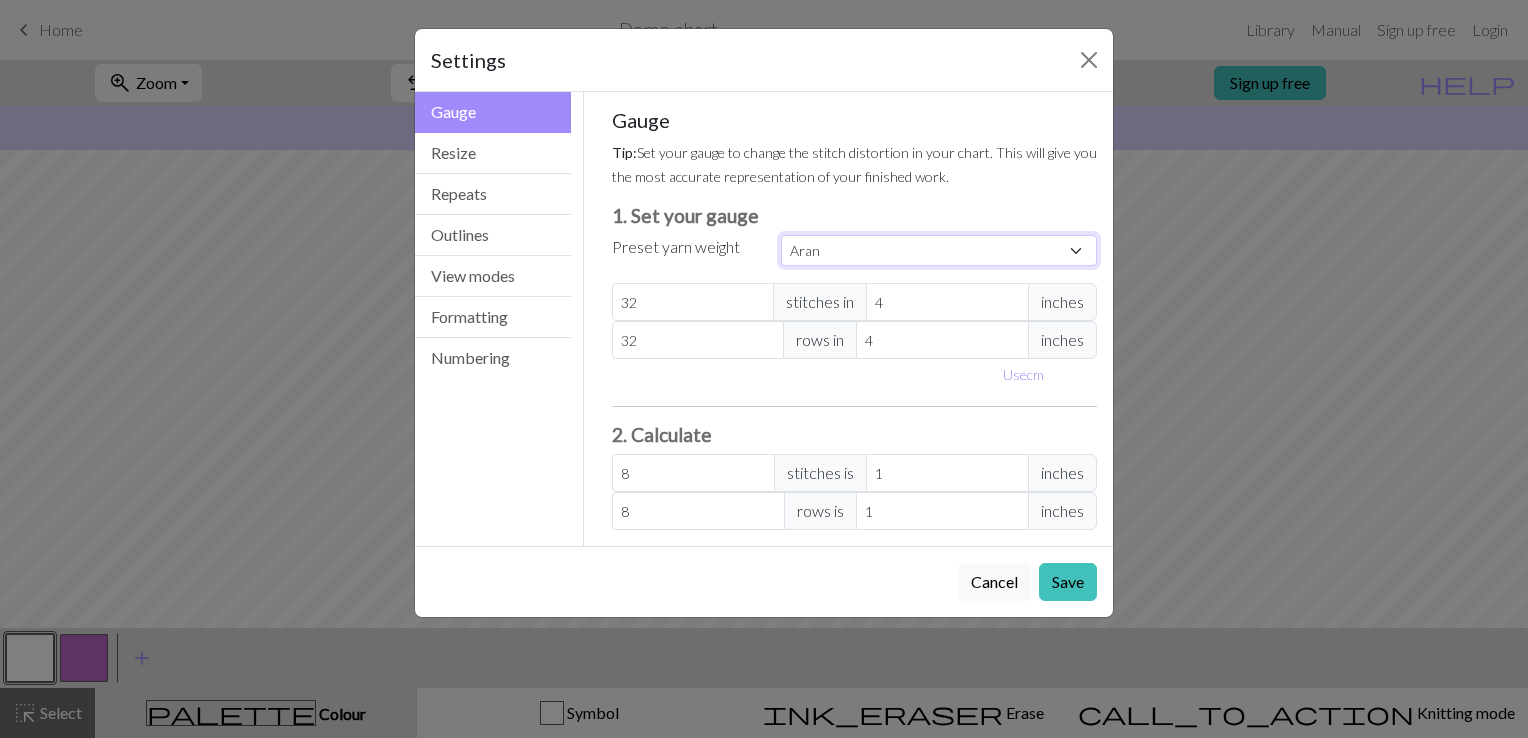 click on "Custom Square Lace Light Fingering Fingering Sport Double knit Worsted Aran Bulky Super Bulky" at bounding box center (939, 250) 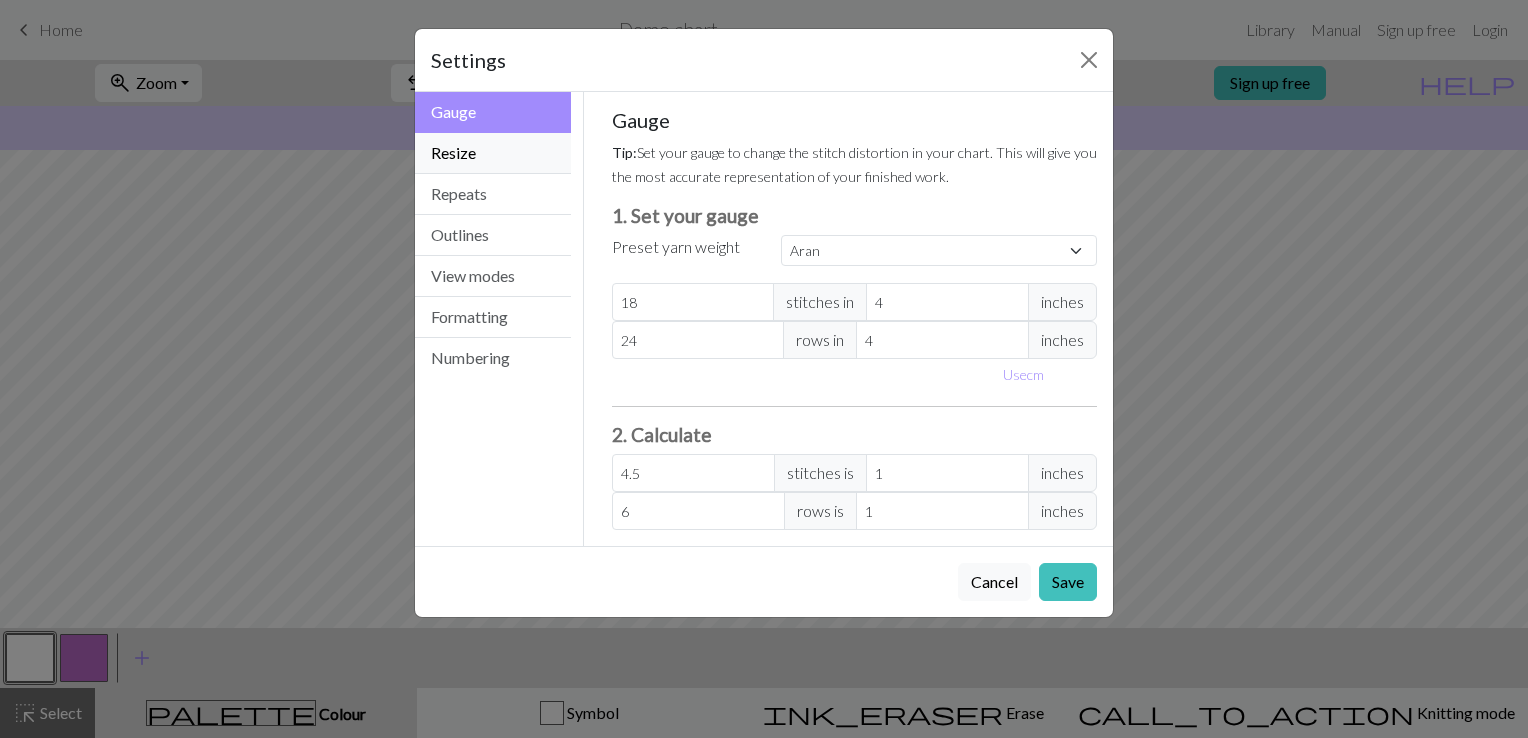 click on "Resize" at bounding box center (493, 153) 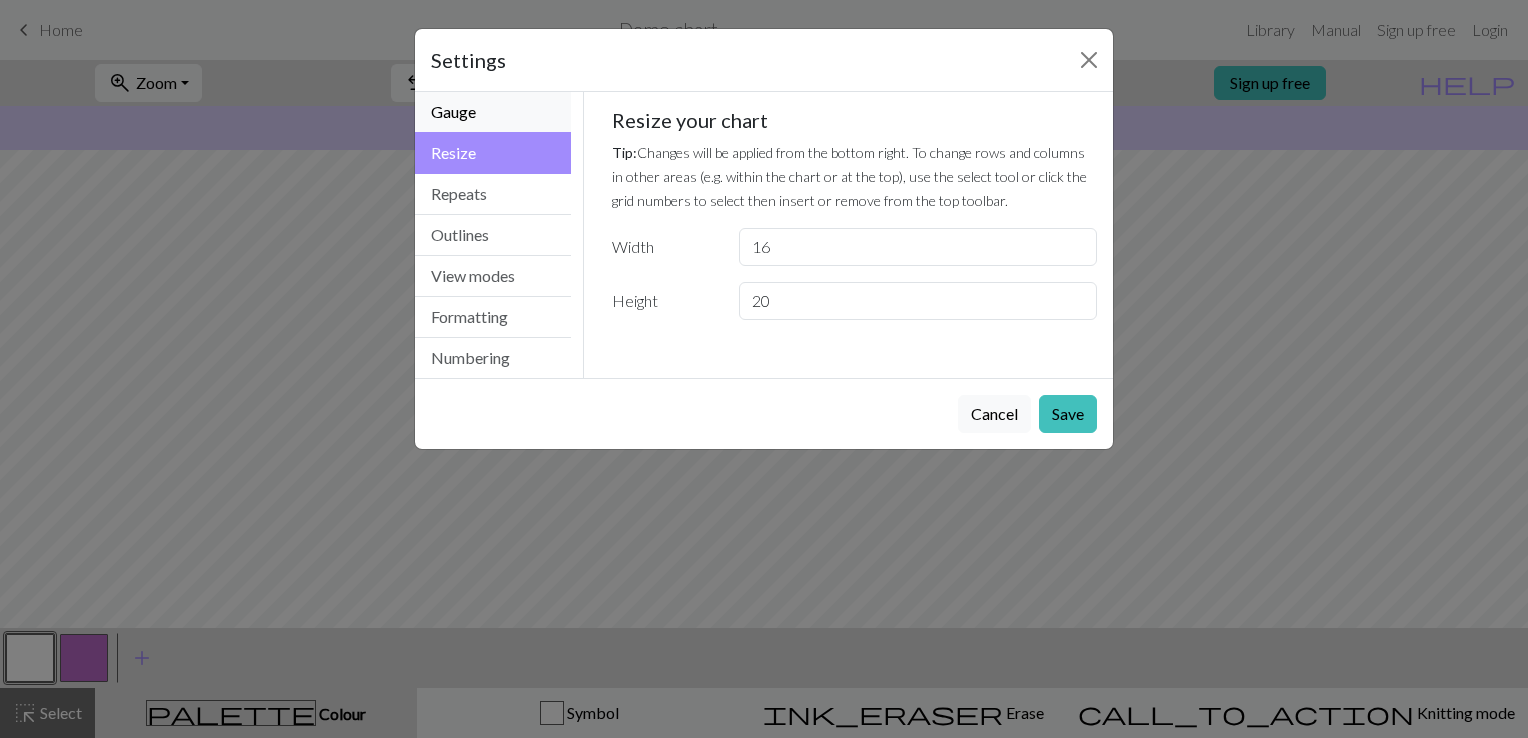 click on "Gauge" at bounding box center (493, 112) 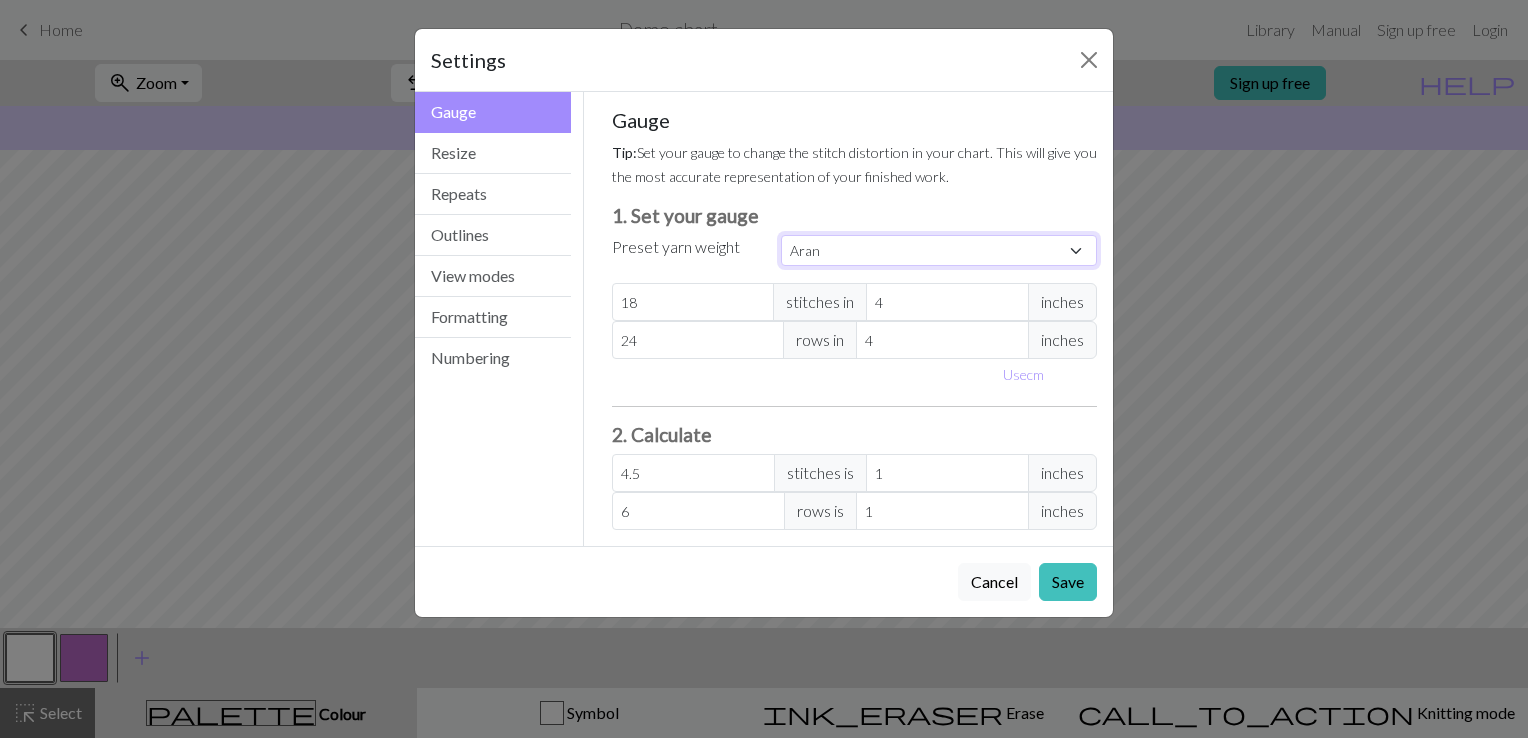 click on "Custom Square Lace Light Fingering Fingering Sport Double knit Worsted Aran Bulky Super Bulky" at bounding box center [939, 250] 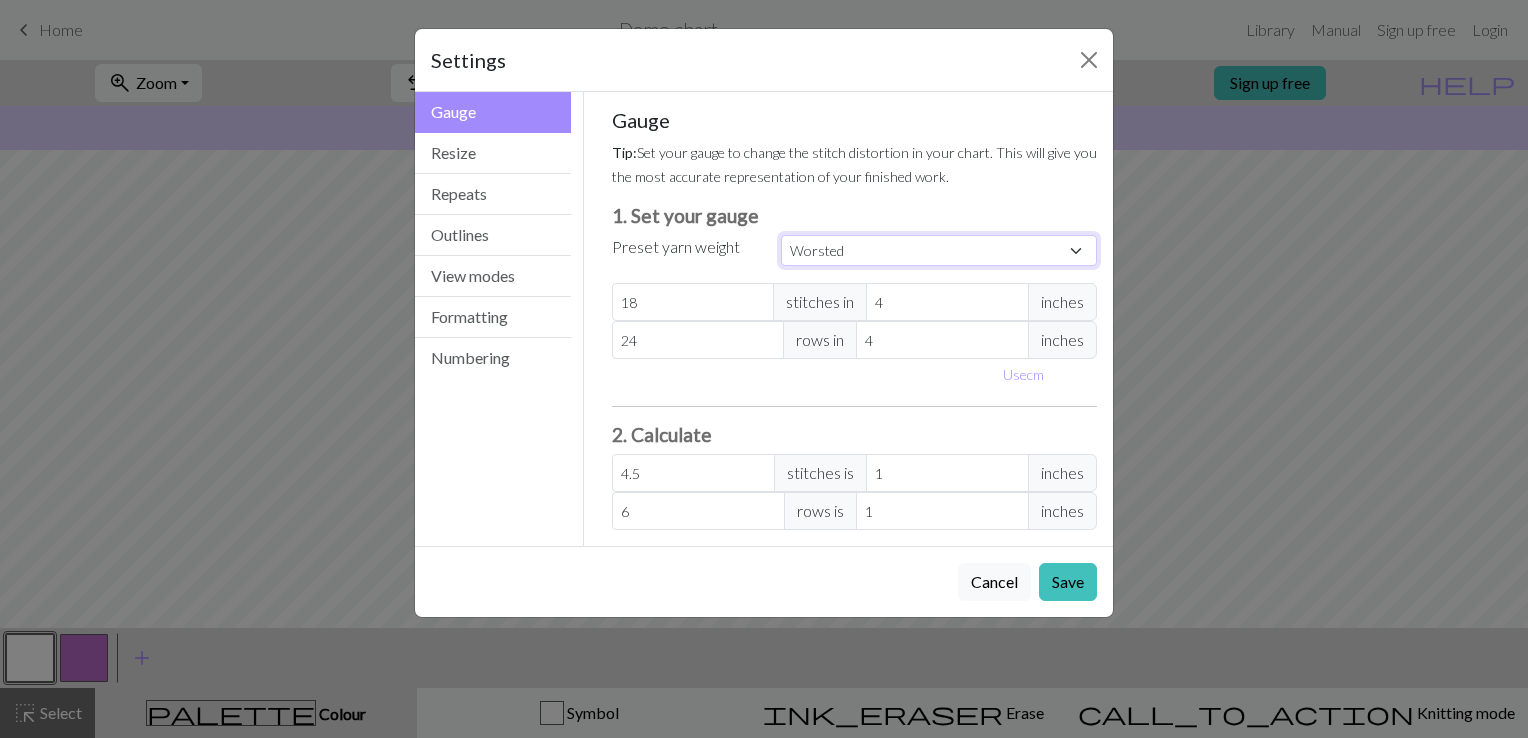 click on "Custom Square Lace Light Fingering Fingering Sport Double knit Worsted Aran Bulky Super Bulky" at bounding box center [939, 250] 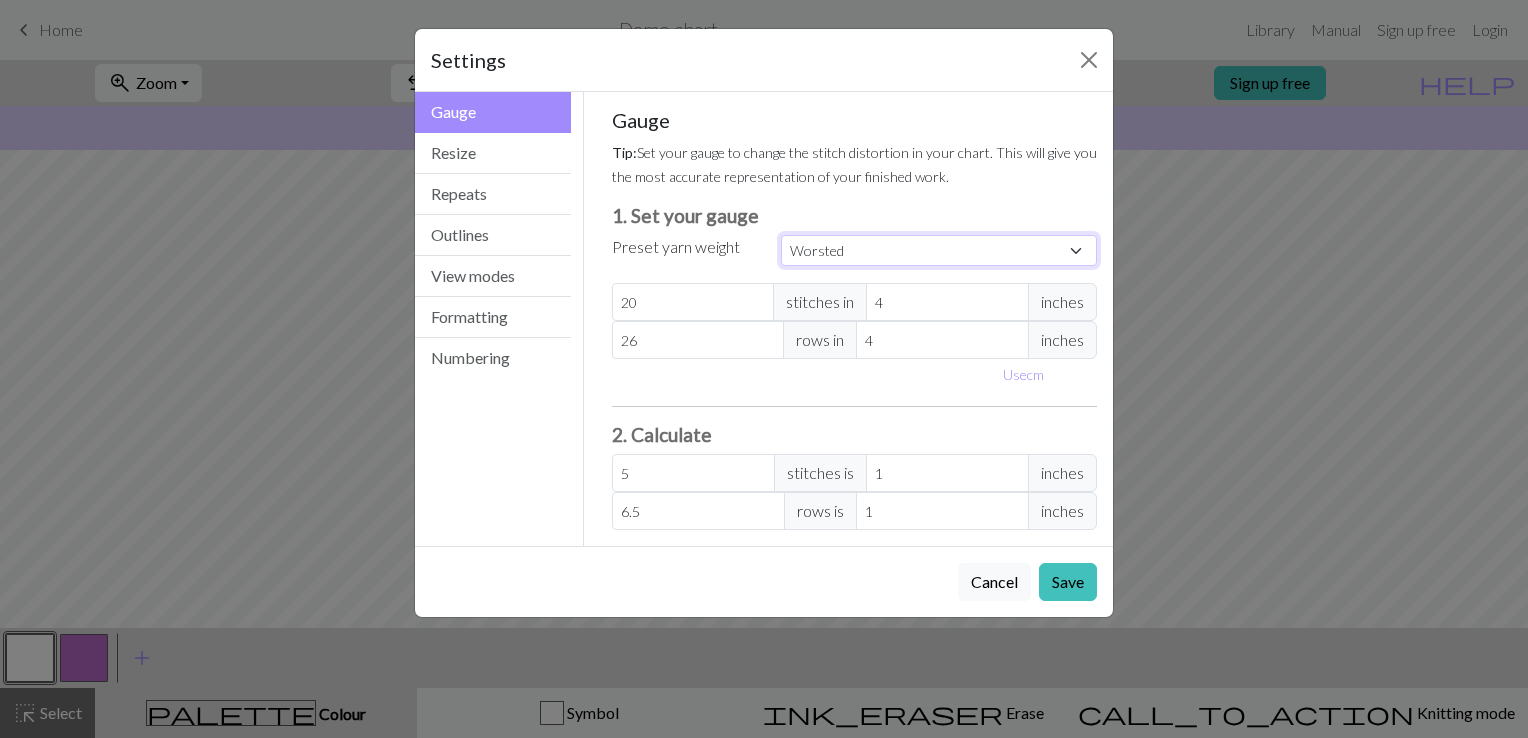 click on "Custom Square Lace Light Fingering Fingering Sport Double knit Worsted Aran Bulky Super Bulky" at bounding box center (939, 250) 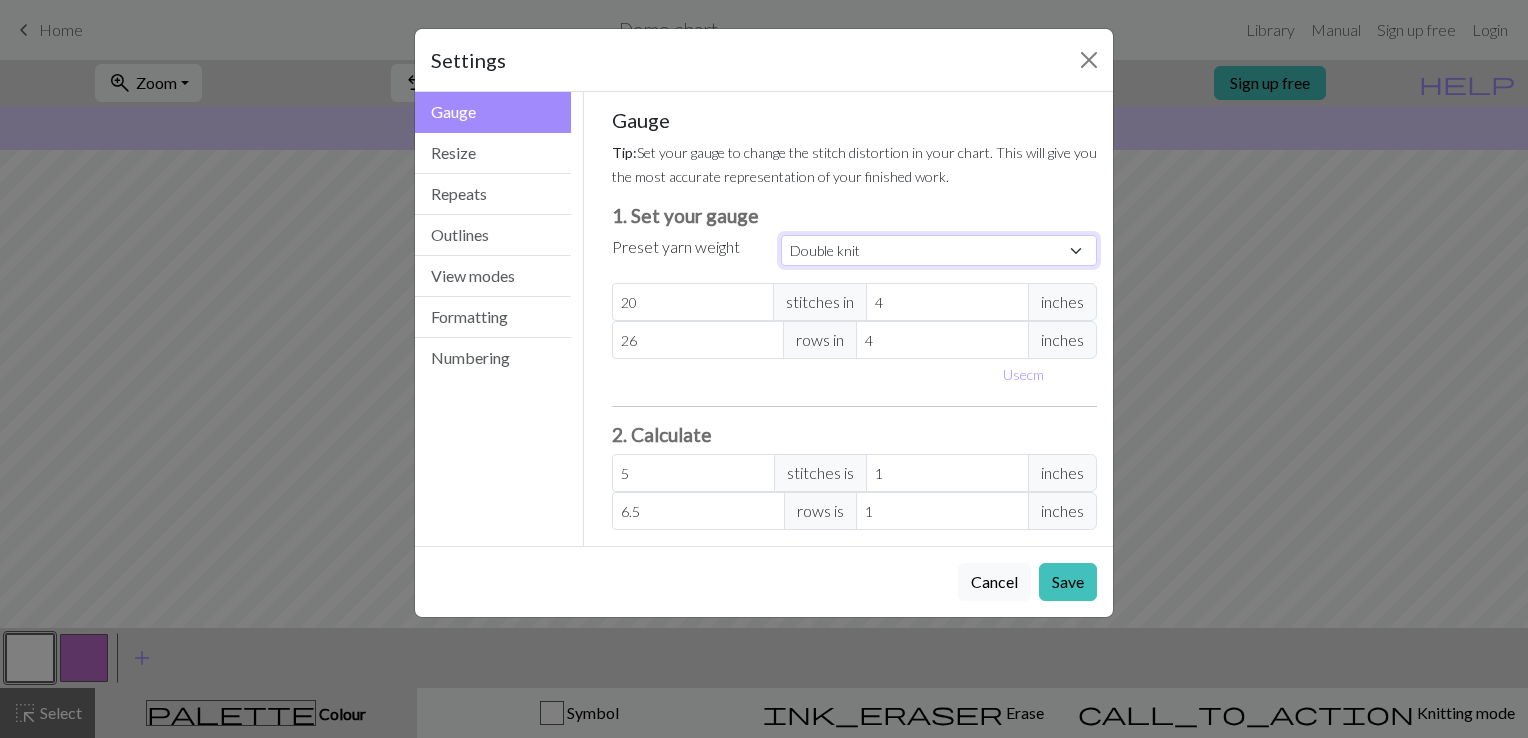click on "Custom Square Lace Light Fingering Fingering Sport Double knit Worsted Aran Bulky Super Bulky" at bounding box center [939, 250] 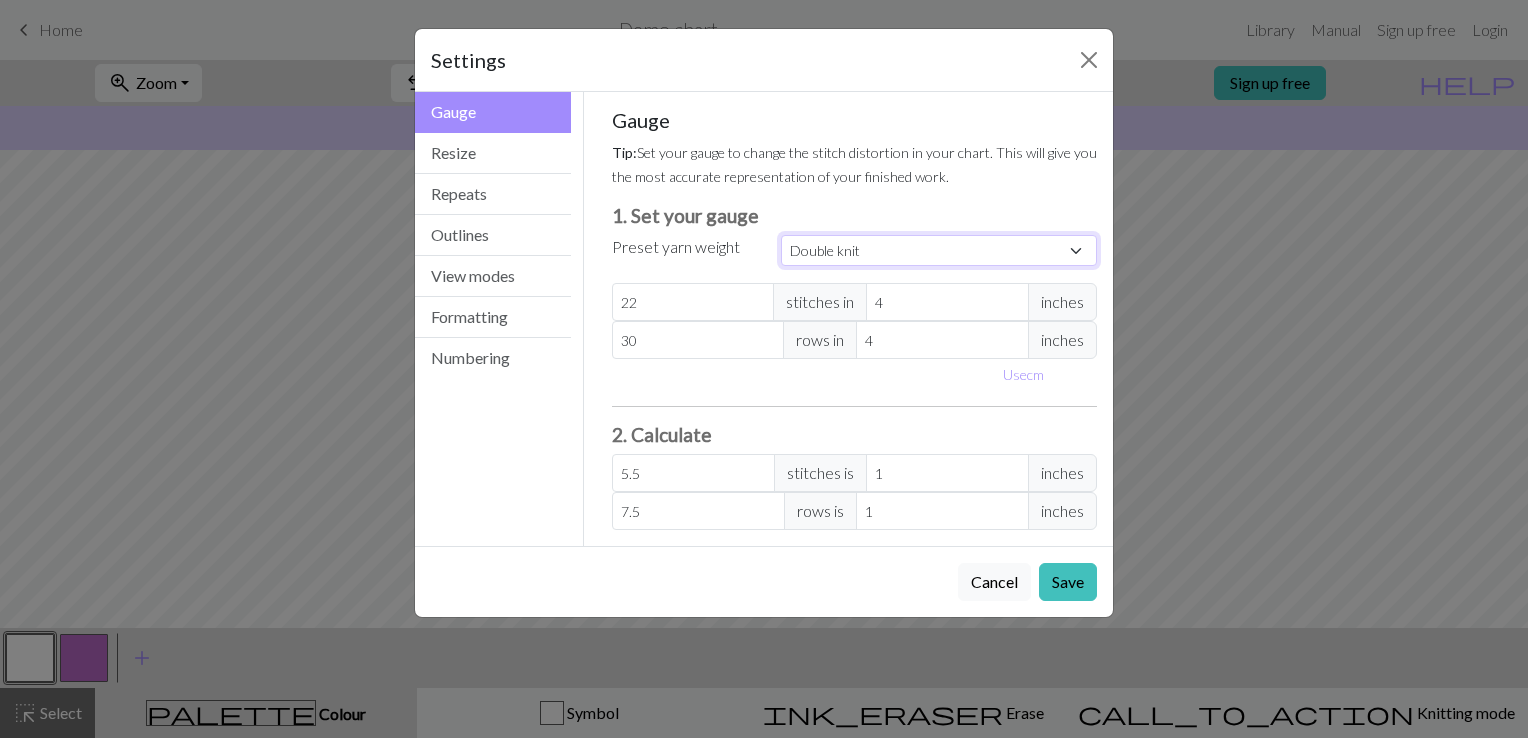 click on "Custom Square Lace Light Fingering Fingering Sport Double knit Worsted Aran Bulky Super Bulky" at bounding box center (939, 250) 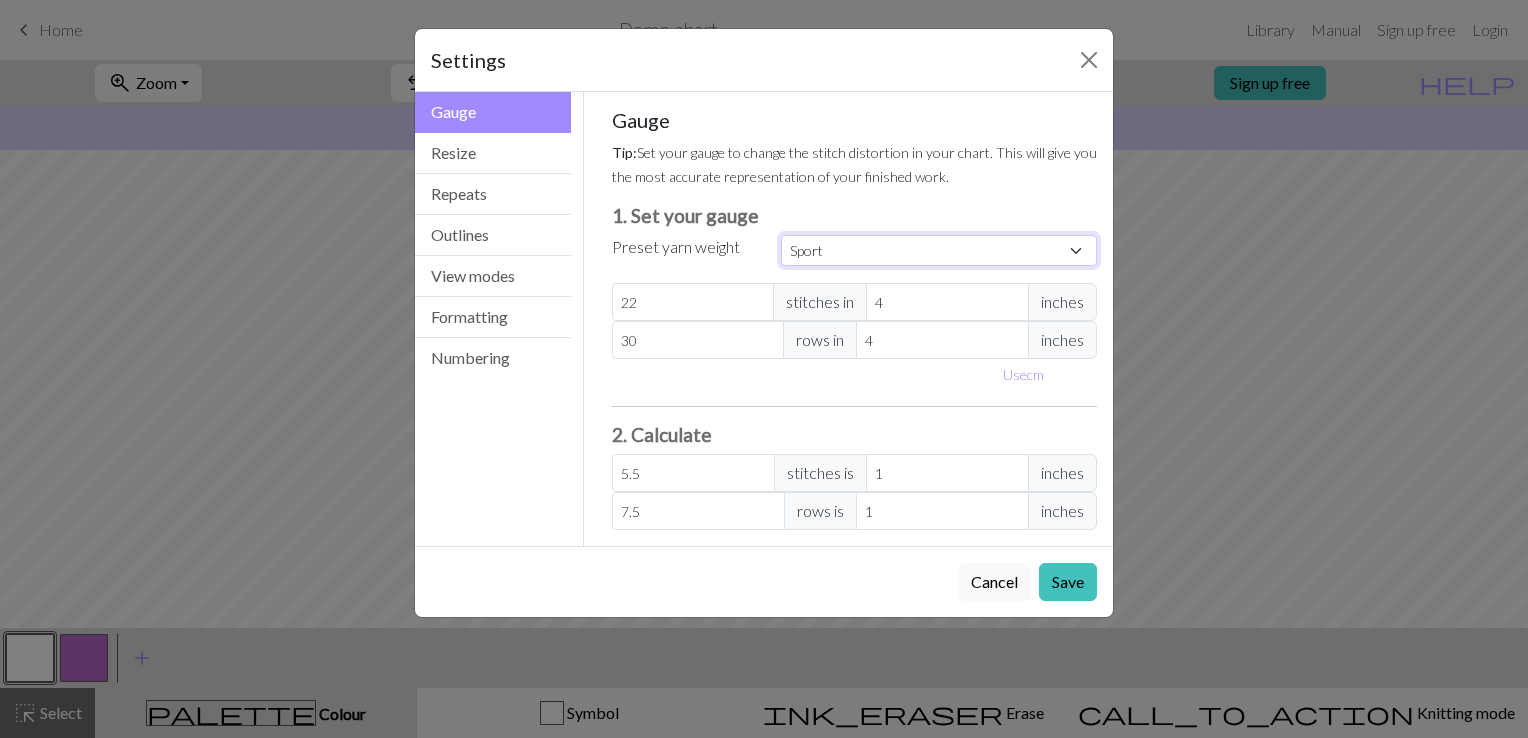 click on "Custom Square Lace Light Fingering Fingering Sport Double knit Worsted Aran Bulky Super Bulky" at bounding box center [939, 250] 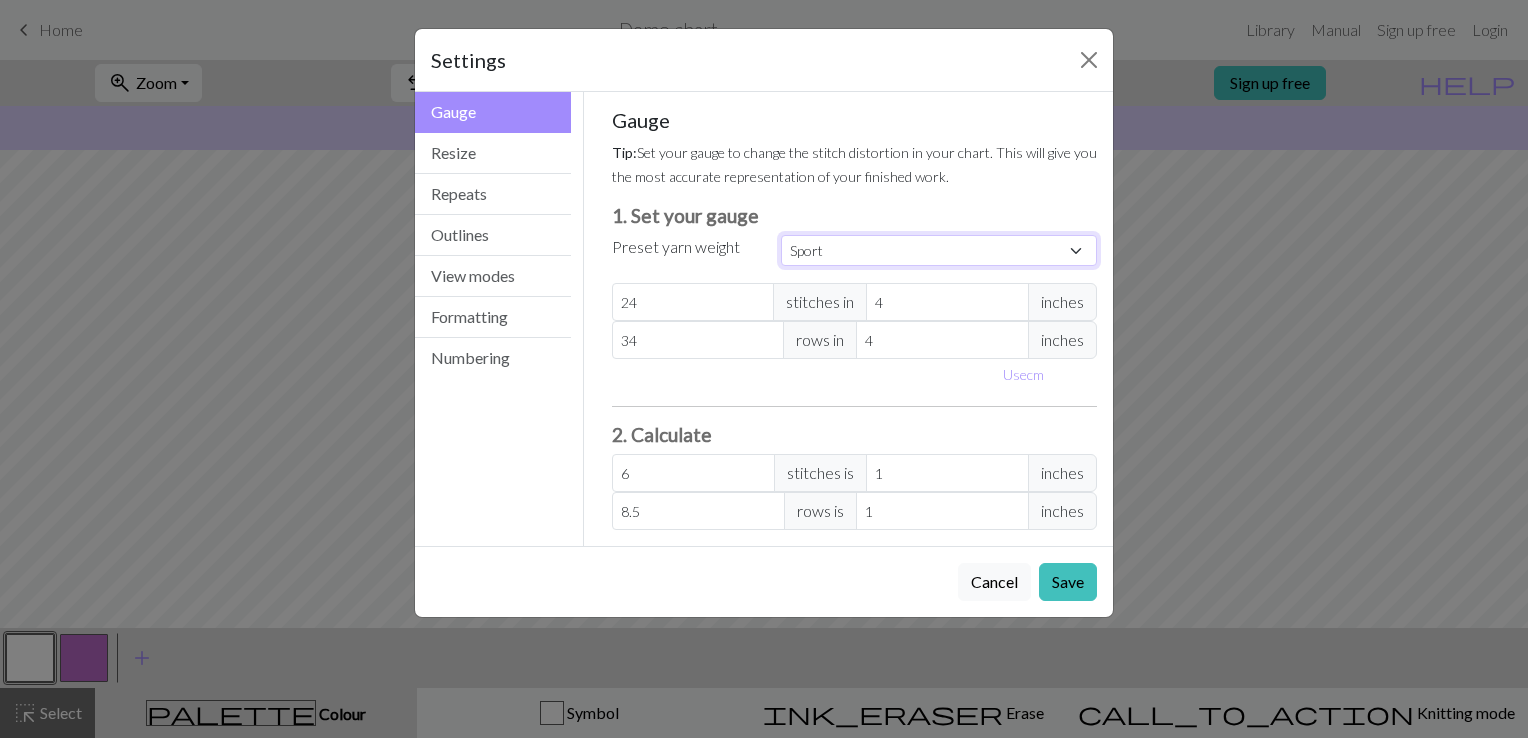 click on "Custom Square Lace Light Fingering Fingering Sport Double knit Worsted Aran Bulky Super Bulky" at bounding box center (939, 250) 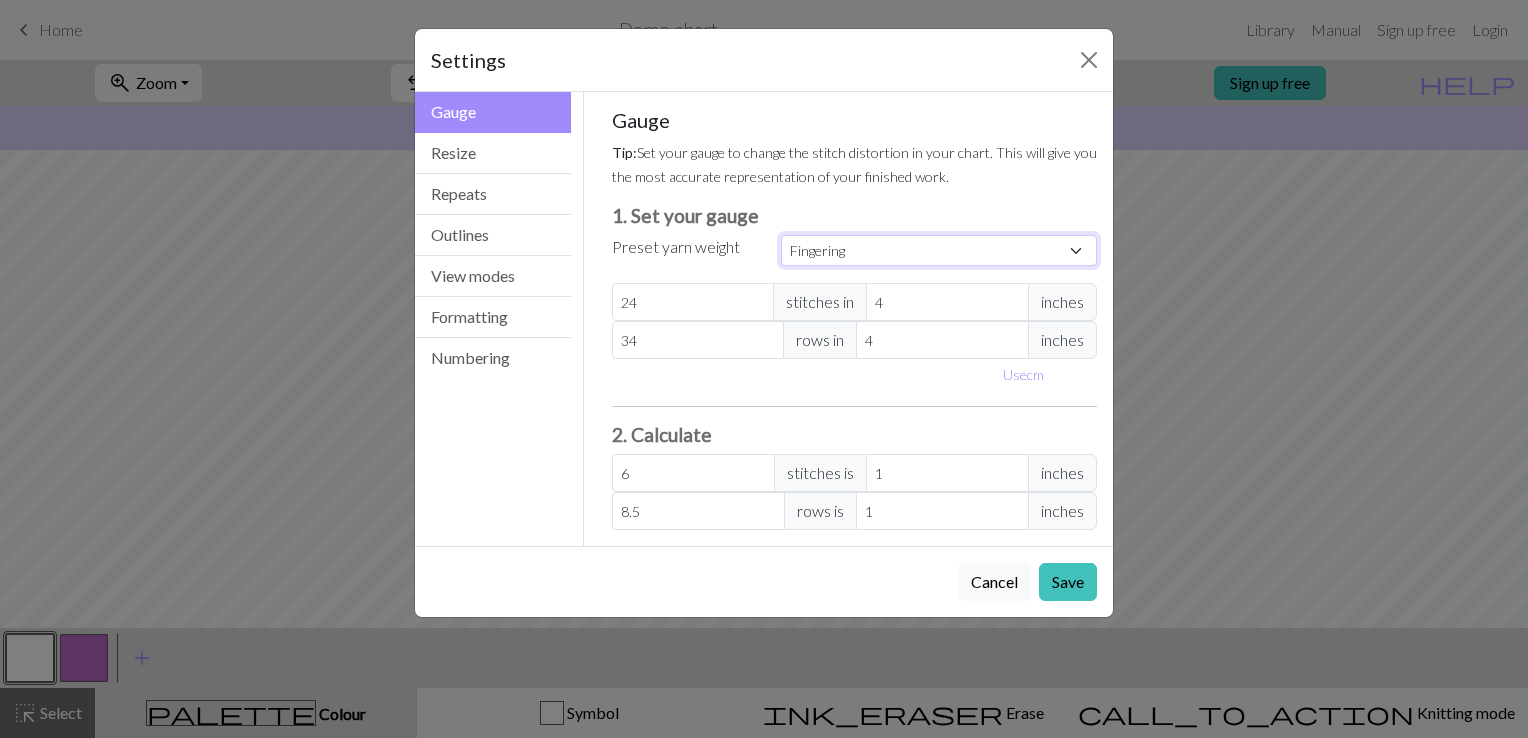 click on "Custom Square Lace Light Fingering Fingering Sport Double knit Worsted Aran Bulky Super Bulky" at bounding box center (939, 250) 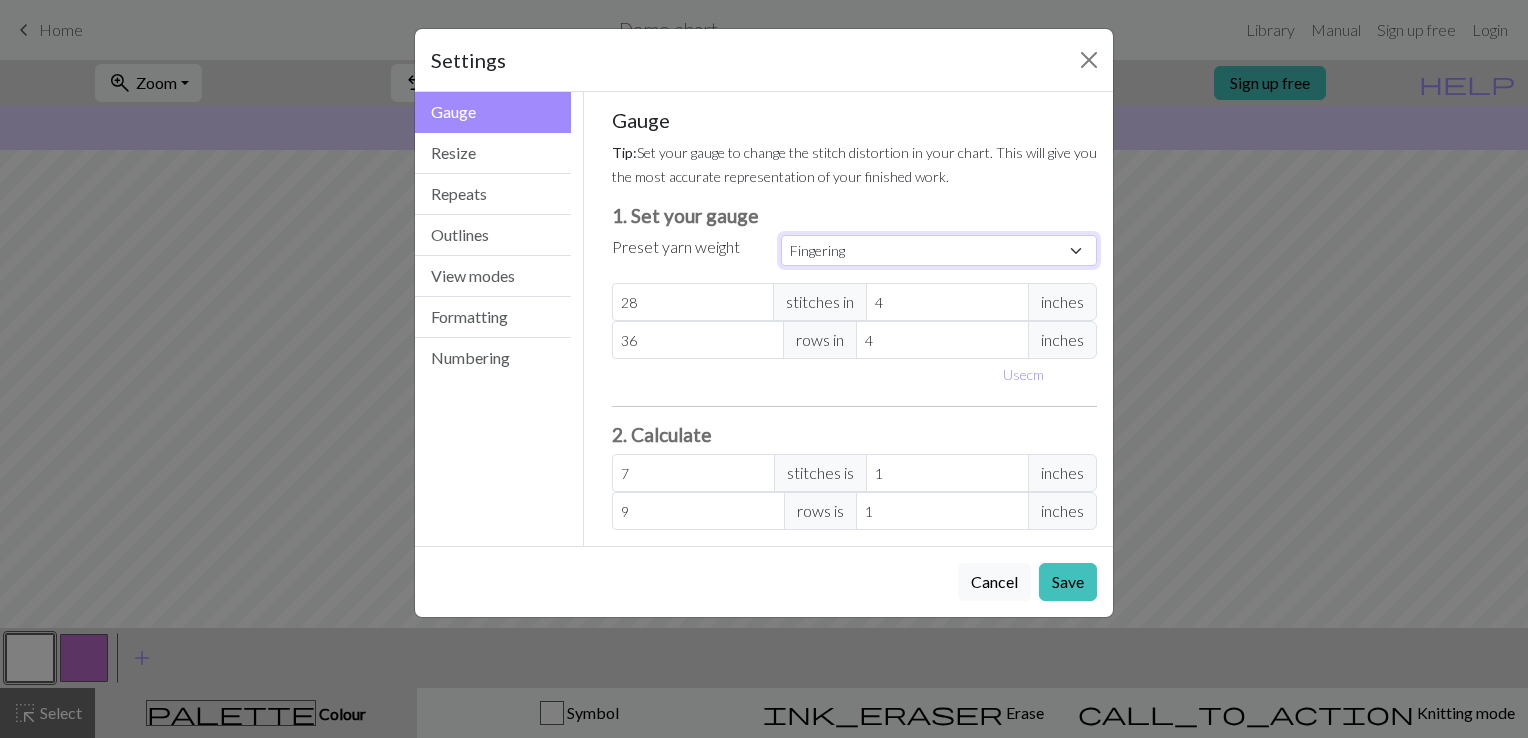 click on "Custom Square Lace Light Fingering Fingering Sport Double knit Worsted Aran Bulky Super Bulky" at bounding box center (939, 250) 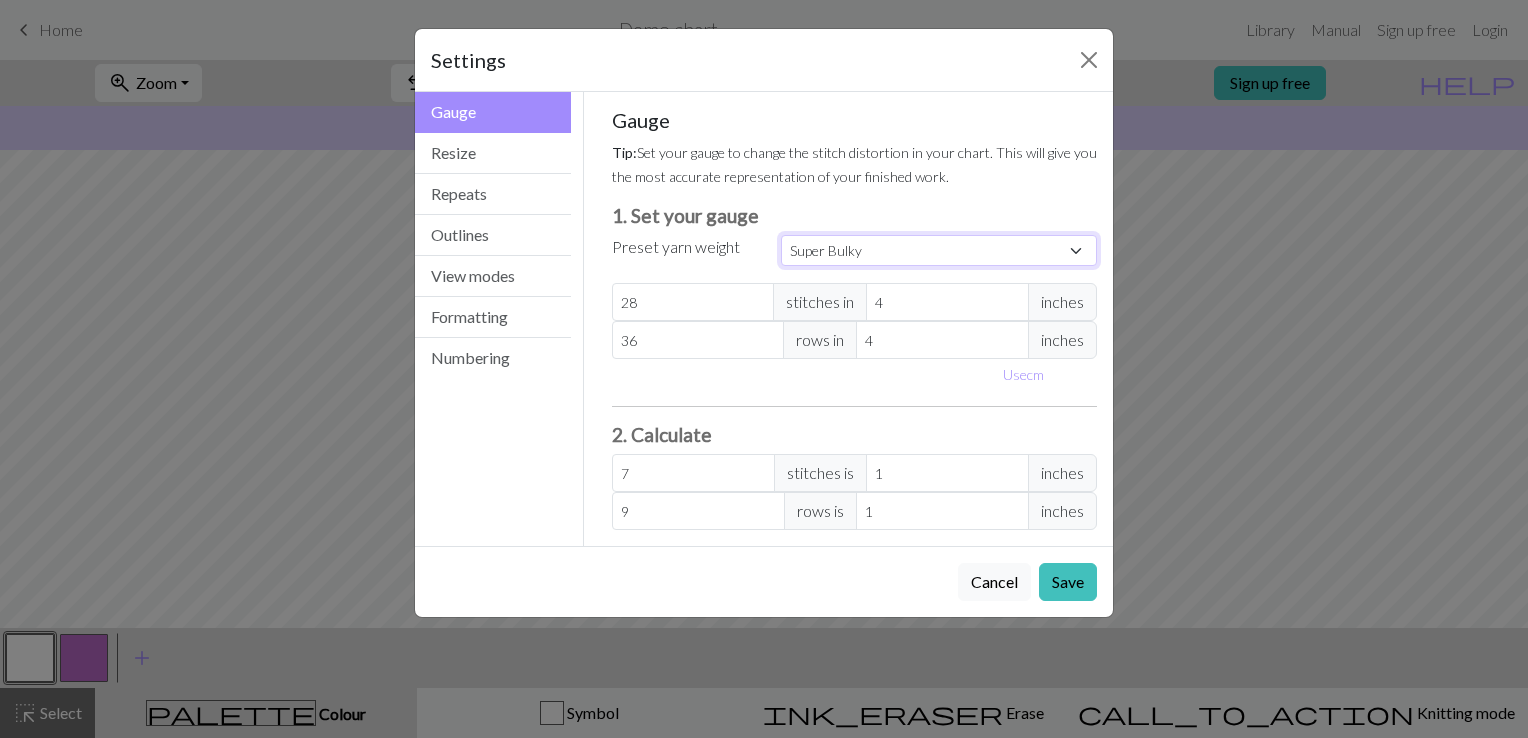 click on "Custom Square Lace Light Fingering Fingering Sport Double knit Worsted Aran Bulky Super Bulky" at bounding box center (939, 250) 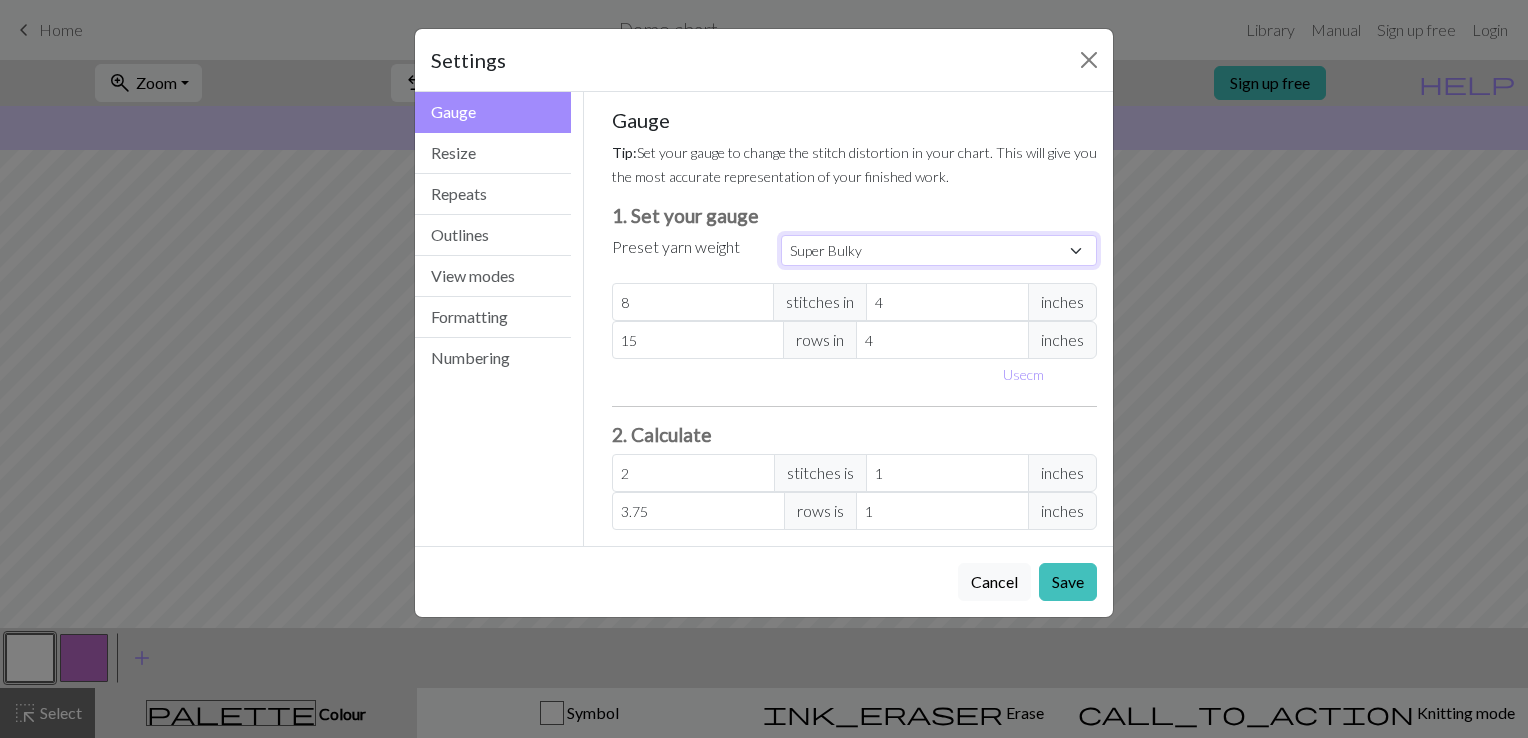 click on "Custom Square Lace Light Fingering Fingering Sport Double knit Worsted Aran Bulky Super Bulky" at bounding box center [939, 250] 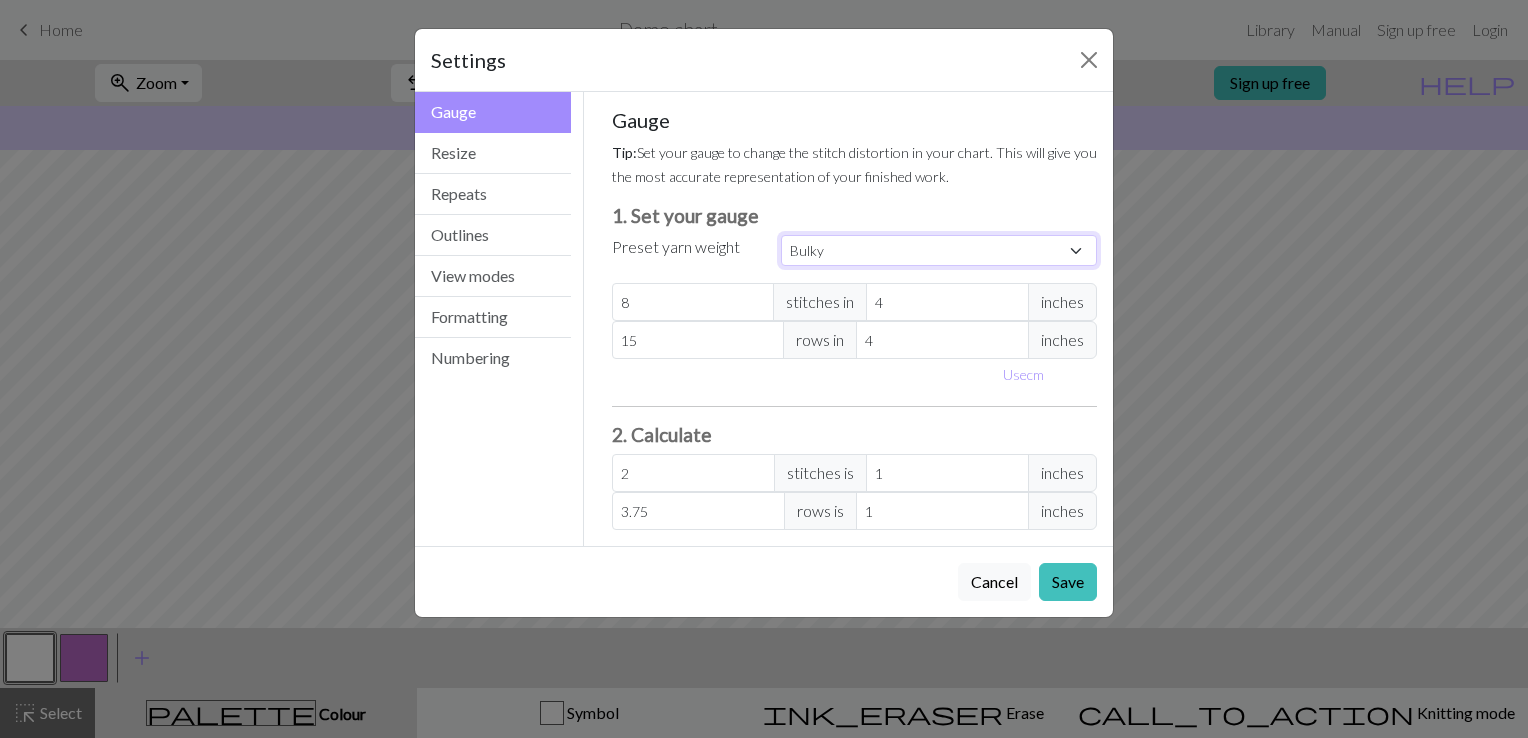 click on "Custom Square Lace Light Fingering Fingering Sport Double knit Worsted Aran Bulky Super Bulky" at bounding box center [939, 250] 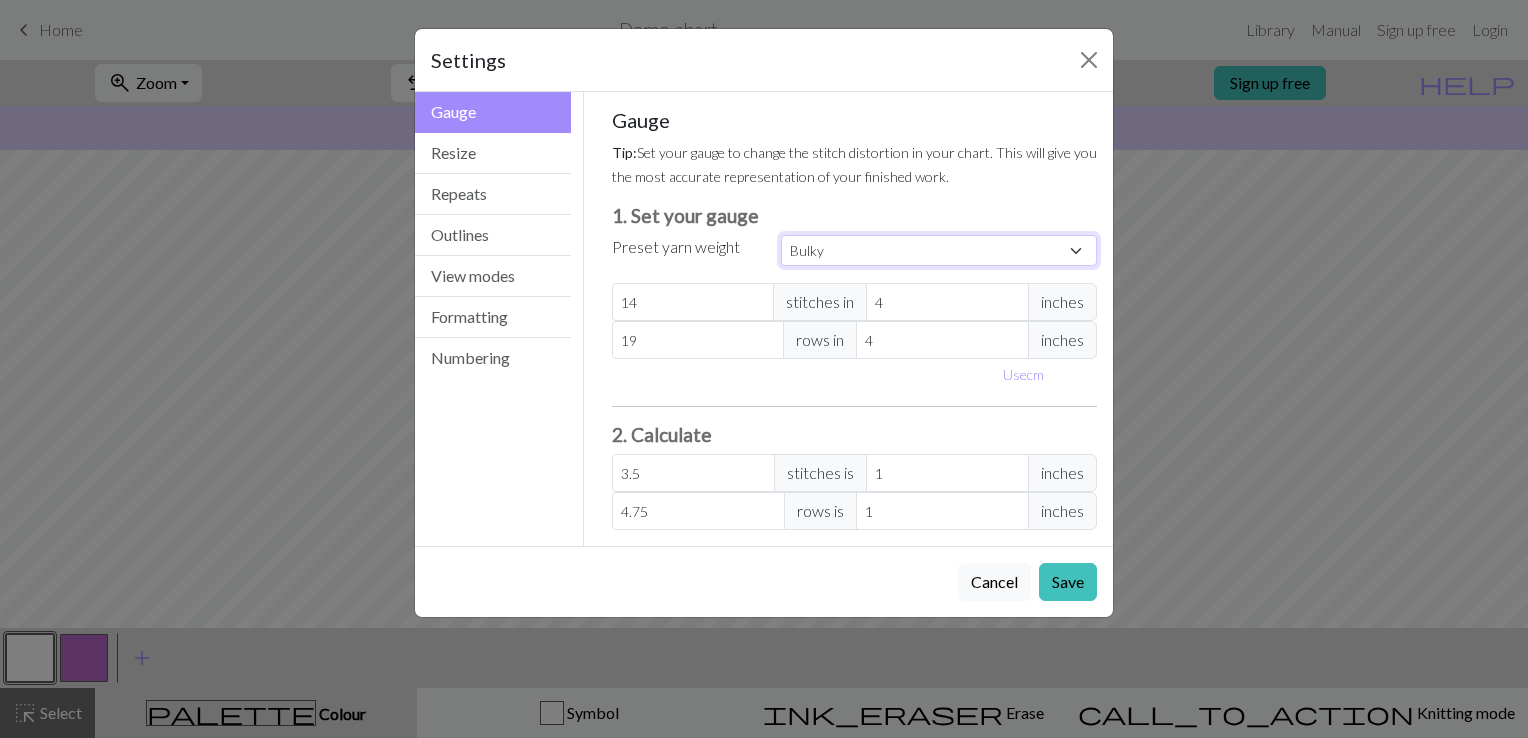 click on "Custom Square Lace Light Fingering Fingering Sport Double knit Worsted Aran Bulky Super Bulky" at bounding box center (939, 250) 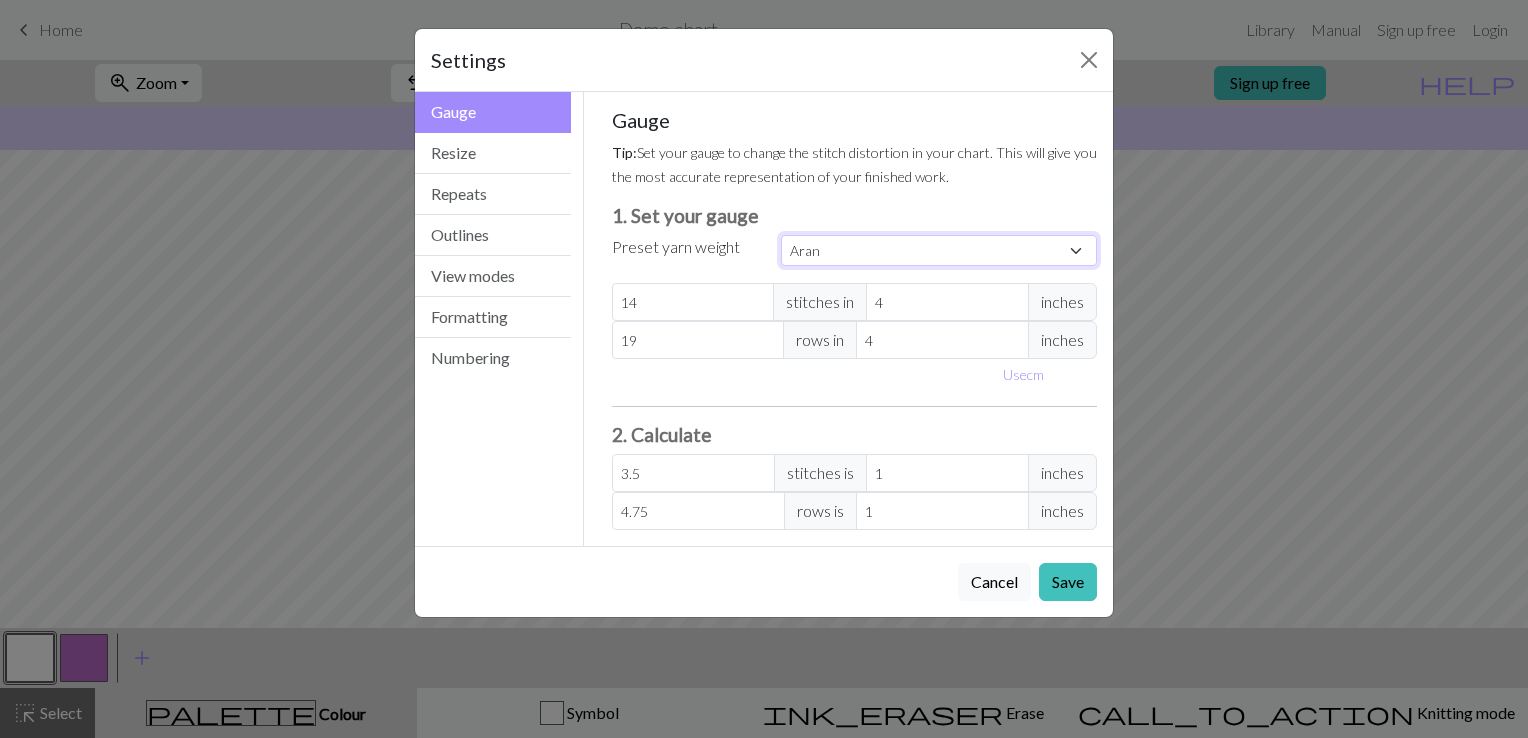 click on "Custom Square Lace Light Fingering Fingering Sport Double knit Worsted Aran Bulky Super Bulky" at bounding box center (939, 250) 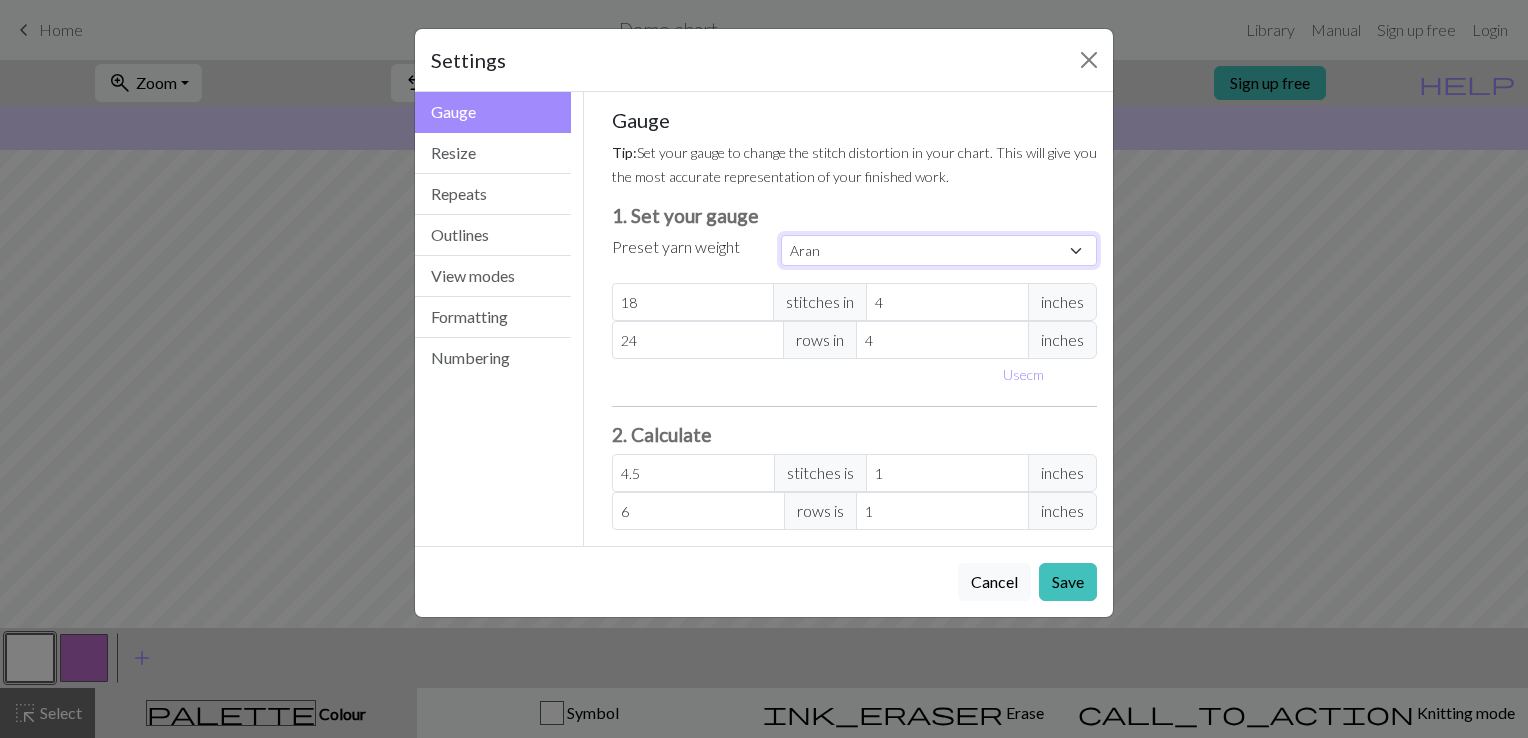 click on "Custom Square Lace Light Fingering Fingering Sport Double knit Worsted Aran Bulky Super Bulky" at bounding box center [939, 250] 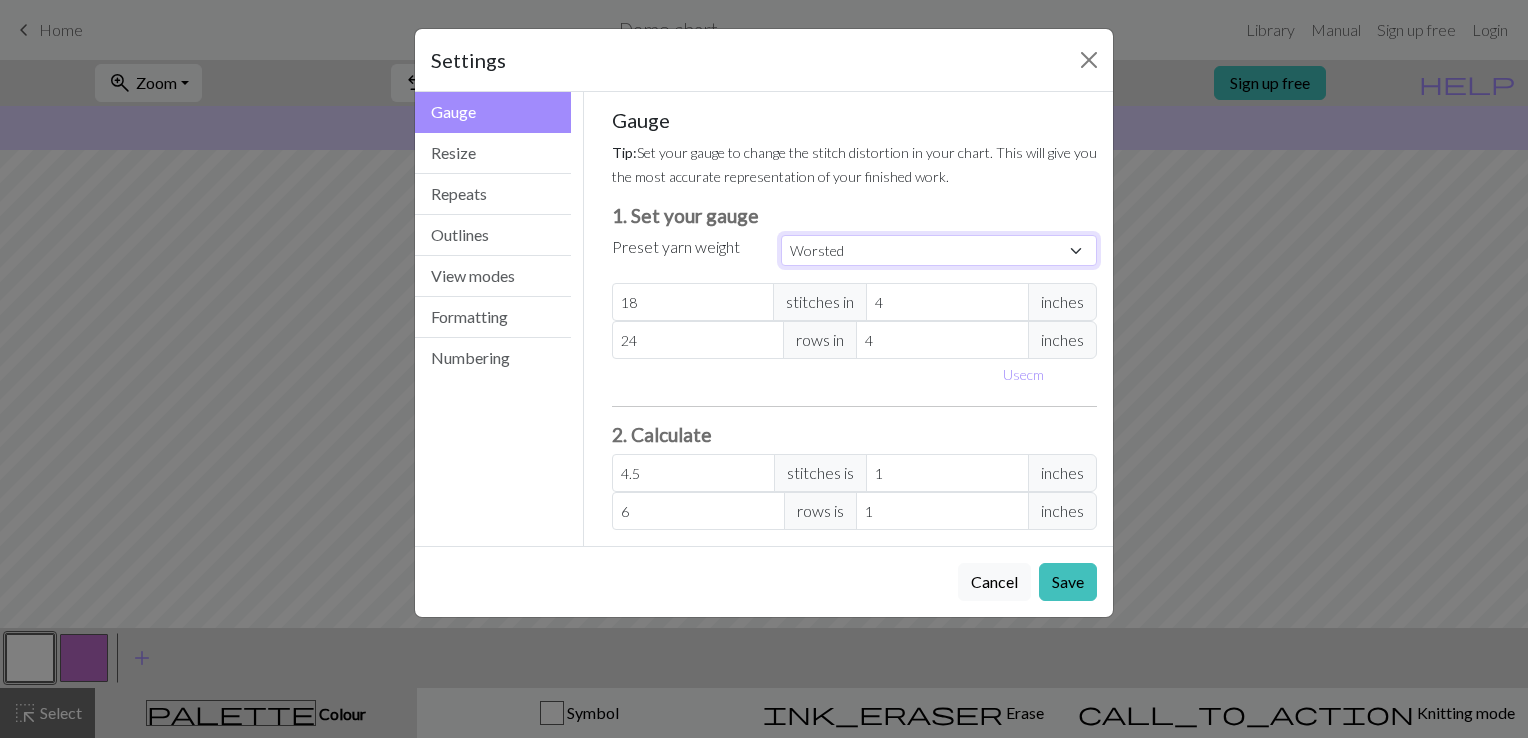 click on "Custom Square Lace Light Fingering Fingering Sport Double knit Worsted Aran Bulky Super Bulky" at bounding box center (939, 250) 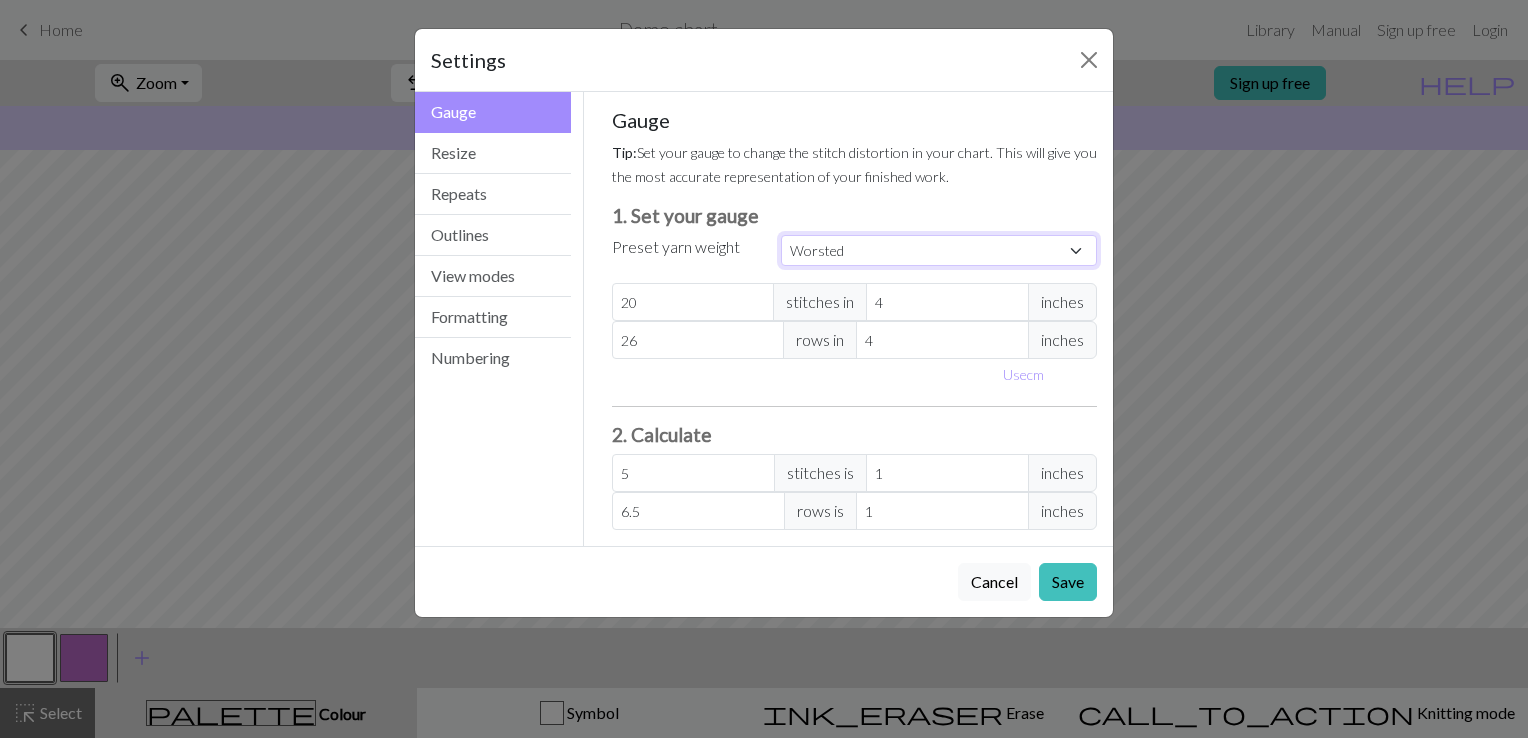 click on "Custom Square Lace Light Fingering Fingering Sport Double knit Worsted Aran Bulky Super Bulky" at bounding box center [939, 250] 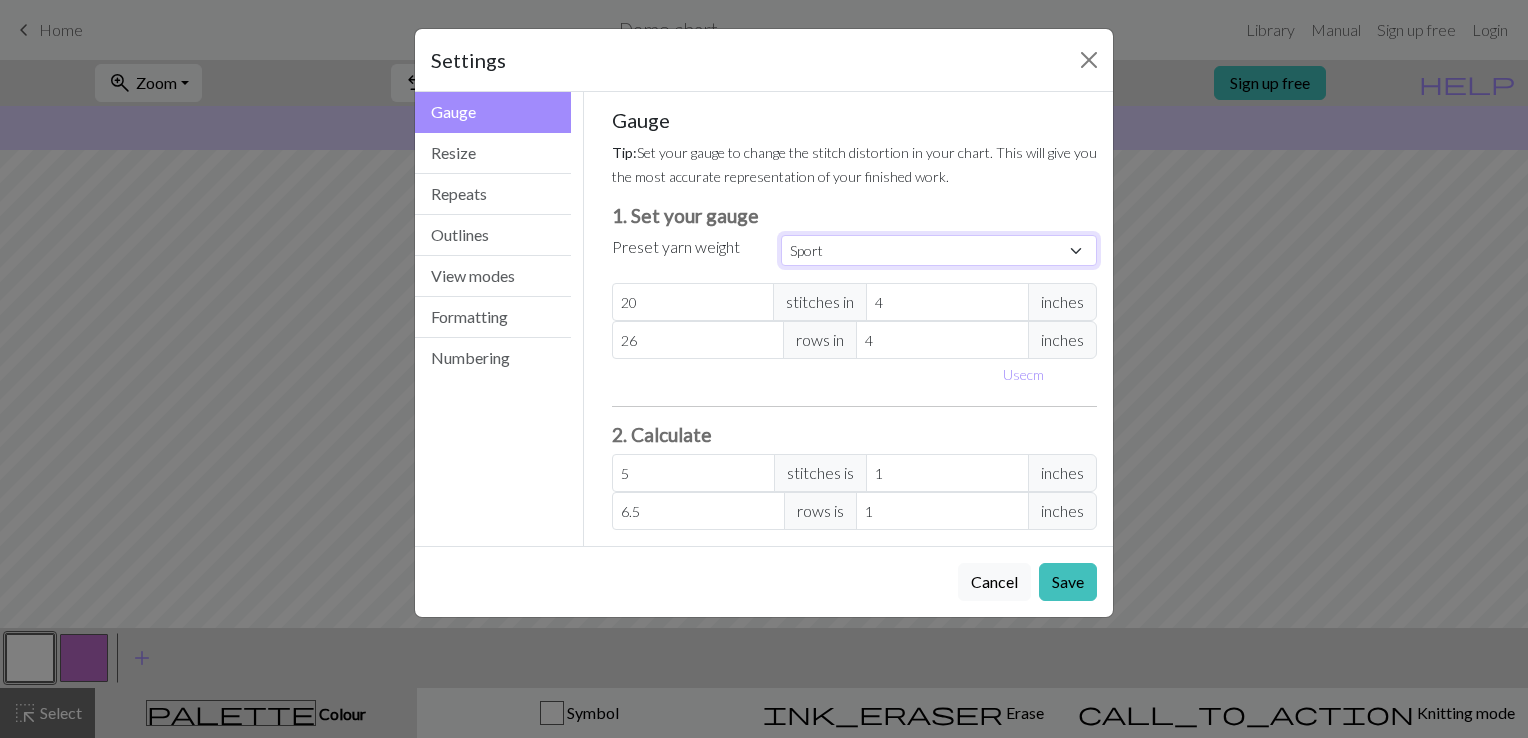 click on "Custom Square Lace Light Fingering Fingering Sport Double knit Worsted Aran Bulky Super Bulky" at bounding box center (939, 250) 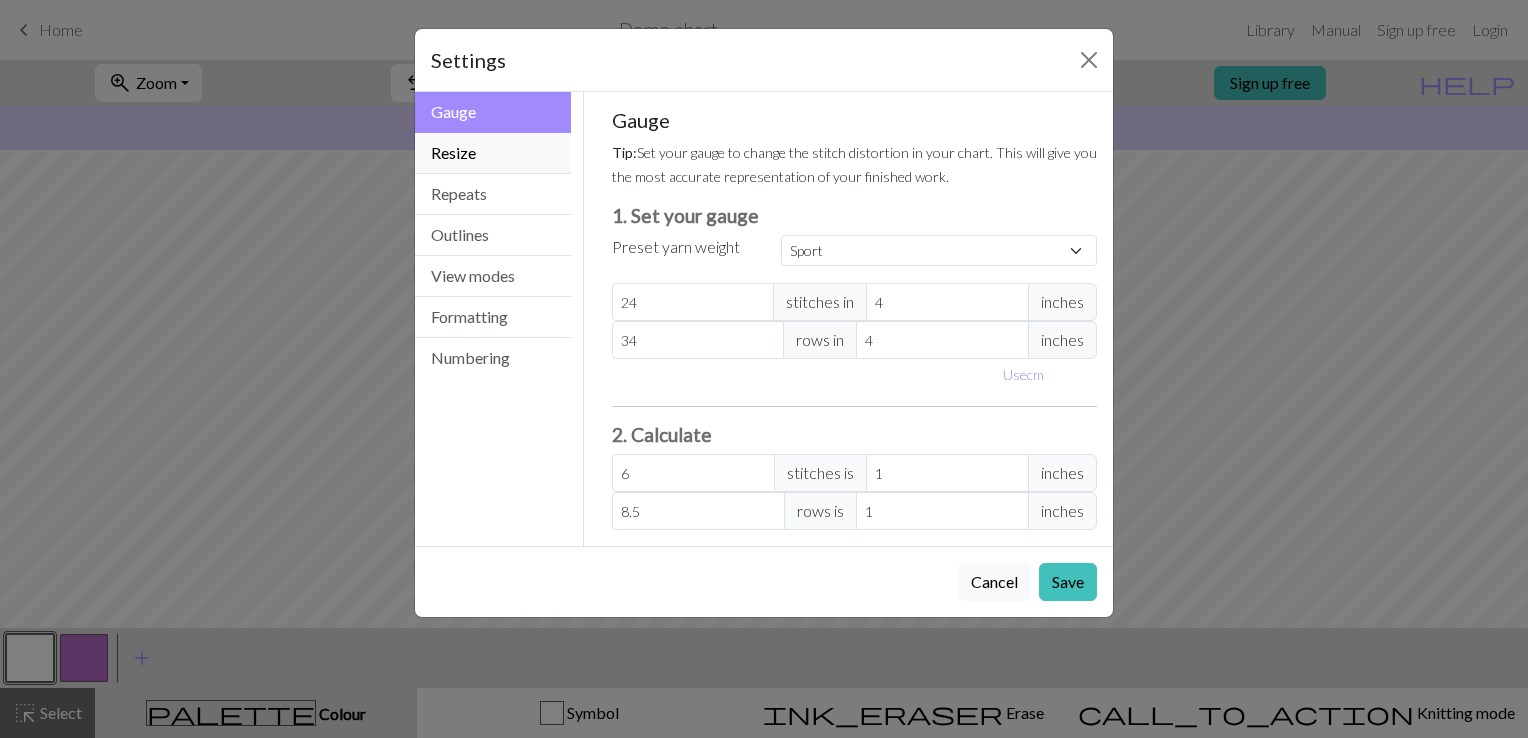click on "Resize" at bounding box center (493, 153) 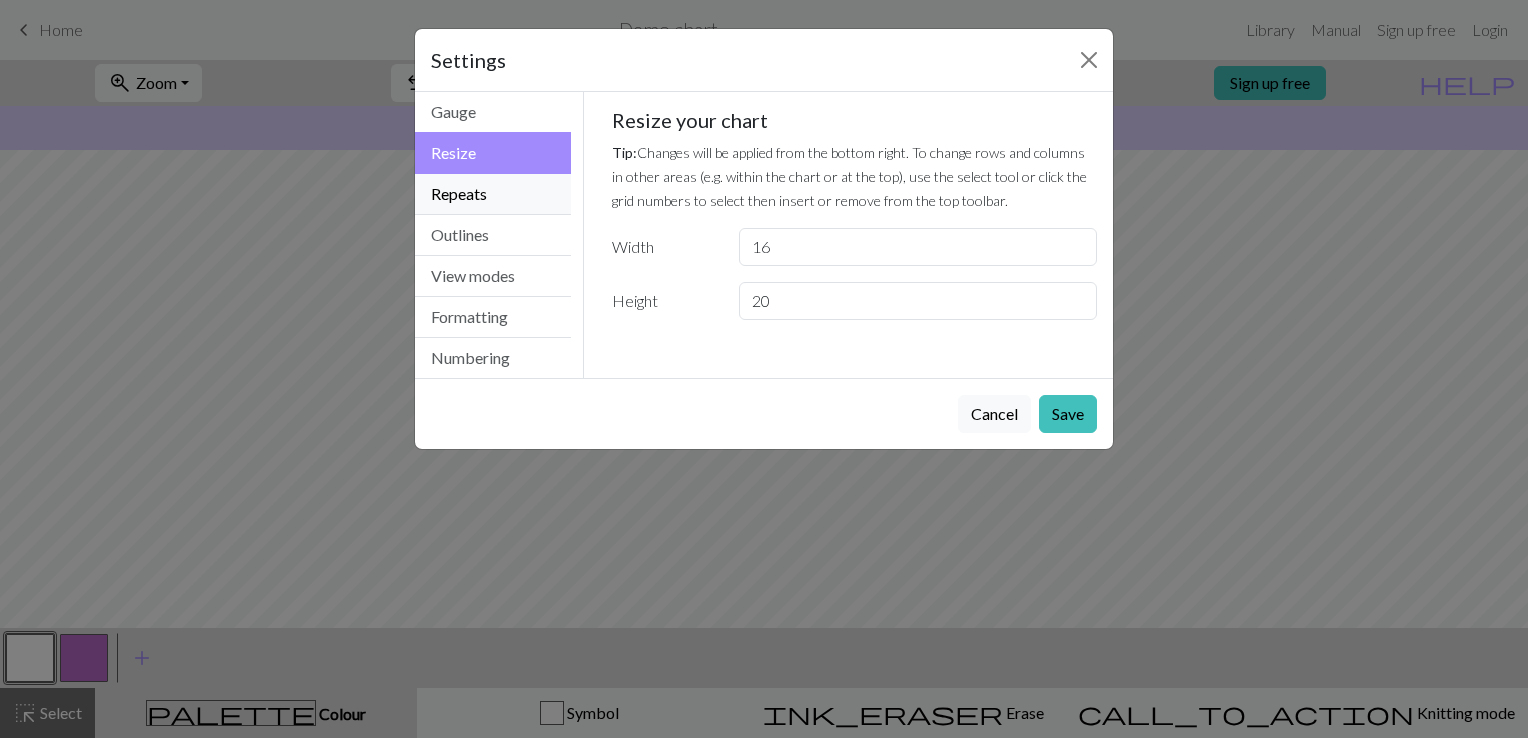 click on "Repeats" at bounding box center [493, 194] 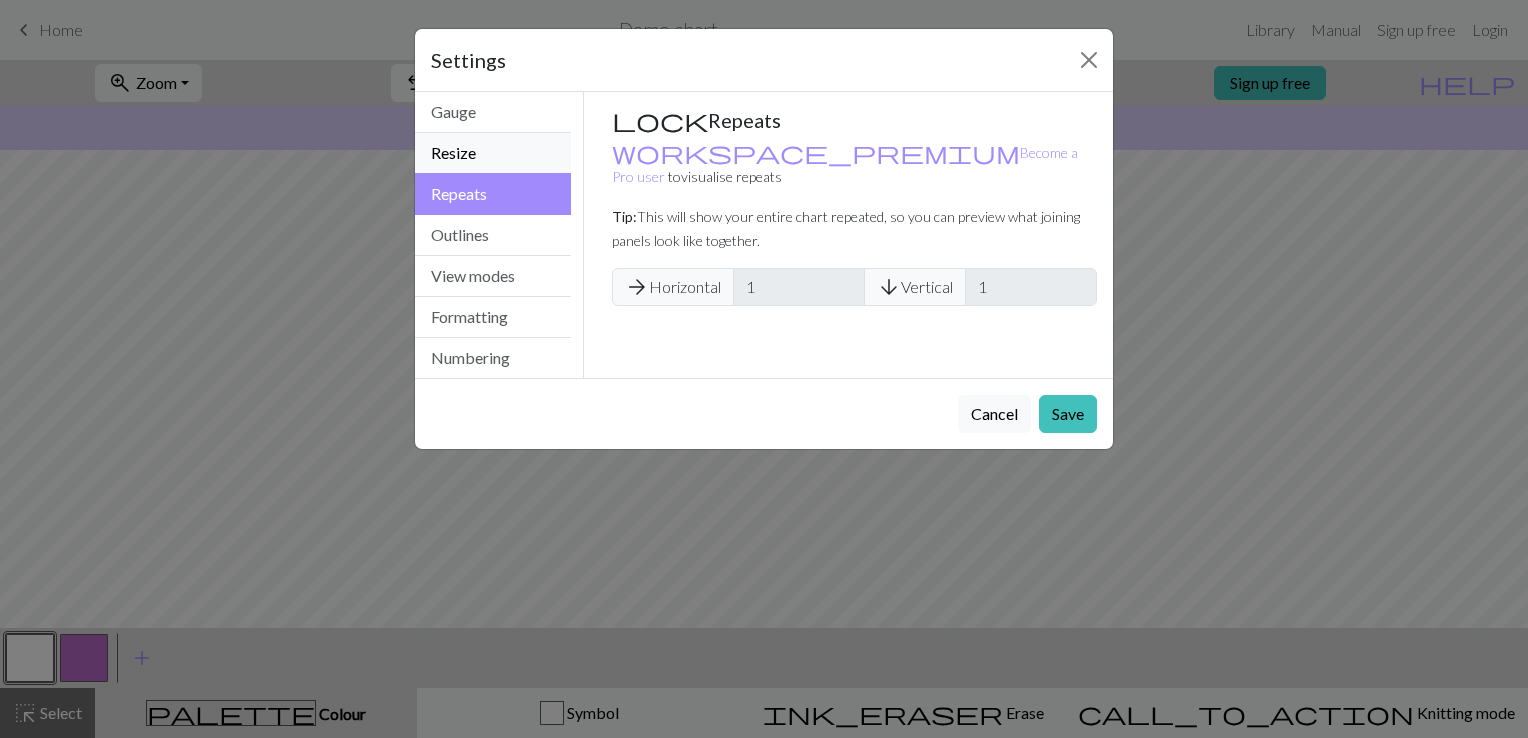 click on "Resize" at bounding box center [493, 153] 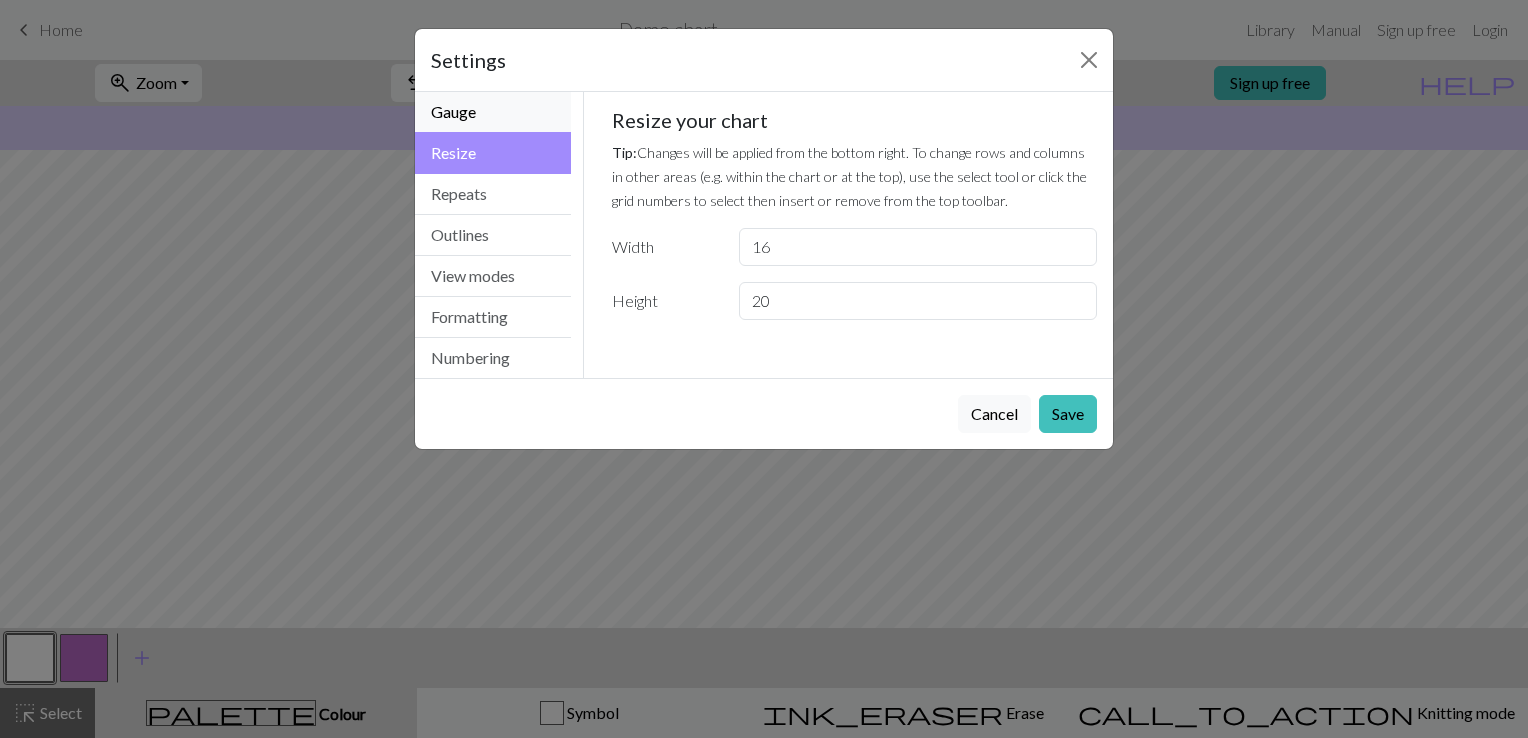 click on "Gauge" at bounding box center (493, 112) 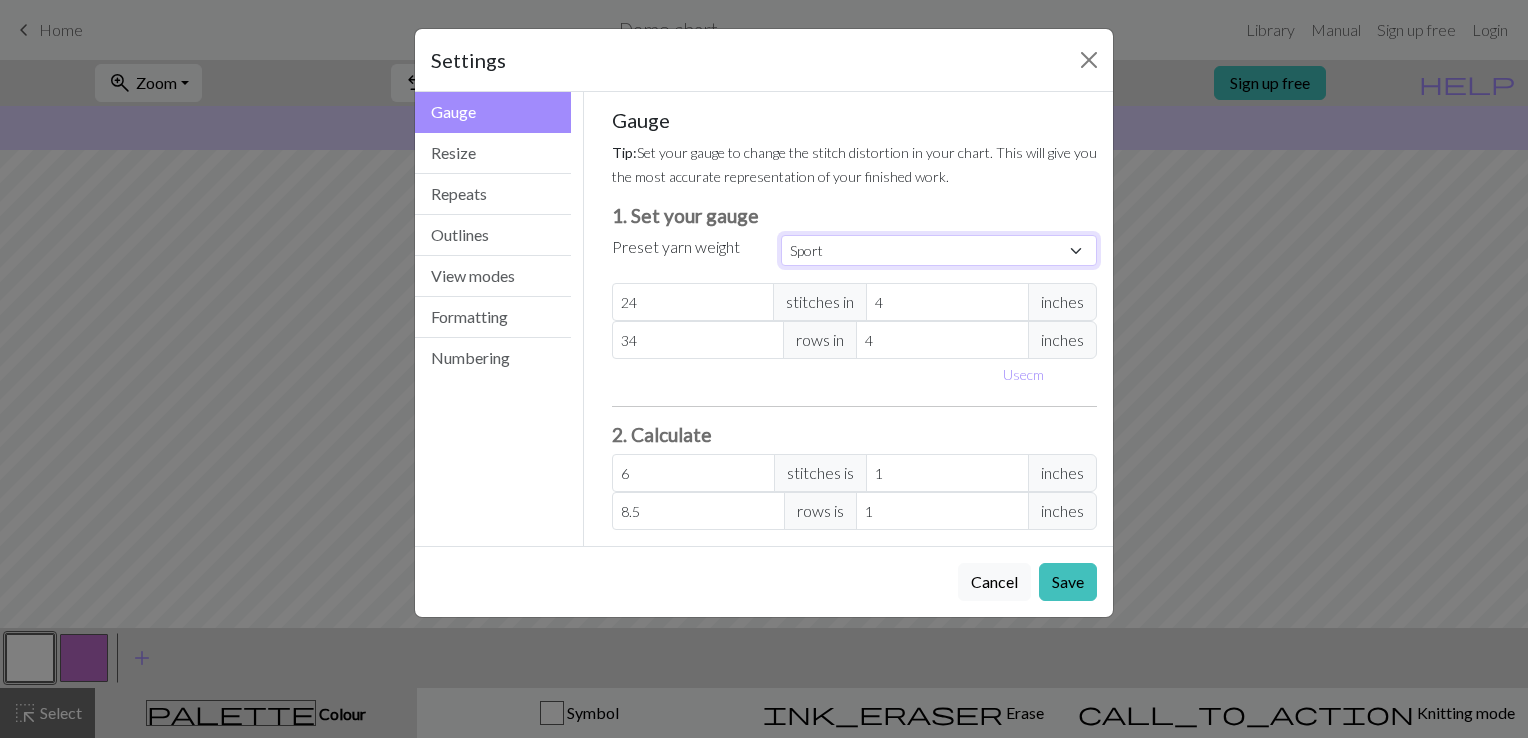 click on "Custom Square Lace Light Fingering Fingering Sport Double knit Worsted Aran Bulky Super Bulky" at bounding box center [939, 250] 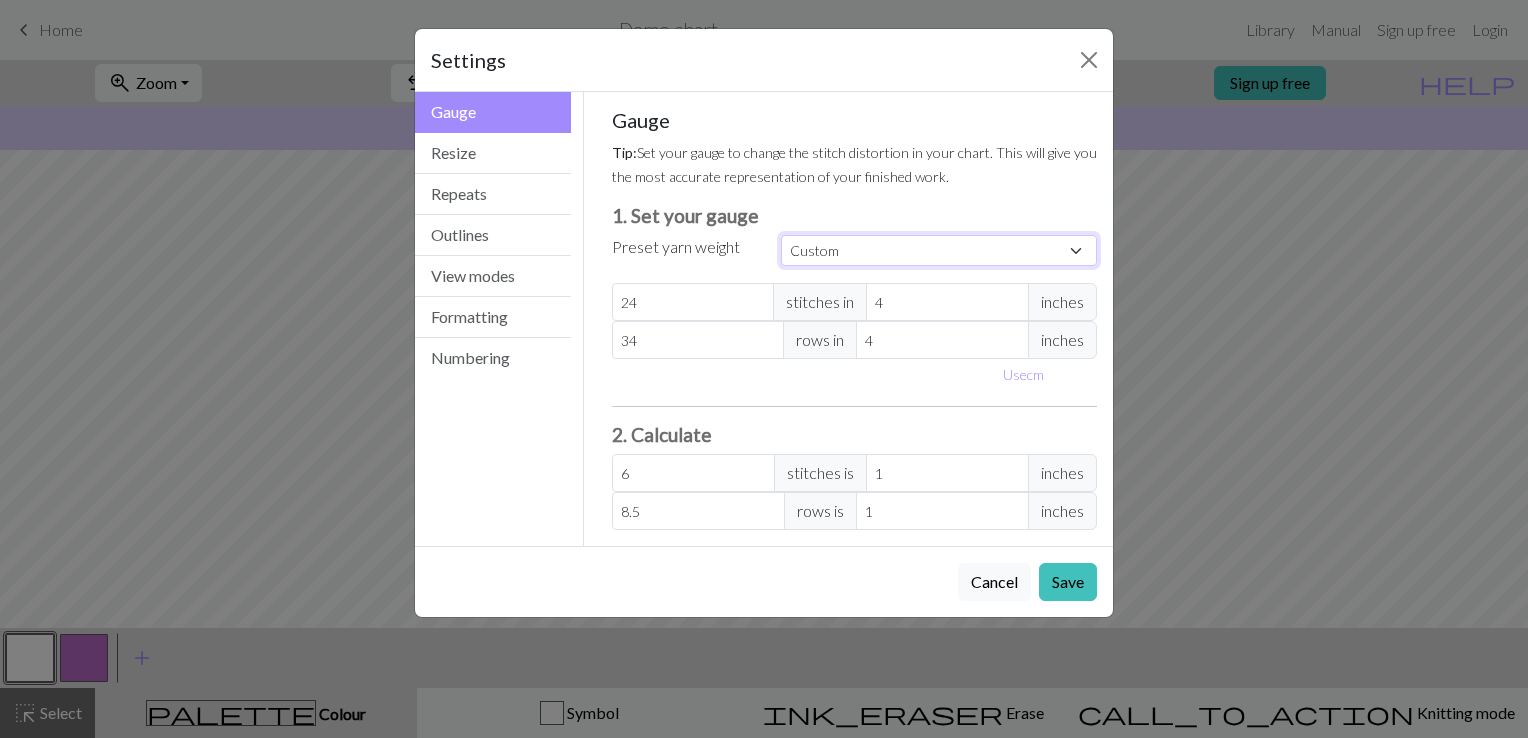 click on "Custom Square Lace Light Fingering Fingering Sport Double knit Worsted Aran Bulky Super Bulky" at bounding box center (939, 250) 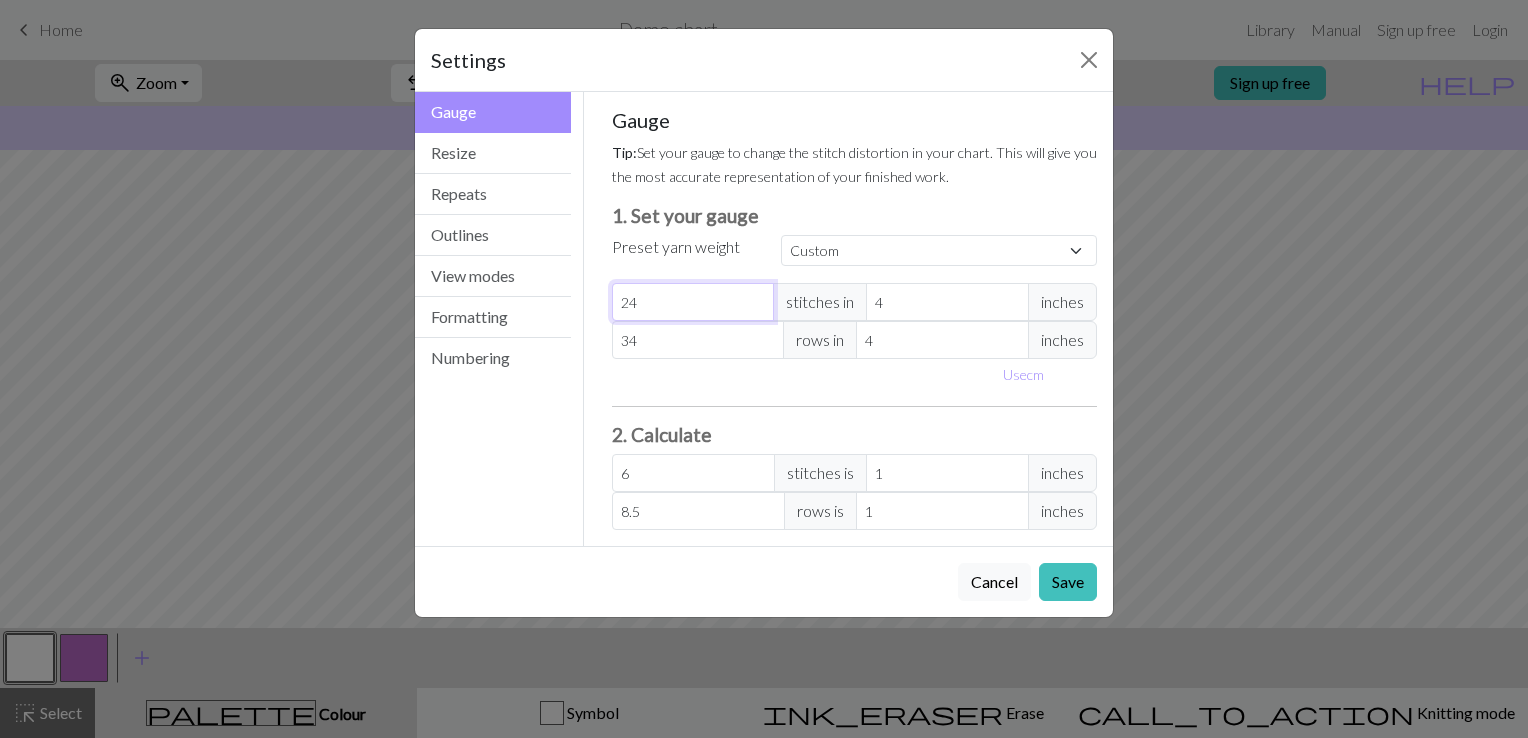 click on "24" at bounding box center [693, 302] 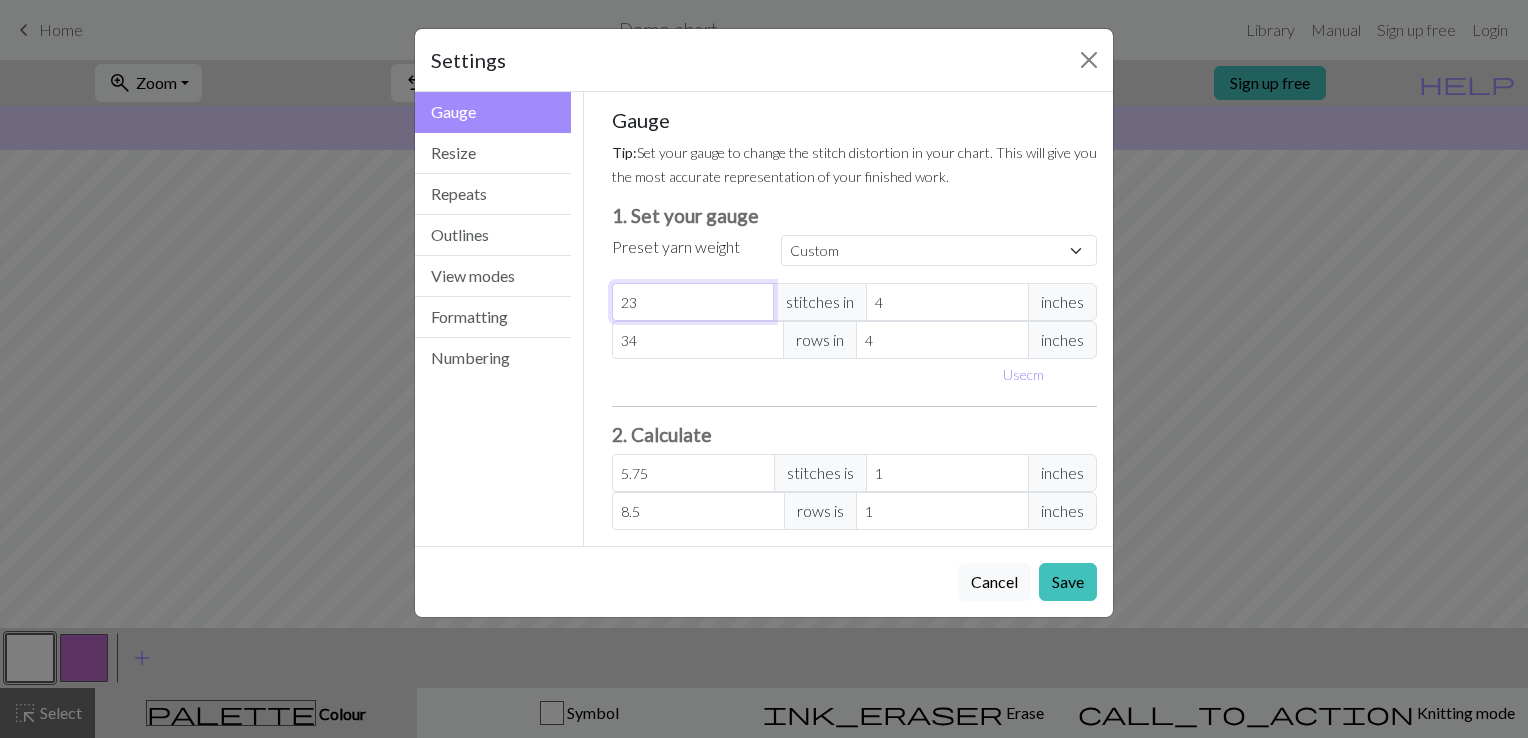 click on "23" at bounding box center (693, 302) 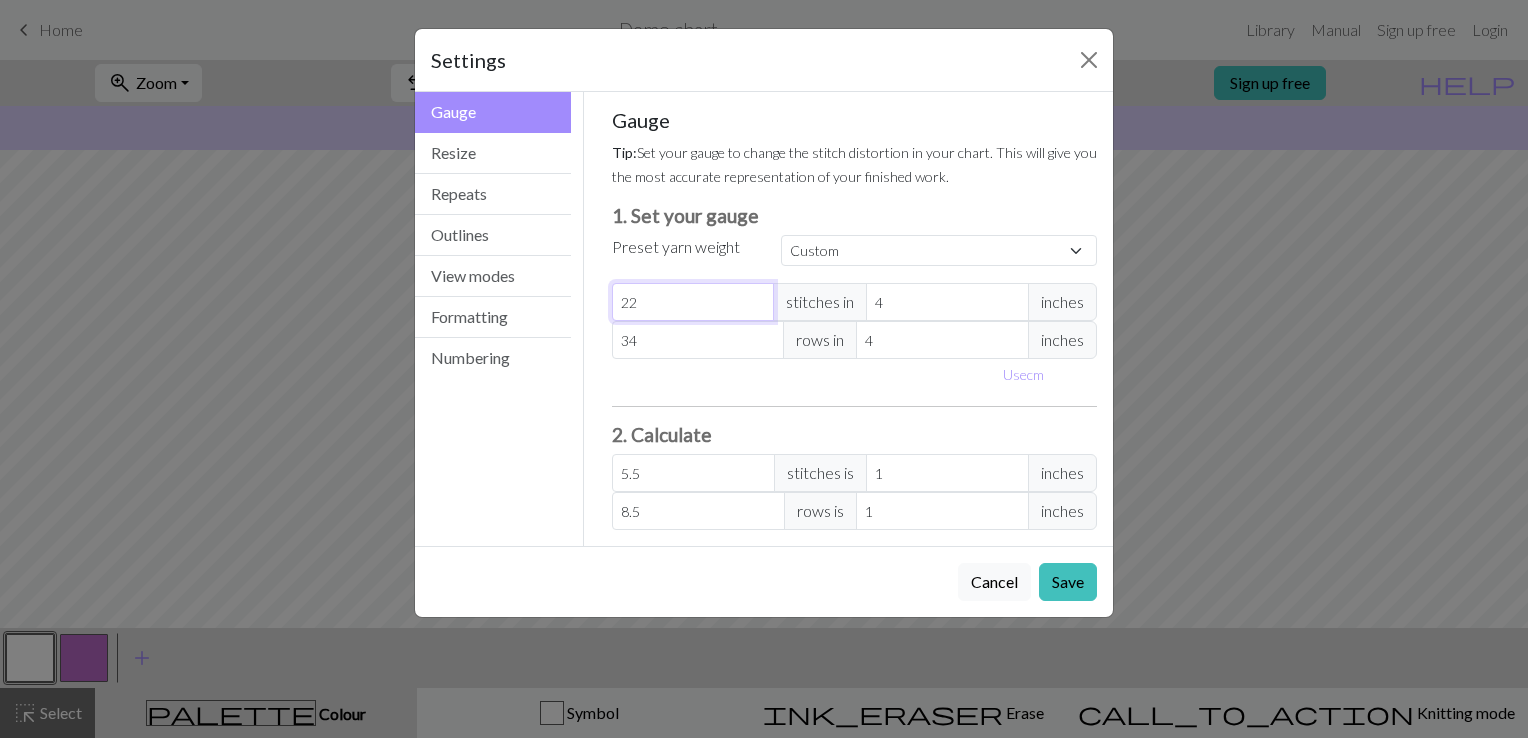 click on "22" at bounding box center [693, 302] 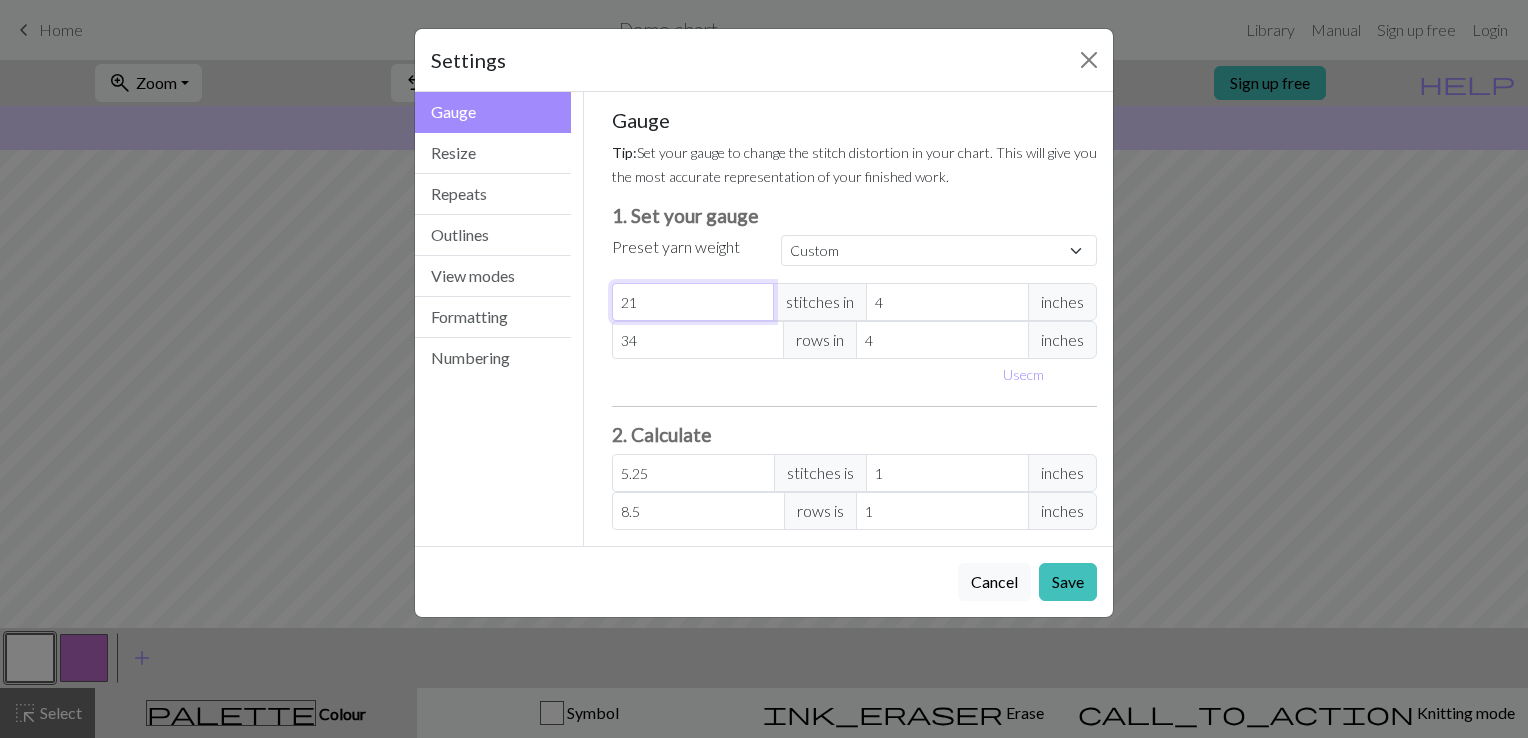 click on "21" at bounding box center (693, 302) 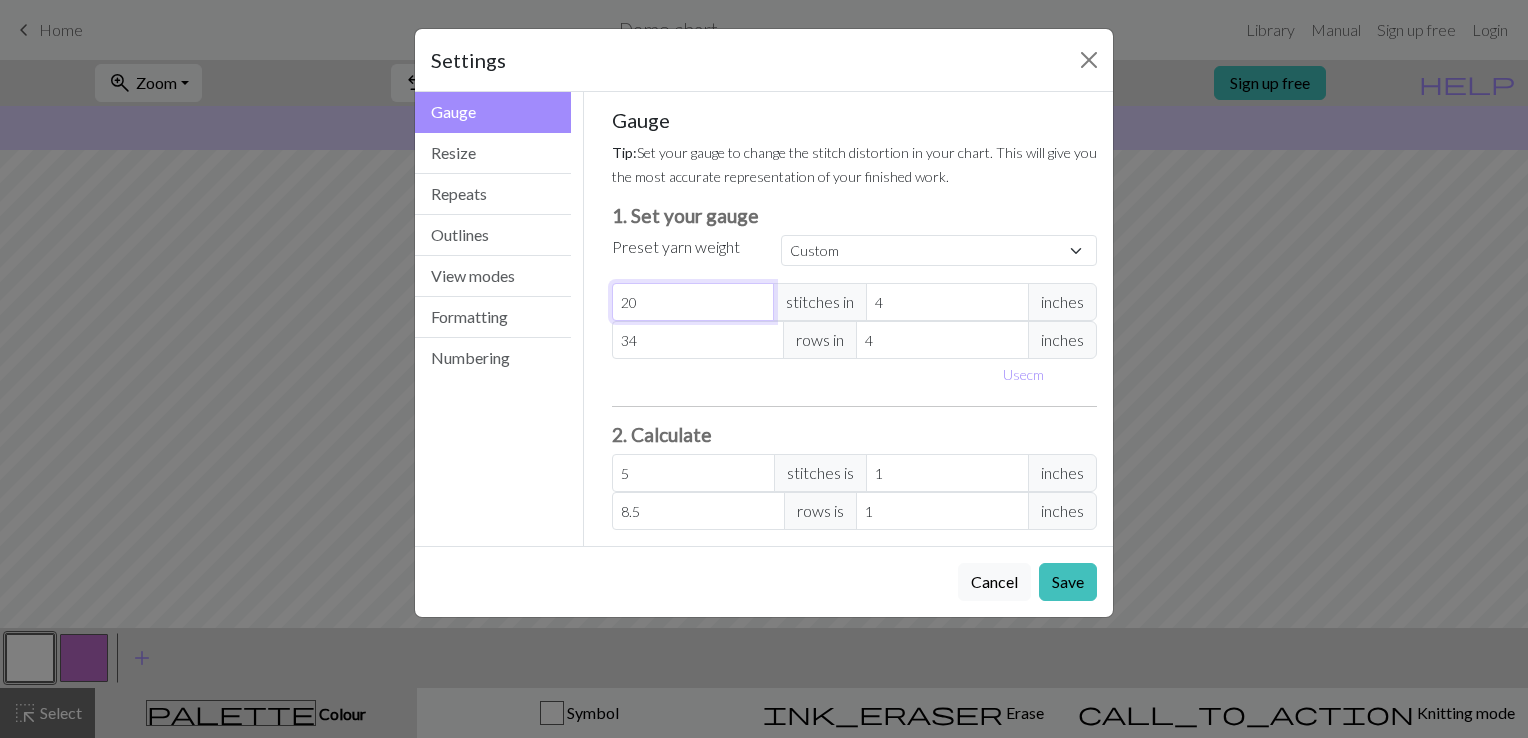 type on "20" 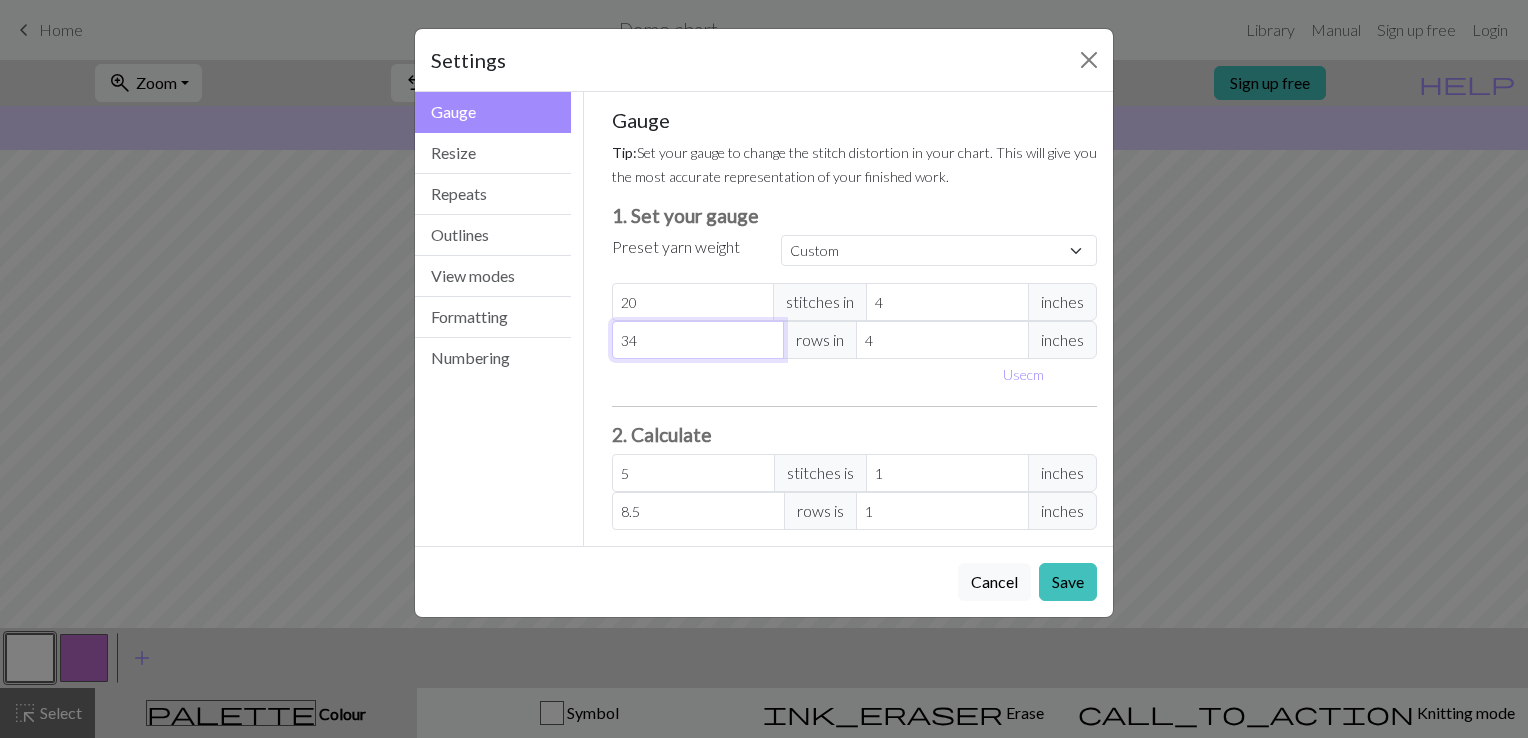 click on "34" at bounding box center (698, 340) 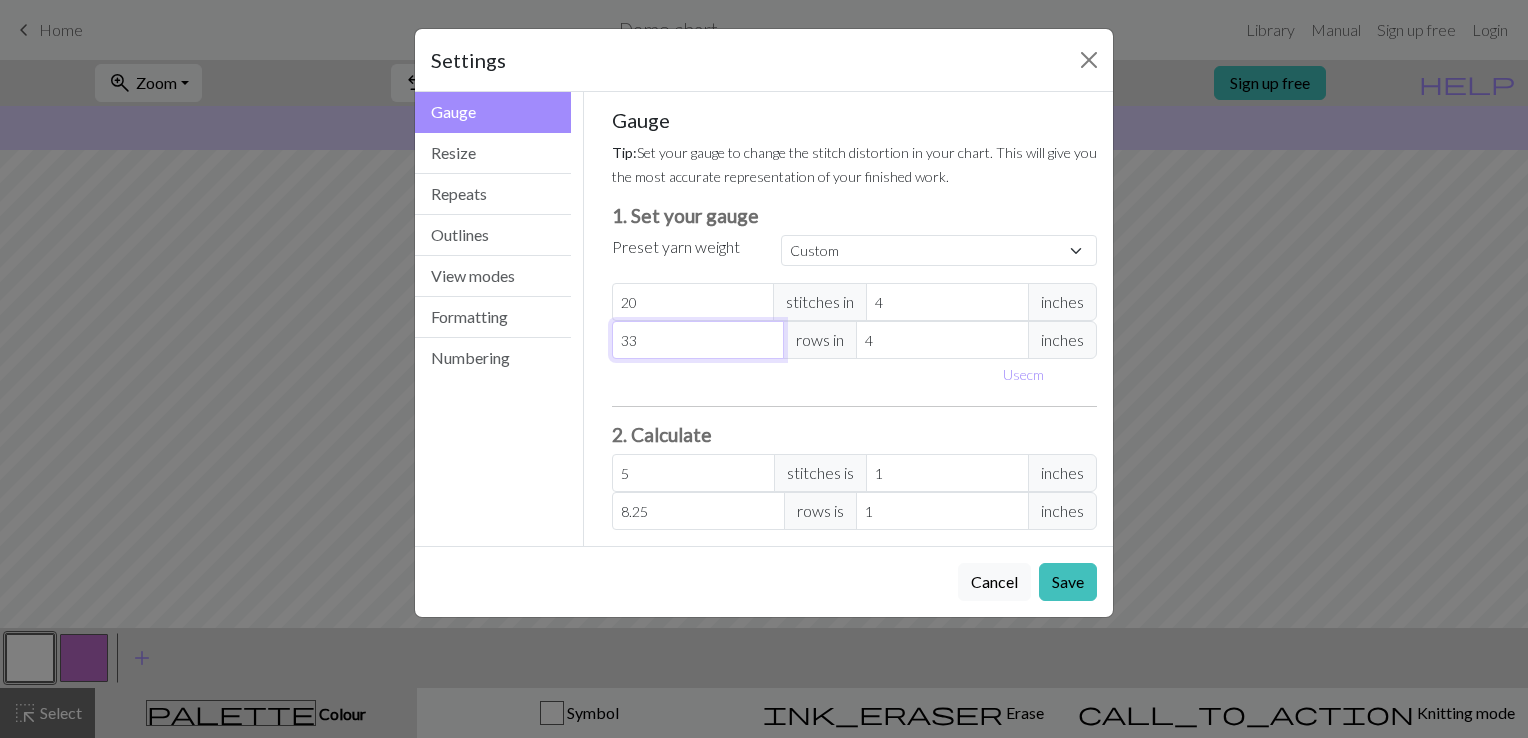 click on "33" at bounding box center (698, 340) 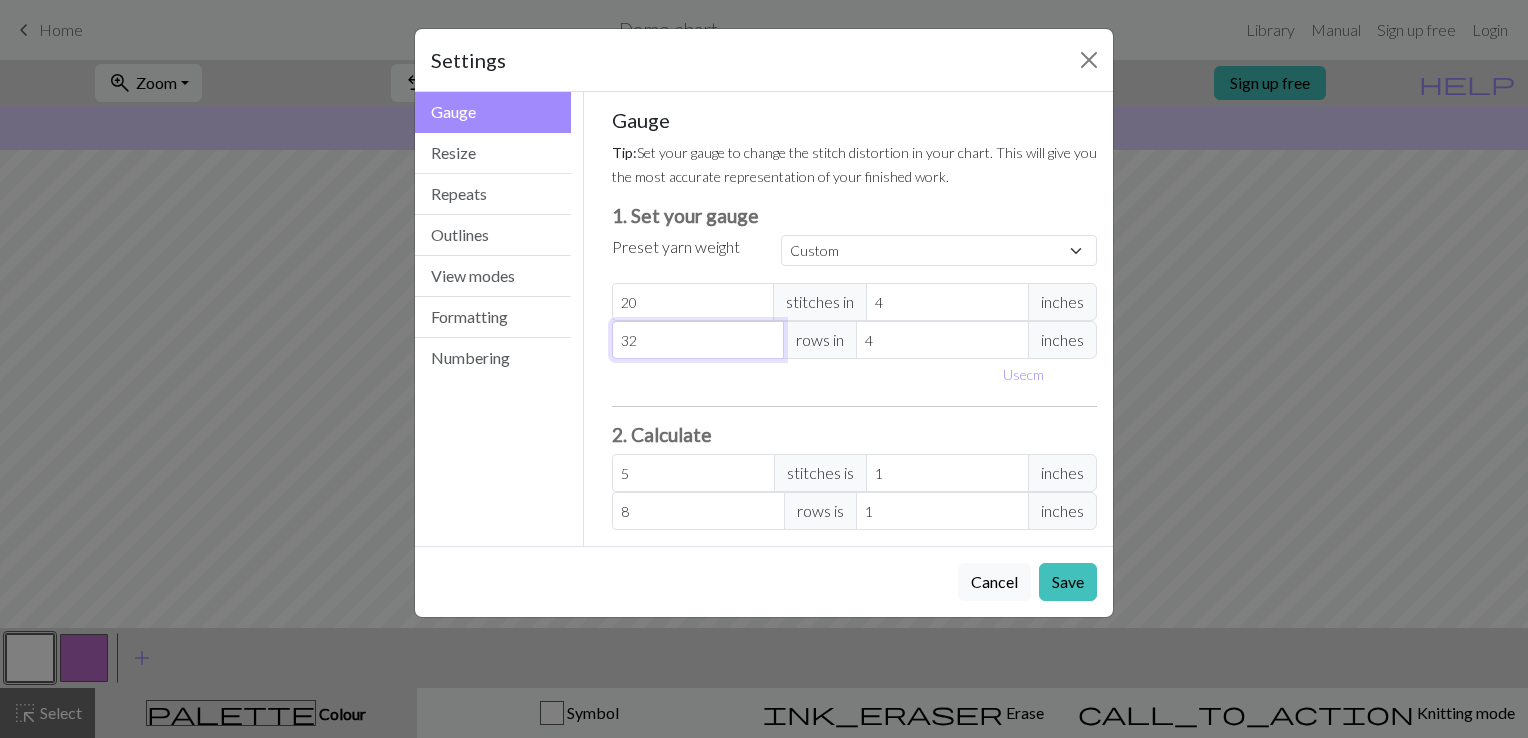 click on "32" at bounding box center (698, 340) 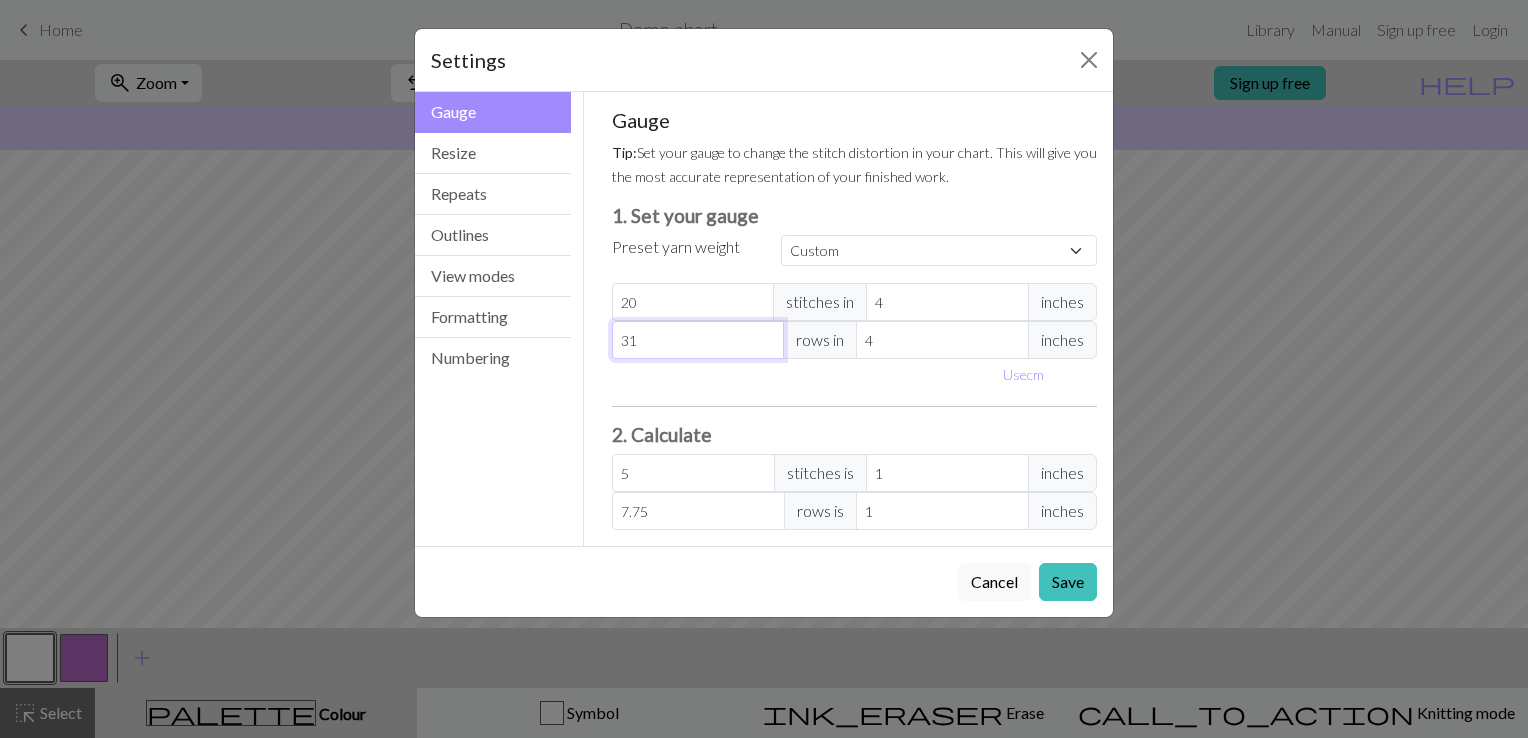 click on "31" at bounding box center [698, 340] 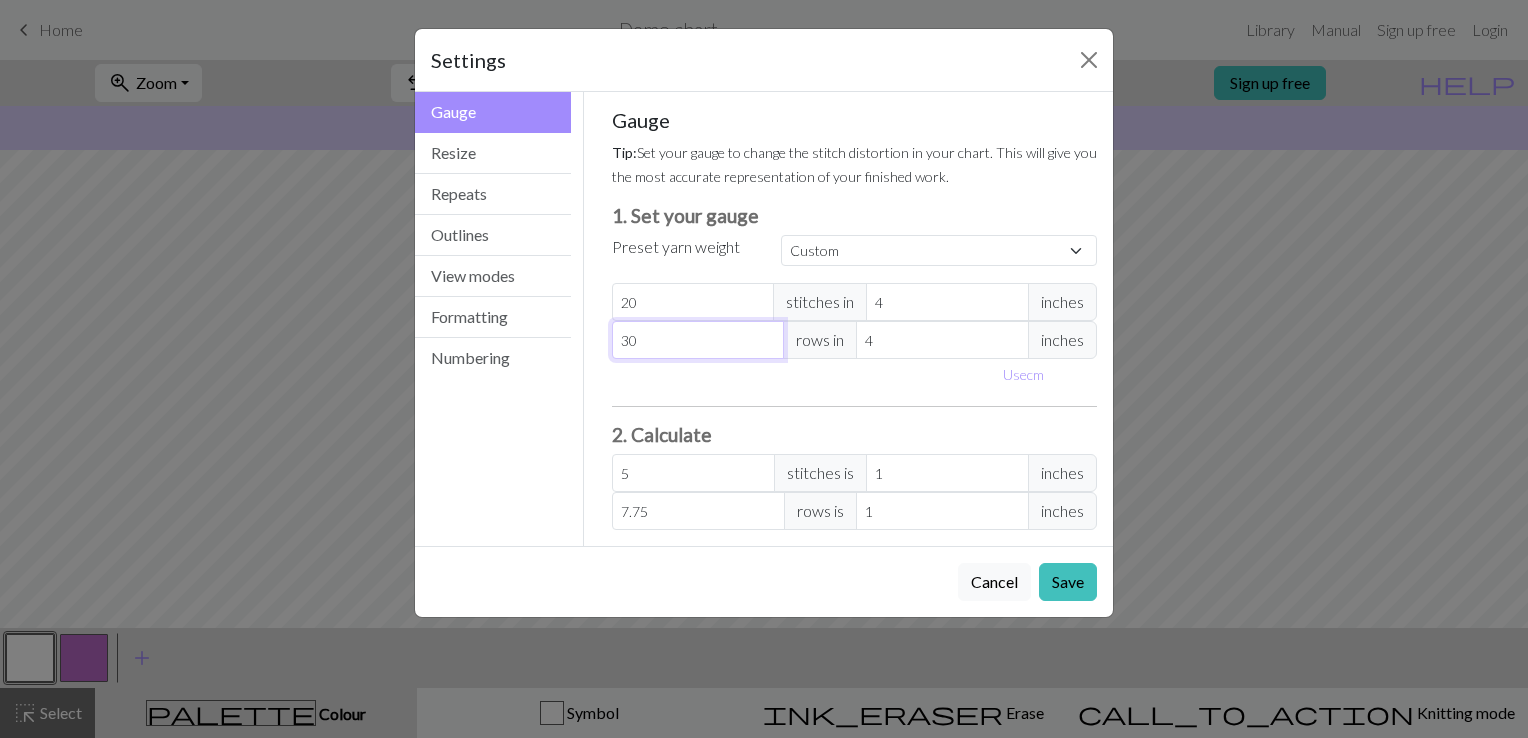 type on "7.5" 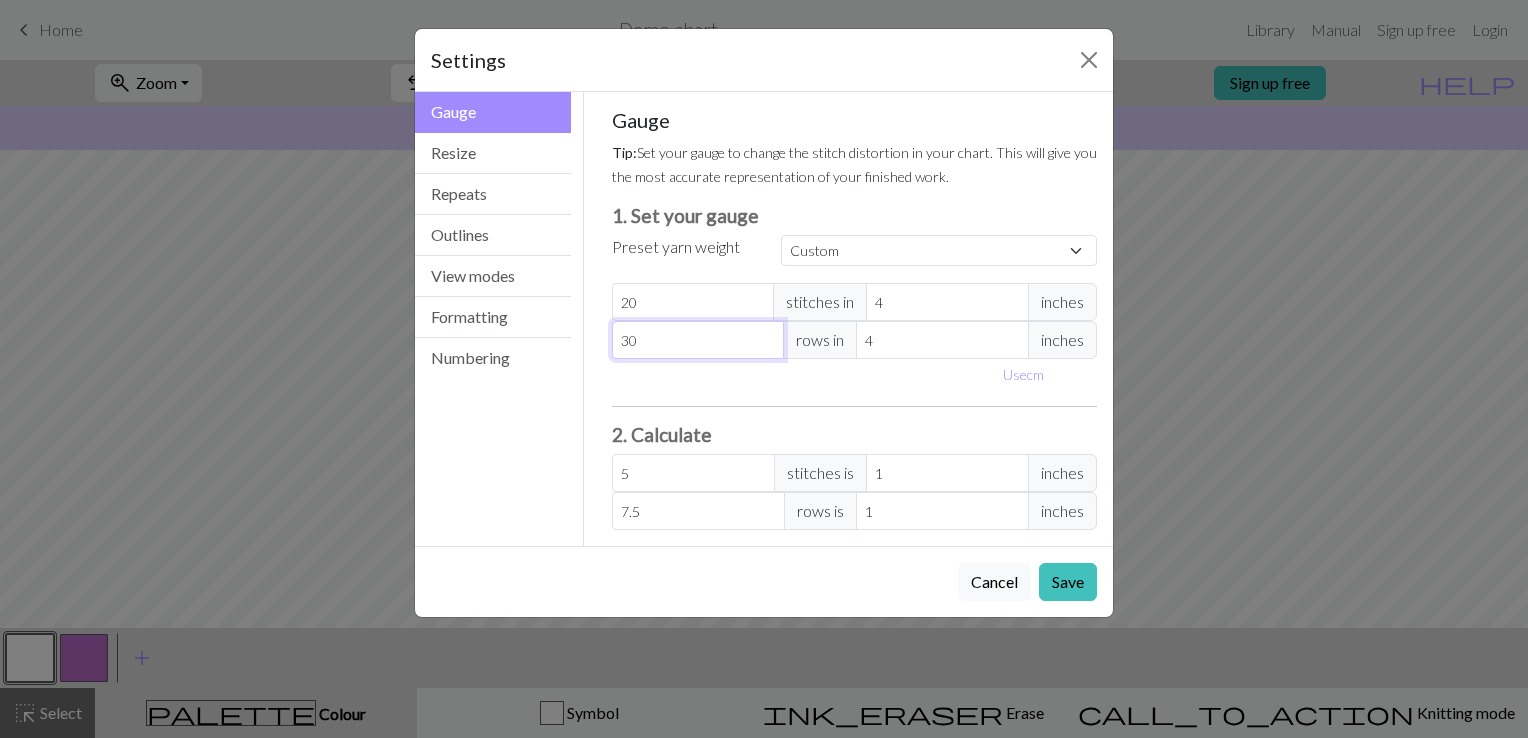 type on "29" 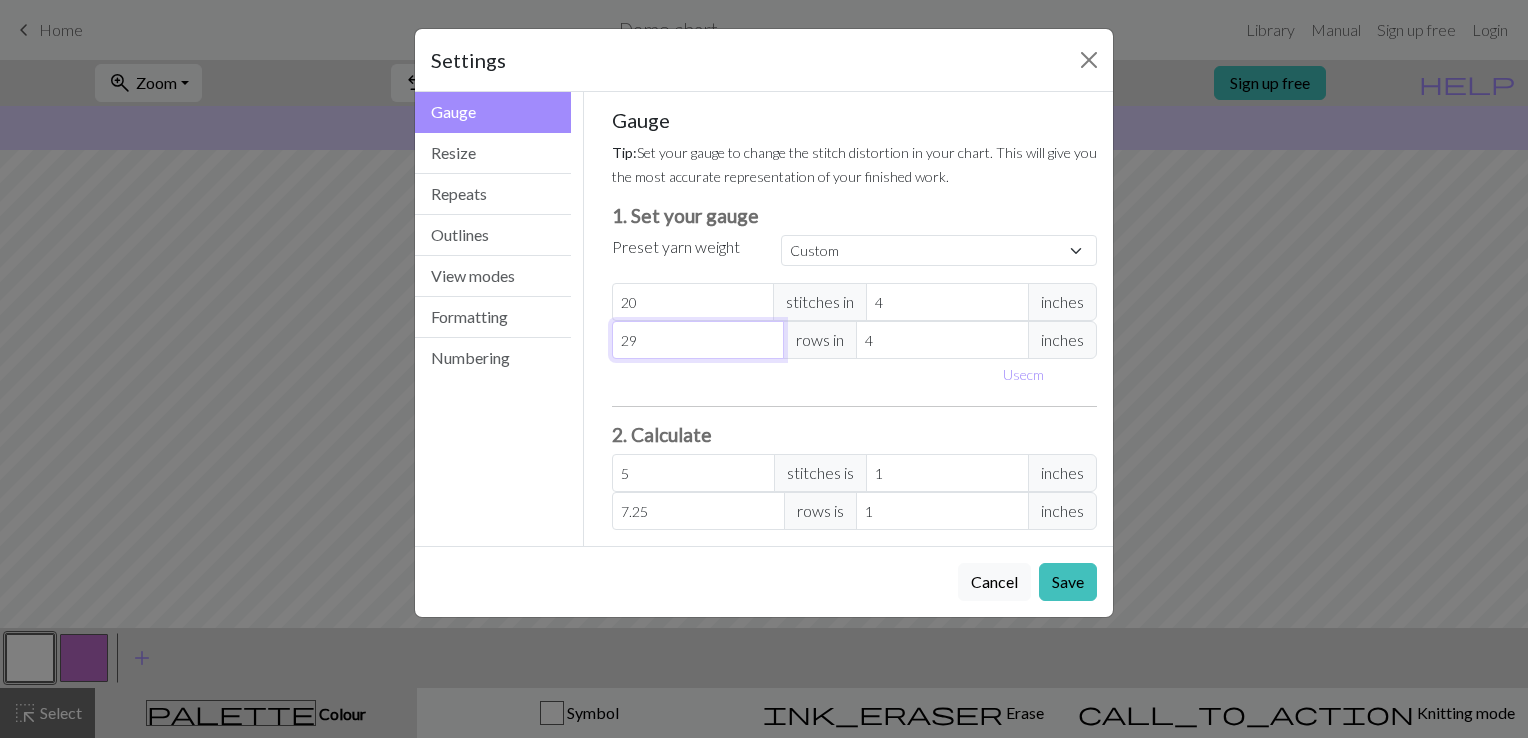 click on "29" at bounding box center (698, 340) 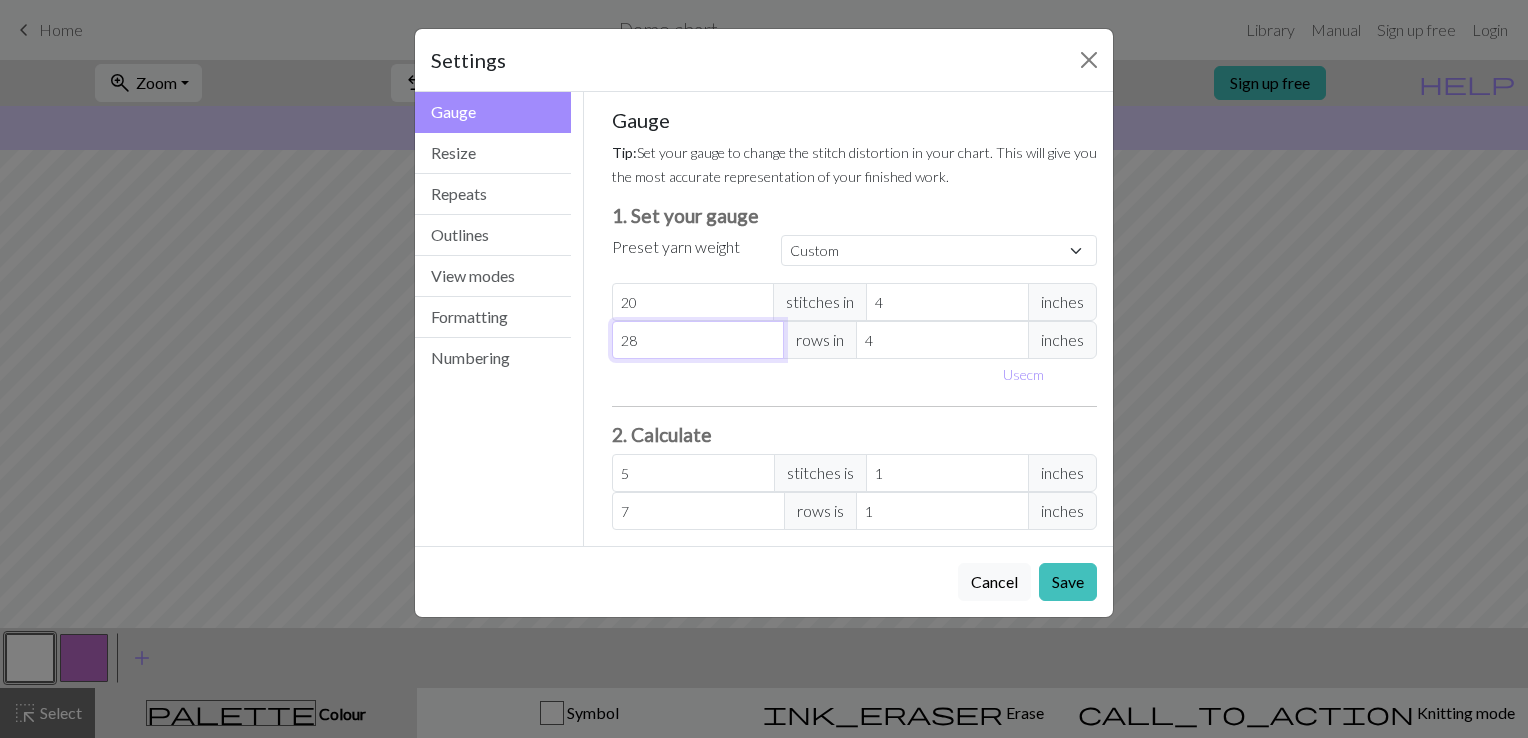 click on "28" at bounding box center [698, 340] 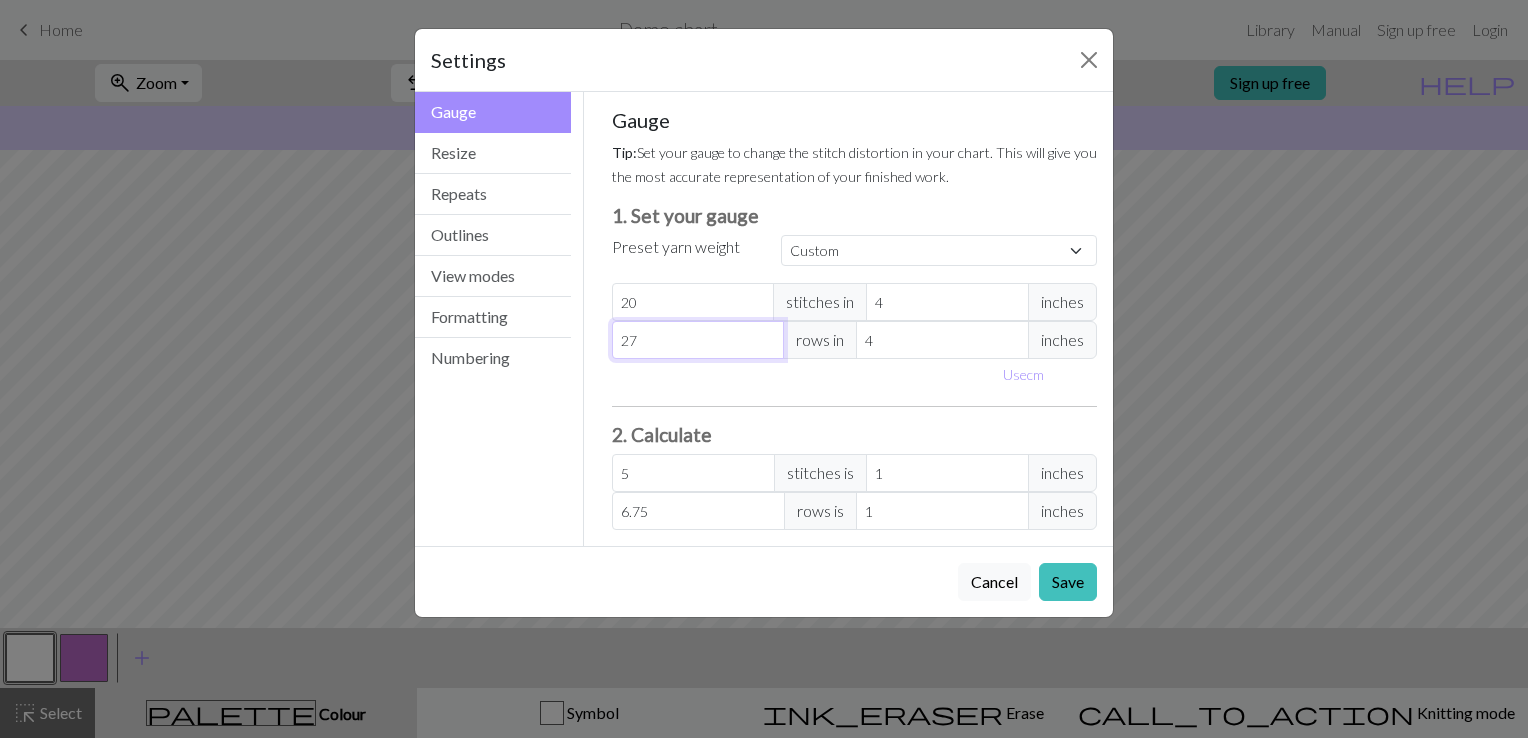 click on "27" at bounding box center (698, 340) 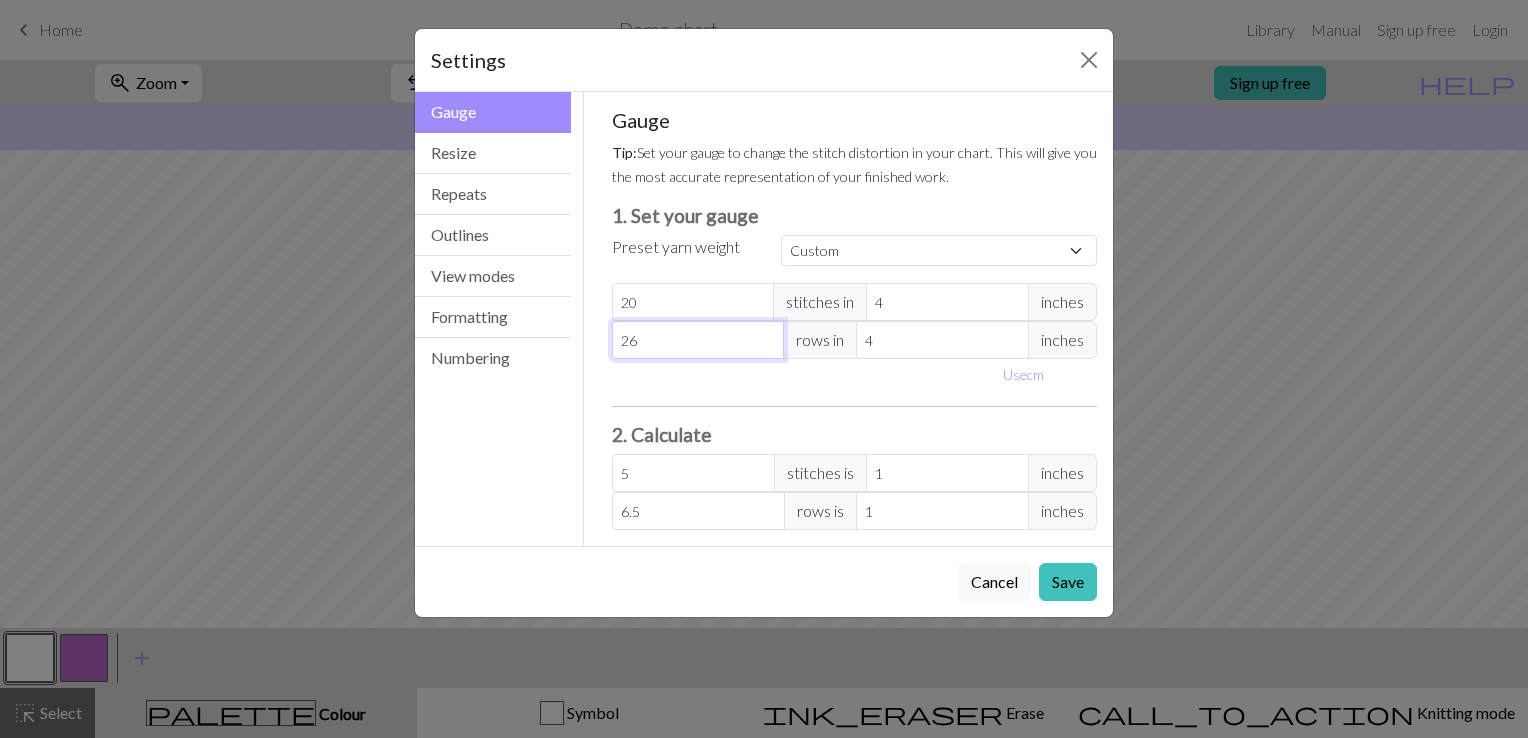 click on "26" at bounding box center [698, 340] 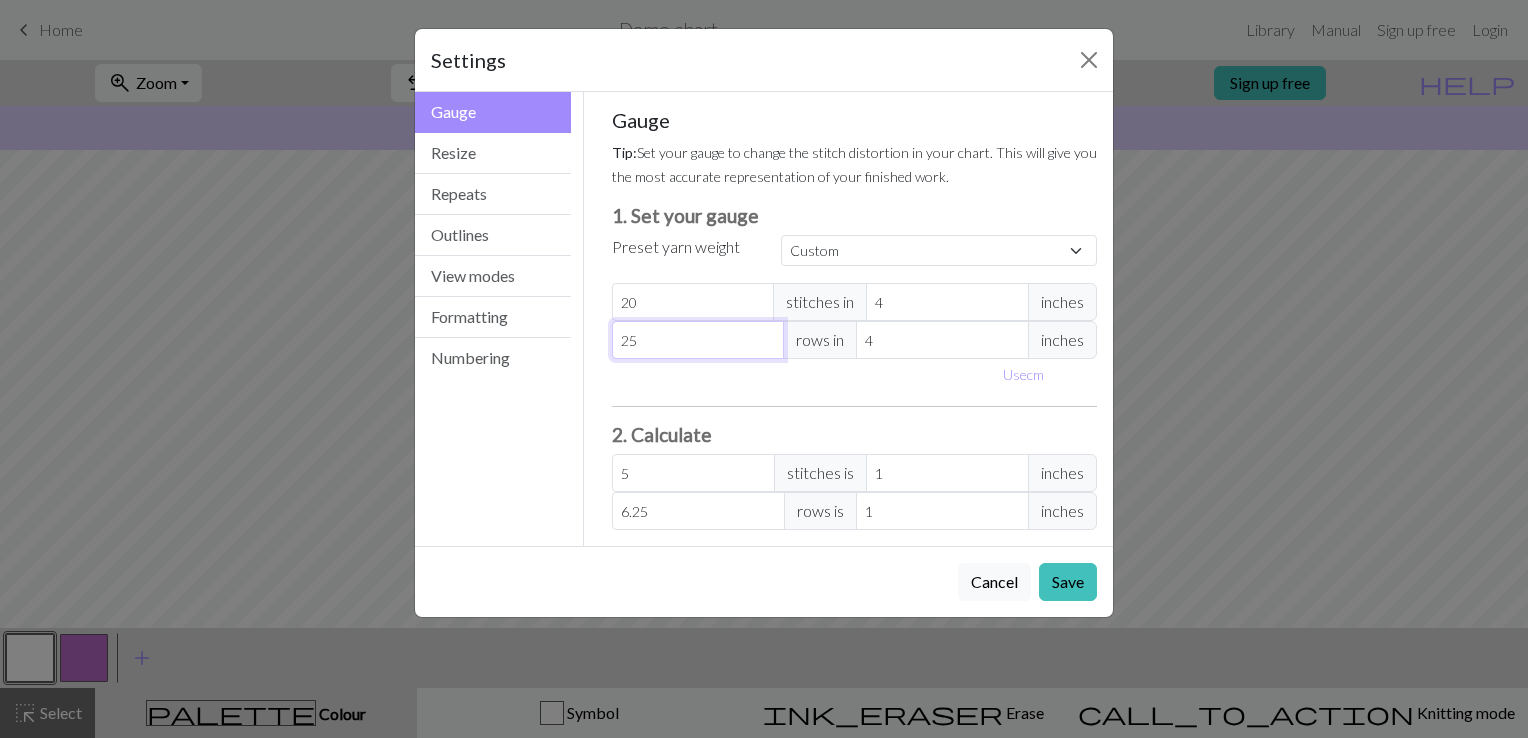 click on "25" at bounding box center (698, 340) 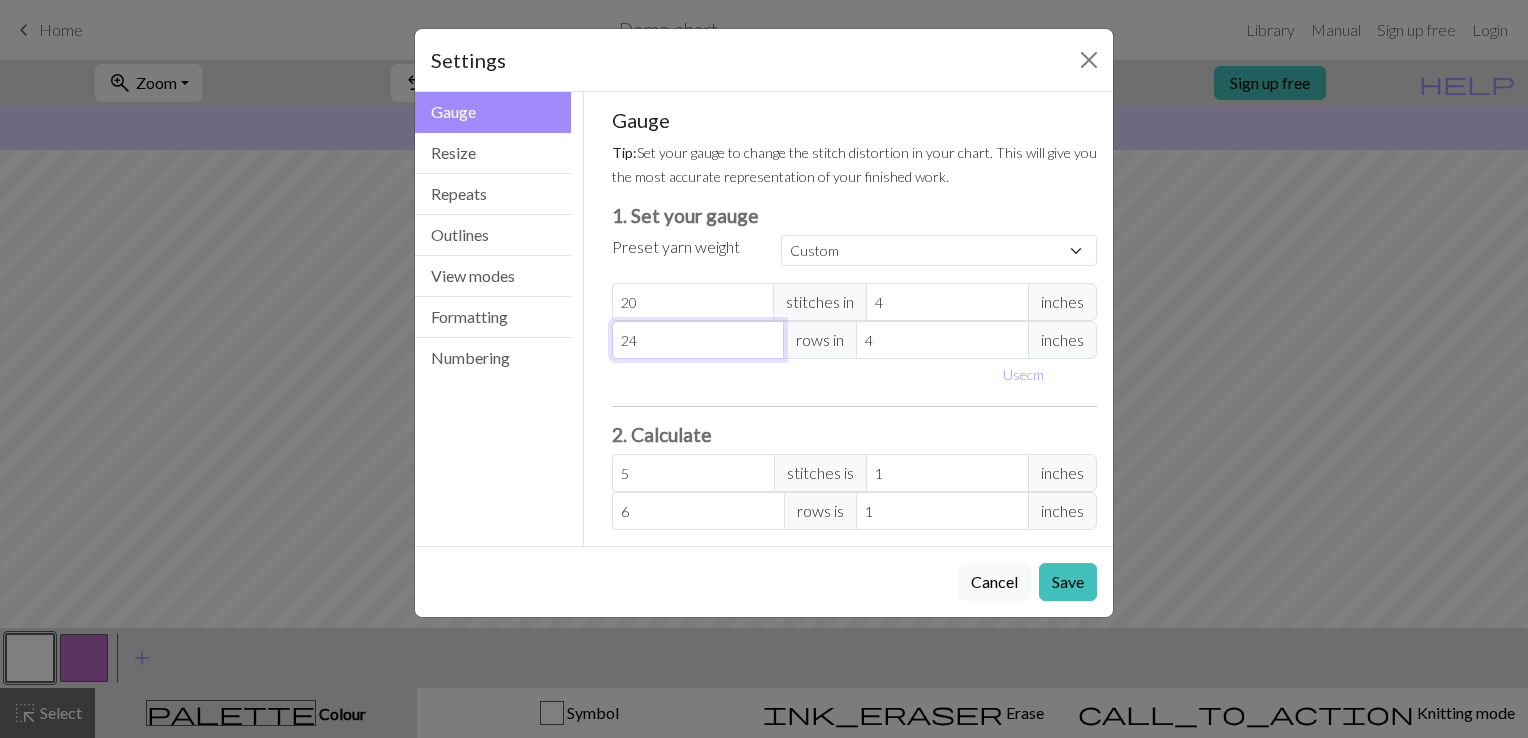 click on "24" at bounding box center [698, 340] 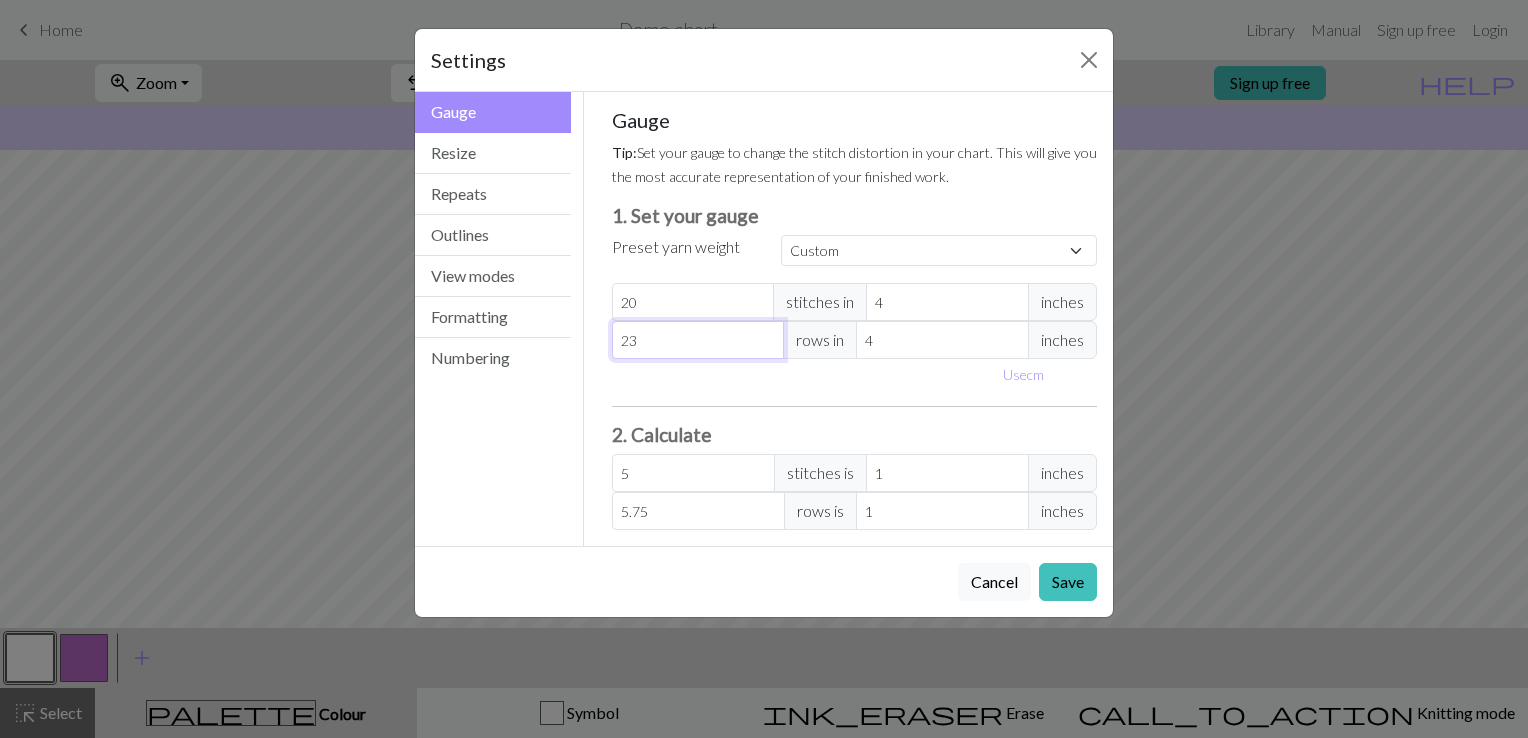 click on "23" at bounding box center (698, 340) 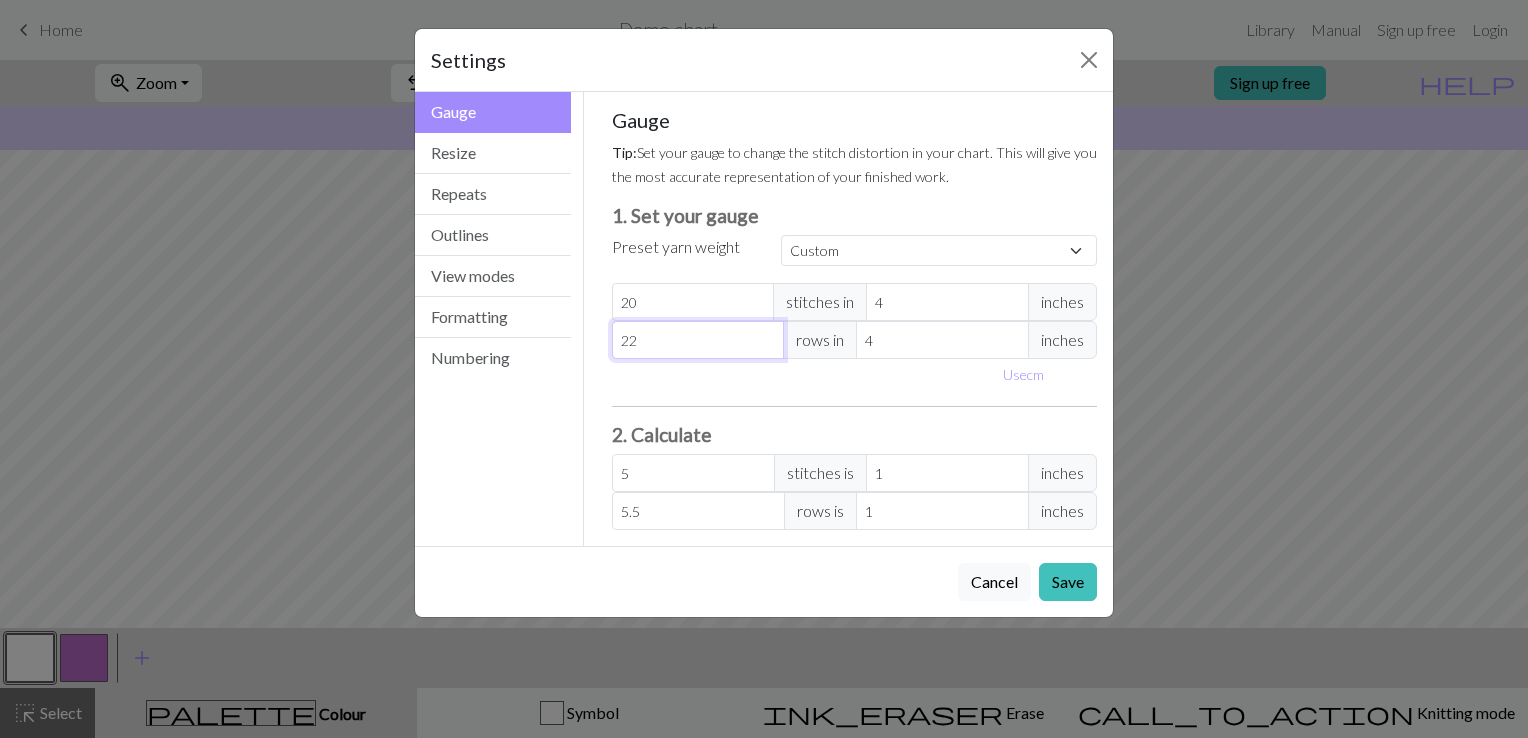 click on "22" at bounding box center (698, 340) 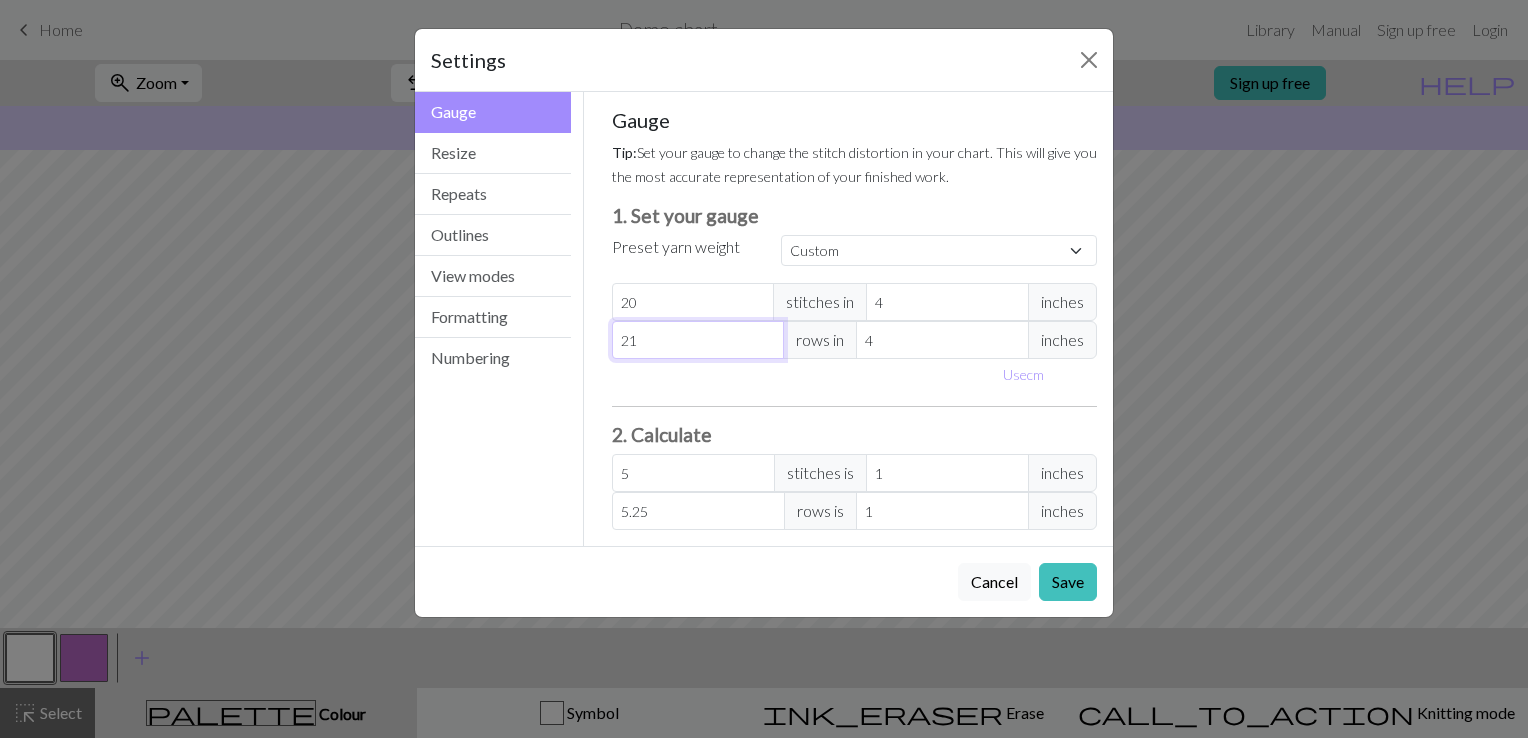 click on "21" at bounding box center (698, 340) 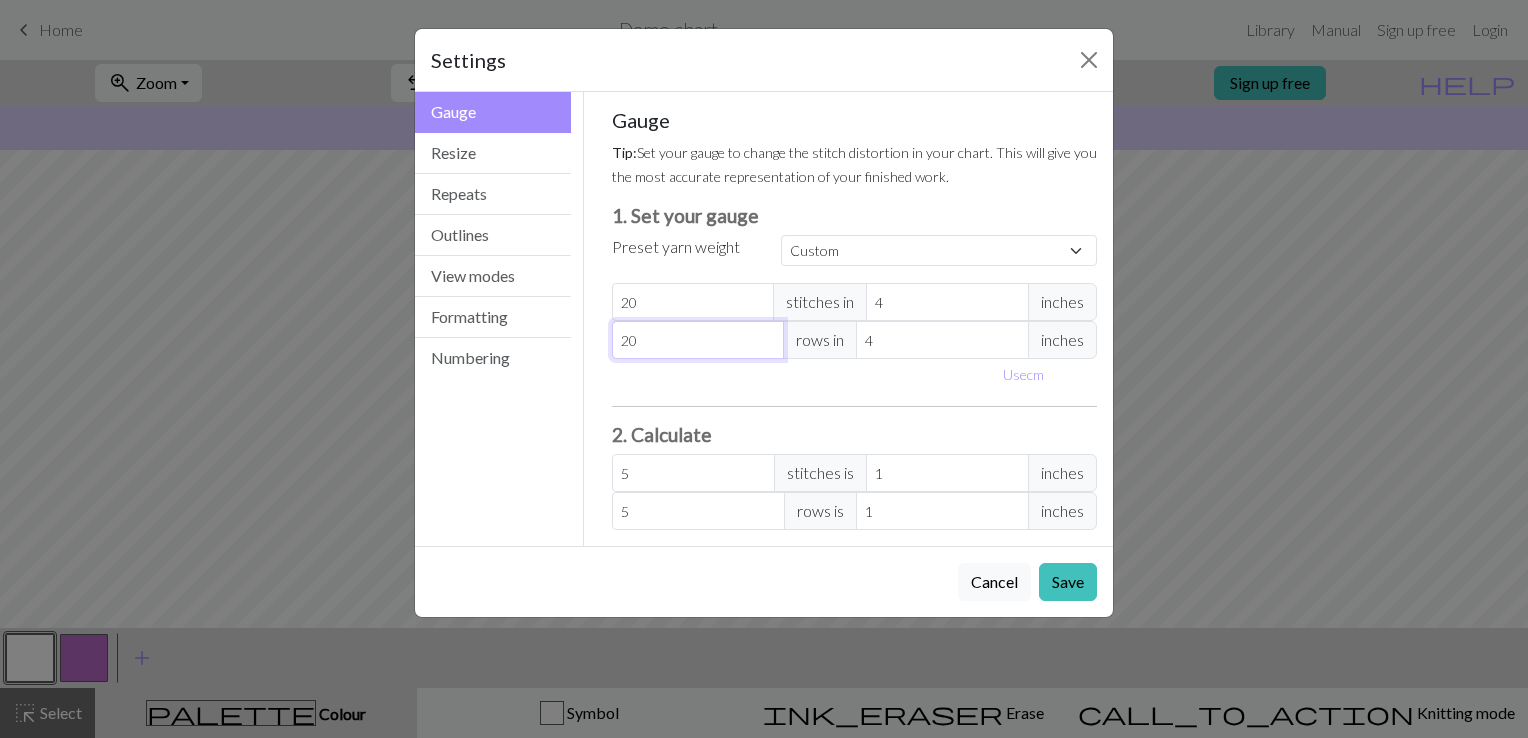 click on "20" at bounding box center [698, 340] 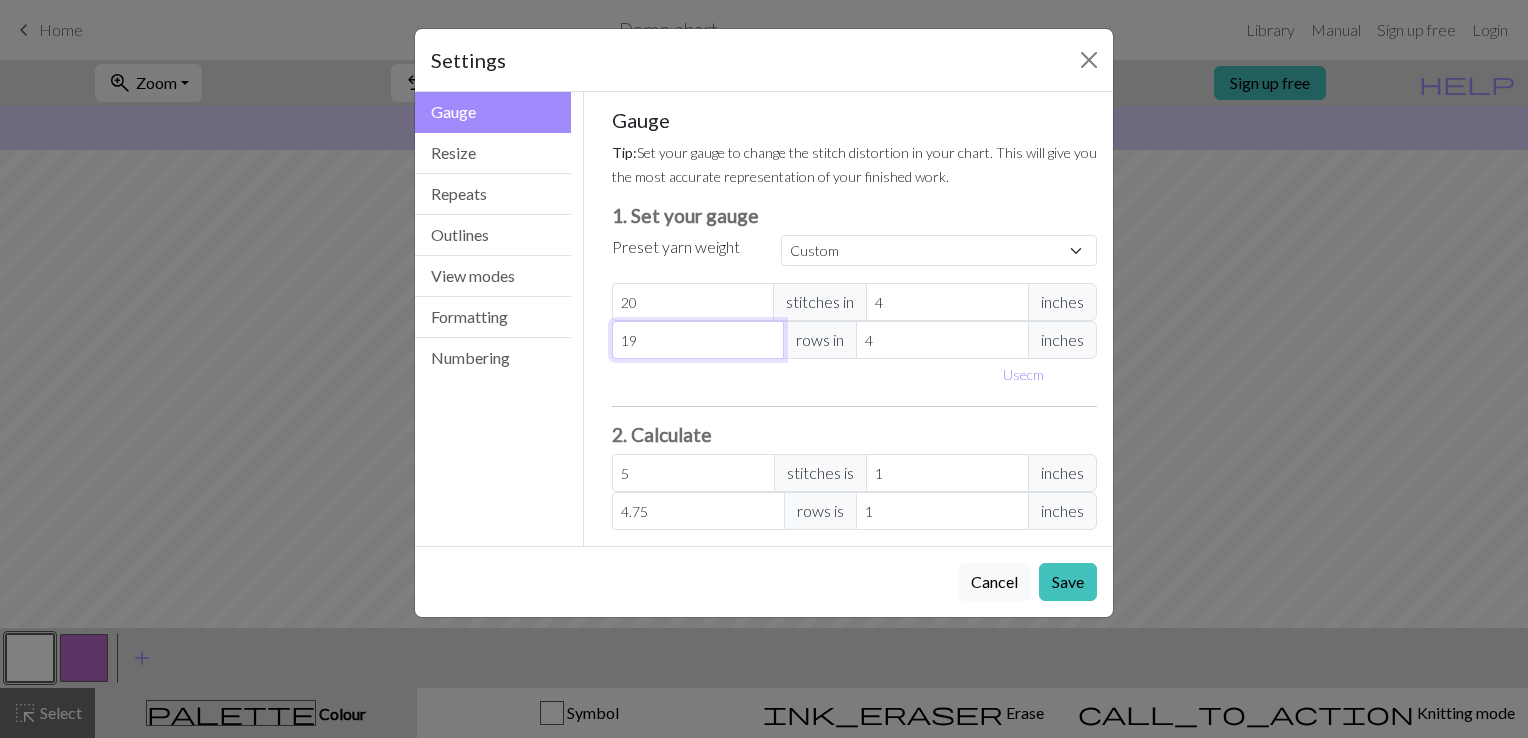 click on "19" at bounding box center (698, 340) 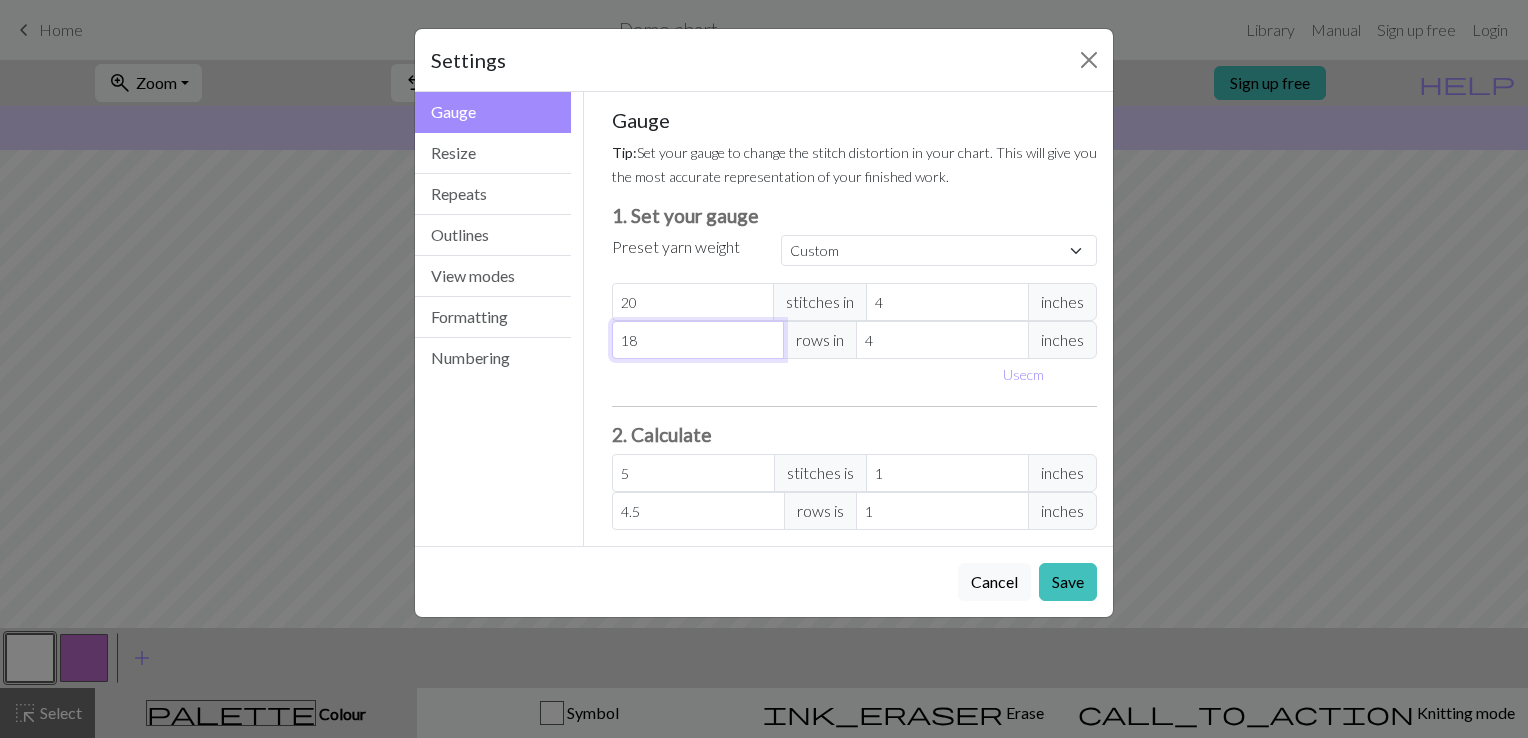 click on "18" at bounding box center (698, 340) 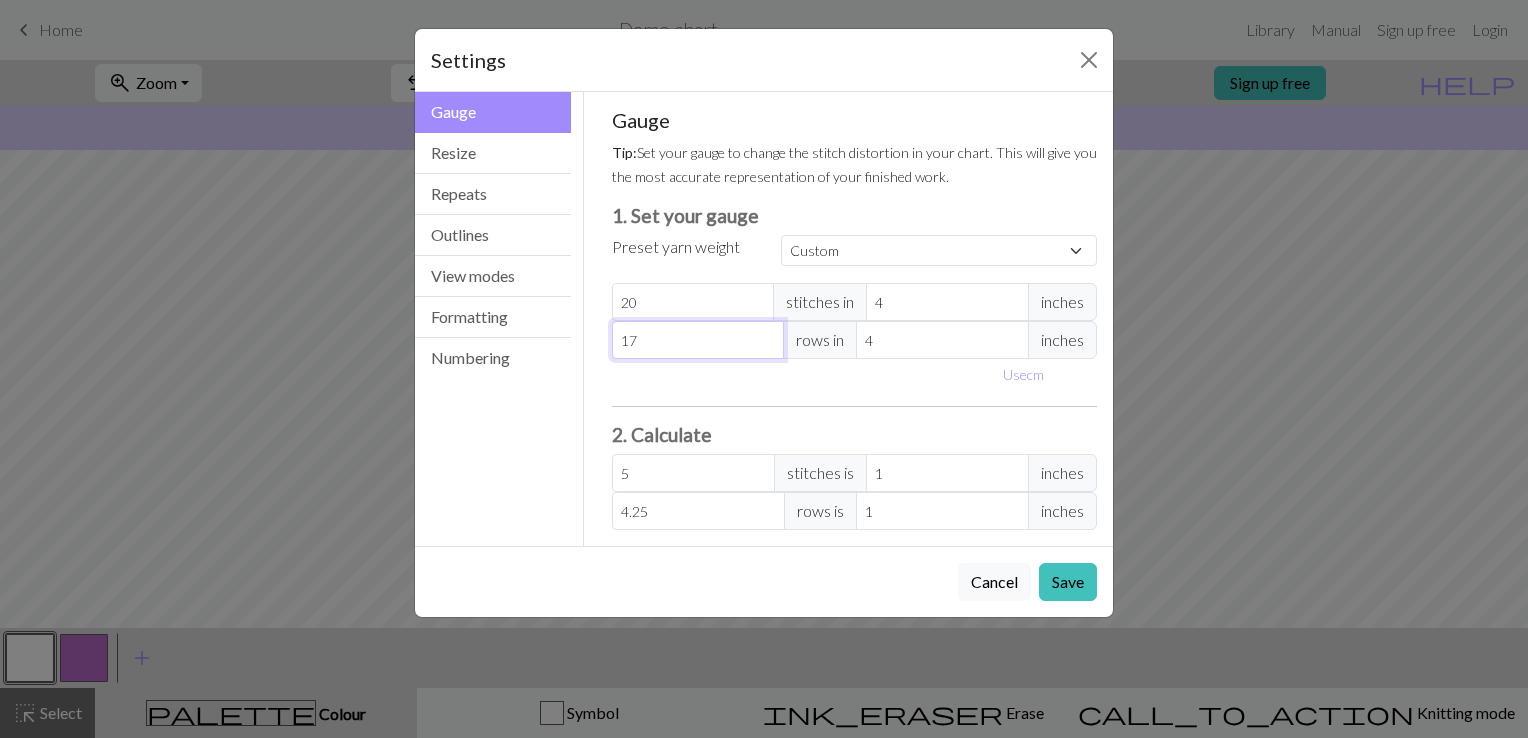 click on "17" at bounding box center [698, 340] 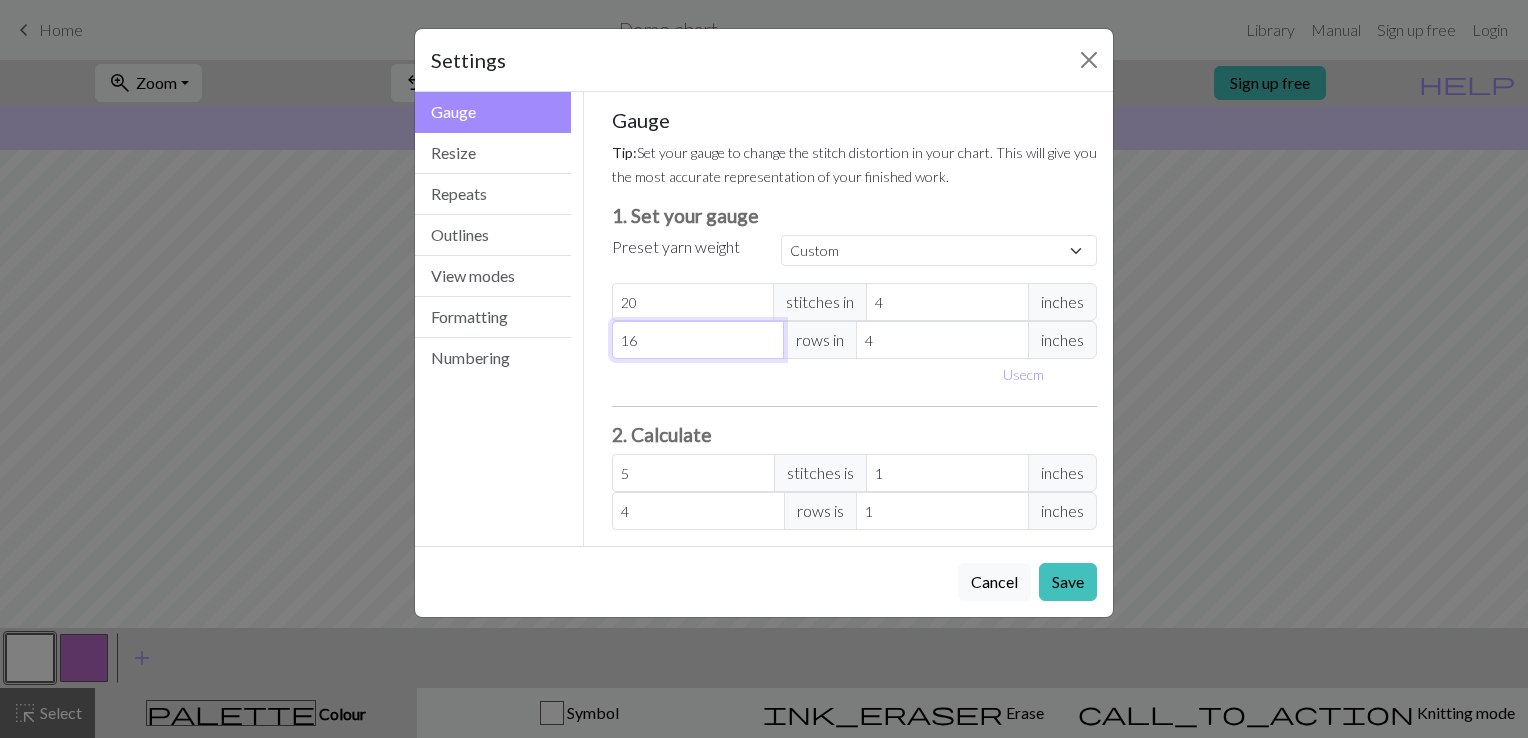 type on "16" 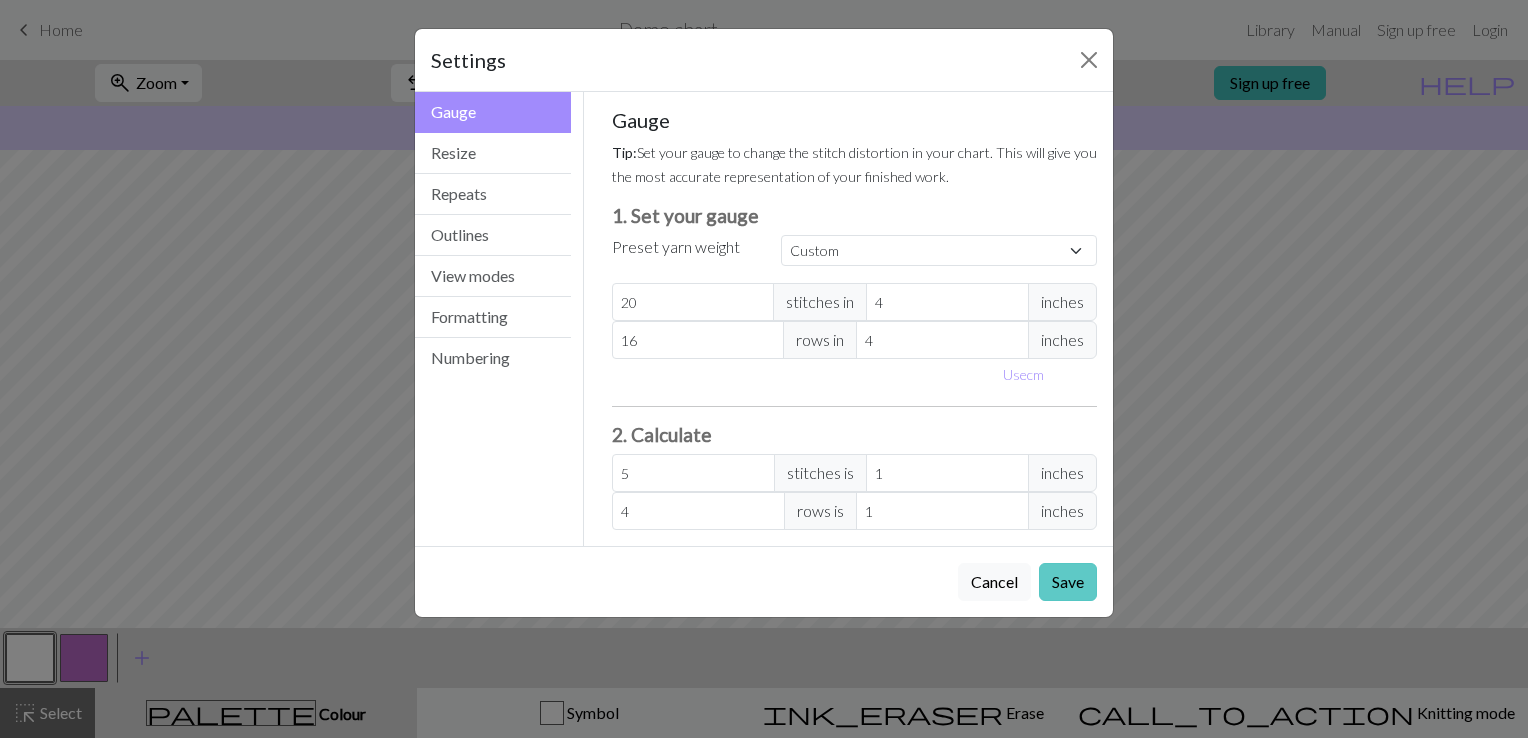 click on "Save" at bounding box center [1068, 582] 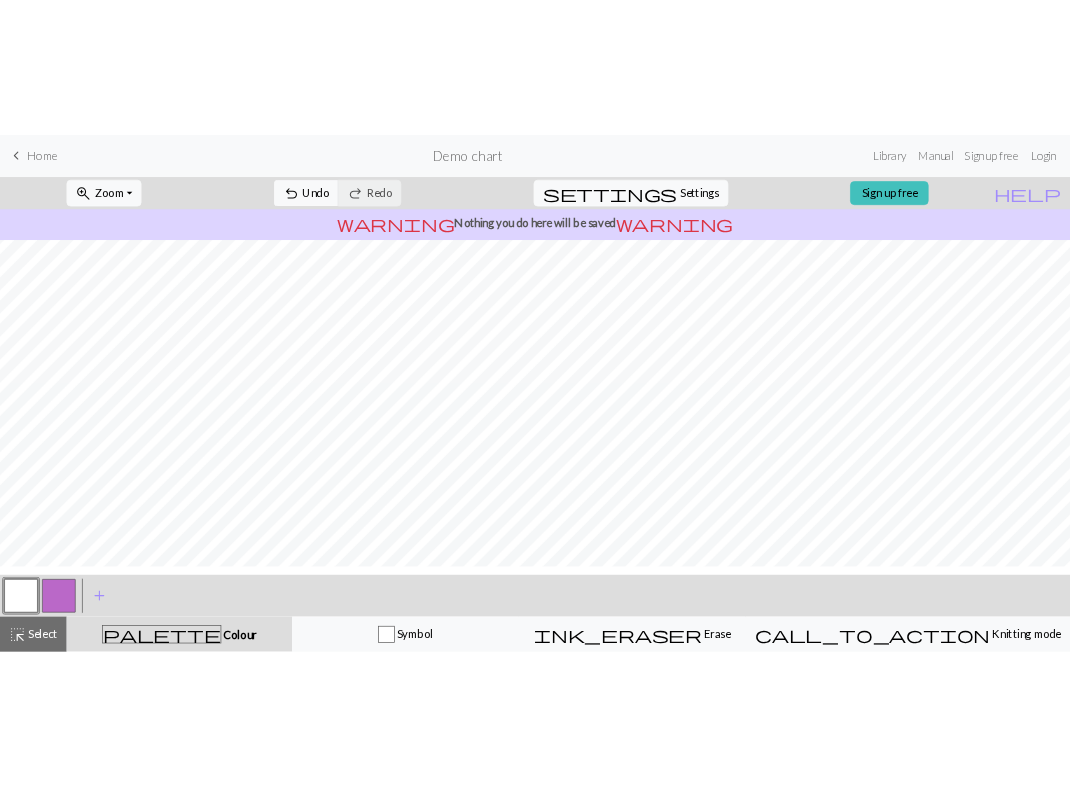 scroll, scrollTop: 0, scrollLeft: 0, axis: both 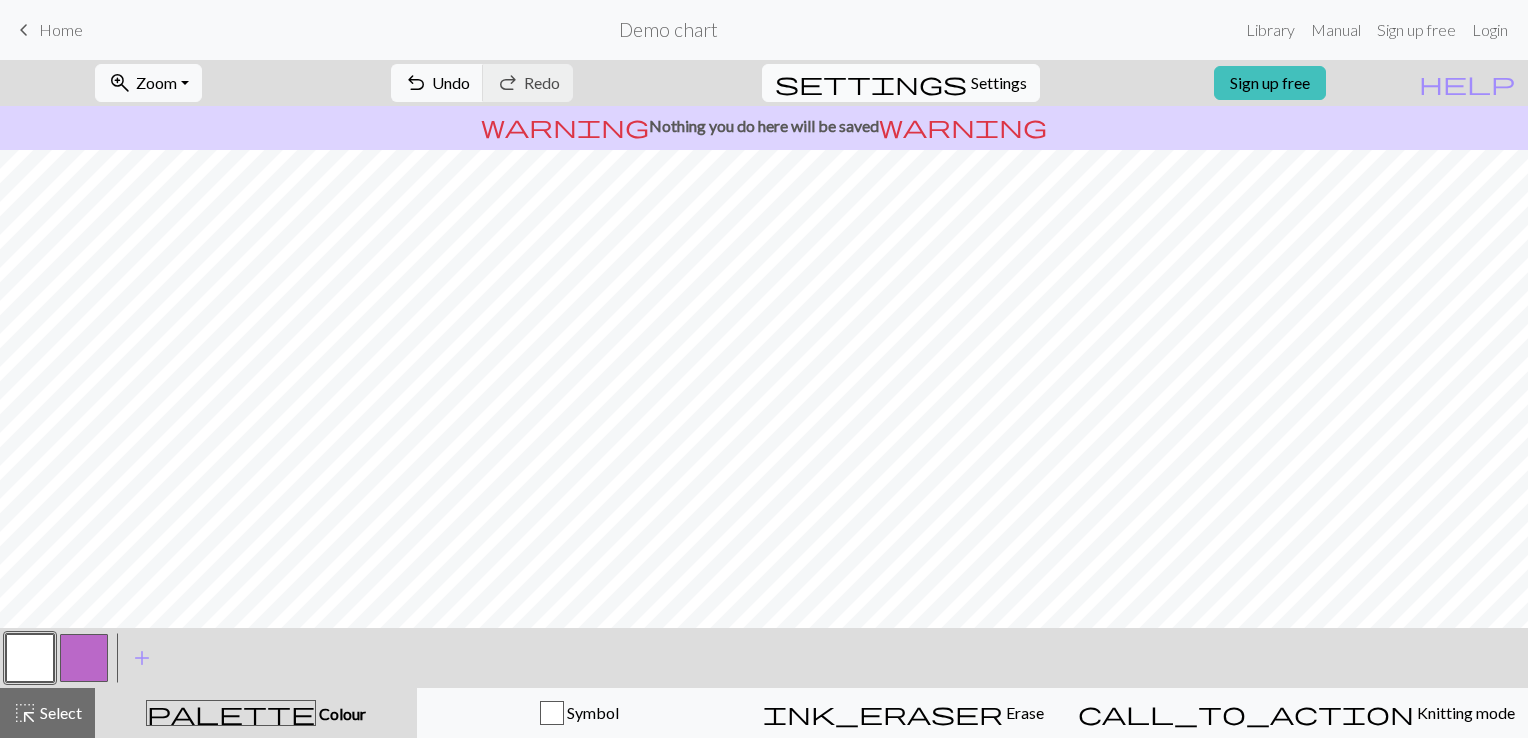 click on "settings  Settings" at bounding box center [901, 83] 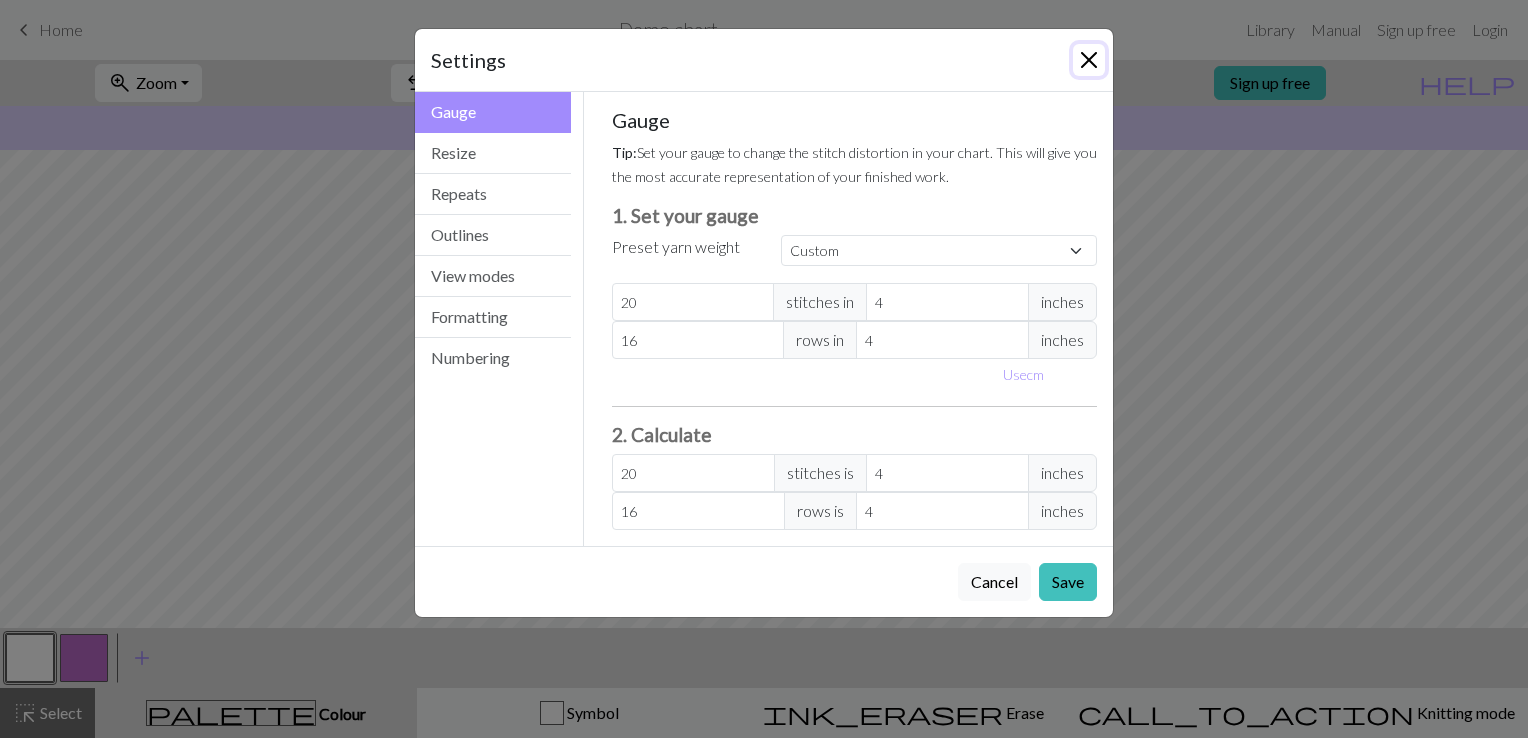 click at bounding box center (1089, 60) 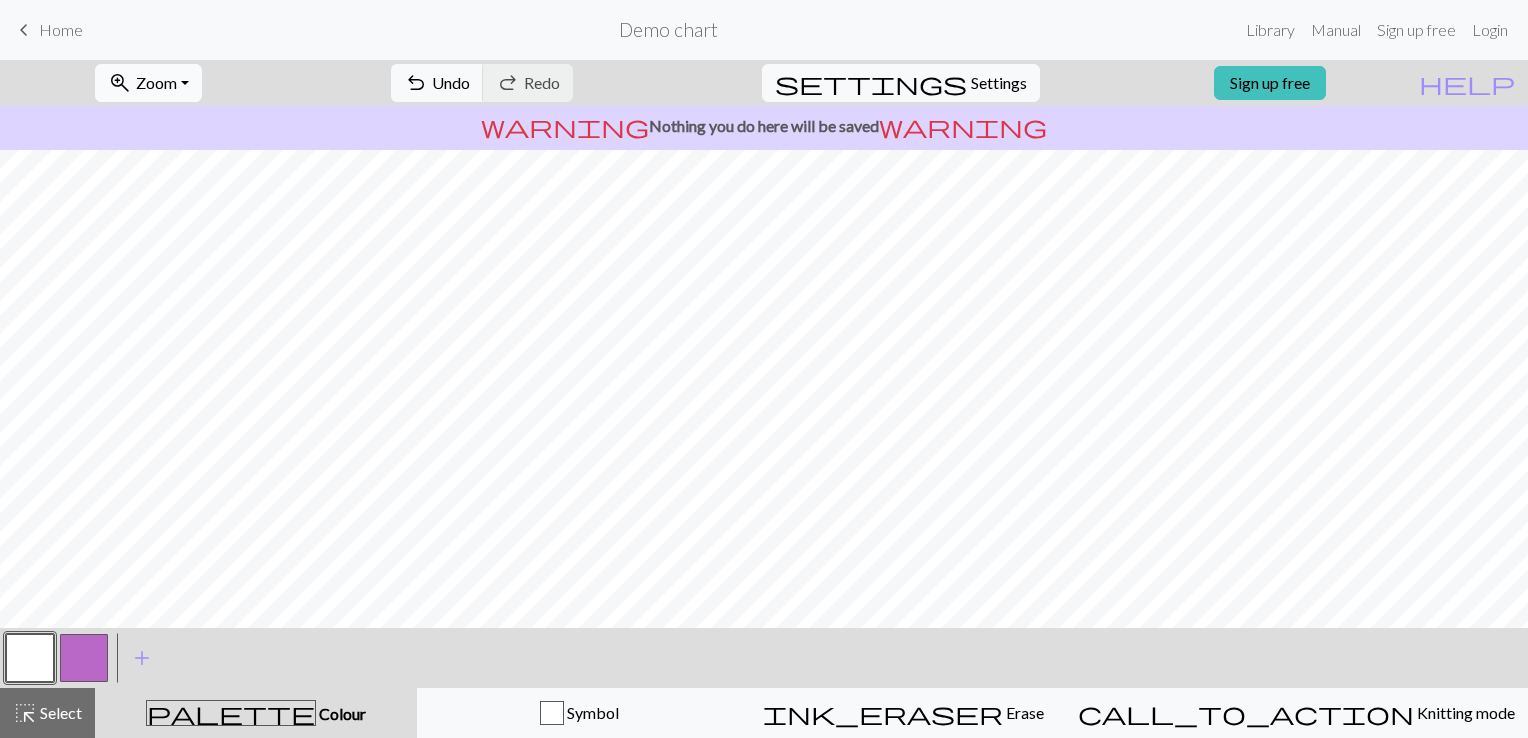 click on "zoom_in Zoom Zoom" at bounding box center [148, 83] 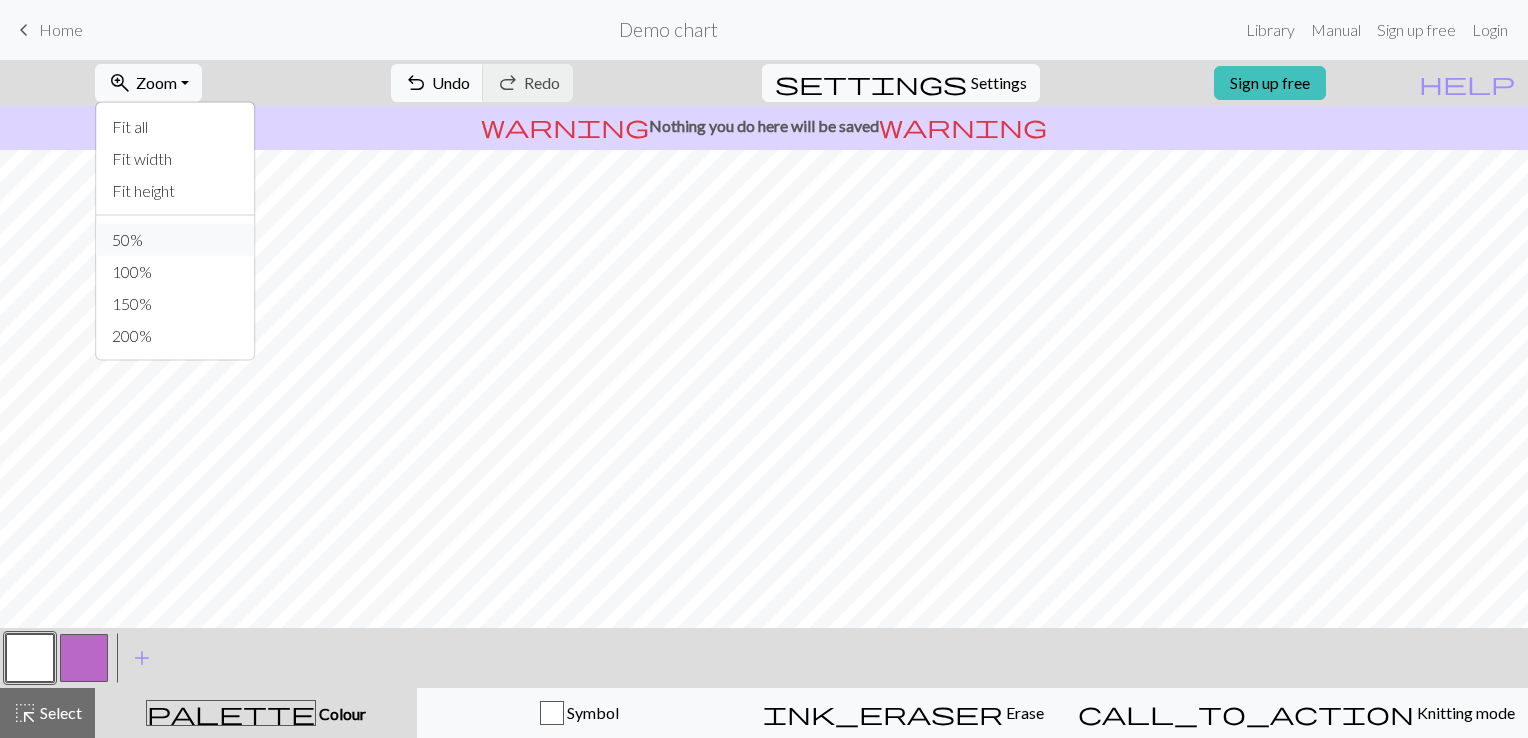 click on "50%" at bounding box center (175, 240) 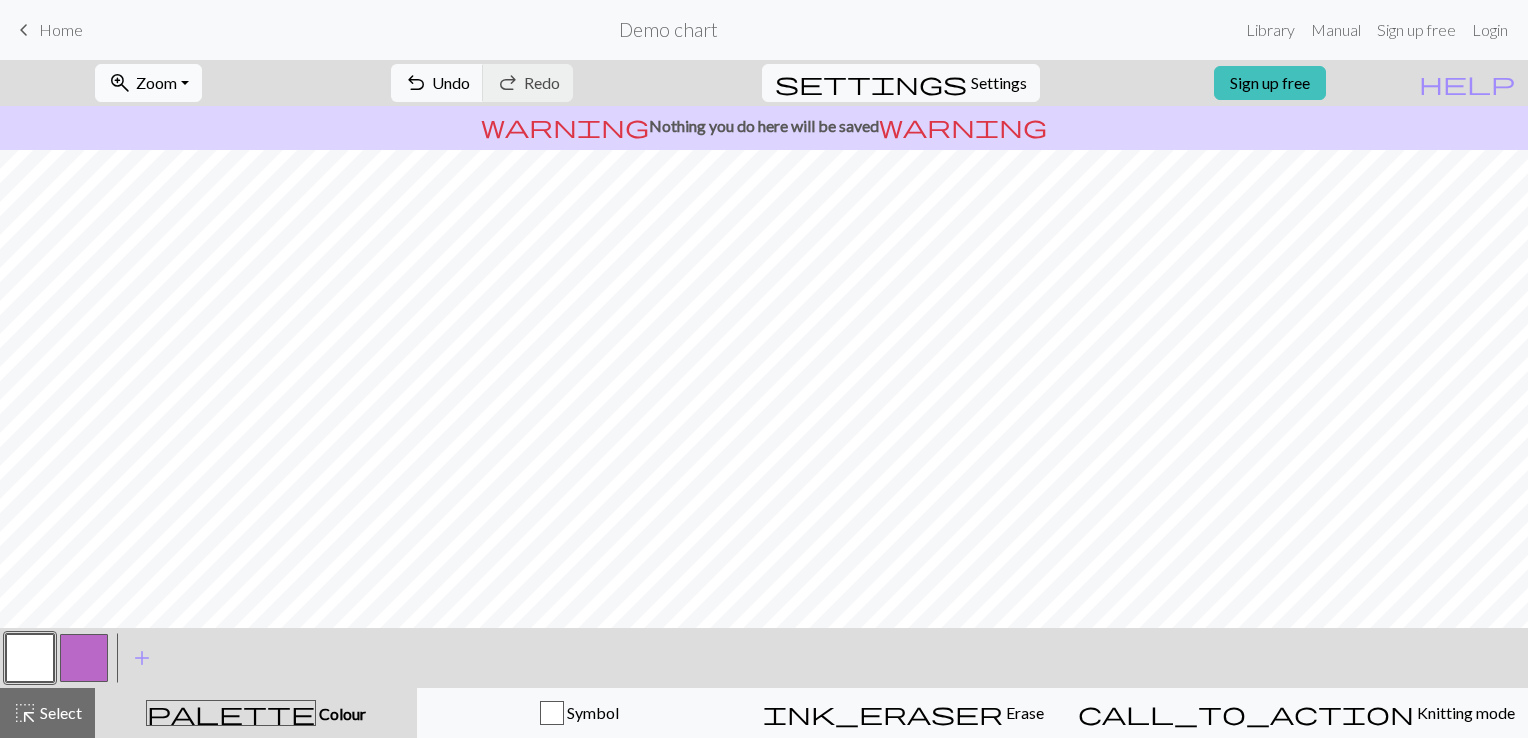 click on "zoom_in Zoom Zoom" at bounding box center [148, 83] 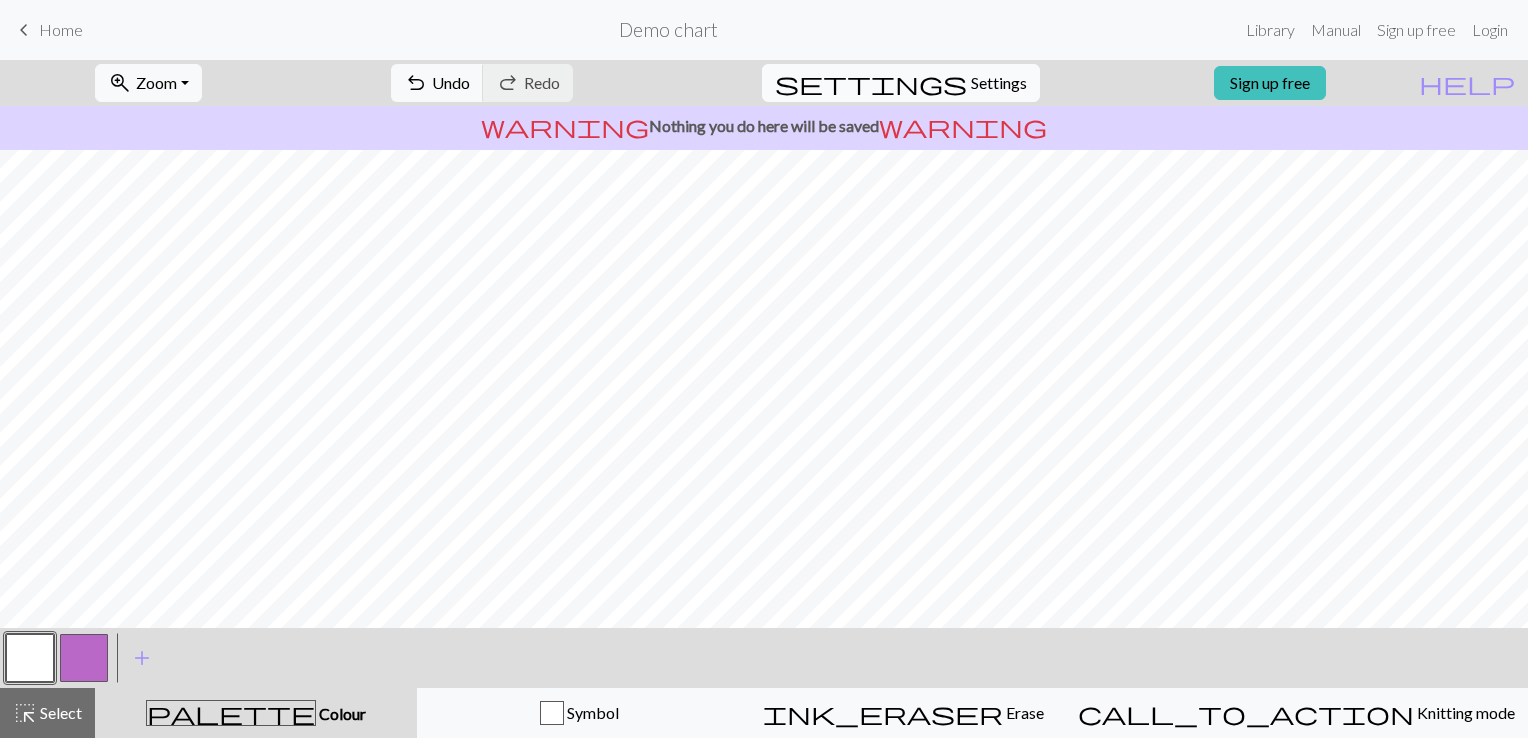 click on "Settings" at bounding box center (999, 83) 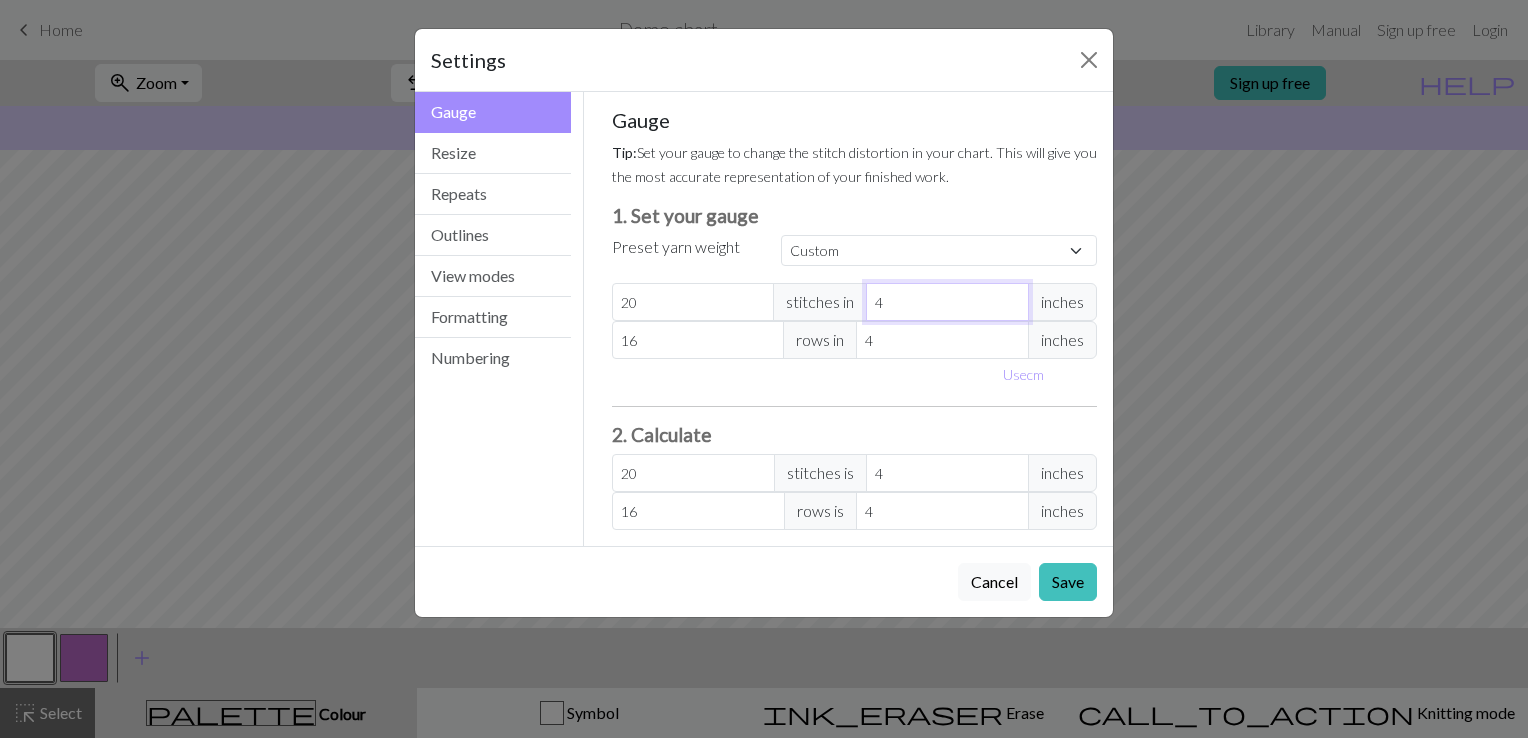 click on "4" at bounding box center (947, 302) 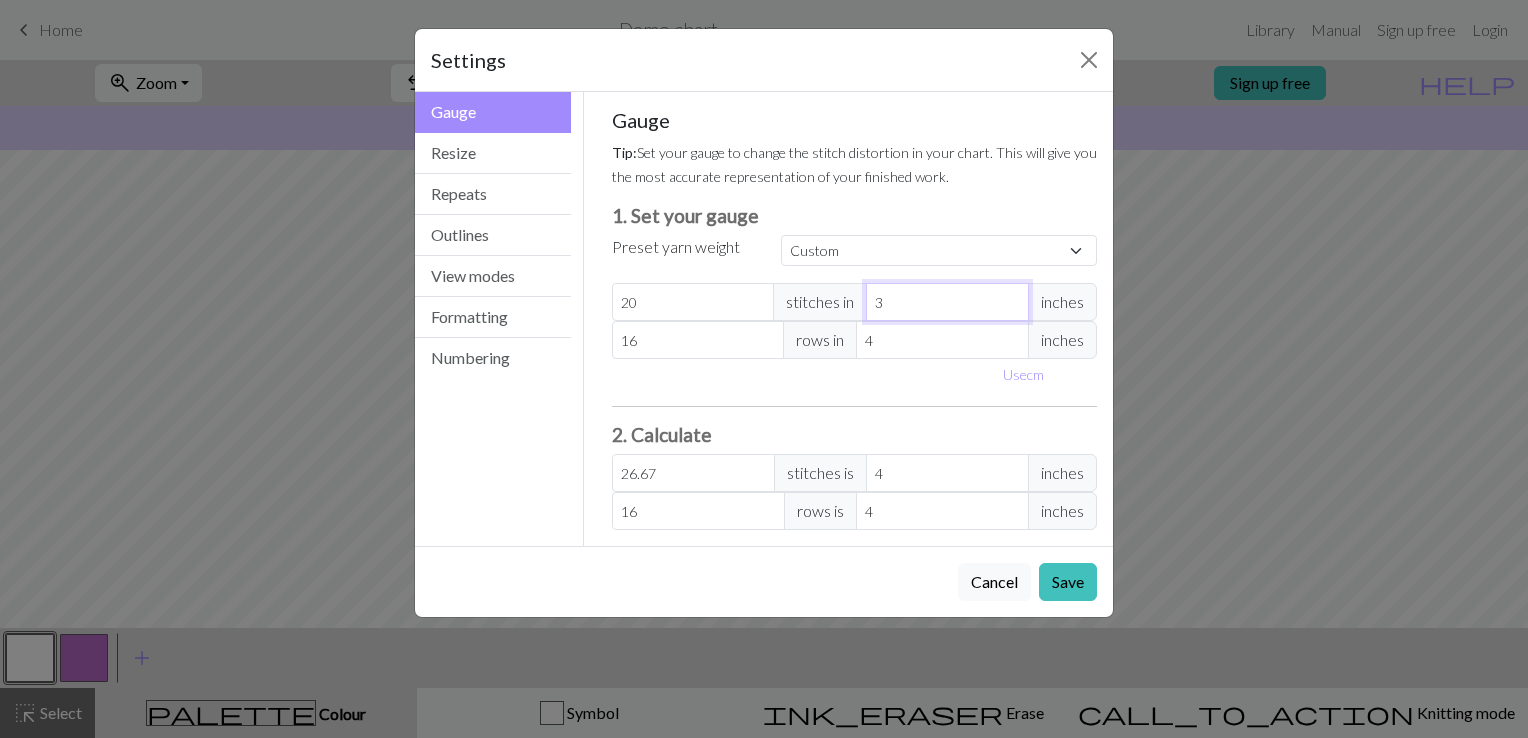 click on "3" at bounding box center (947, 302) 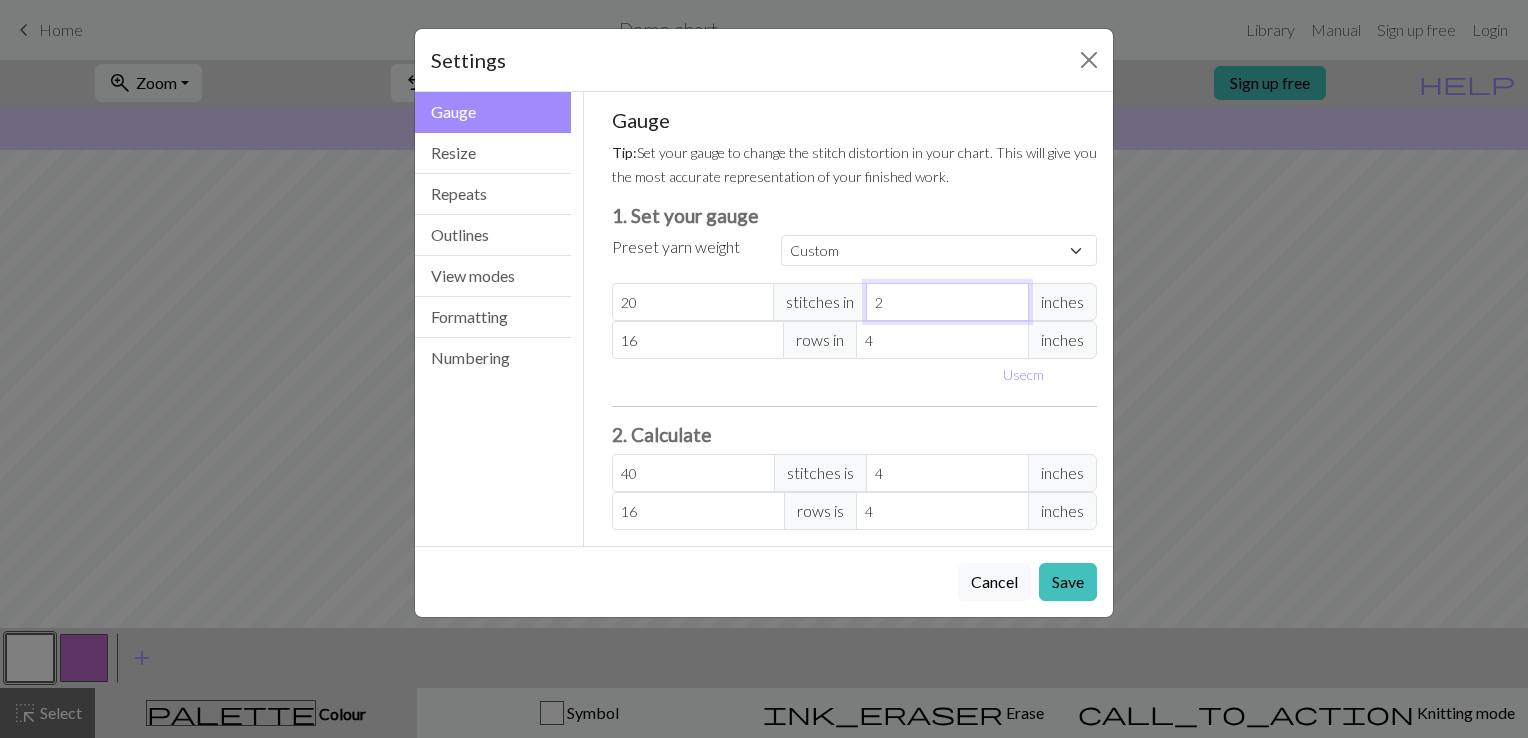 type on "2" 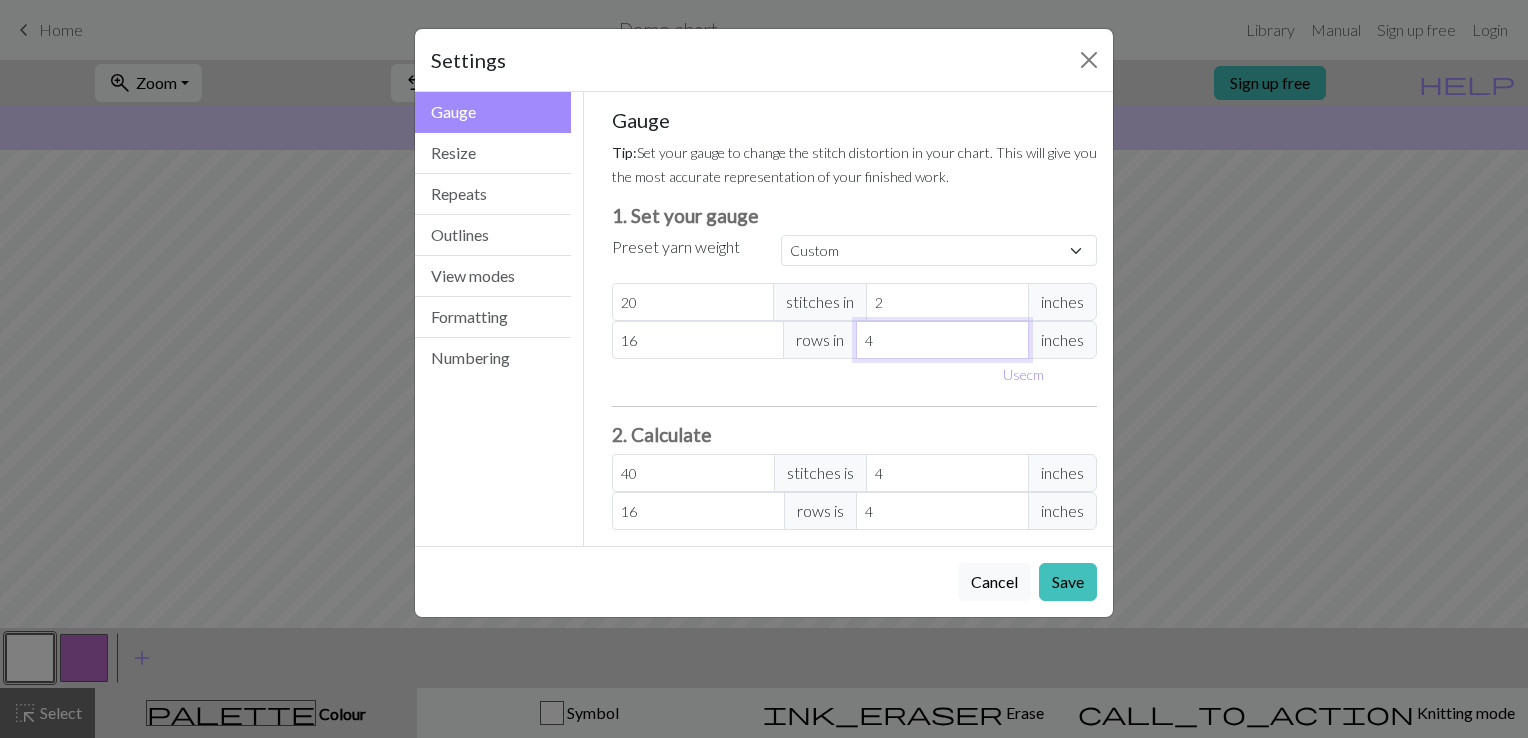 type on "3" 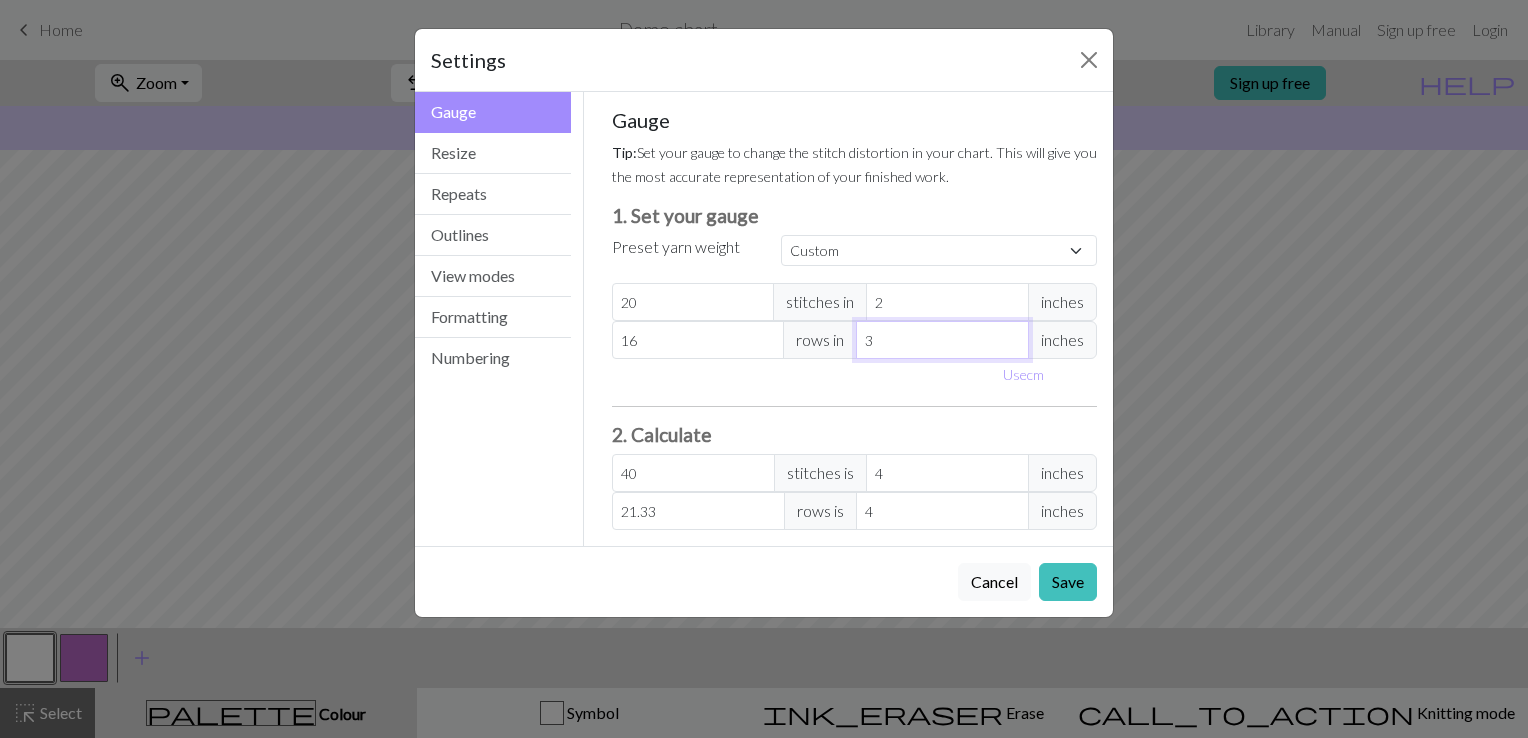 click on "3" at bounding box center (942, 340) 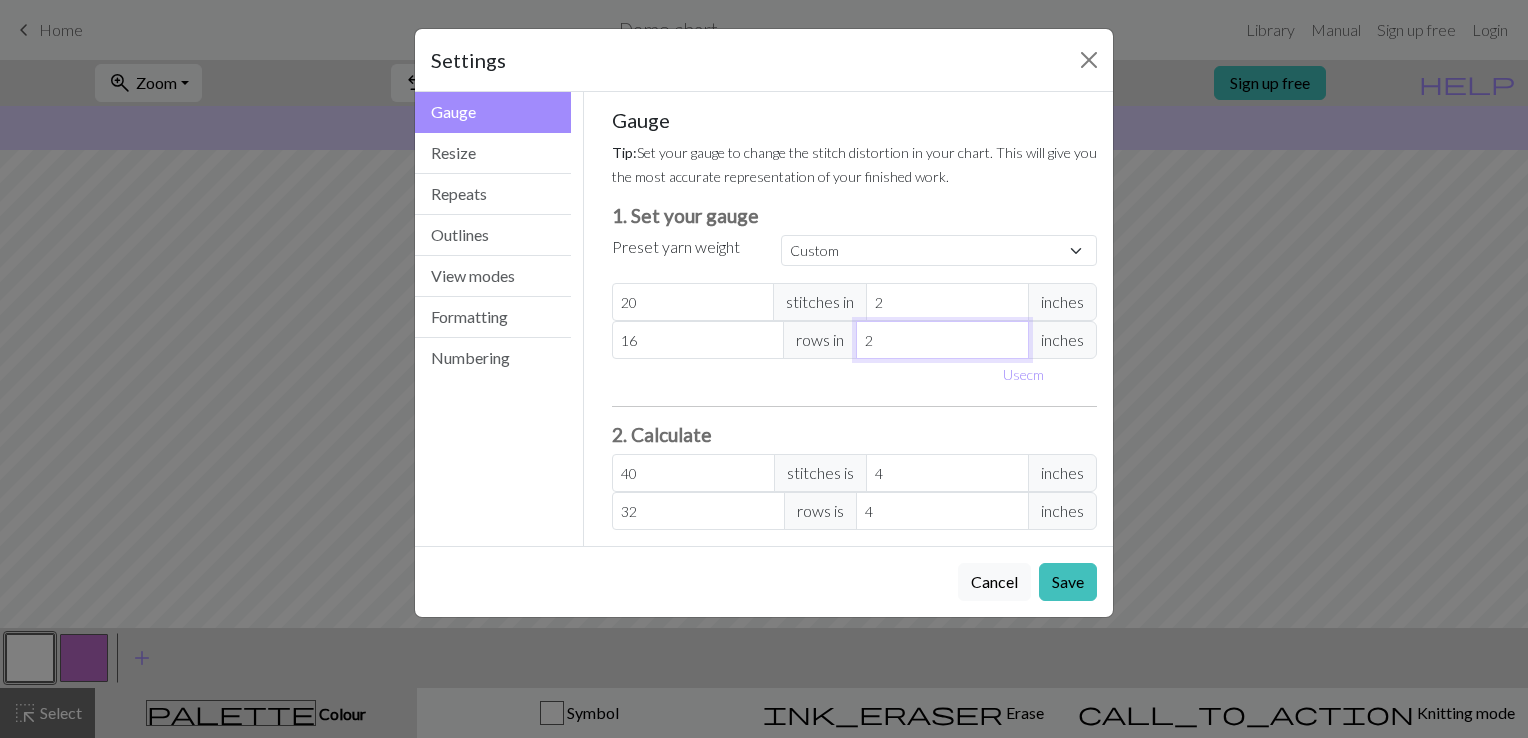 type on "2" 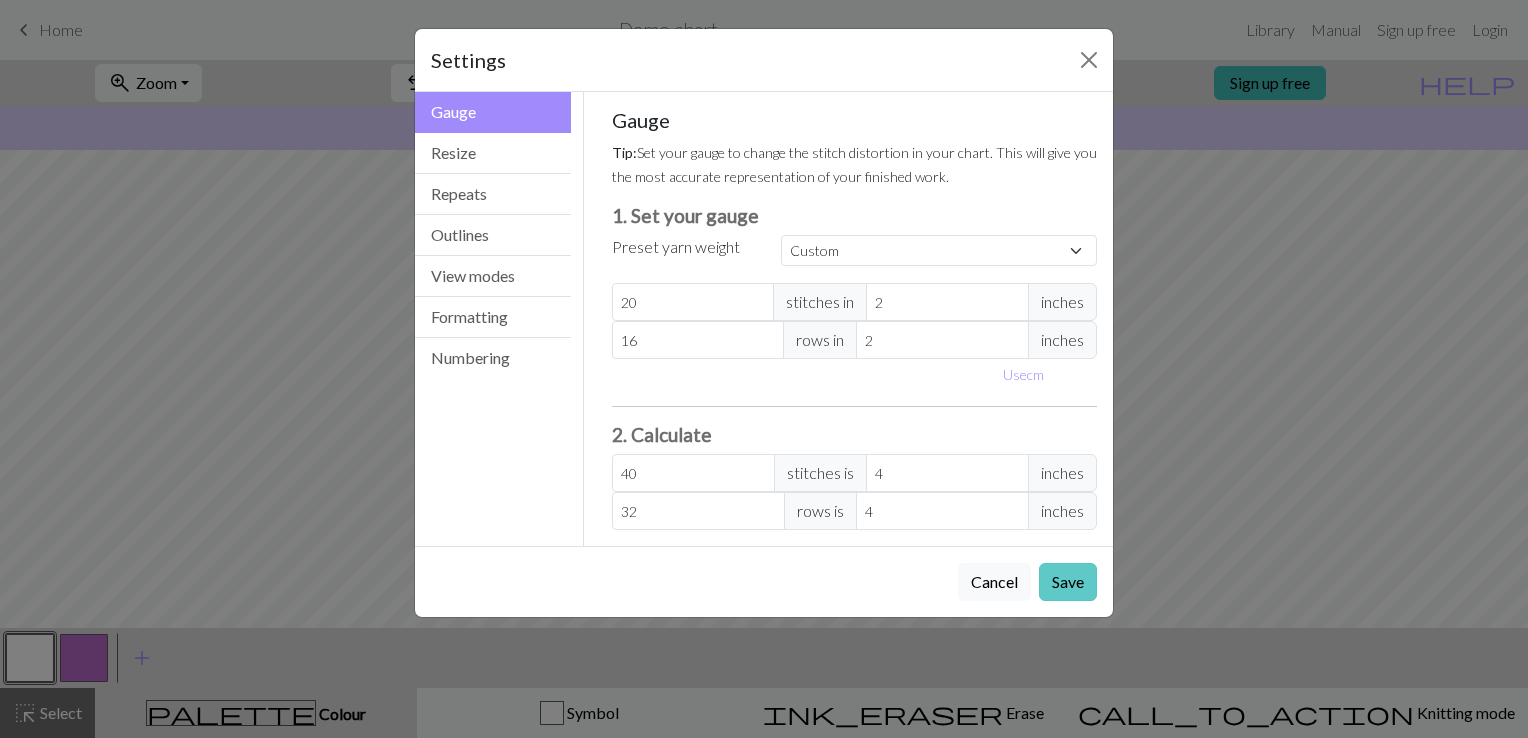 click on "Save" at bounding box center (1068, 582) 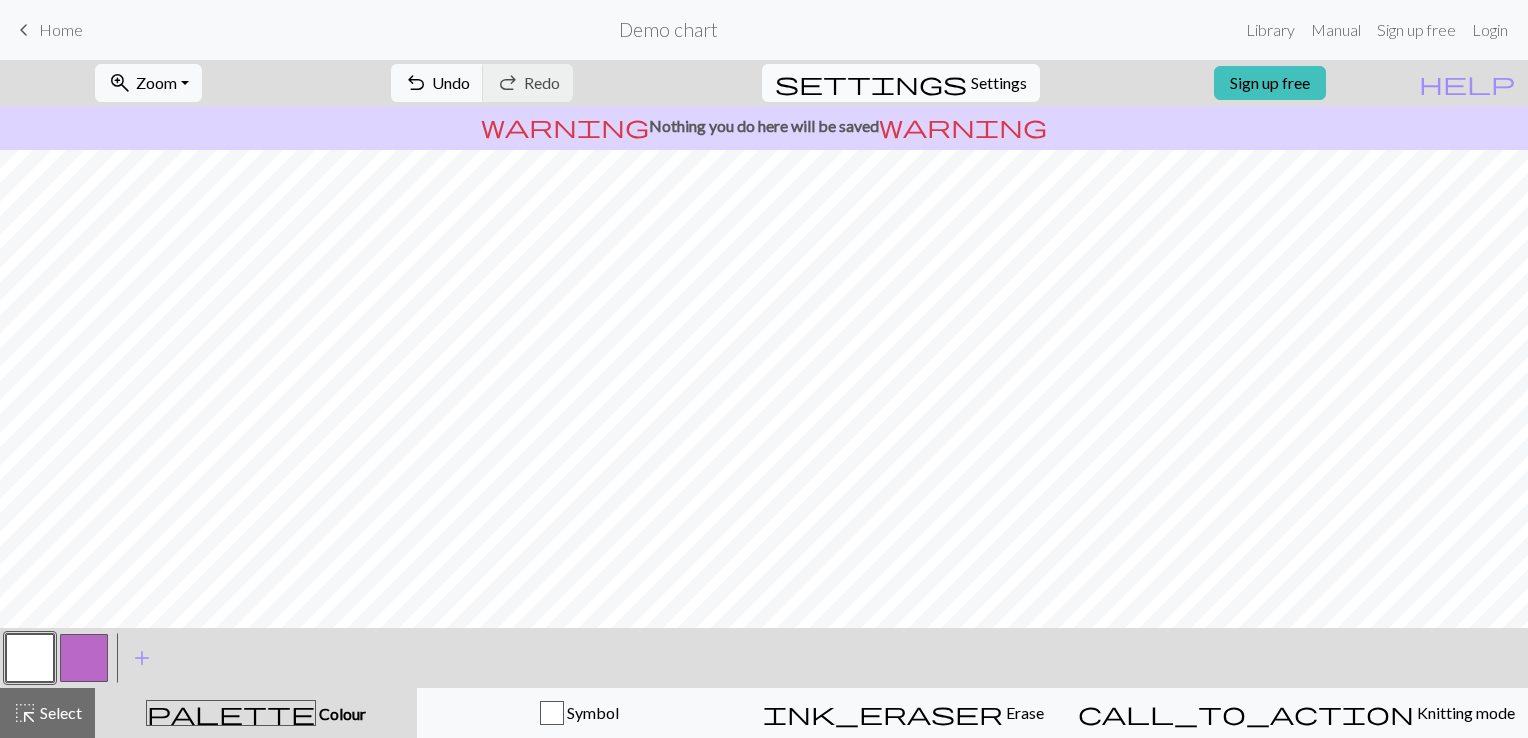 click on "Settings" at bounding box center [999, 83] 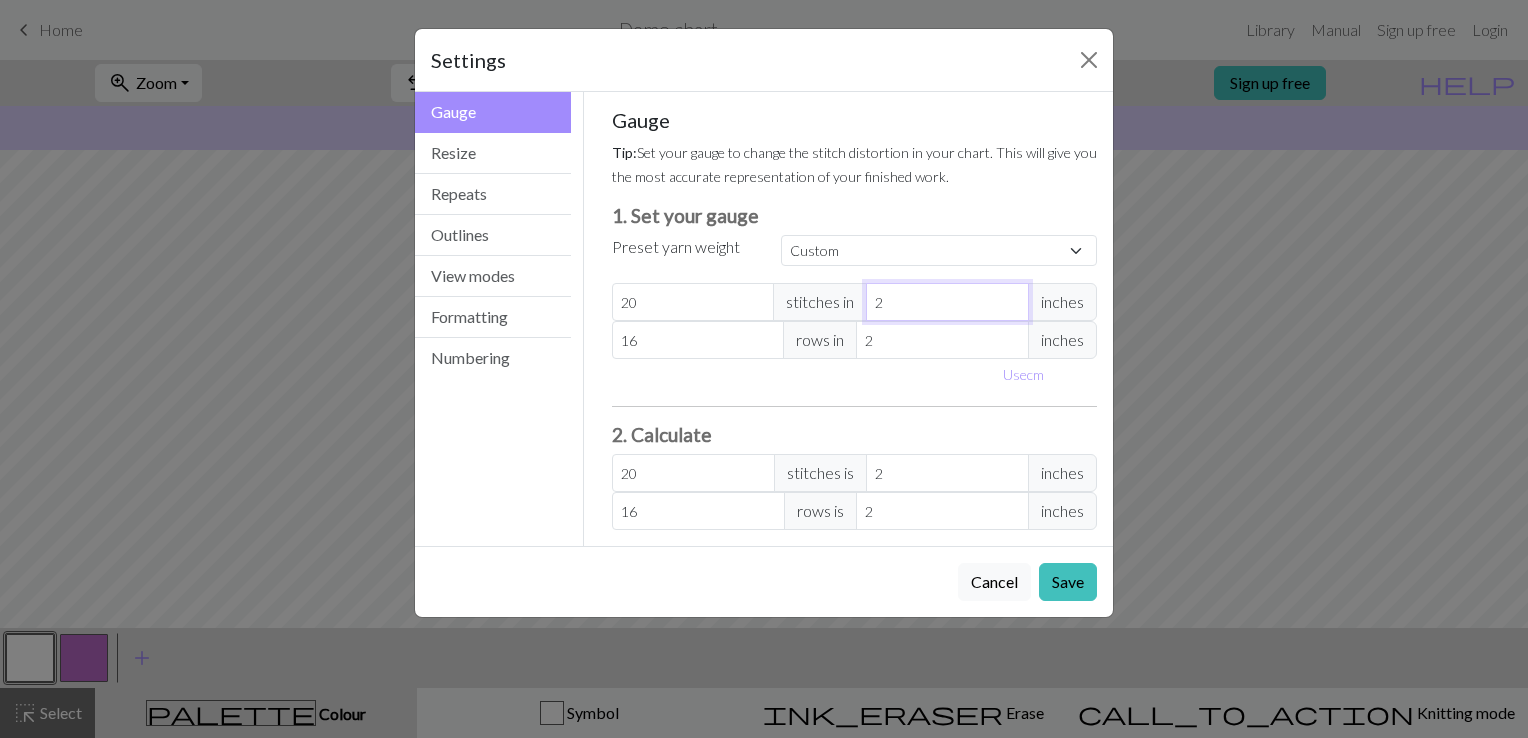 click on "2" at bounding box center [947, 302] 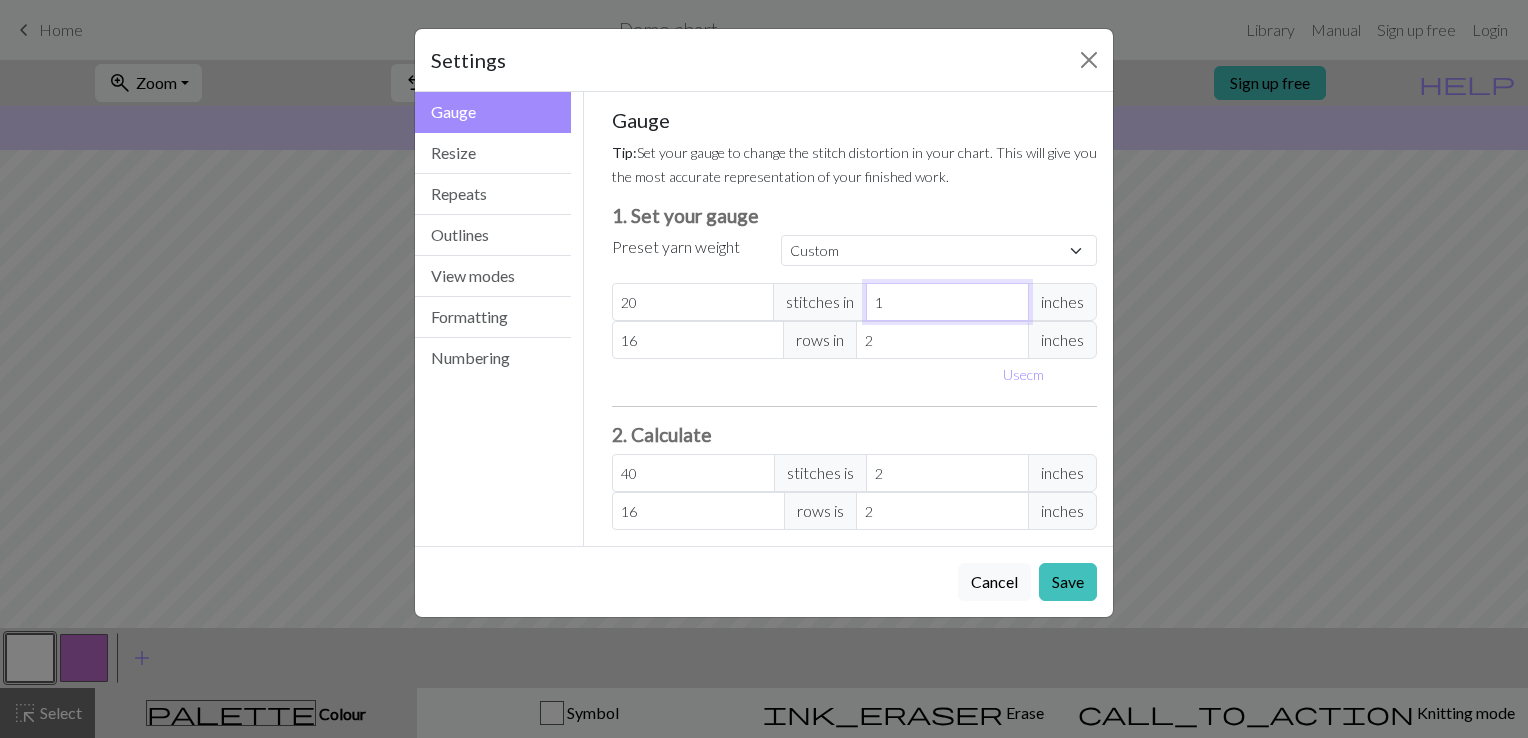 type on "1" 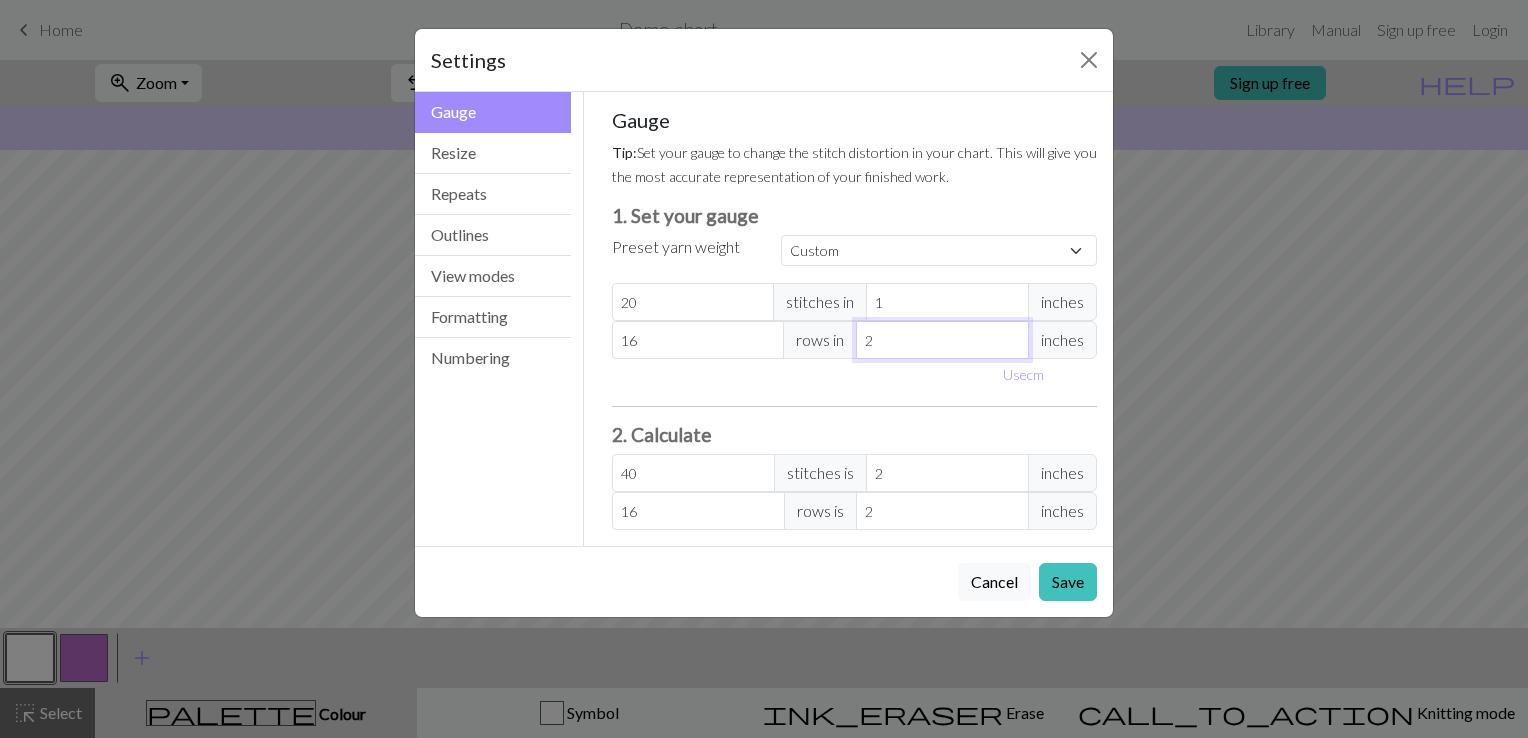 type on "1" 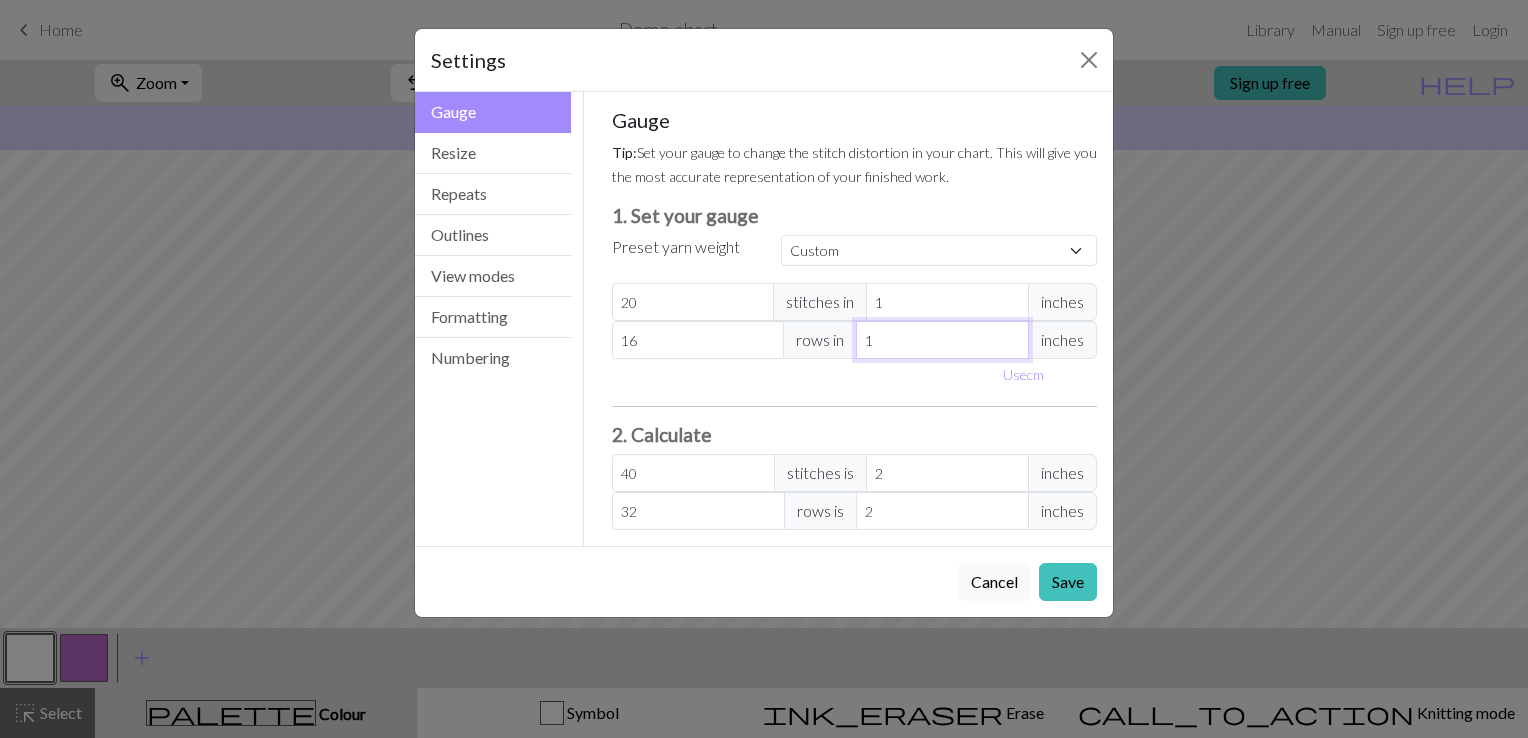 type on "1" 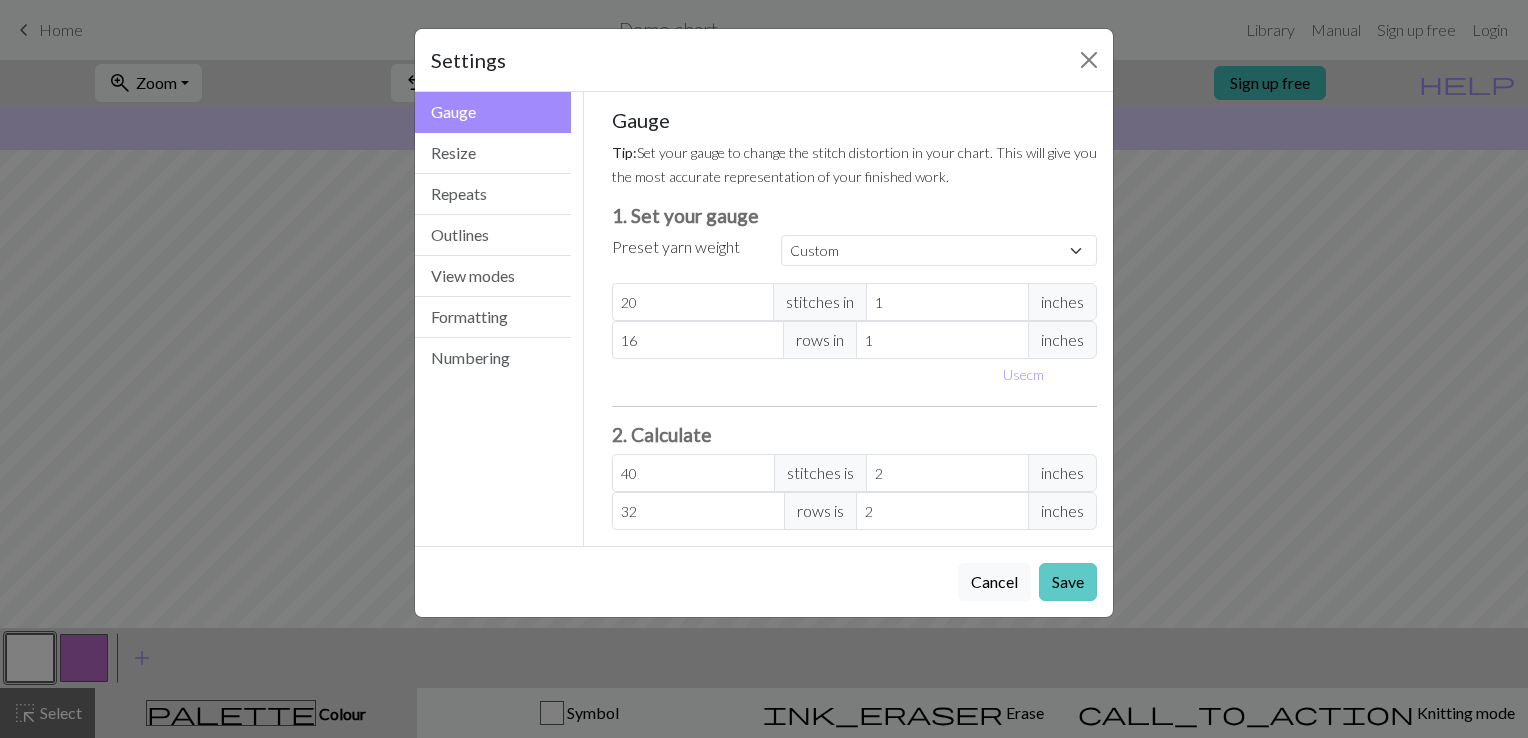 click on "Save" at bounding box center [1068, 582] 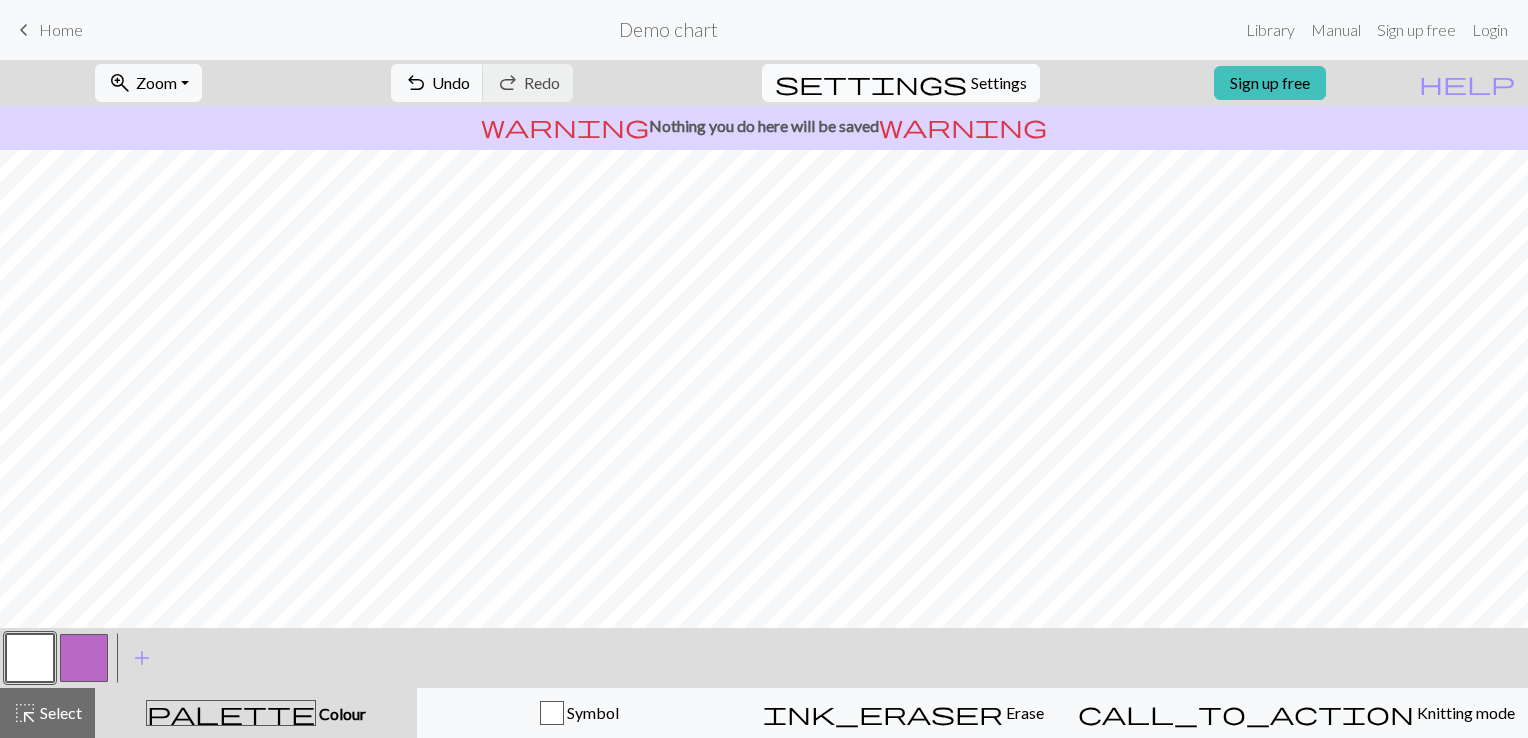 click on "settings" at bounding box center (871, 83) 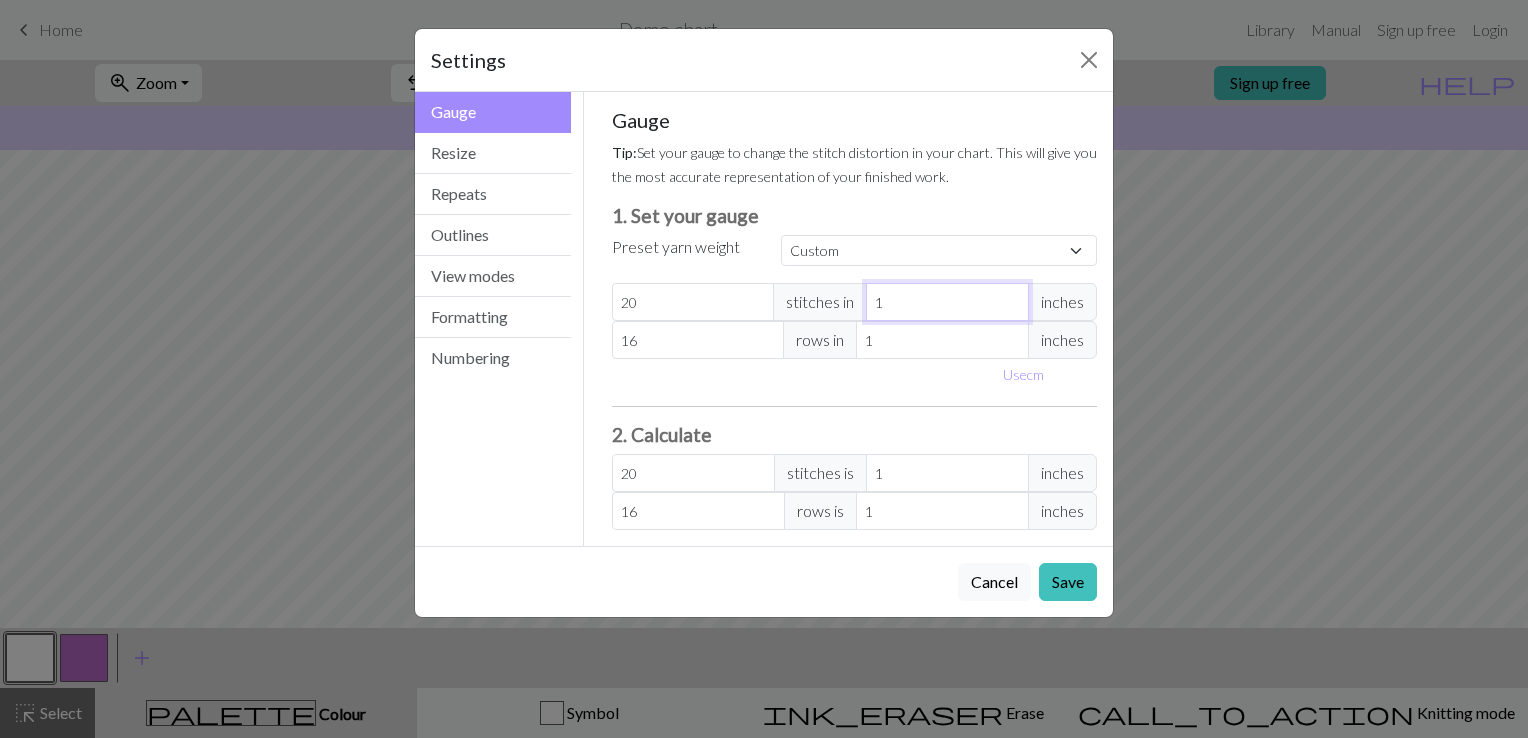 type on "0" 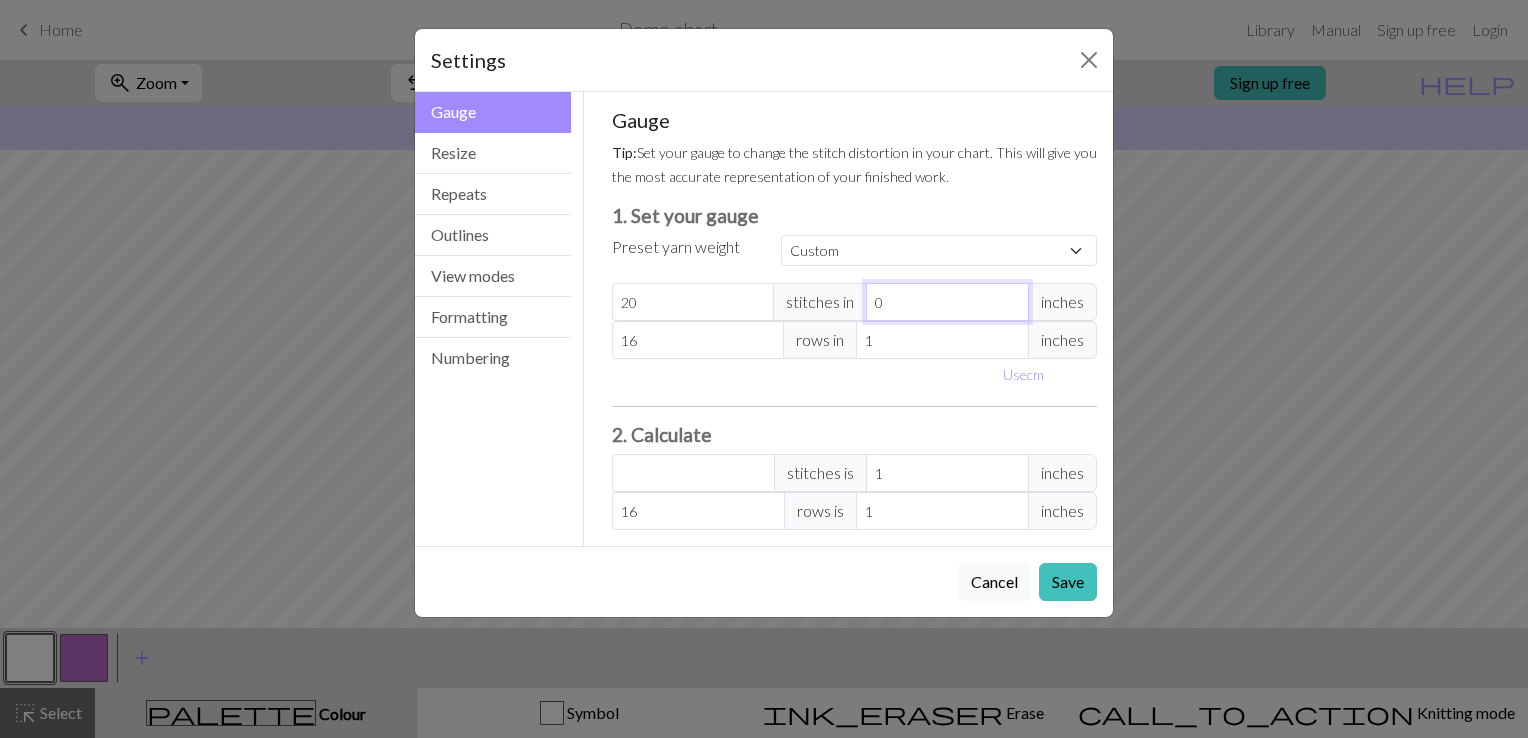 type on "0" 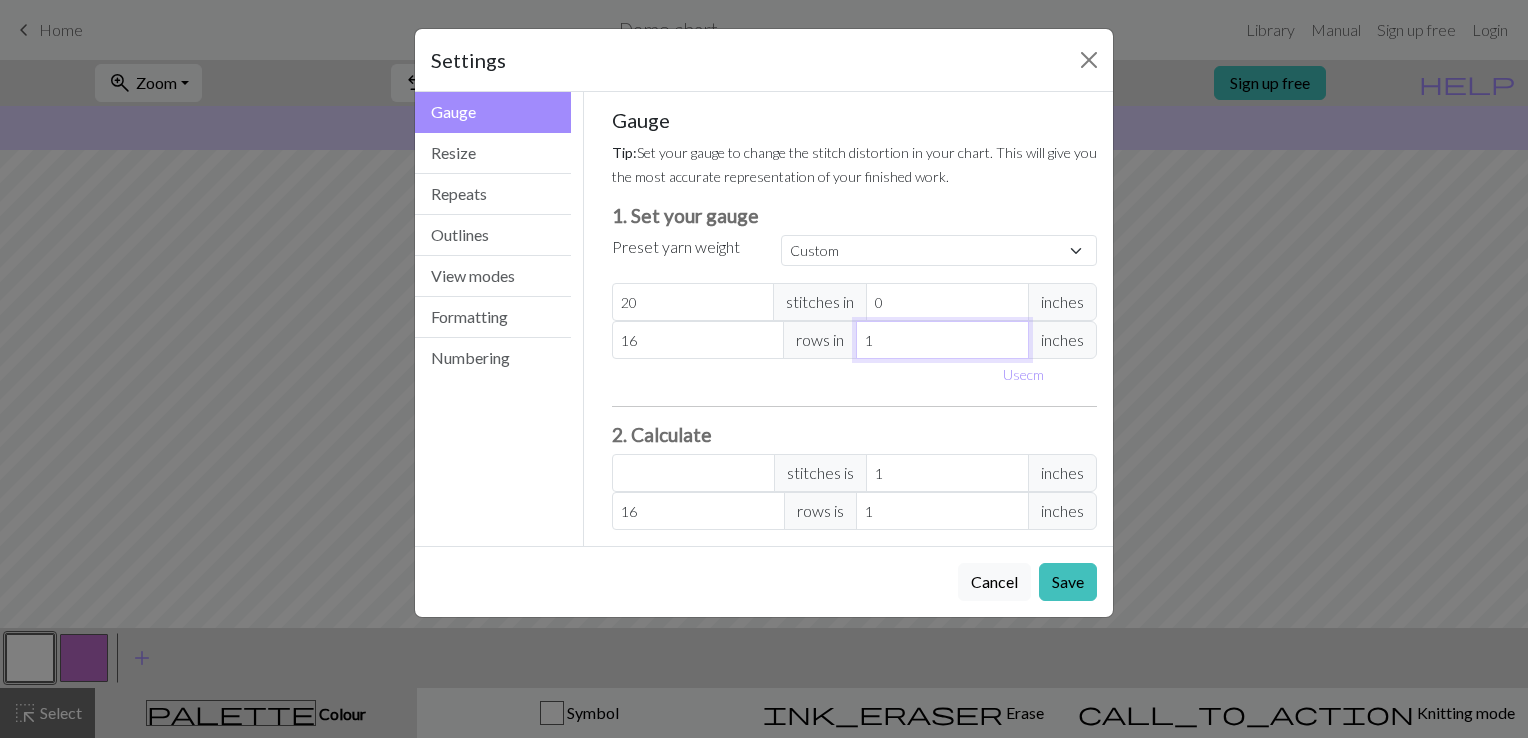 type on "0" 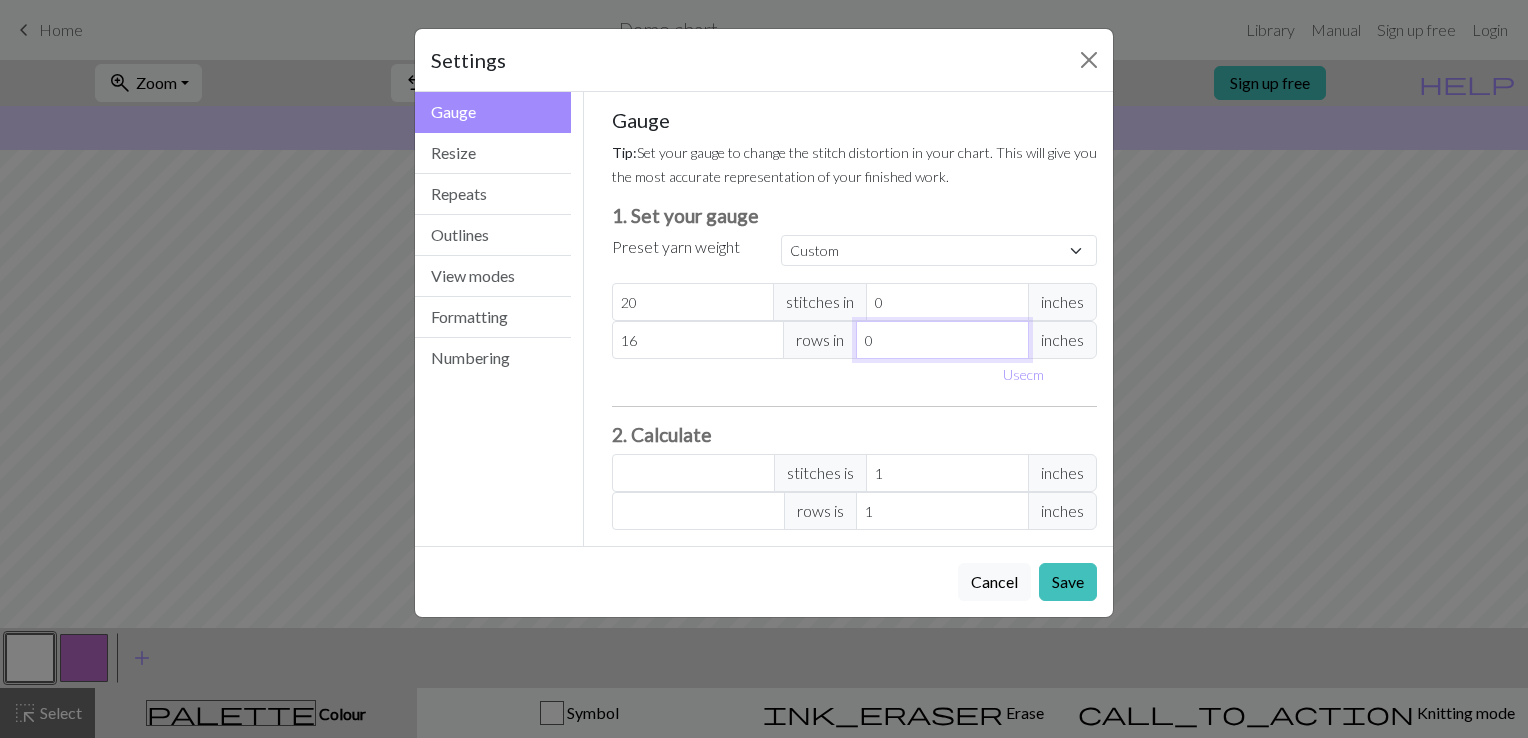 type on "0" 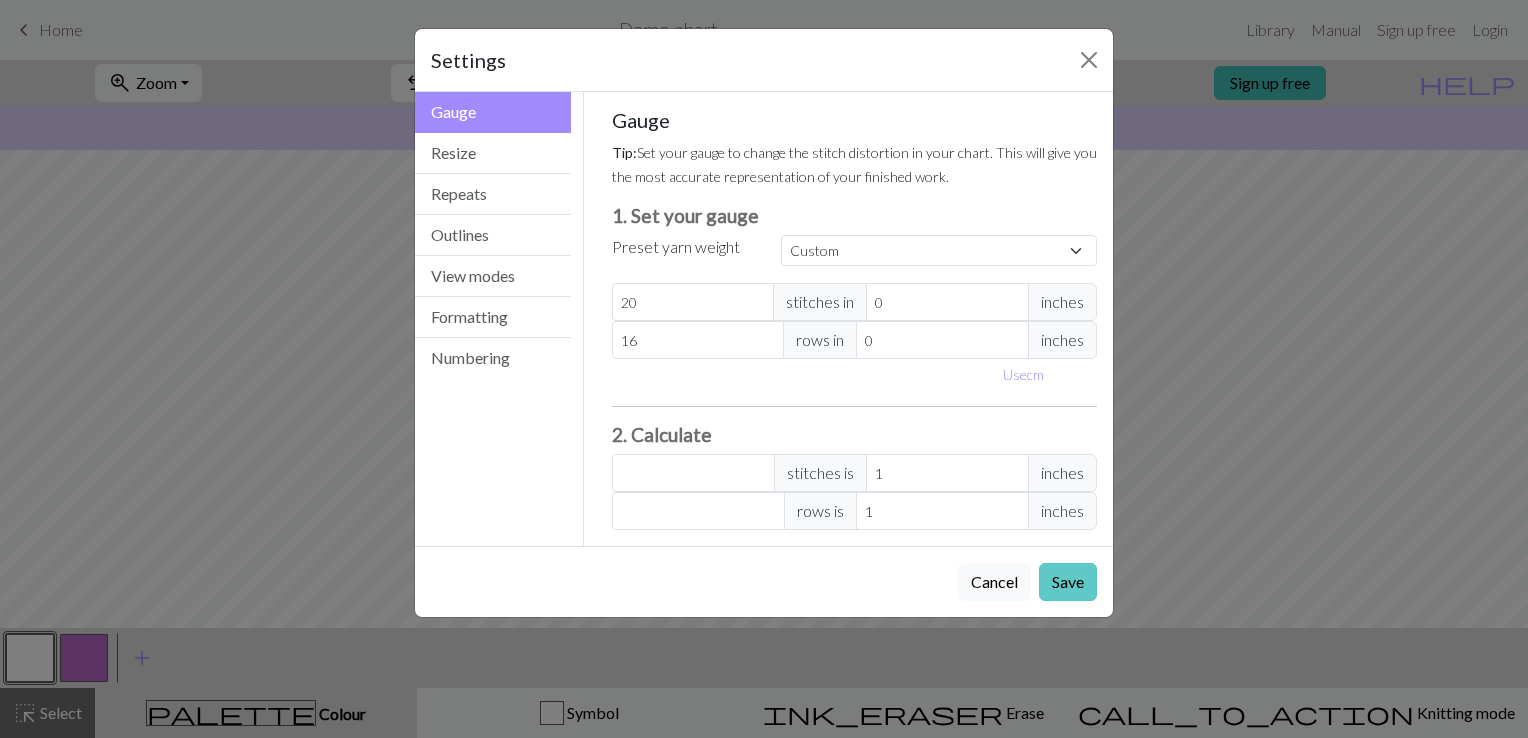click on "Save" at bounding box center [1068, 582] 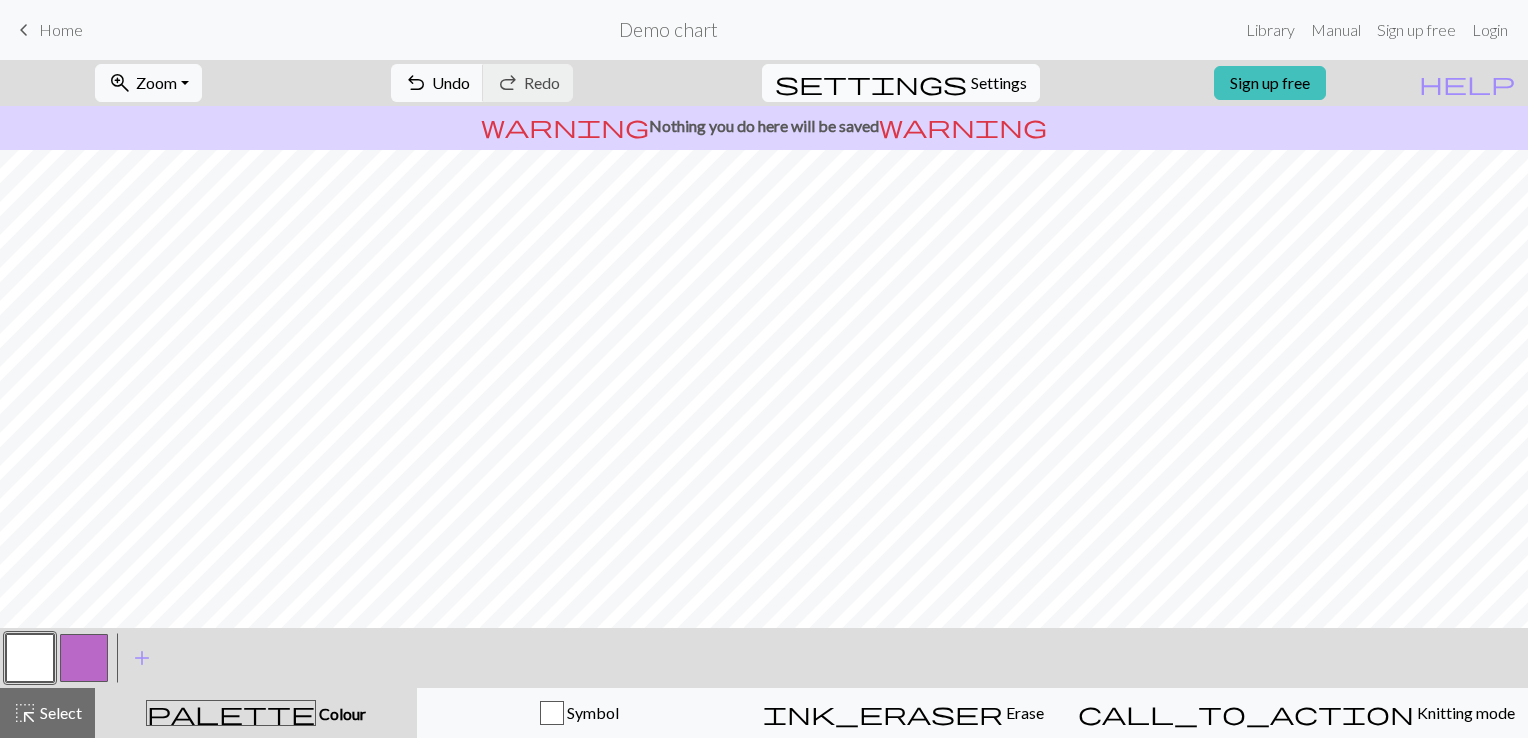 click on "Settings" at bounding box center [999, 83] 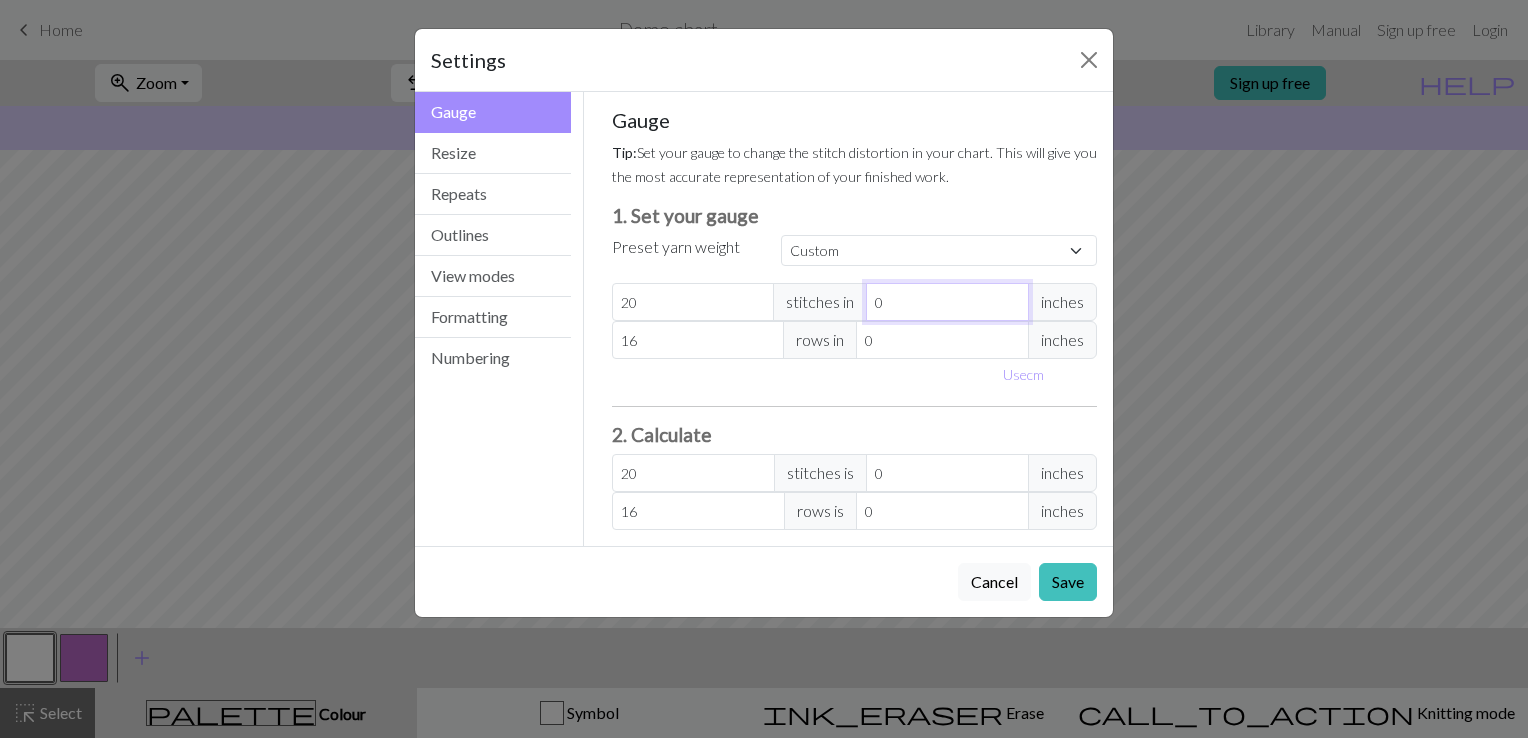 click on "0" at bounding box center [947, 302] 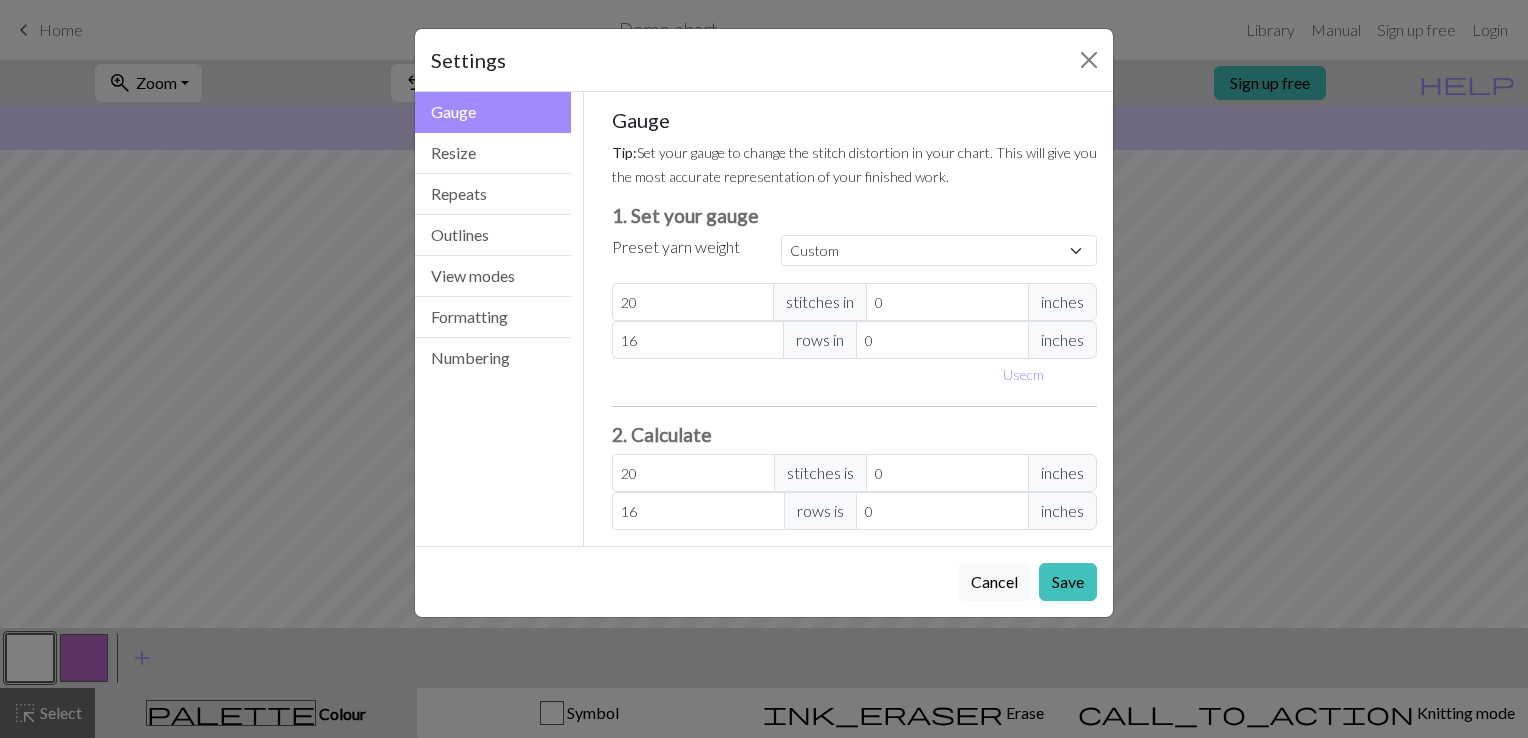 click on "inches" at bounding box center [1062, 302] 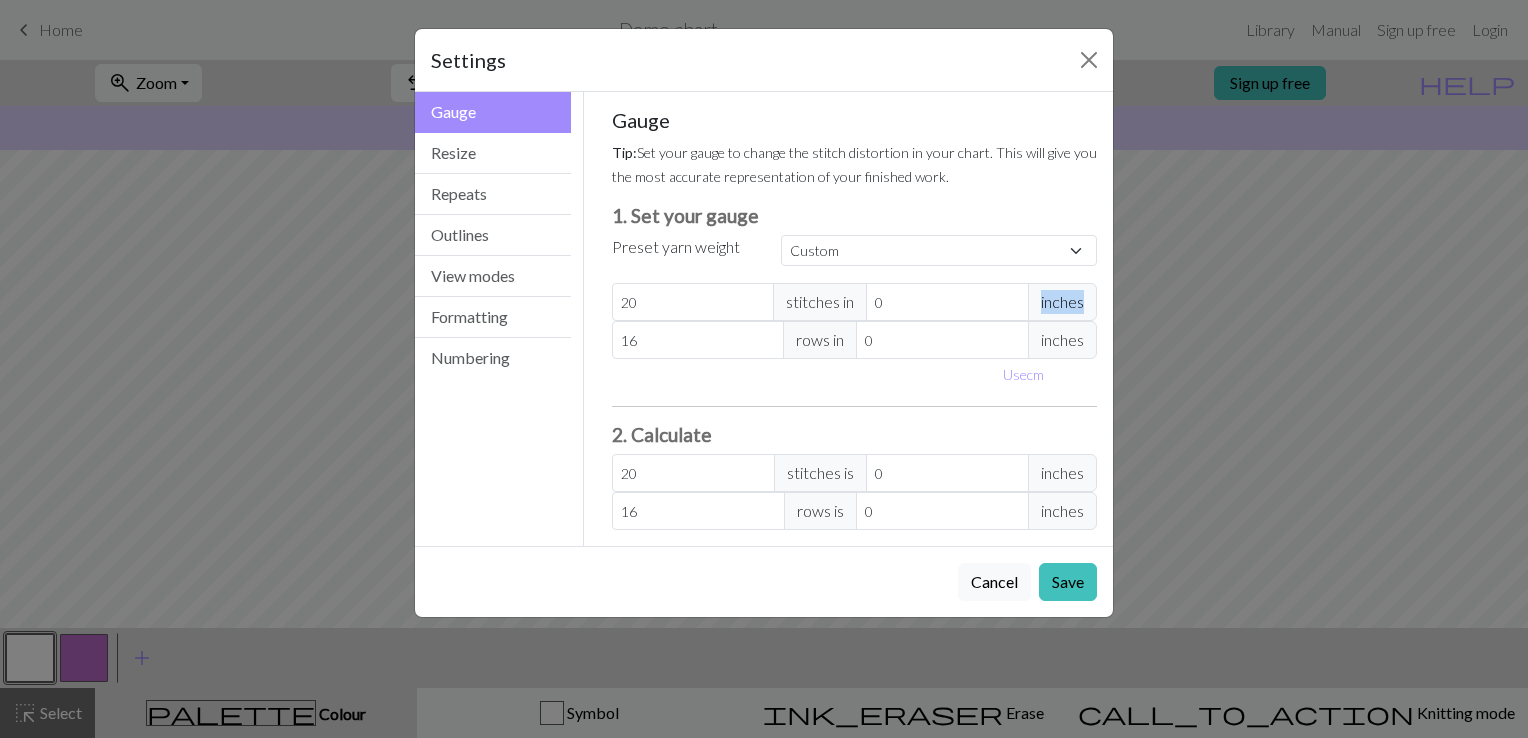 click on "inches" at bounding box center [1062, 302] 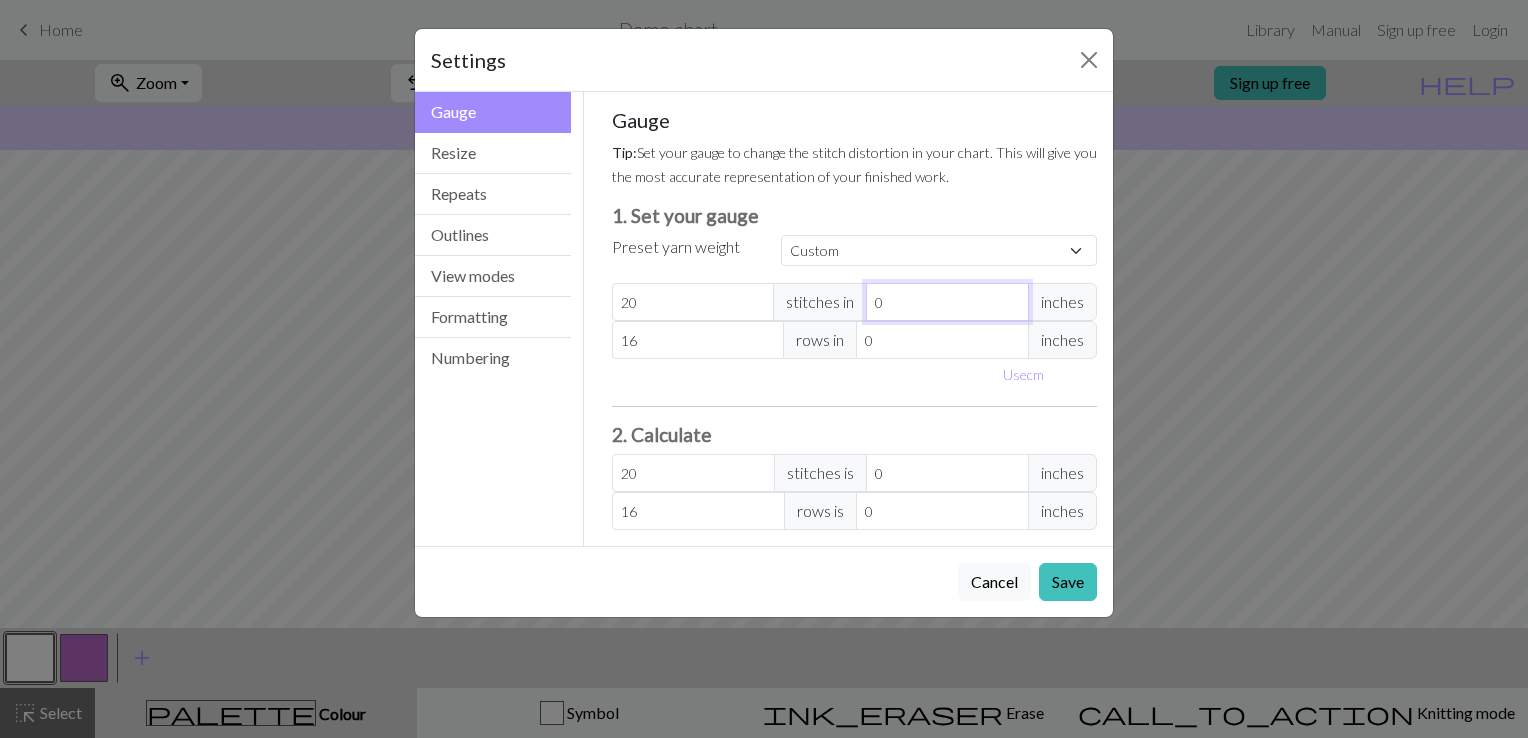 drag, startPoint x: 1053, startPoint y: 299, endPoint x: 984, endPoint y: 302, distance: 69.065186 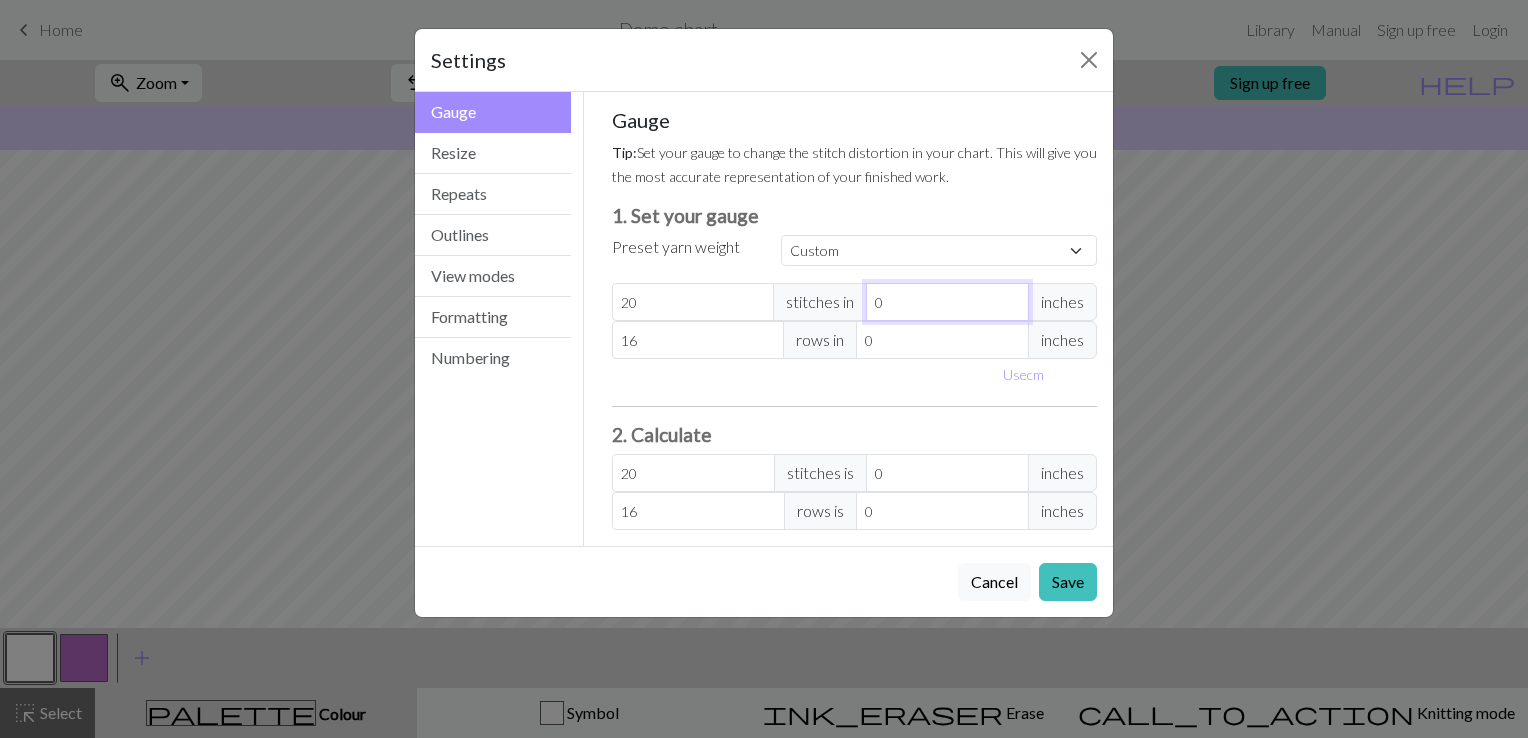 type on "0.3" 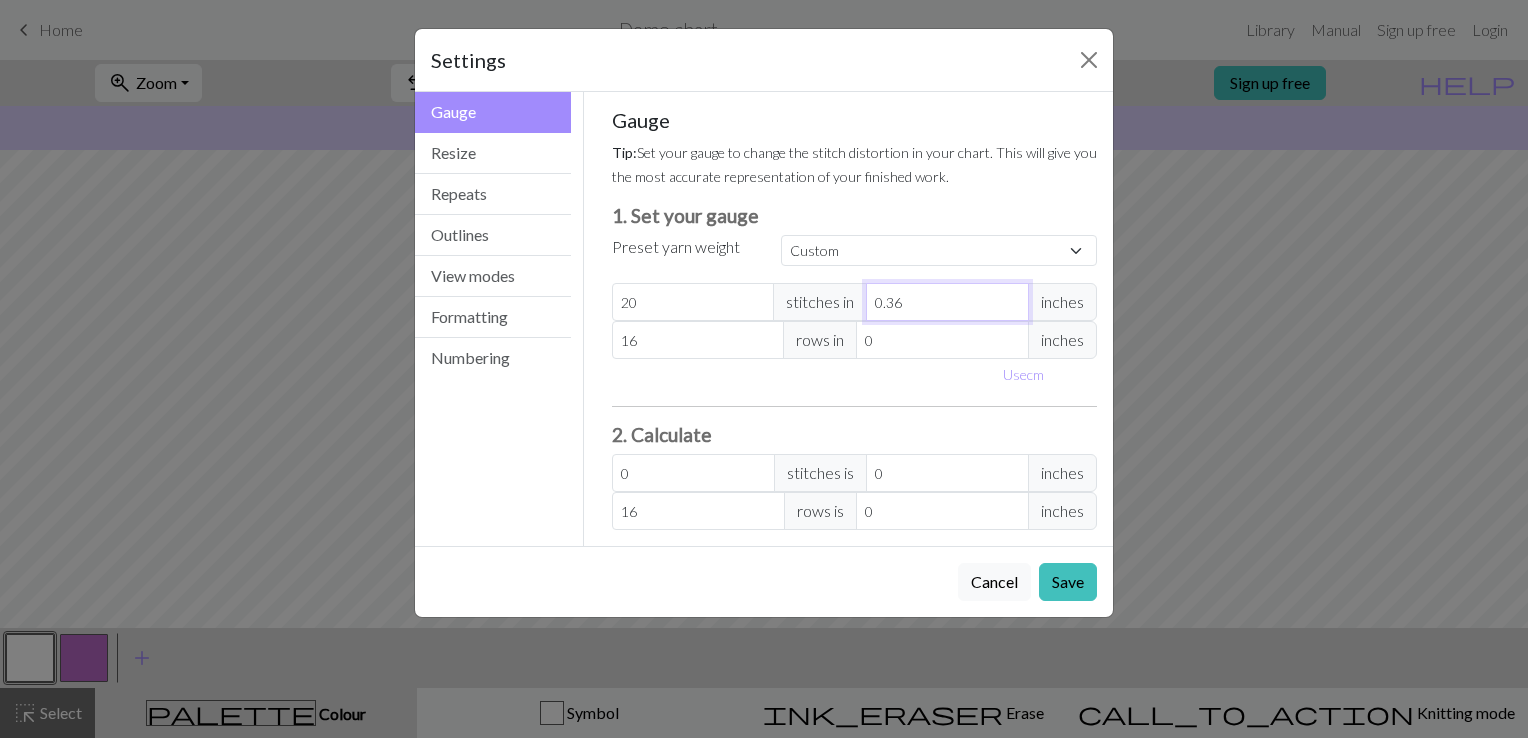 type on "0.36" 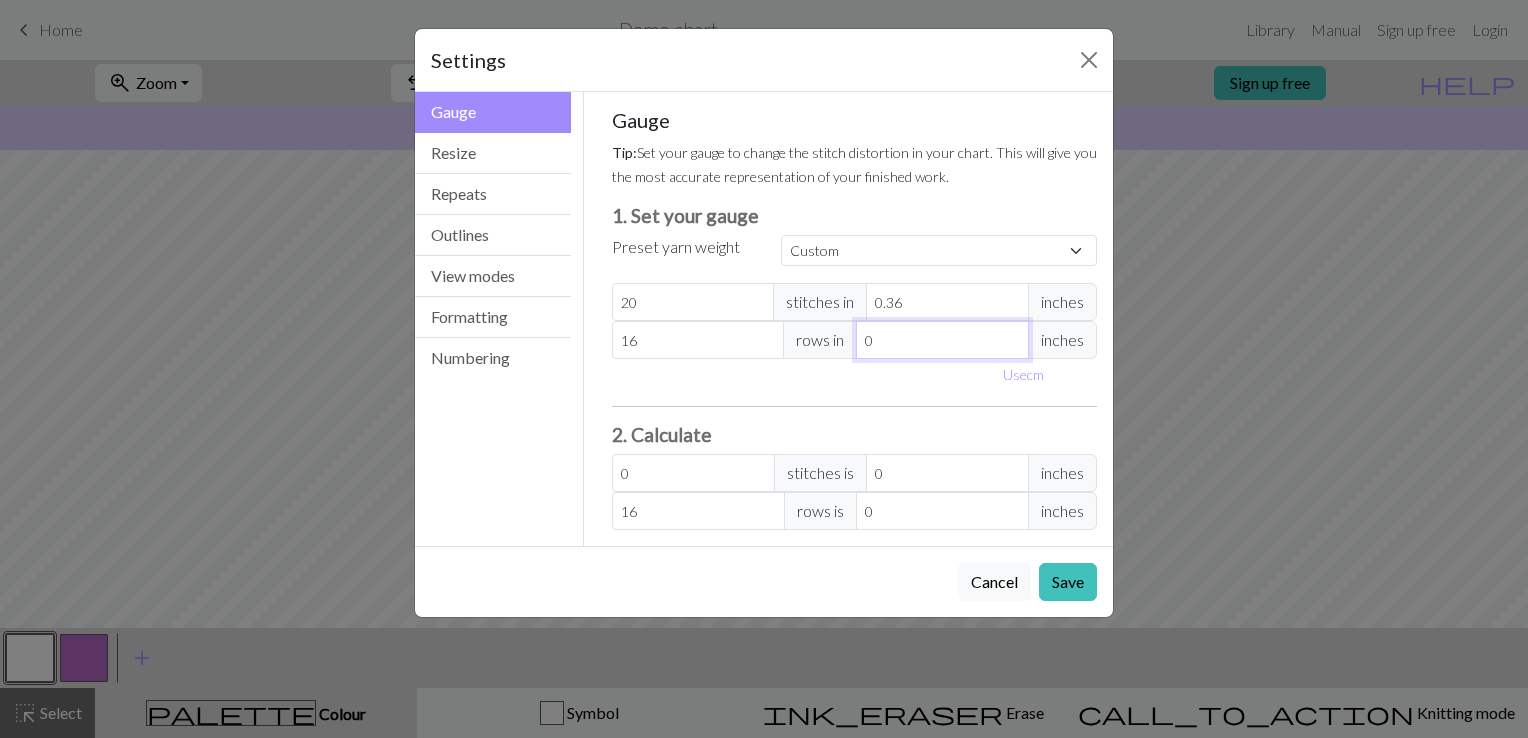 click on "0" at bounding box center [942, 340] 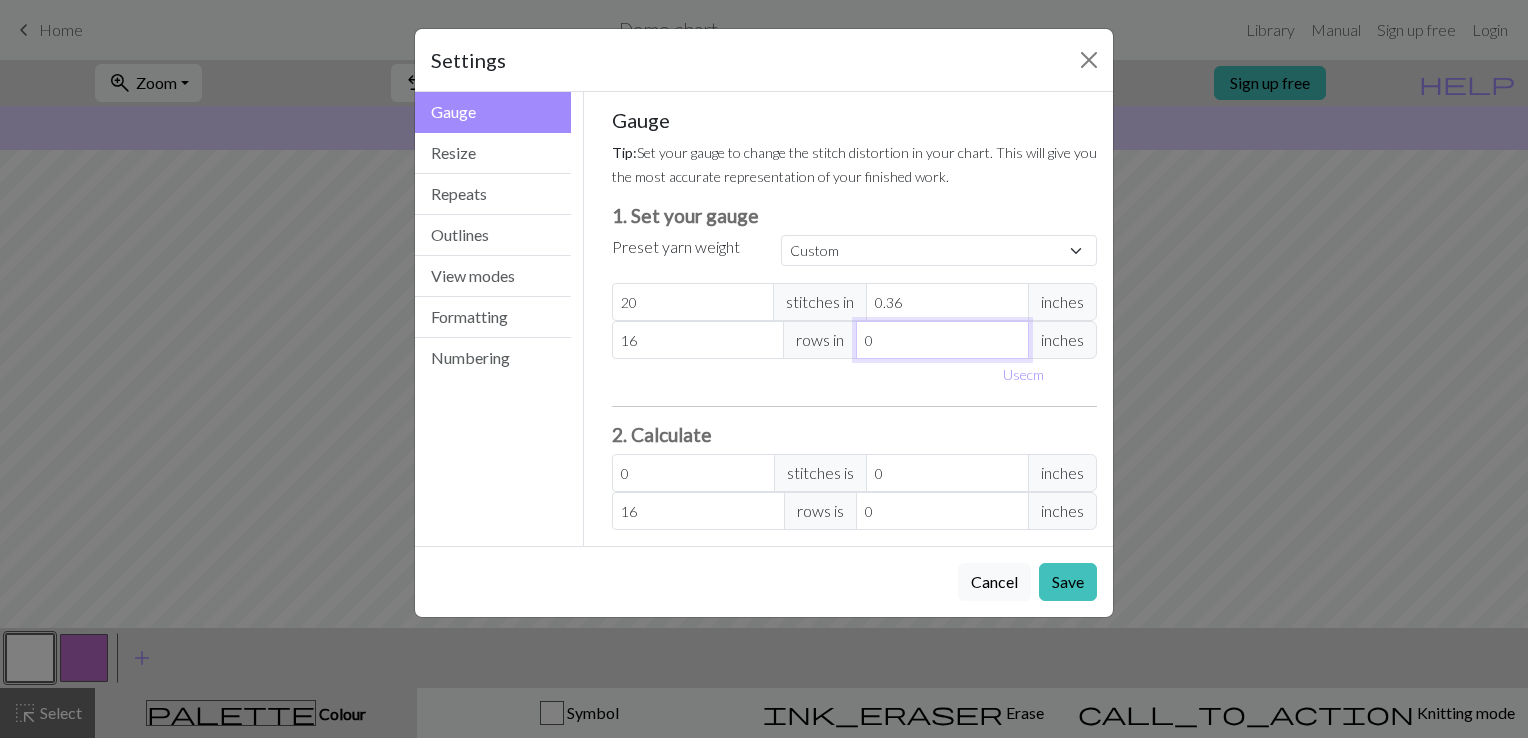 type on "0.3" 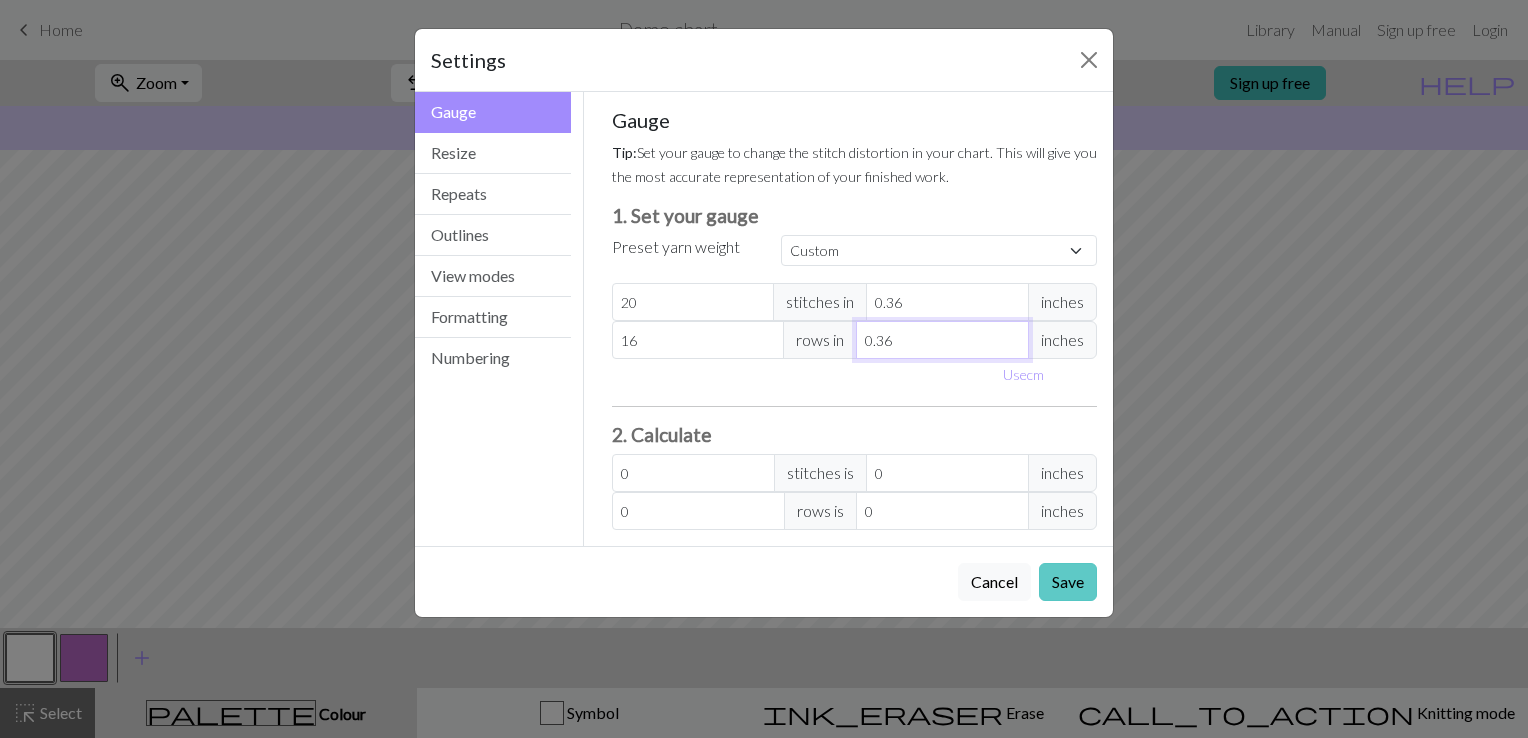 type on "0.36" 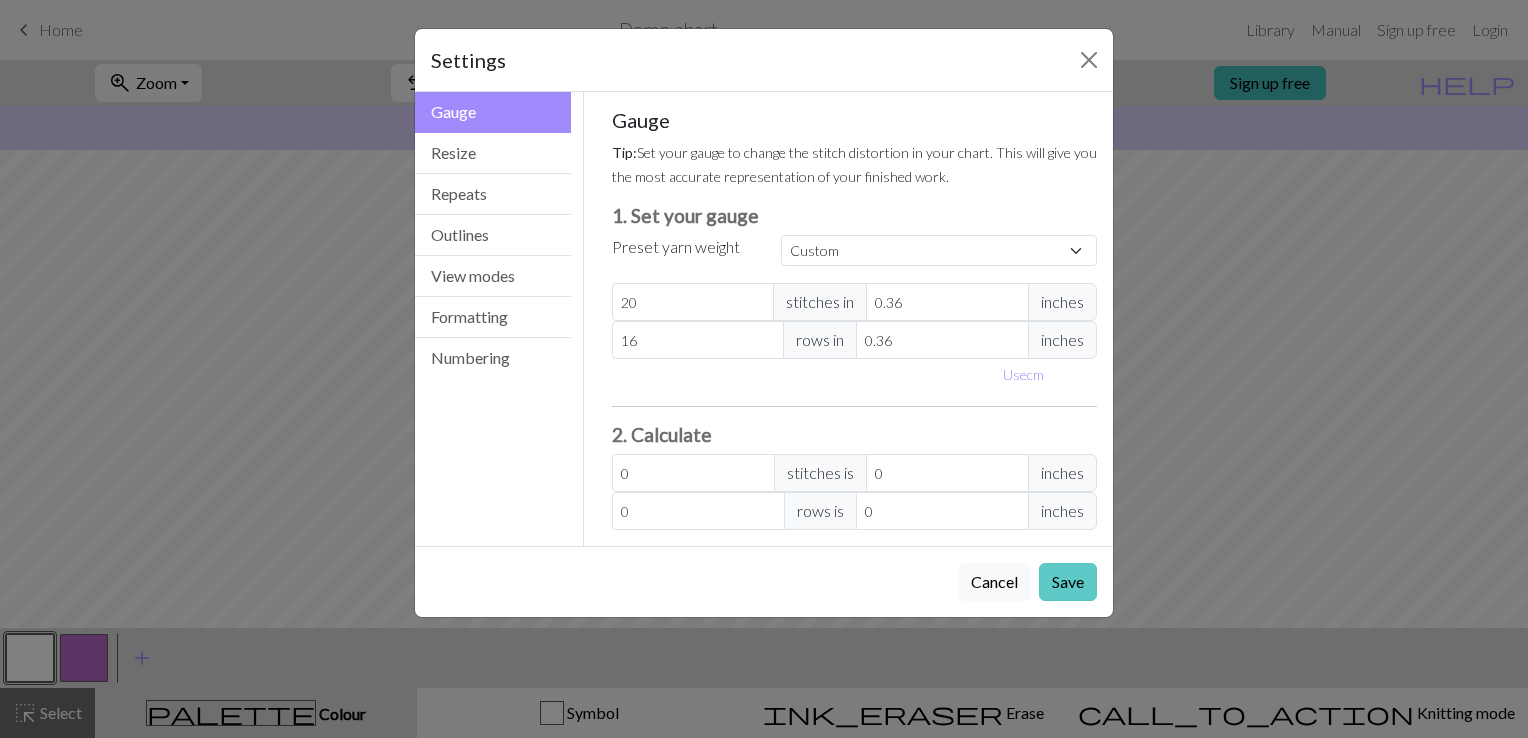 click on "Save" at bounding box center [1068, 582] 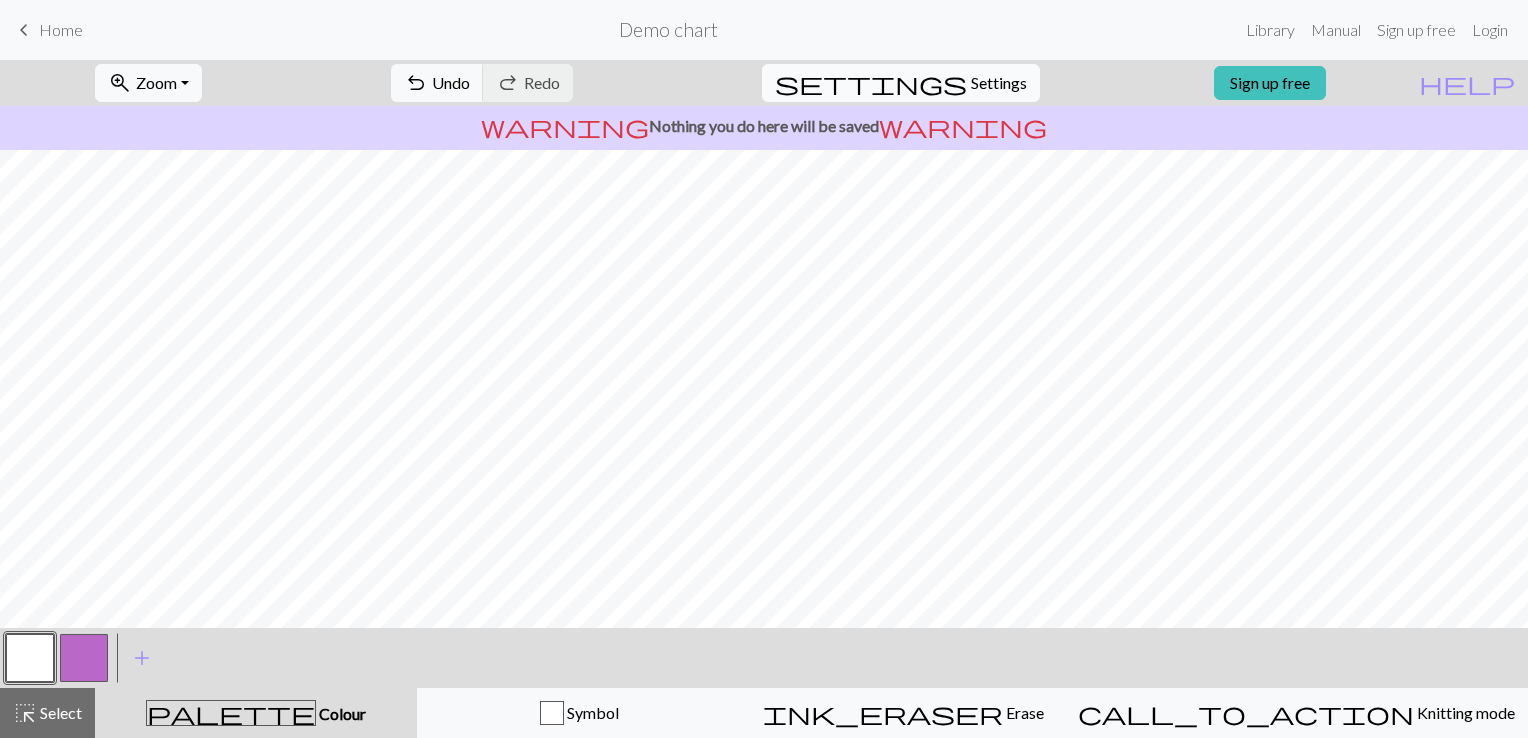 click on "Settings" at bounding box center (999, 83) 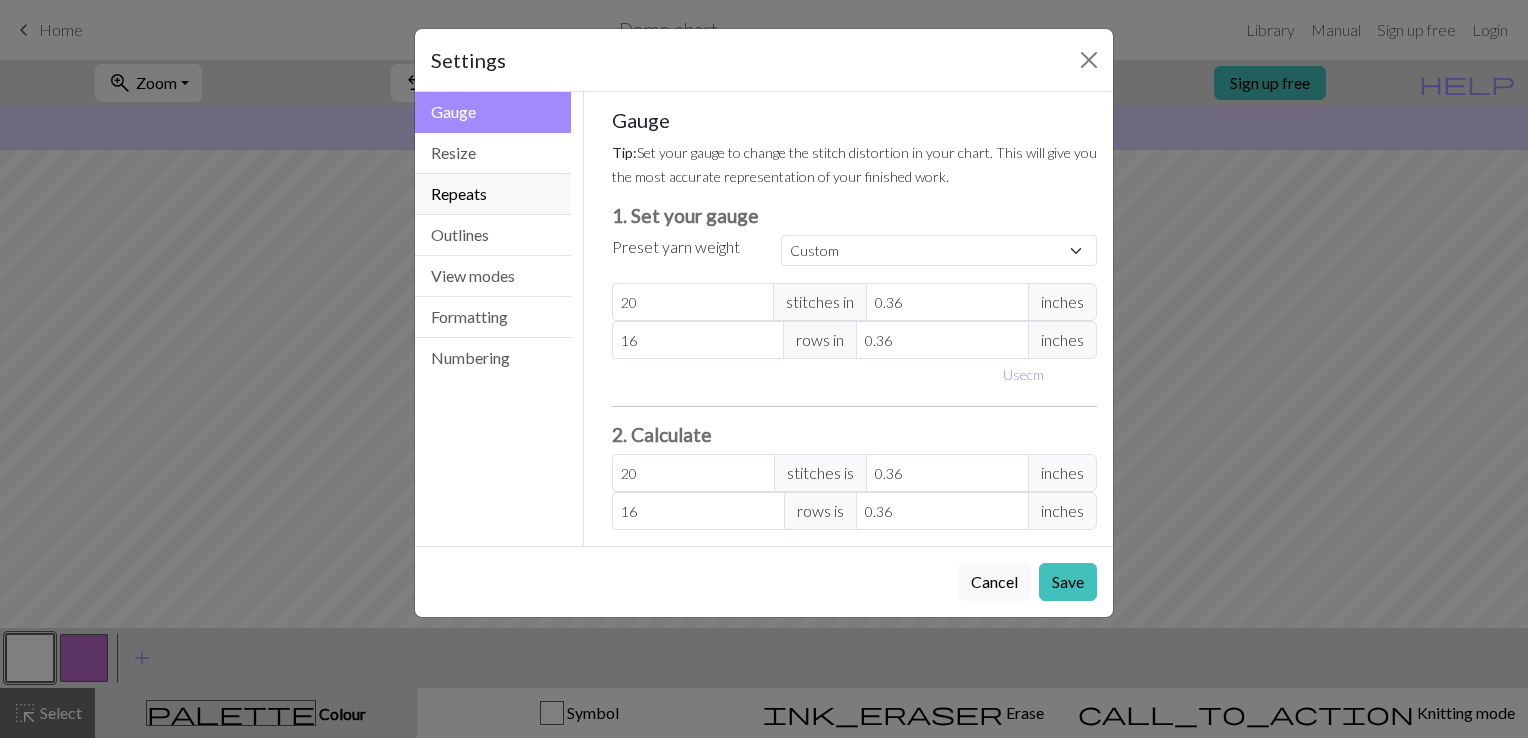 click on "Repeats" at bounding box center (493, 194) 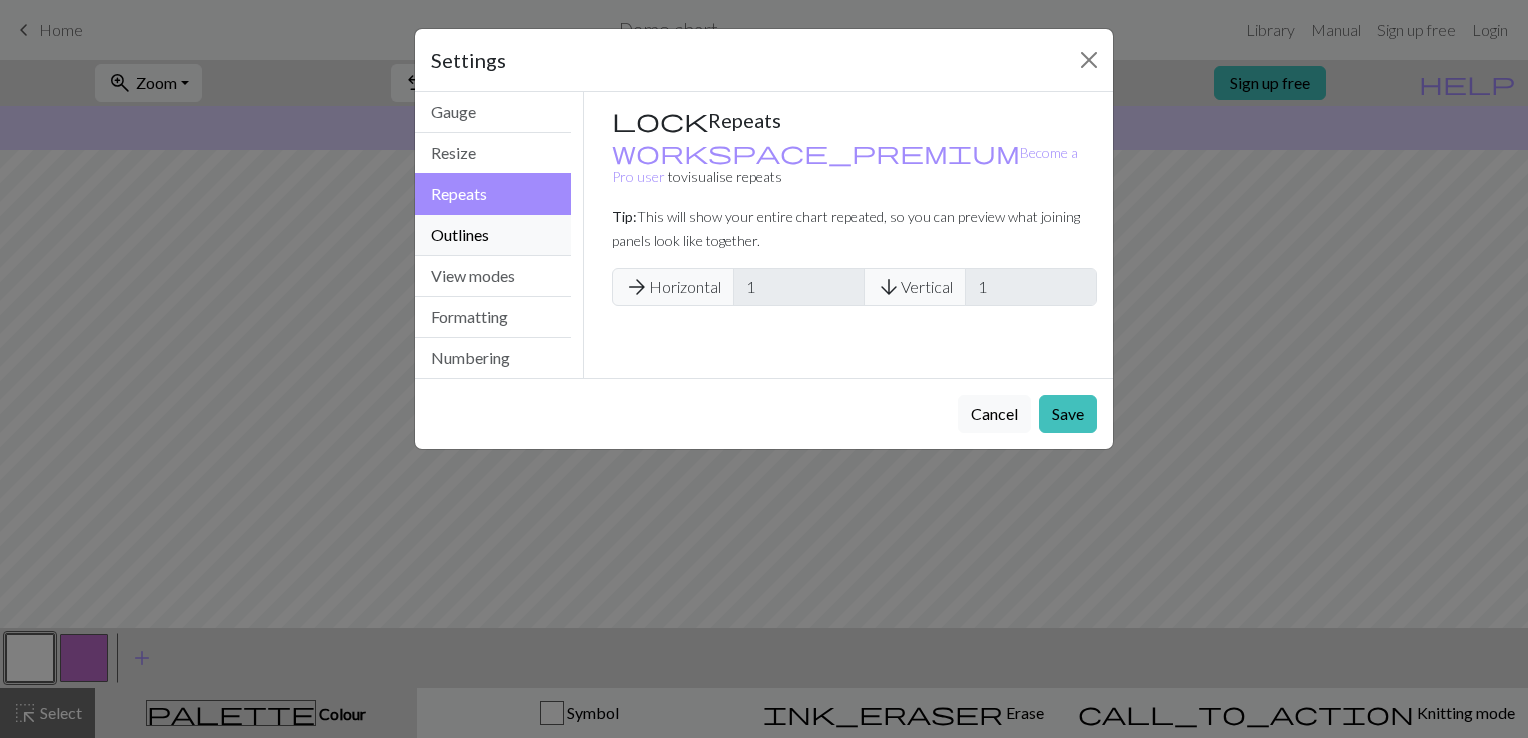 click on "Outlines" at bounding box center [493, 235] 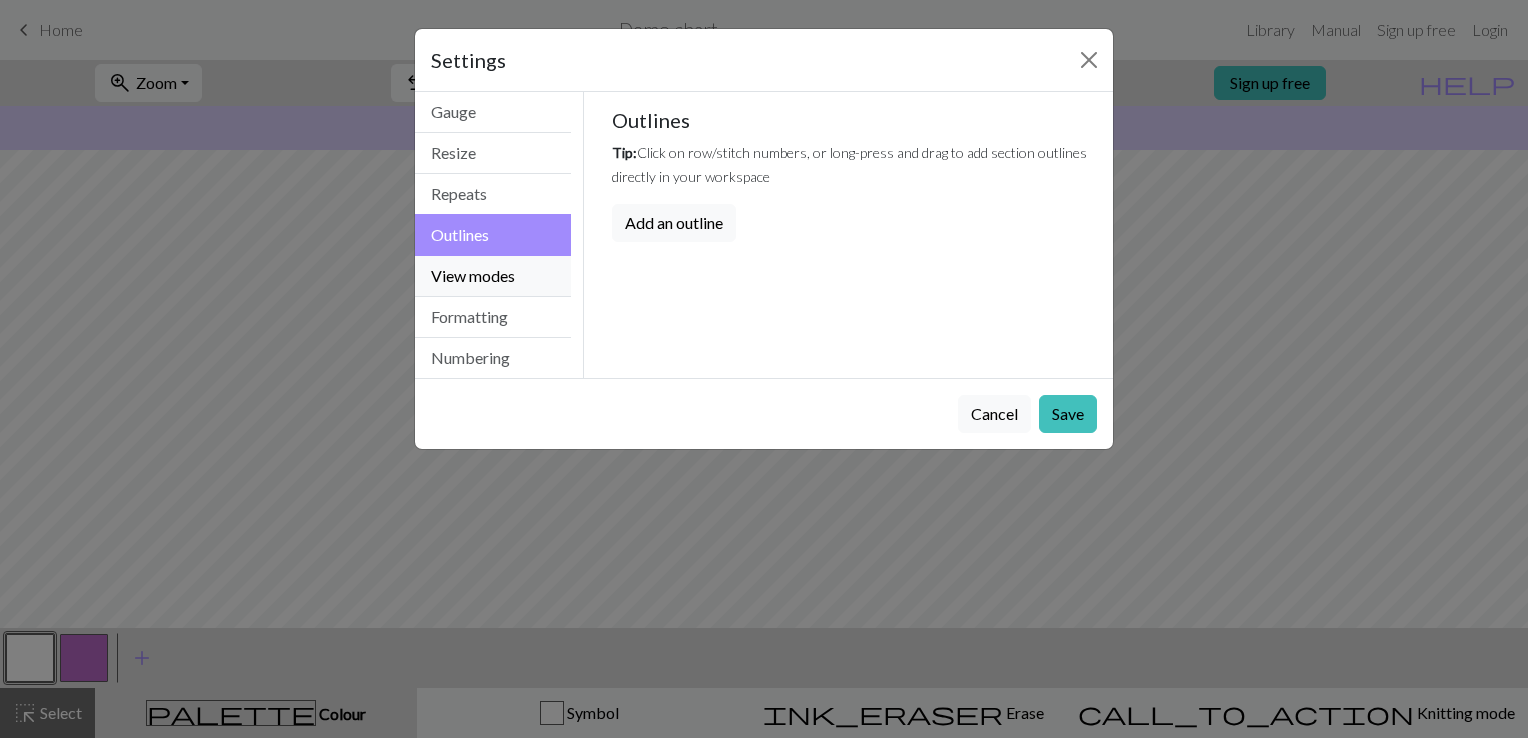 click on "View modes" at bounding box center [493, 276] 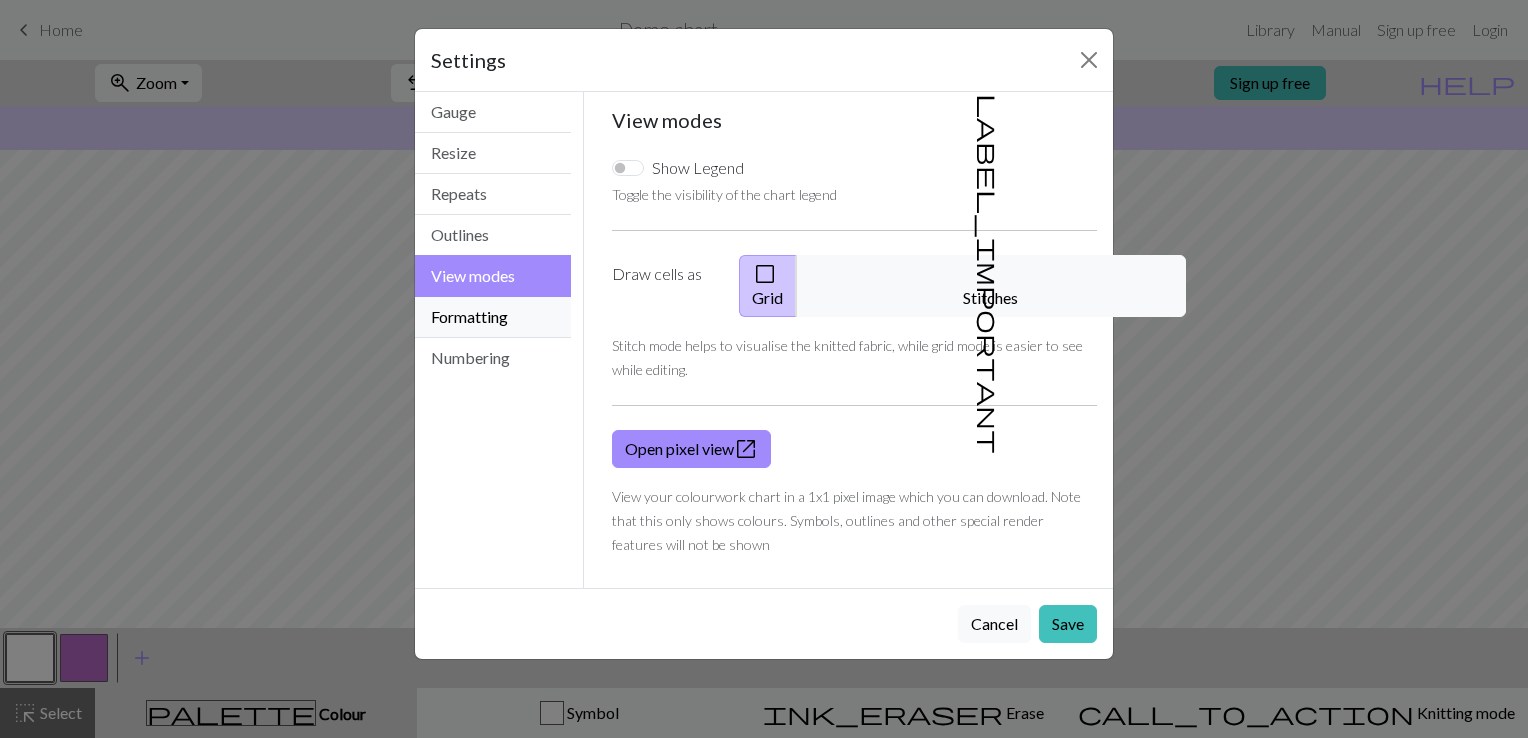 click on "Formatting" at bounding box center [493, 317] 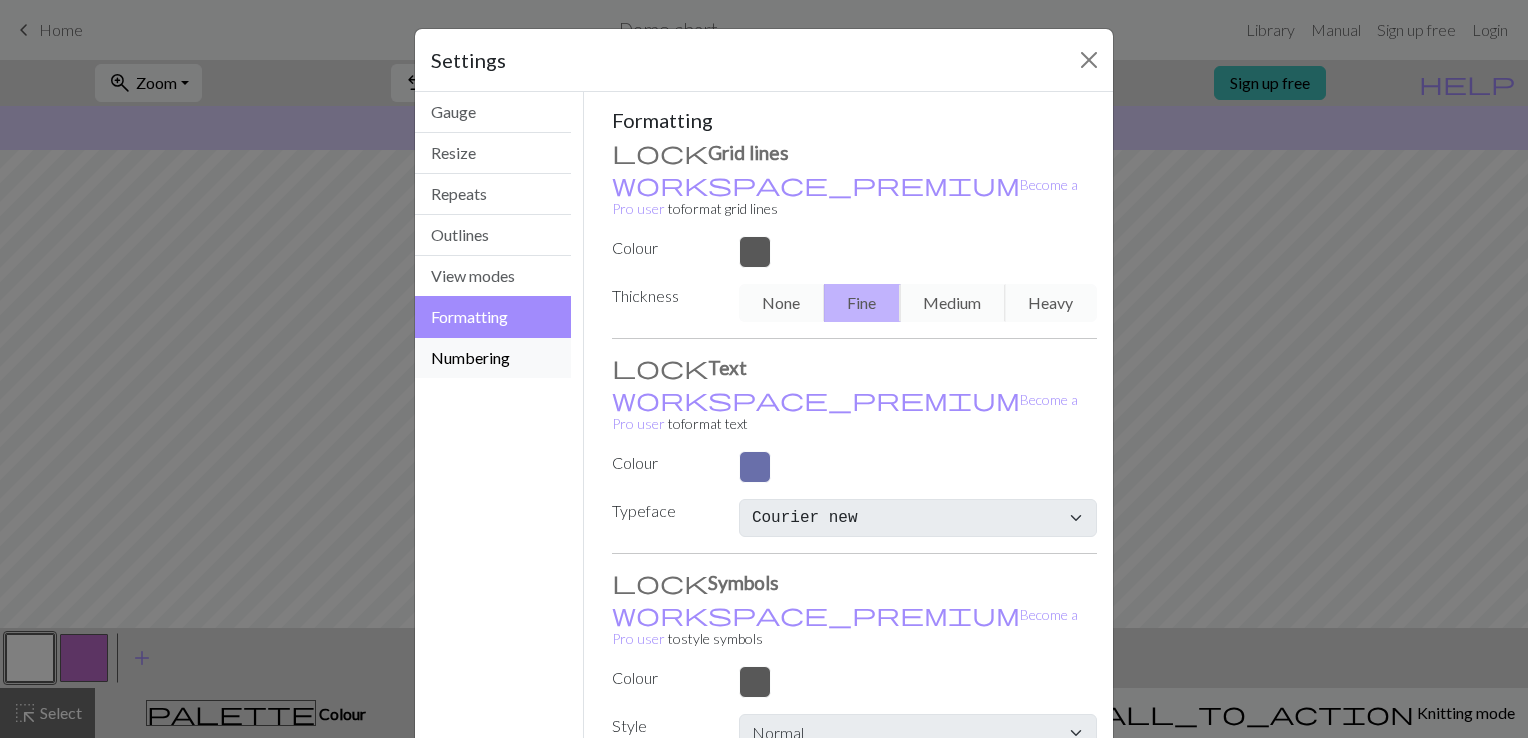 click on "Numbering" at bounding box center (493, 358) 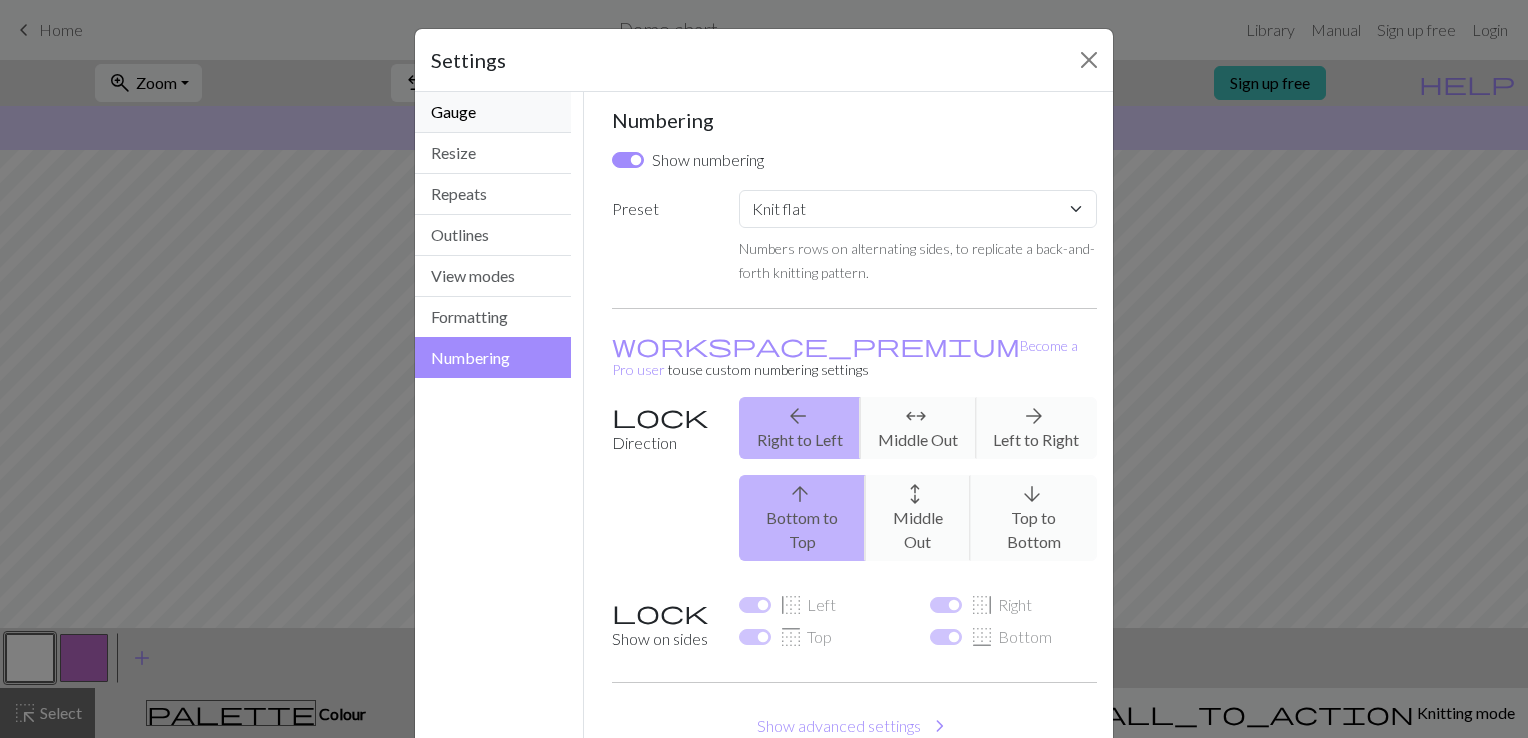 click on "Gauge" at bounding box center [493, 112] 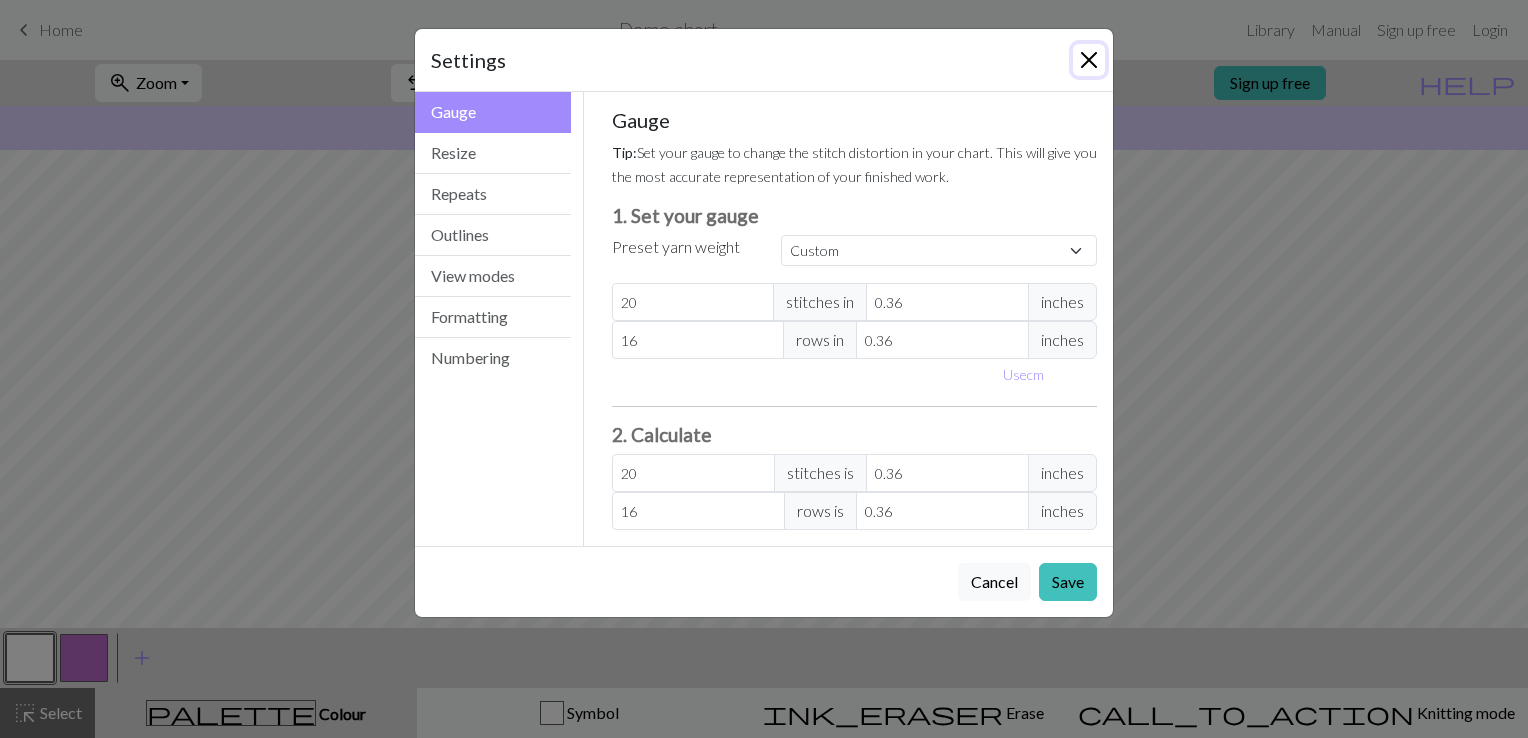 click at bounding box center [1089, 60] 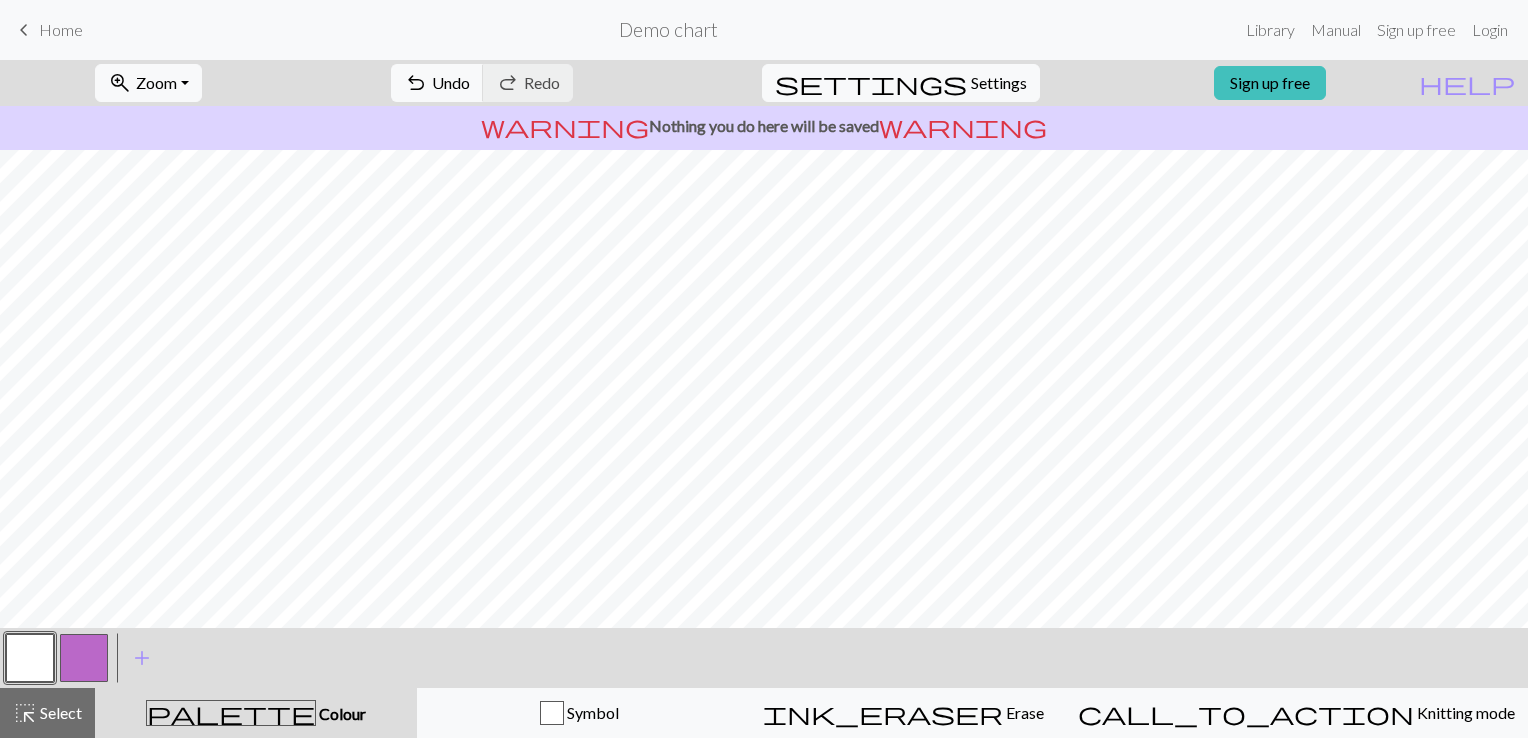 click at bounding box center [84, 658] 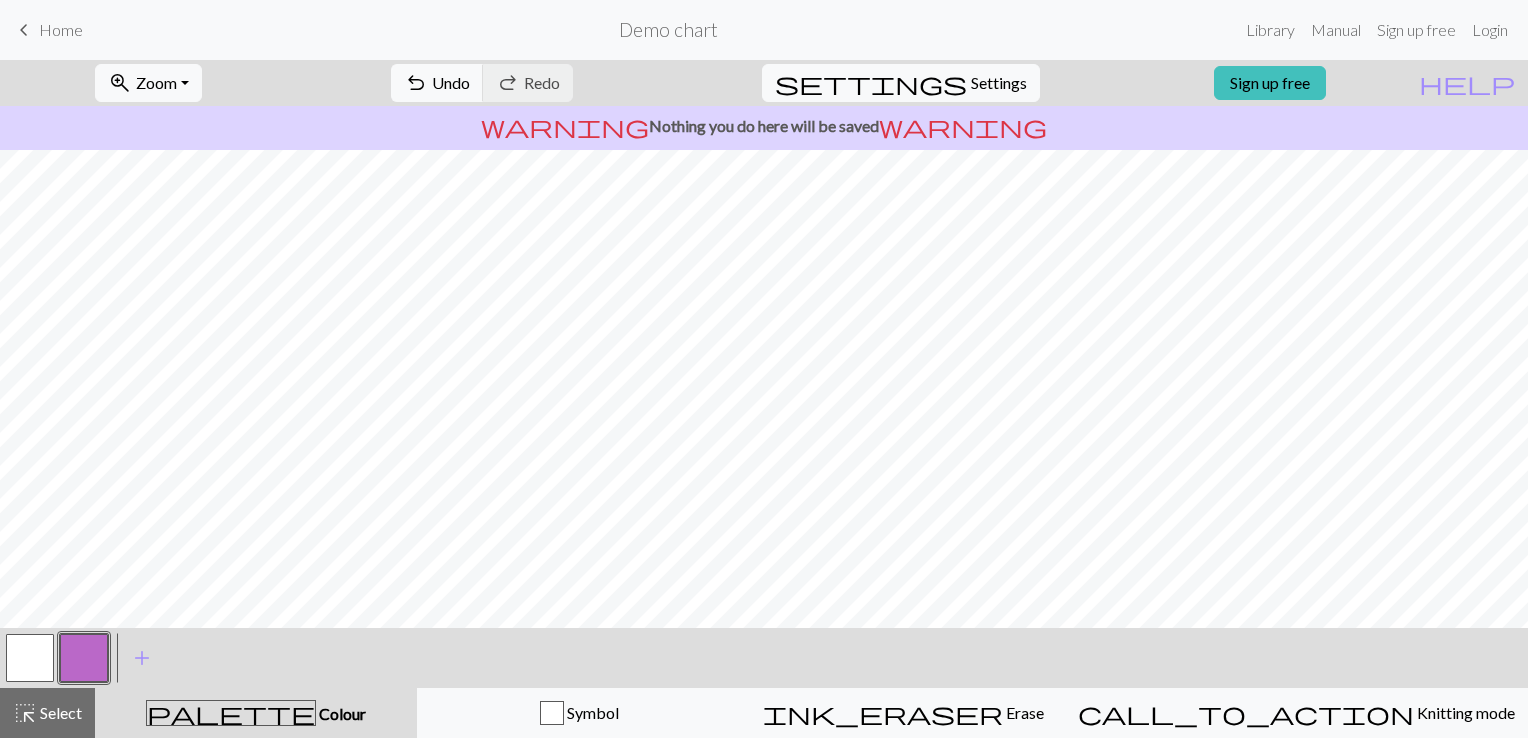 click at bounding box center [30, 658] 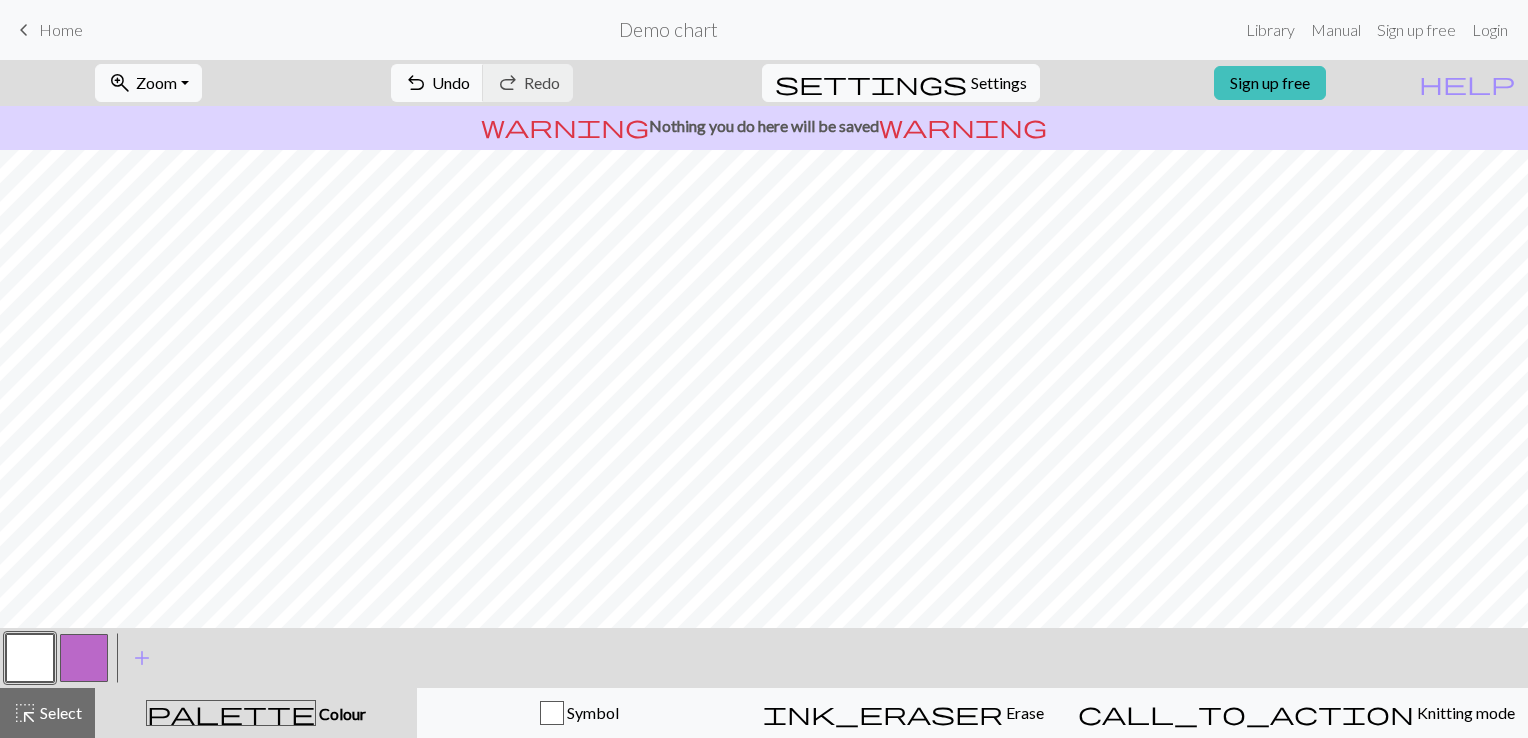 click at bounding box center (30, 658) 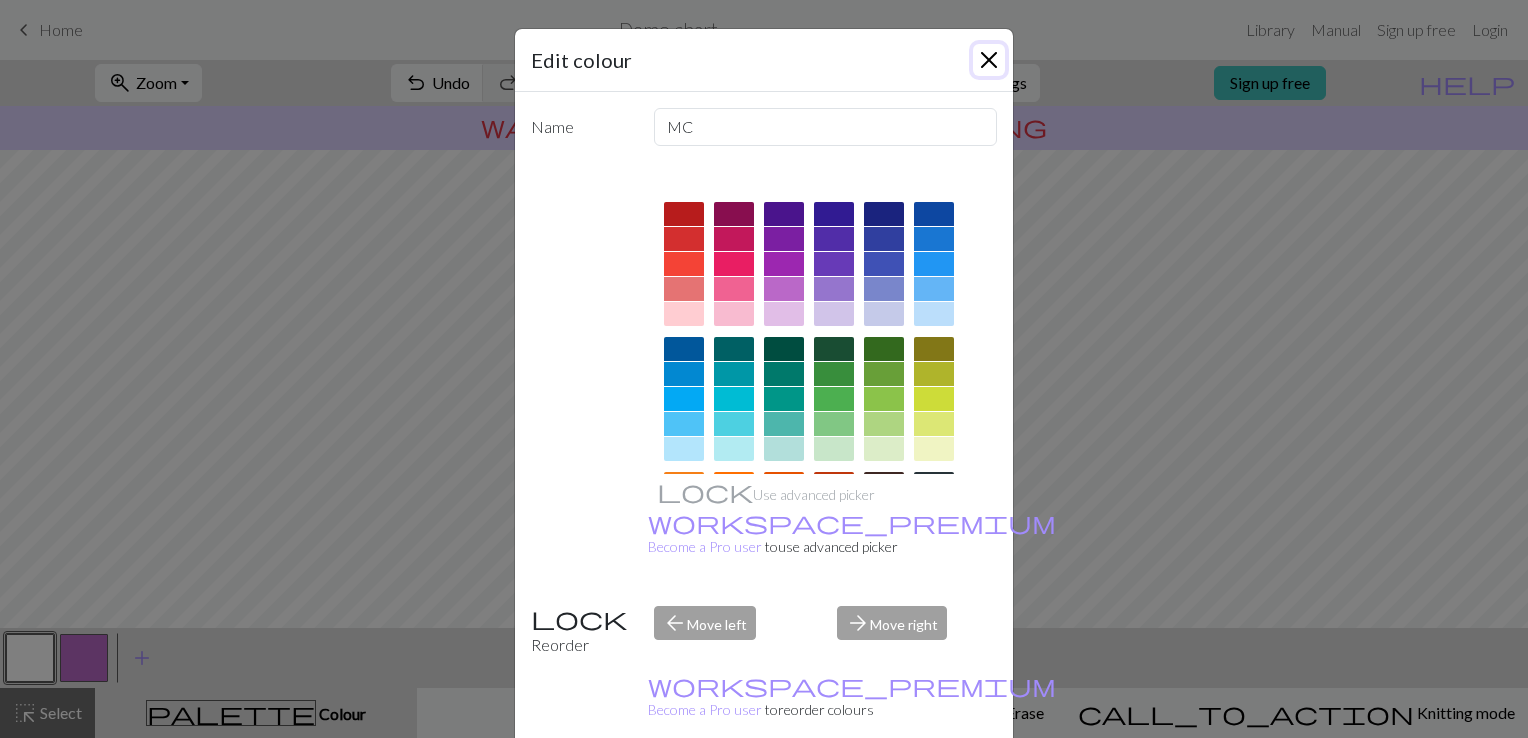 click at bounding box center (989, 60) 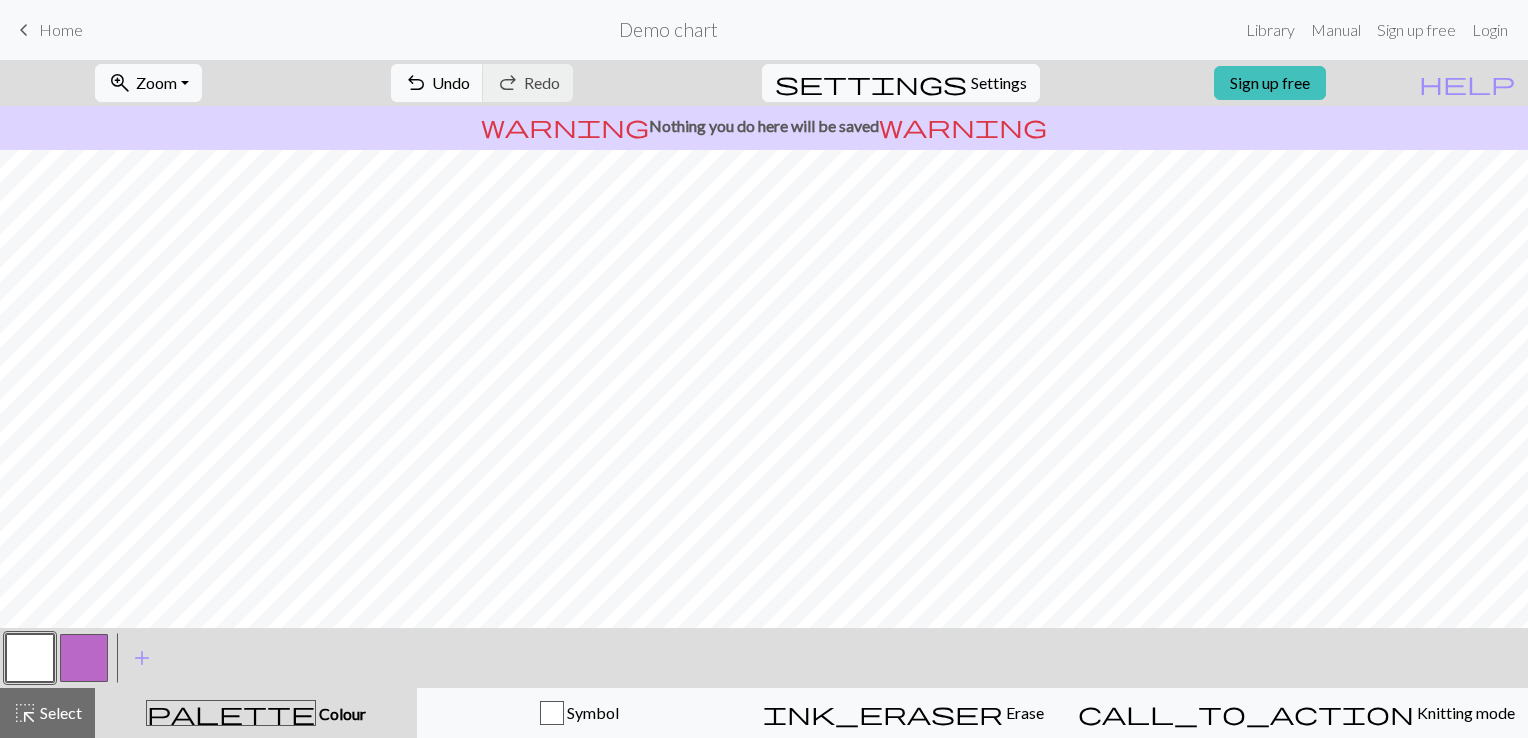 click at bounding box center [84, 658] 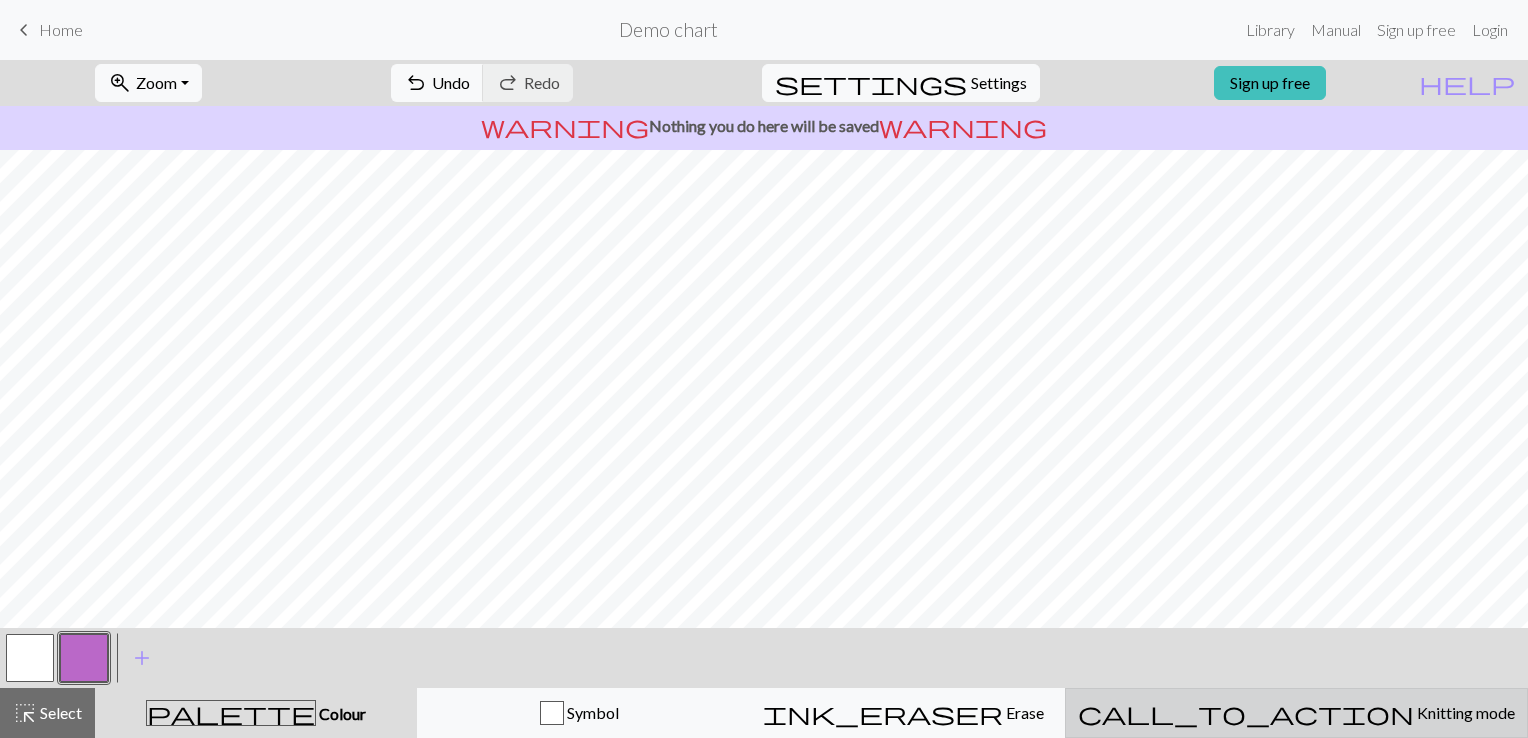 click on "Knitting mode" at bounding box center (1464, 712) 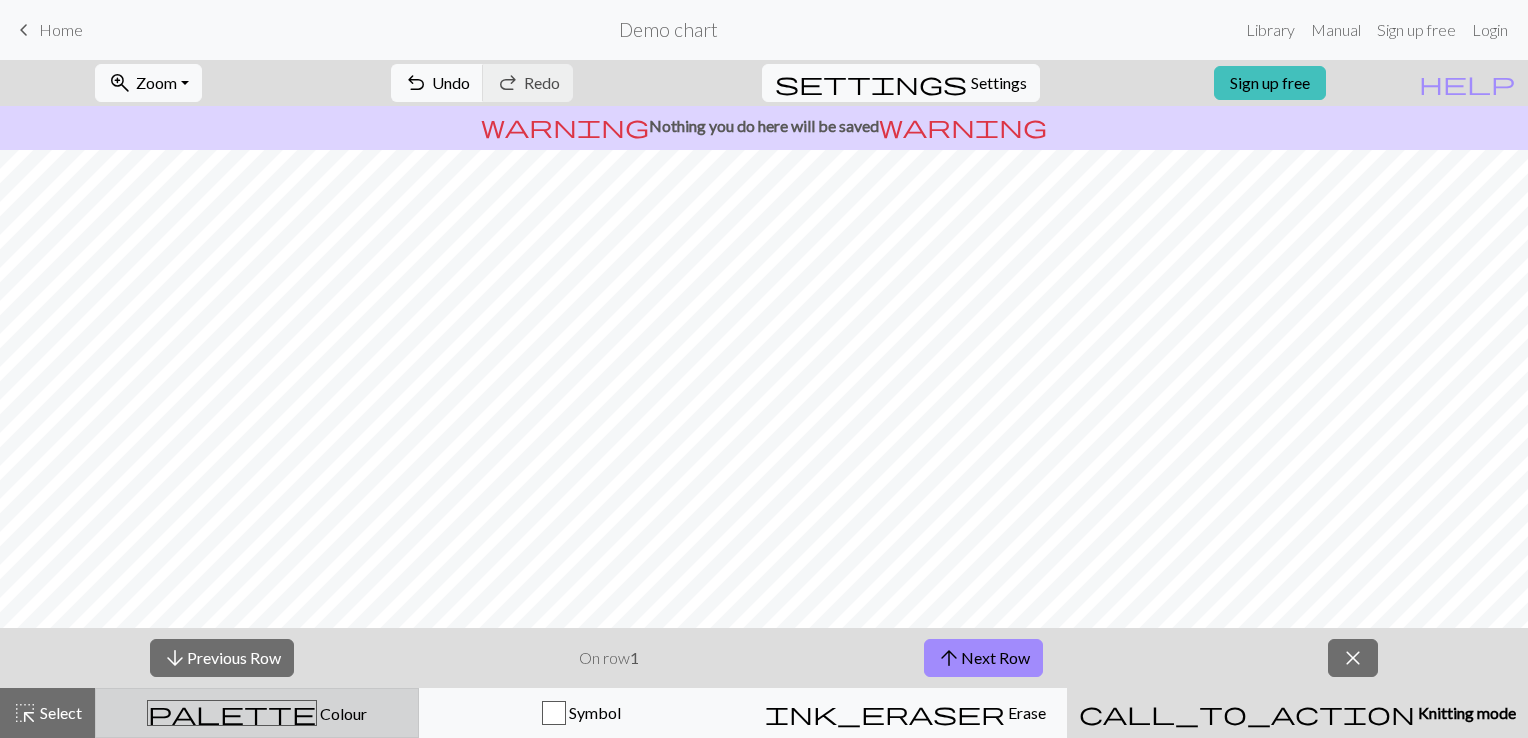 click on "palette   Colour   Colour" at bounding box center [257, 713] 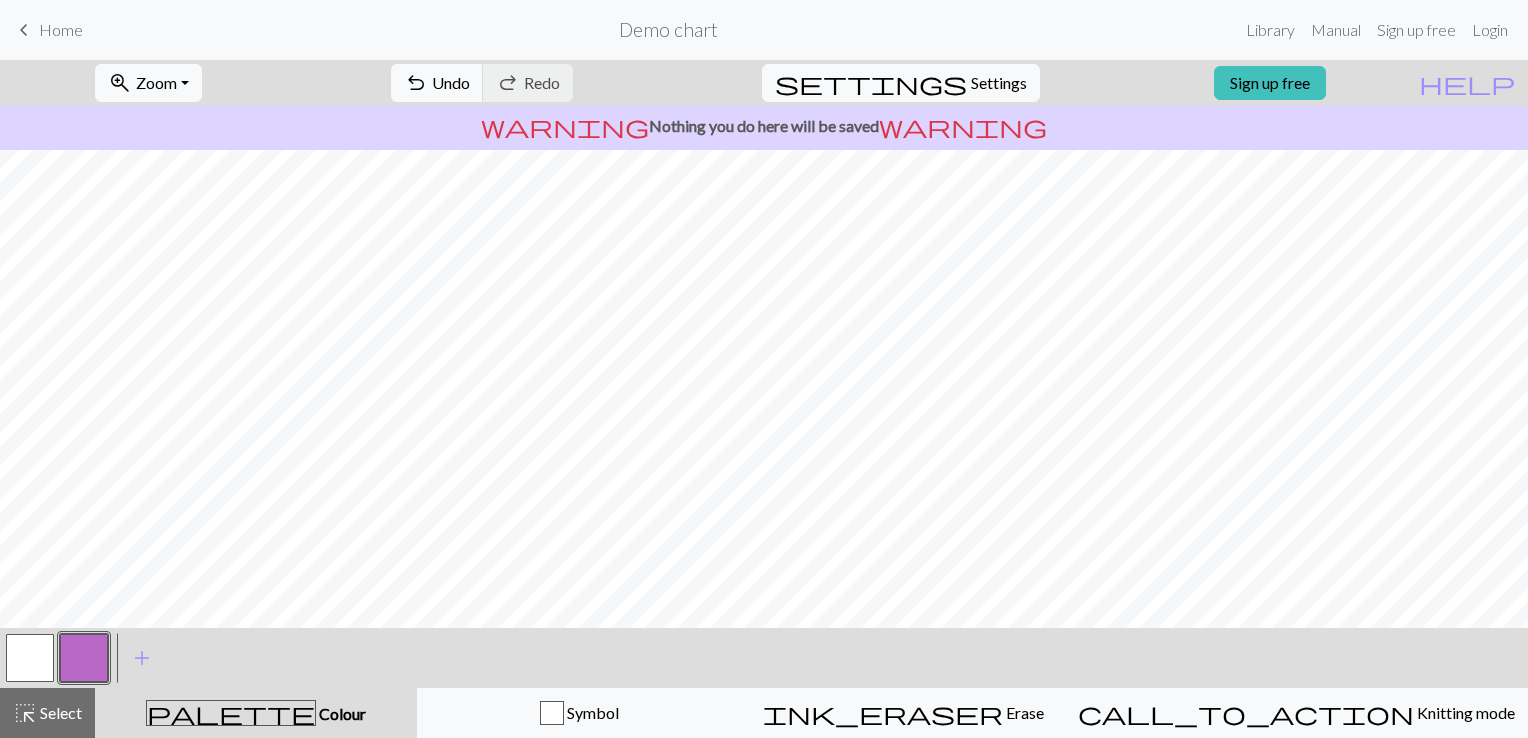 click on "palette" at bounding box center (231, 713) 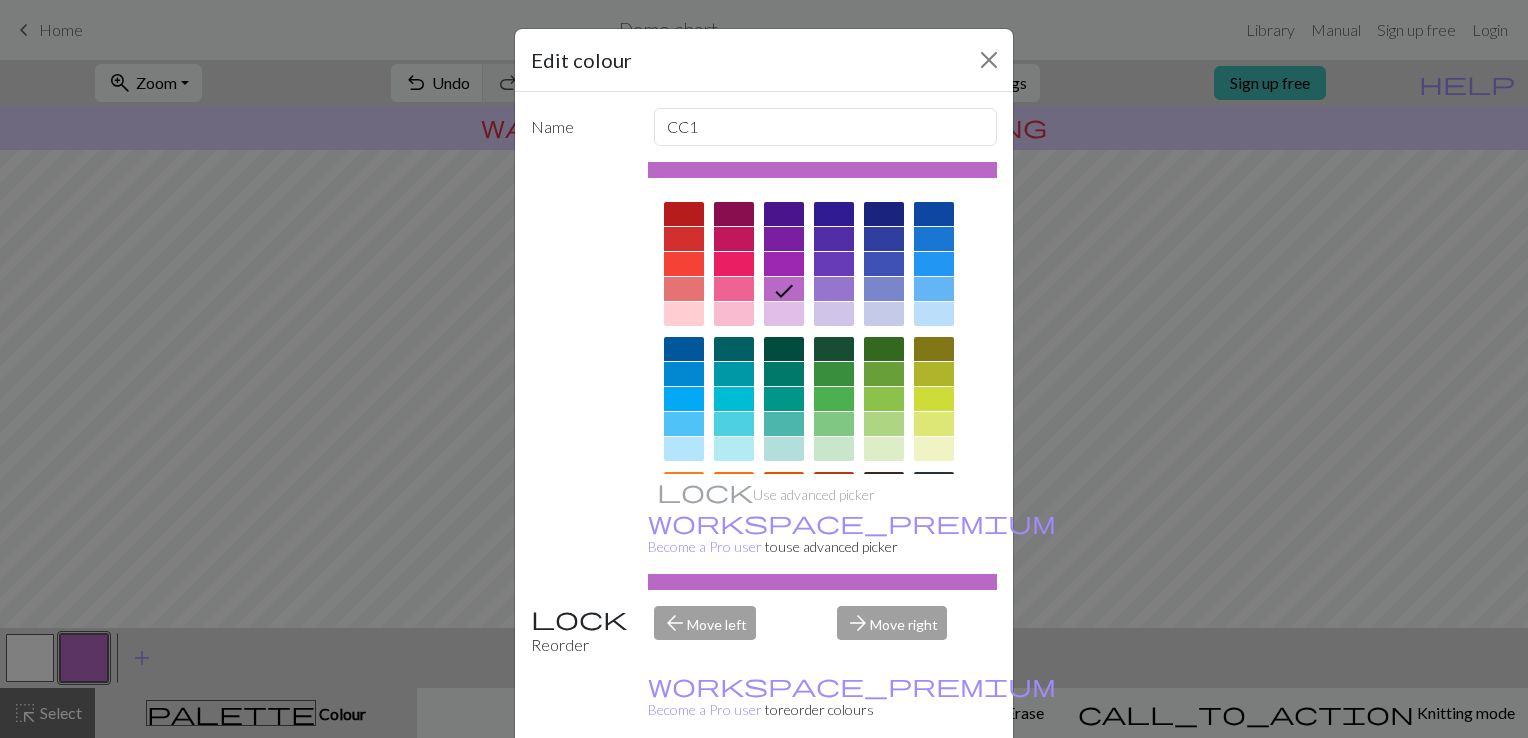 click at bounding box center [834, 239] 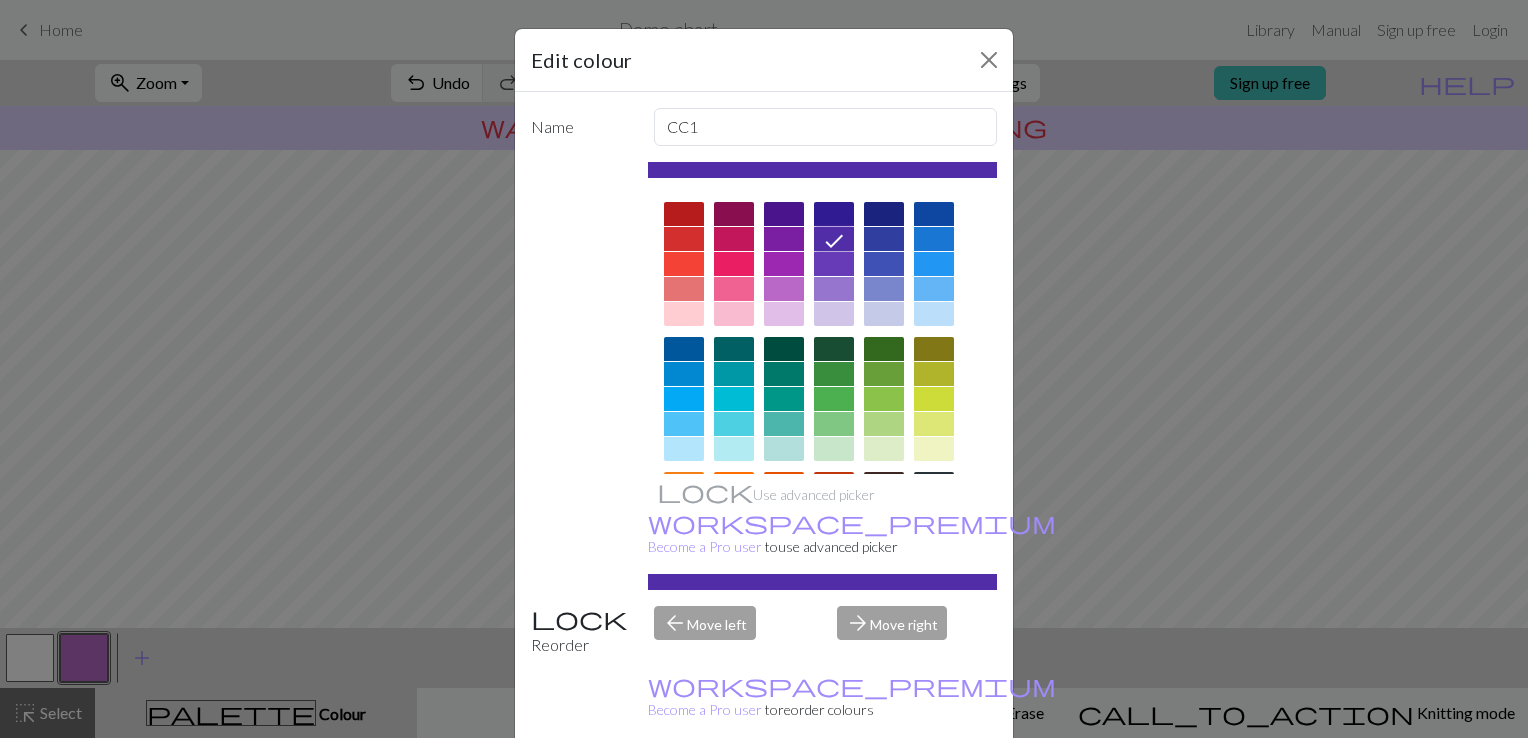 click on "Done" at bounding box center (884, 789) 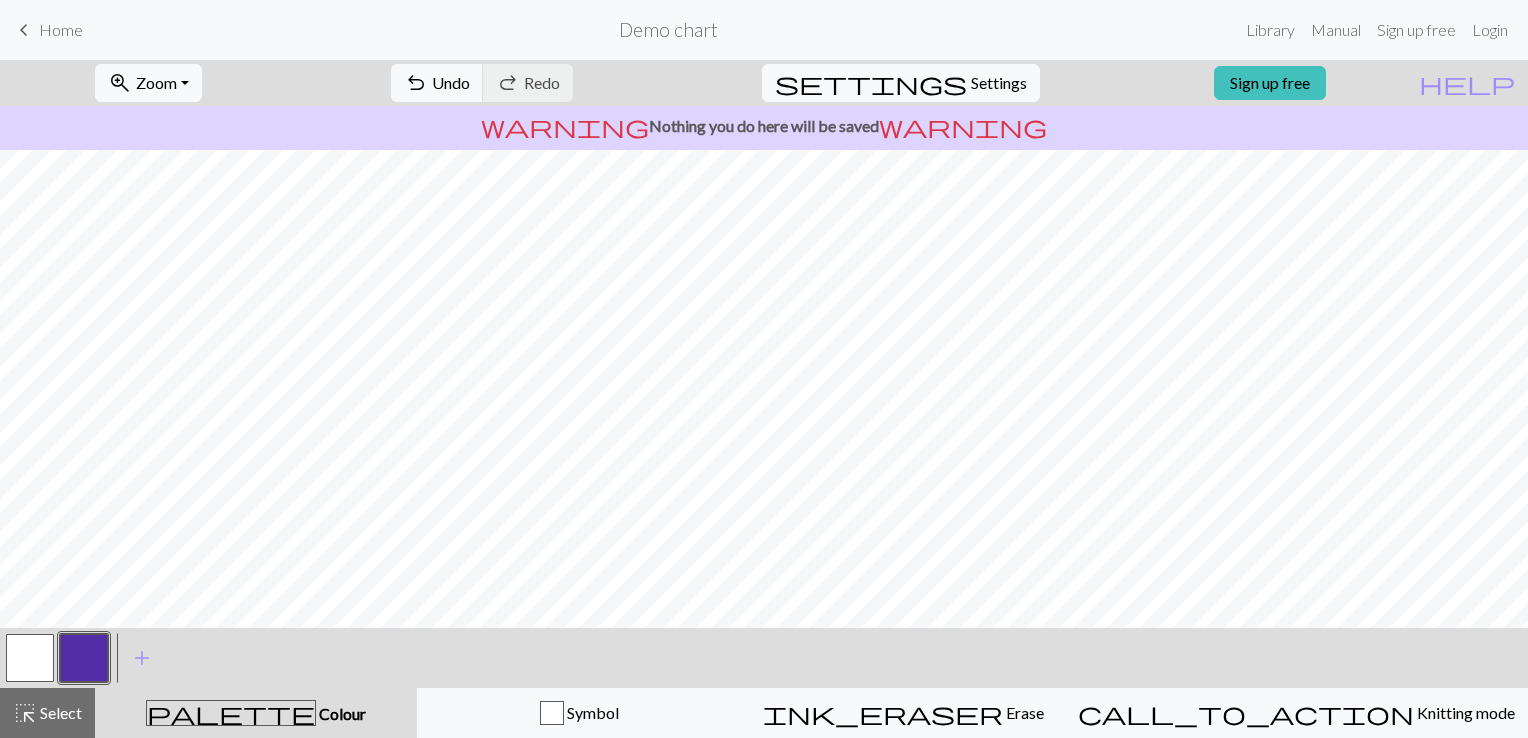 click at bounding box center (30, 658) 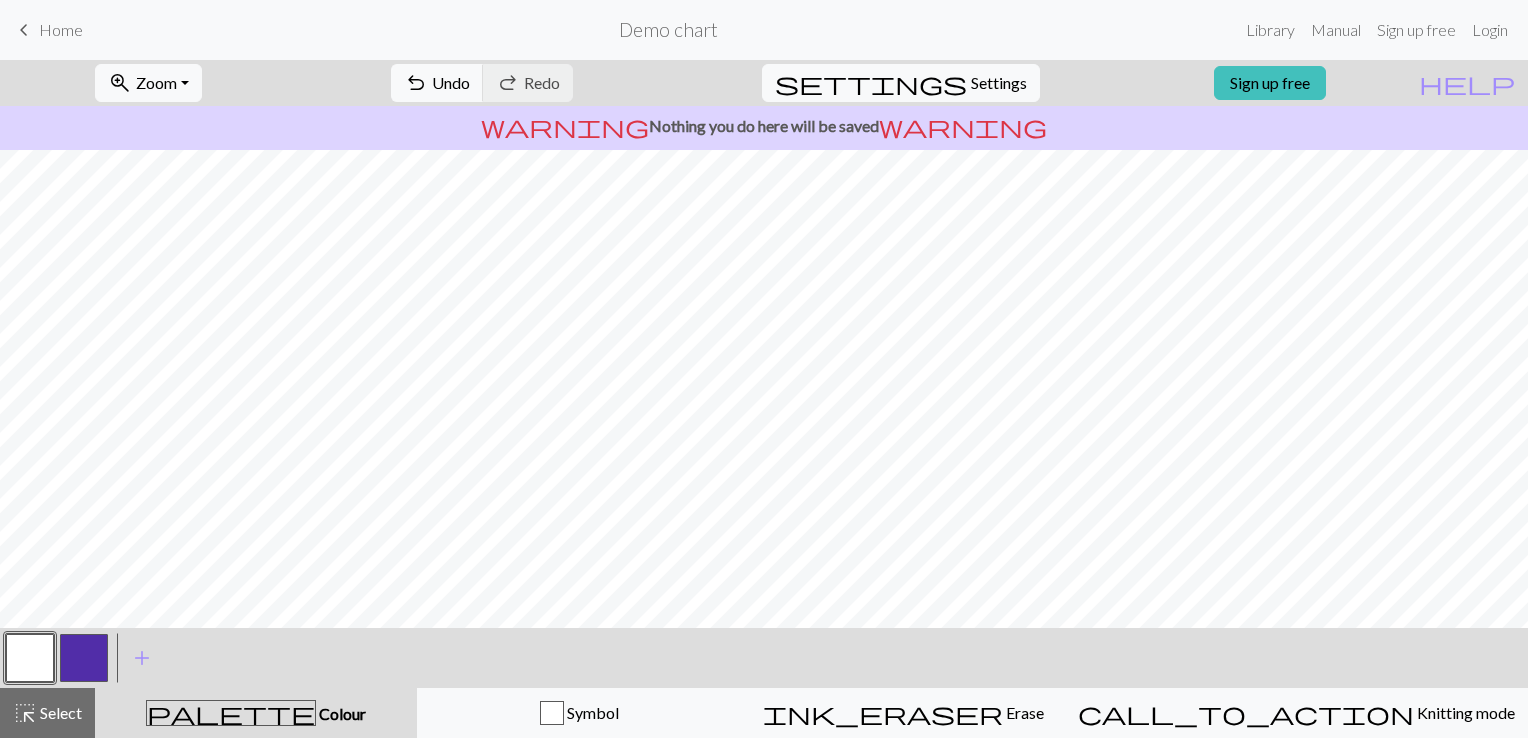 click at bounding box center [84, 658] 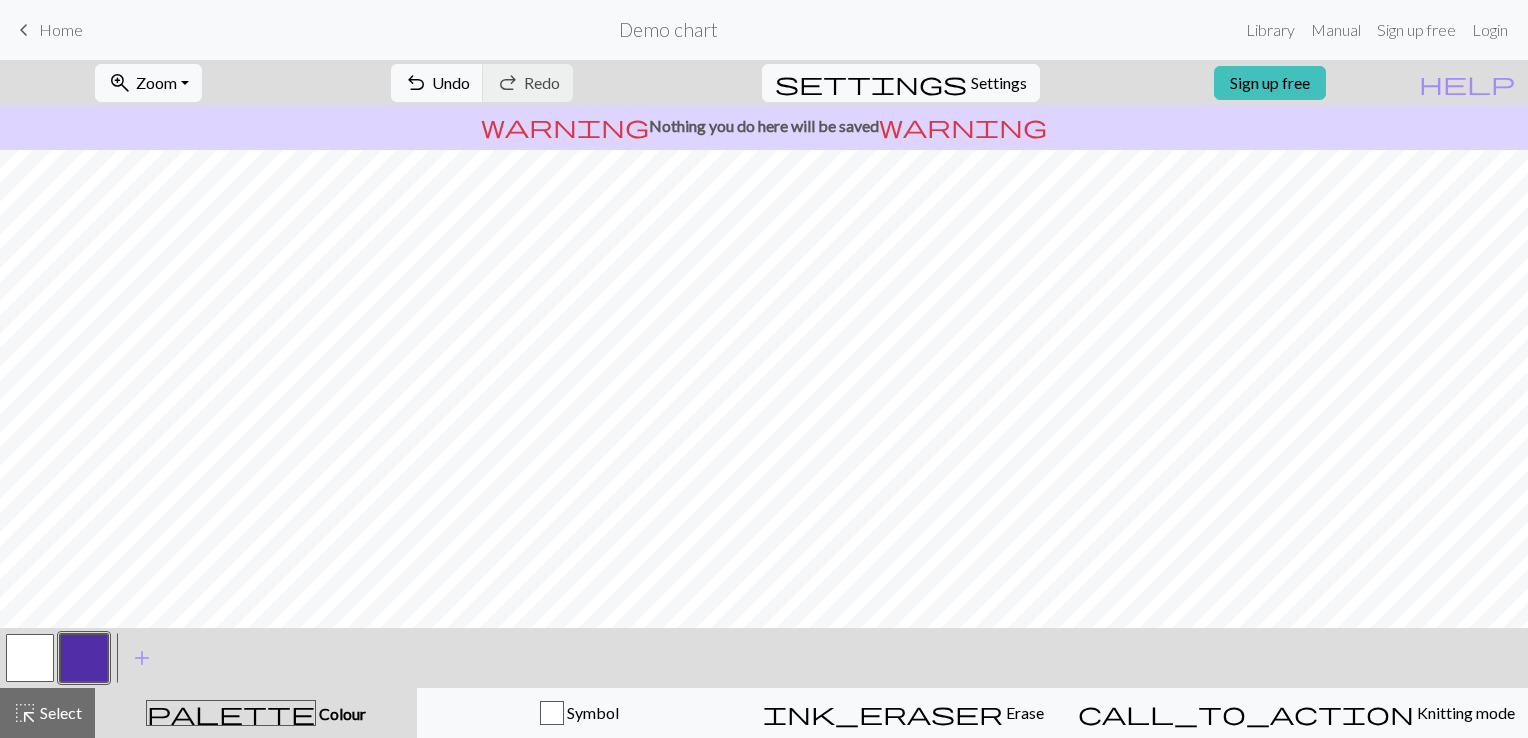 click at bounding box center [30, 658] 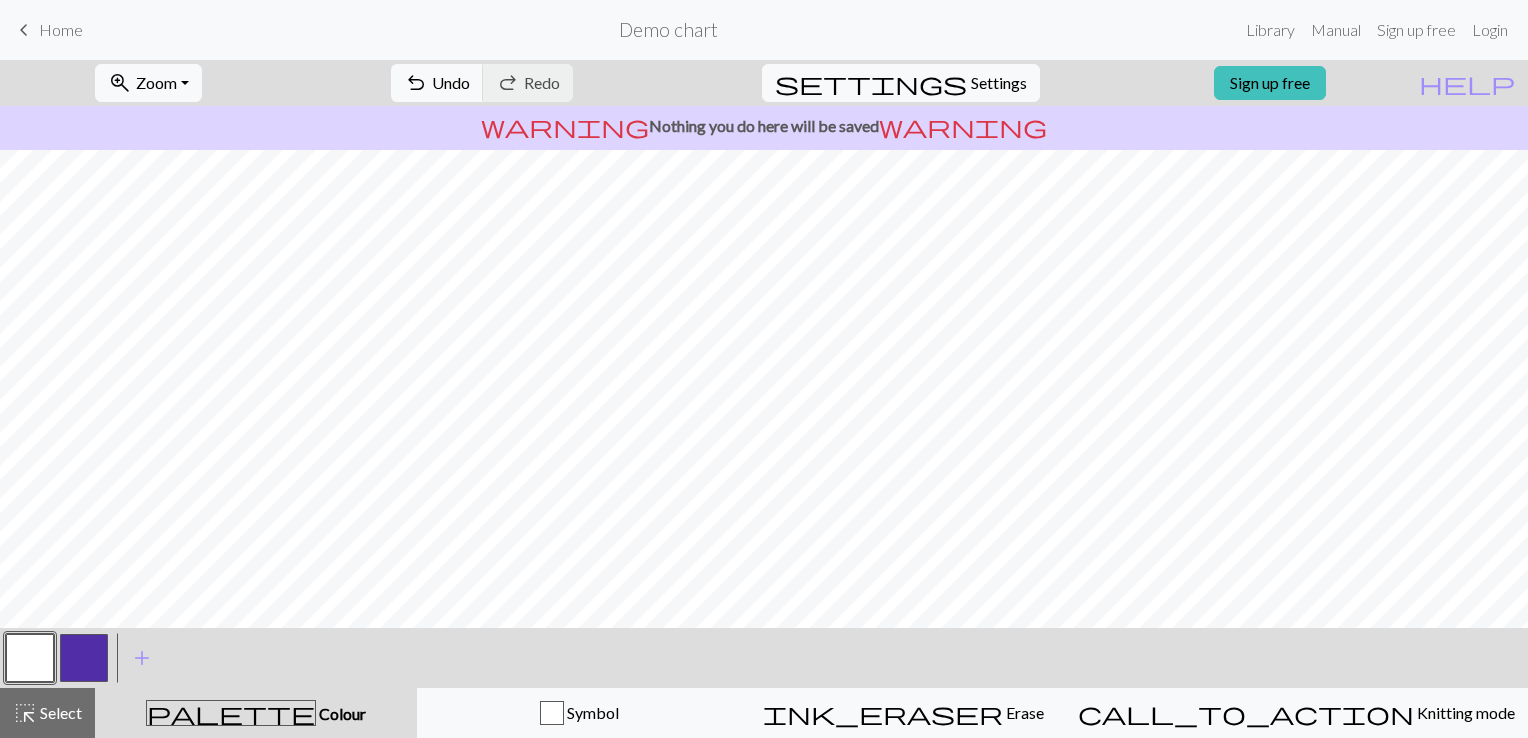 click at bounding box center (84, 658) 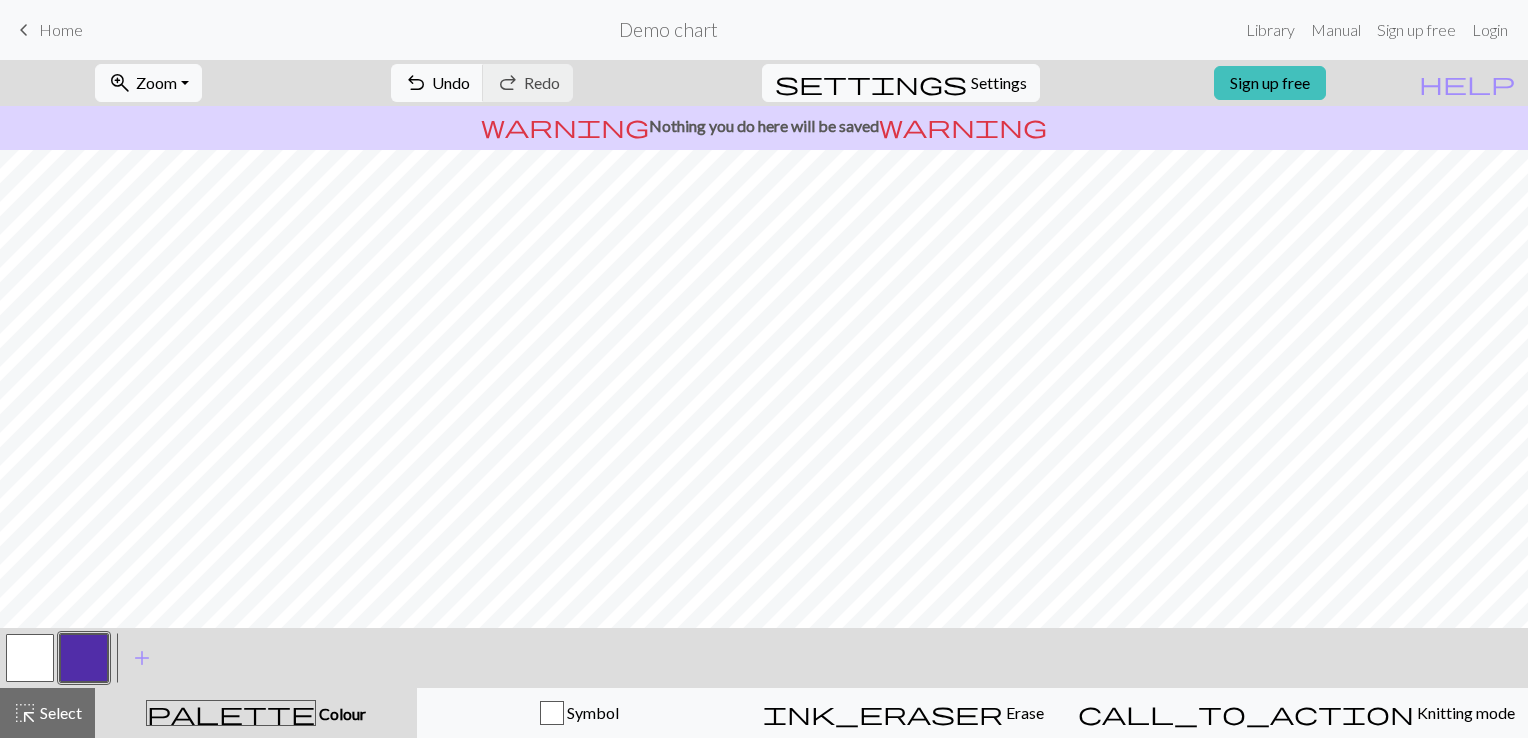 click at bounding box center (30, 658) 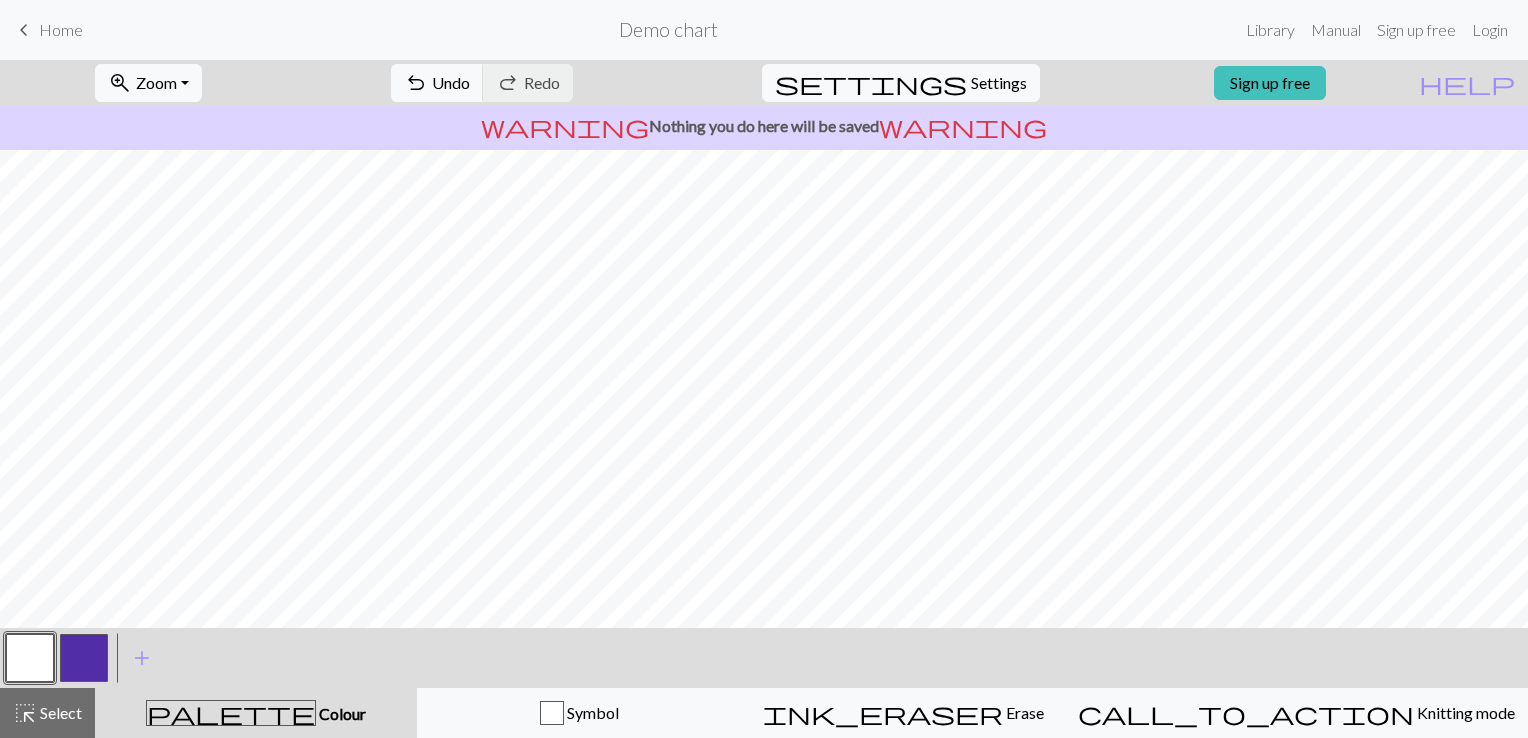 click at bounding box center (84, 658) 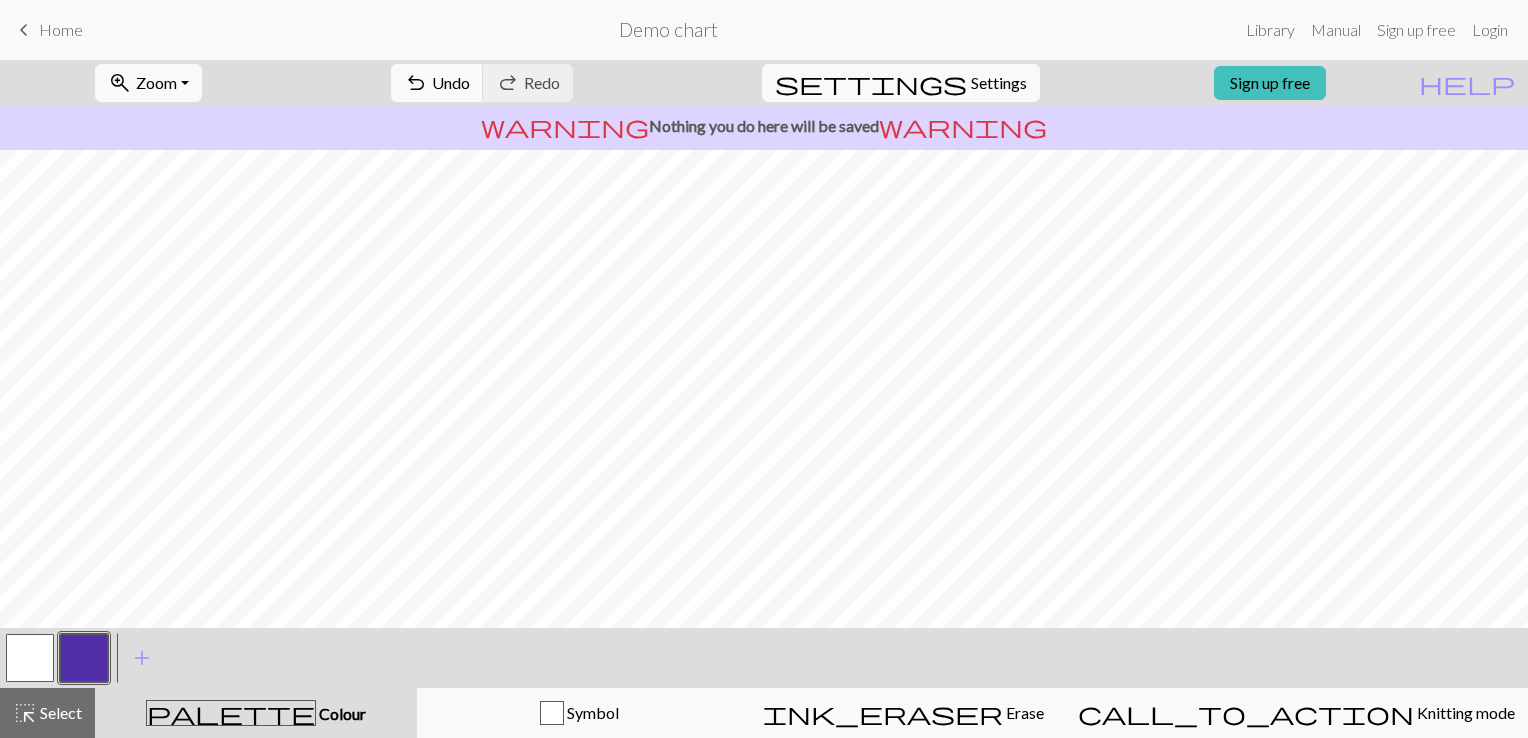 click at bounding box center (30, 658) 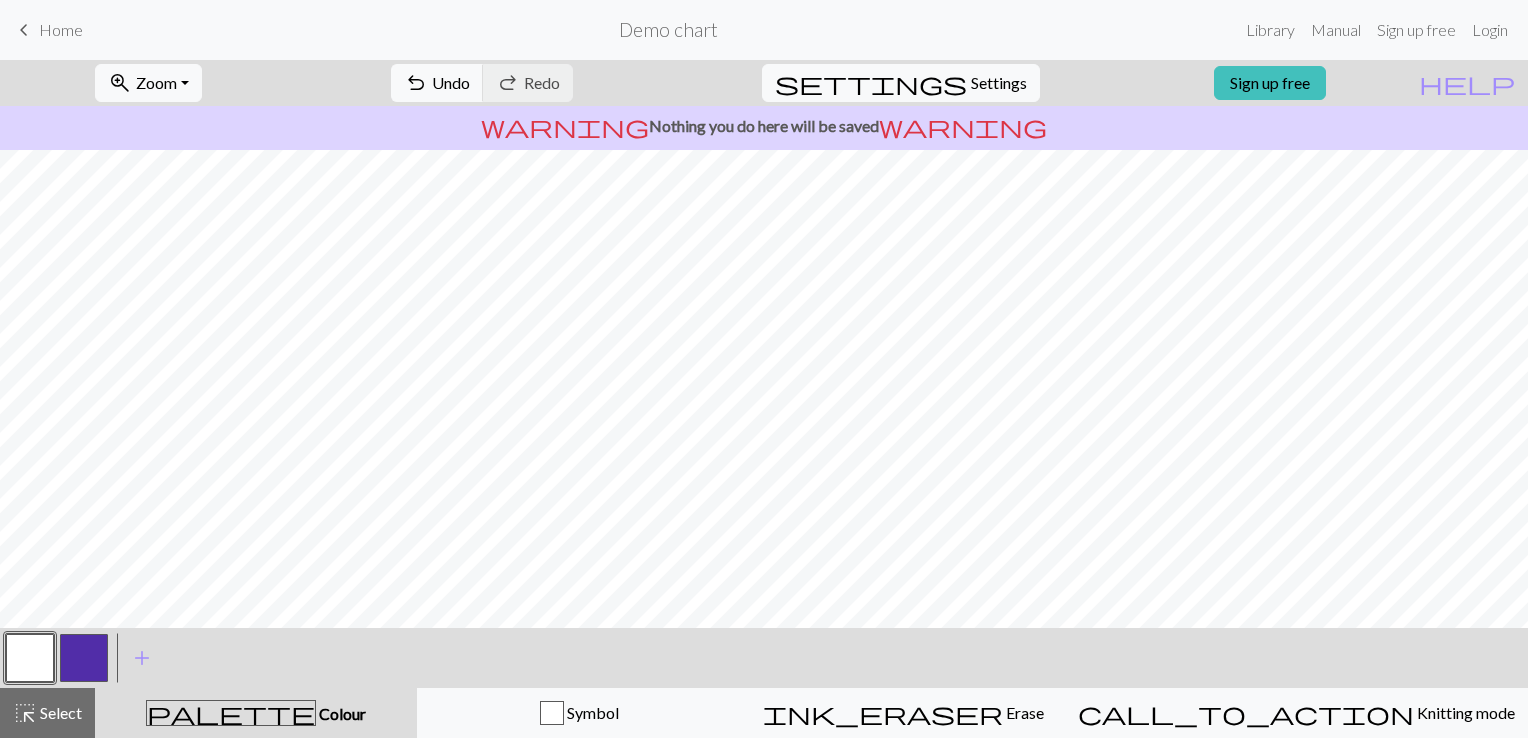 click at bounding box center [30, 658] 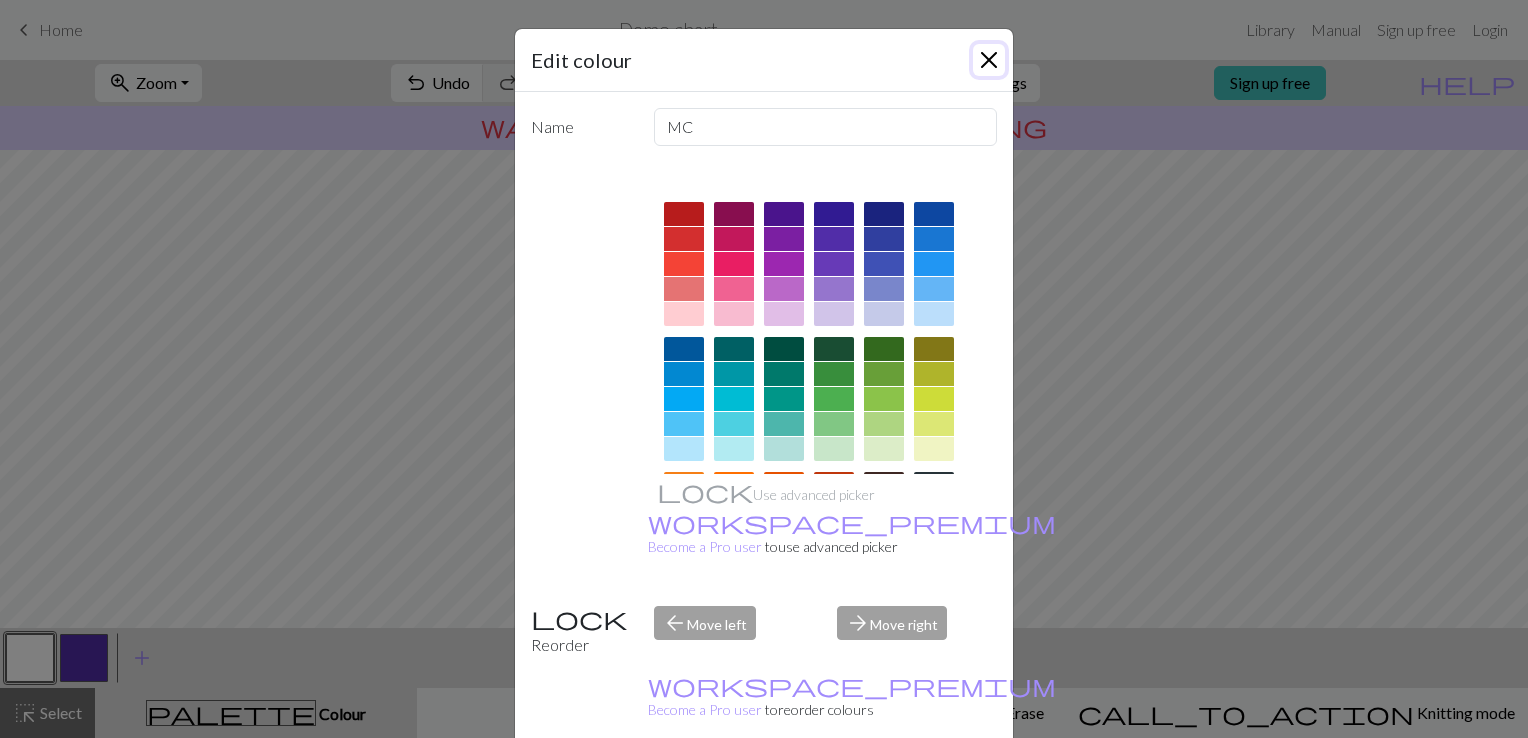 click at bounding box center (989, 60) 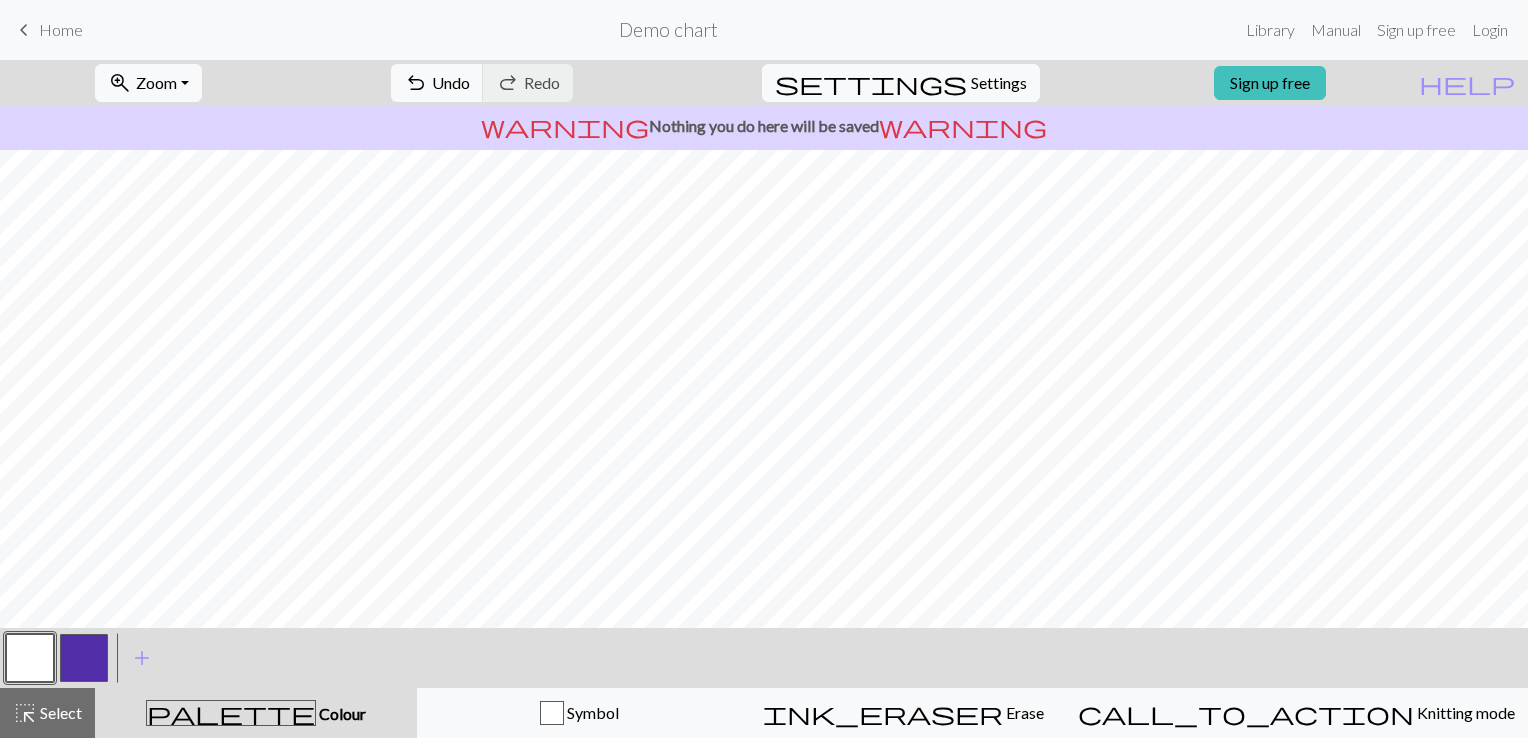 click at bounding box center [84, 658] 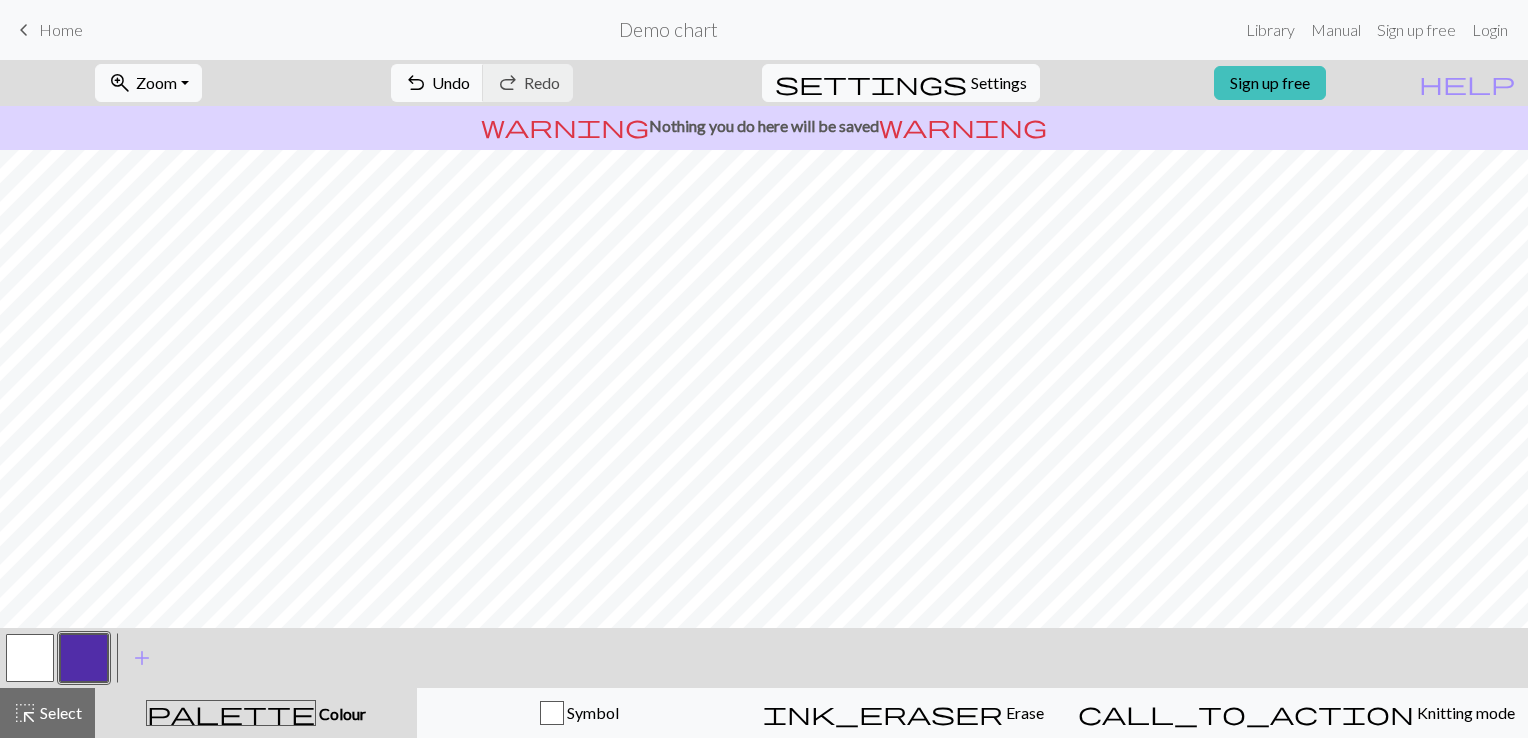 click at bounding box center (30, 658) 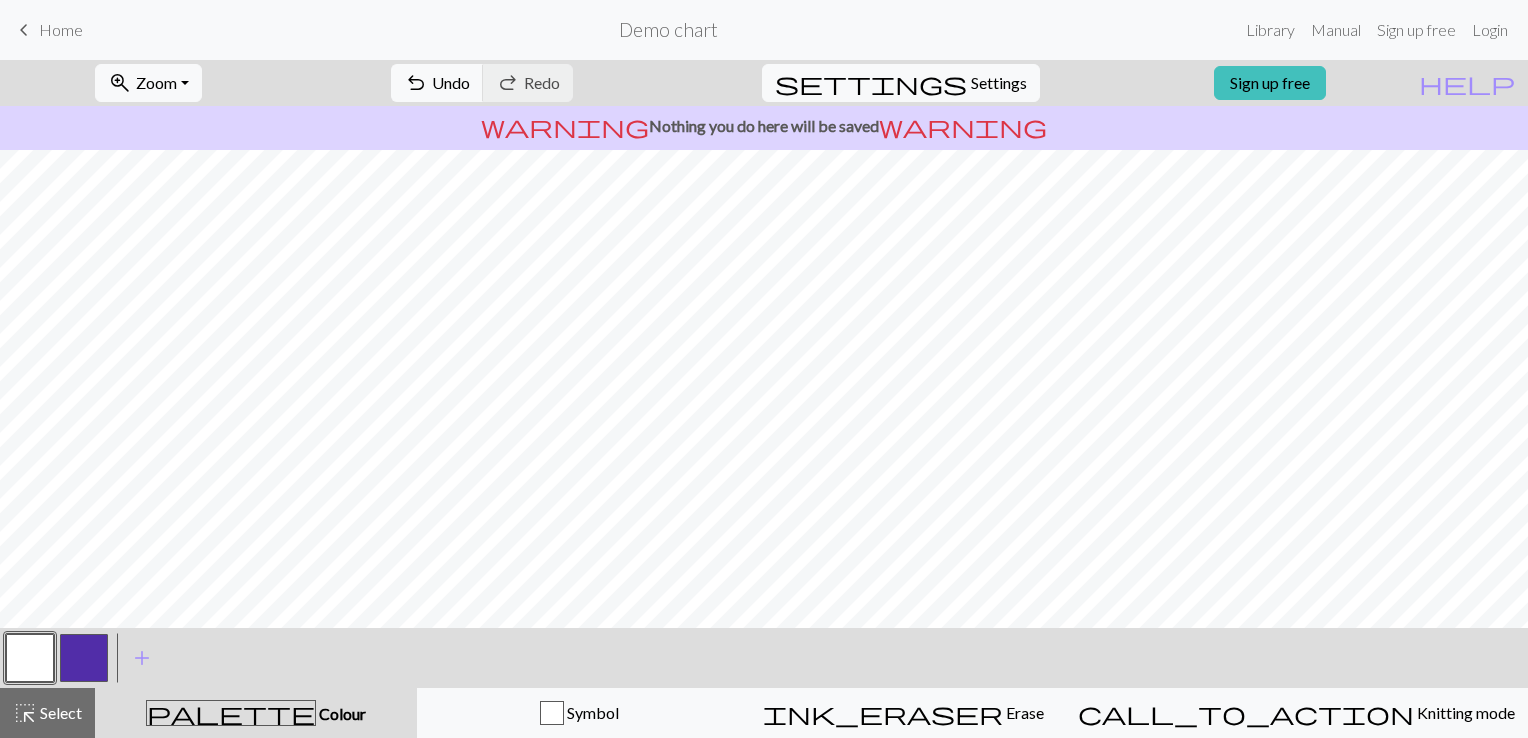 click at bounding box center [84, 658] 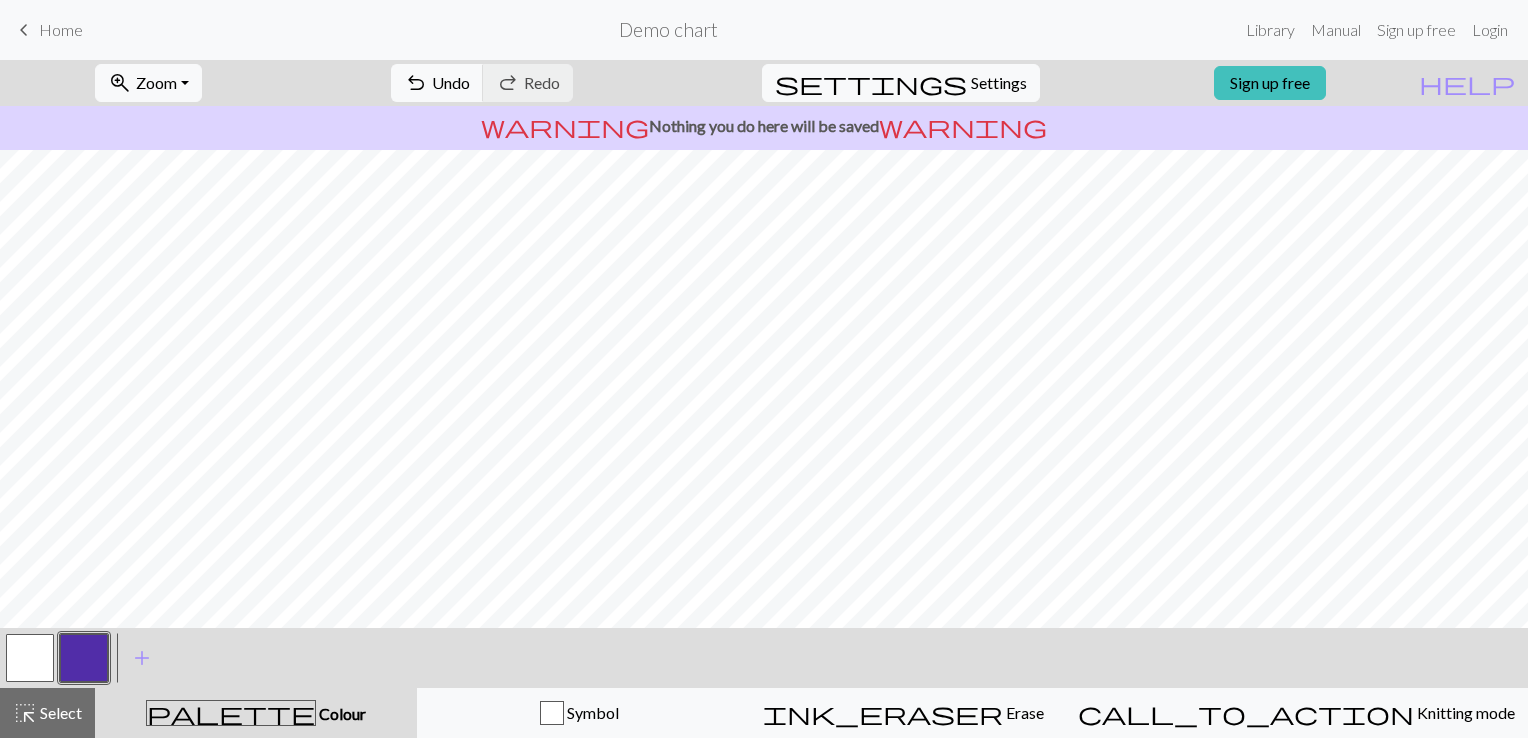 click at bounding box center [30, 658] 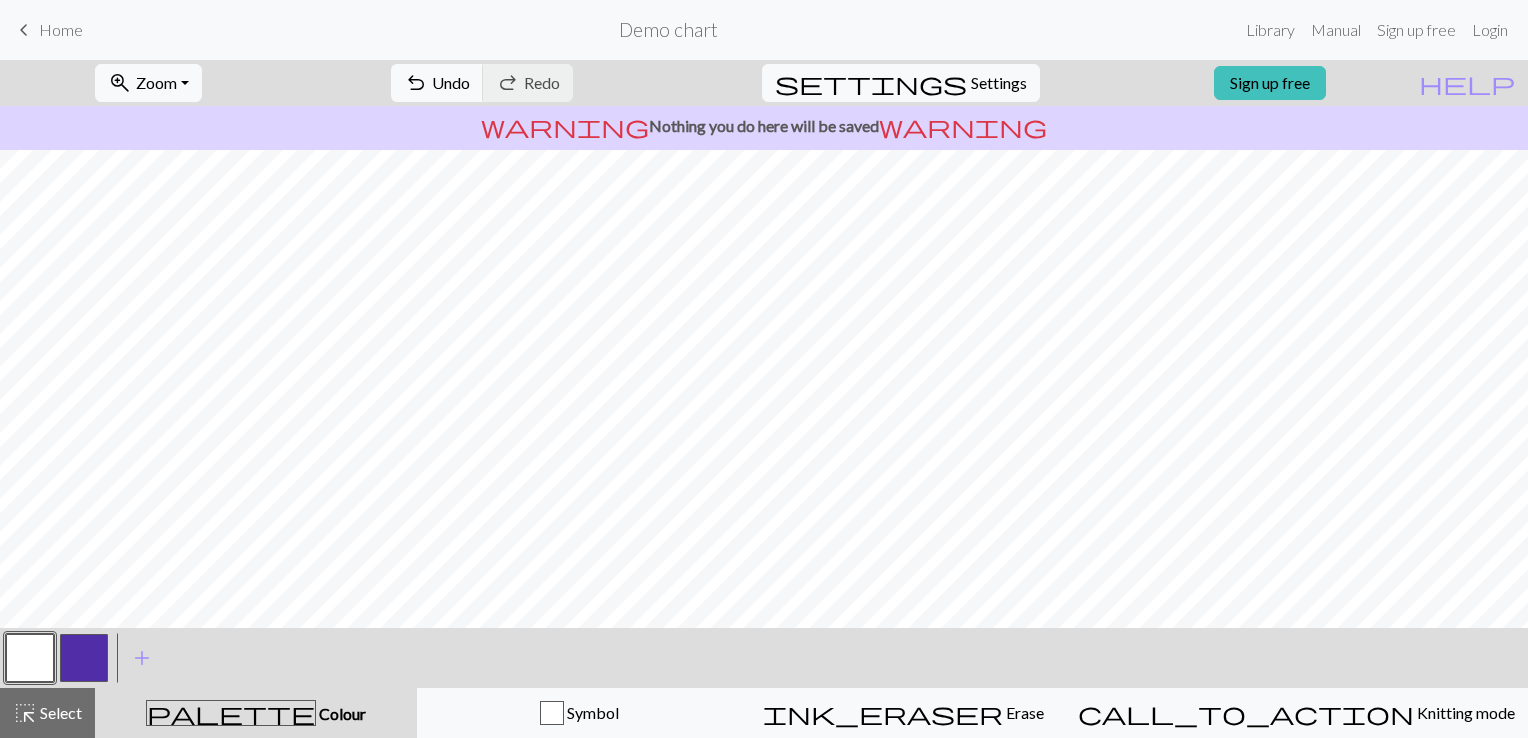 click at bounding box center (84, 658) 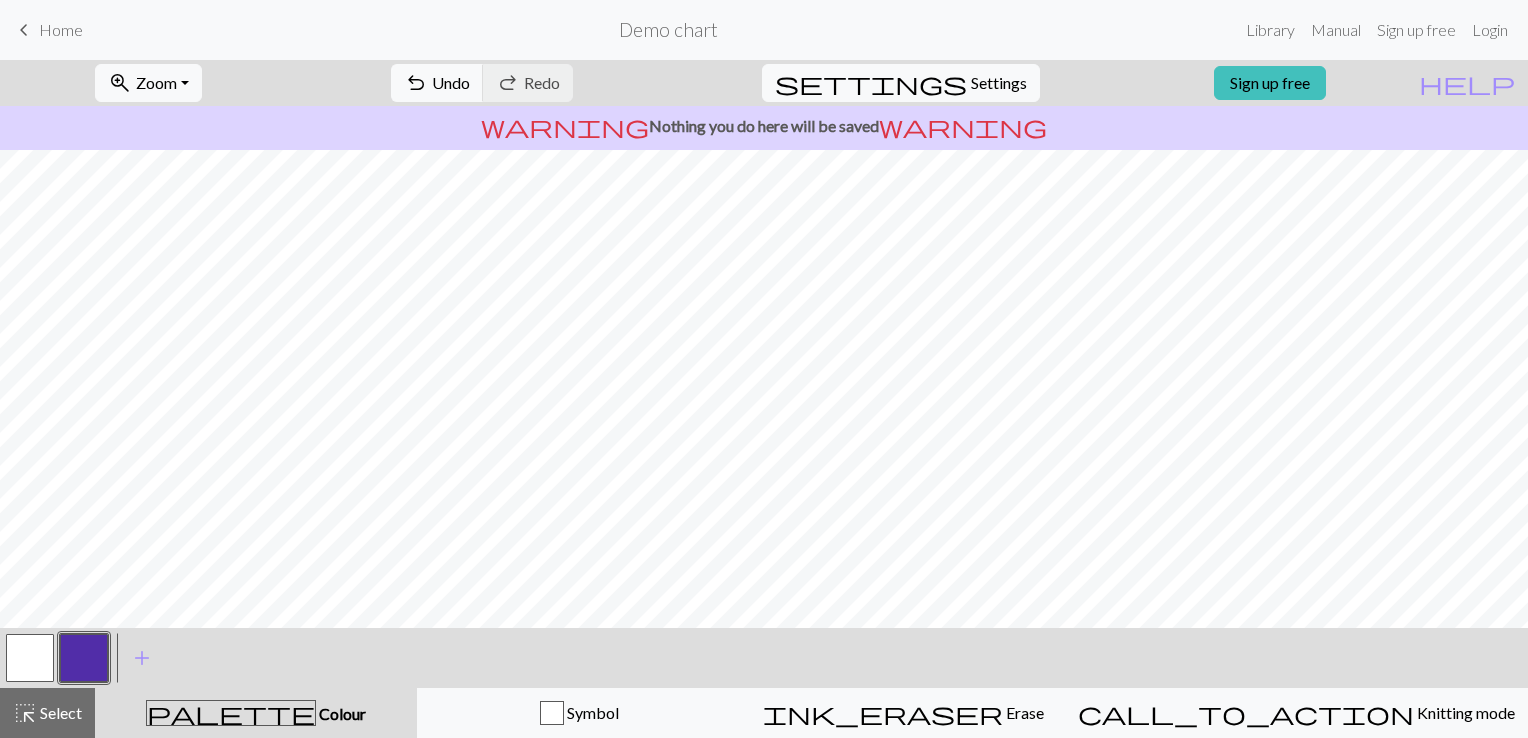 click at bounding box center (30, 658) 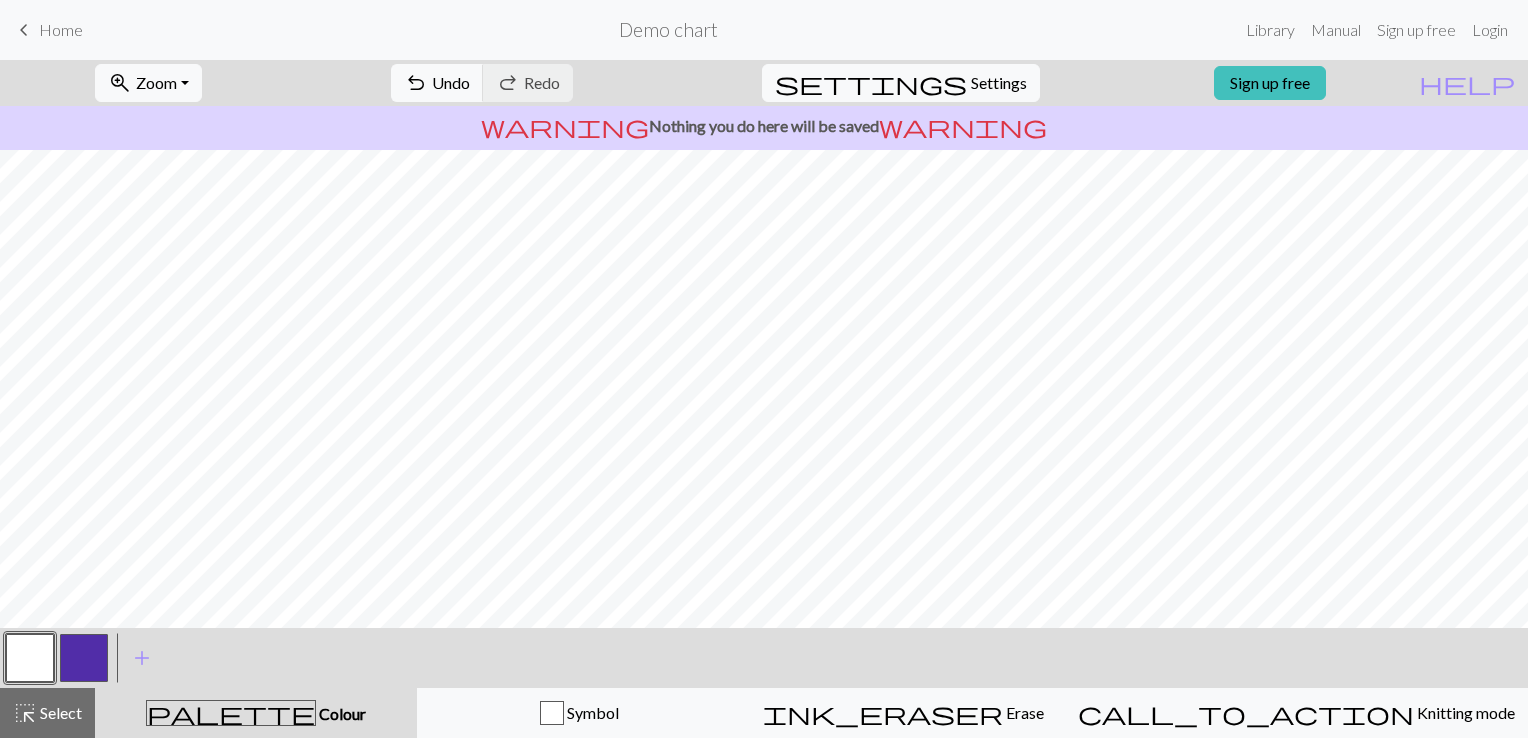 click at bounding box center [84, 658] 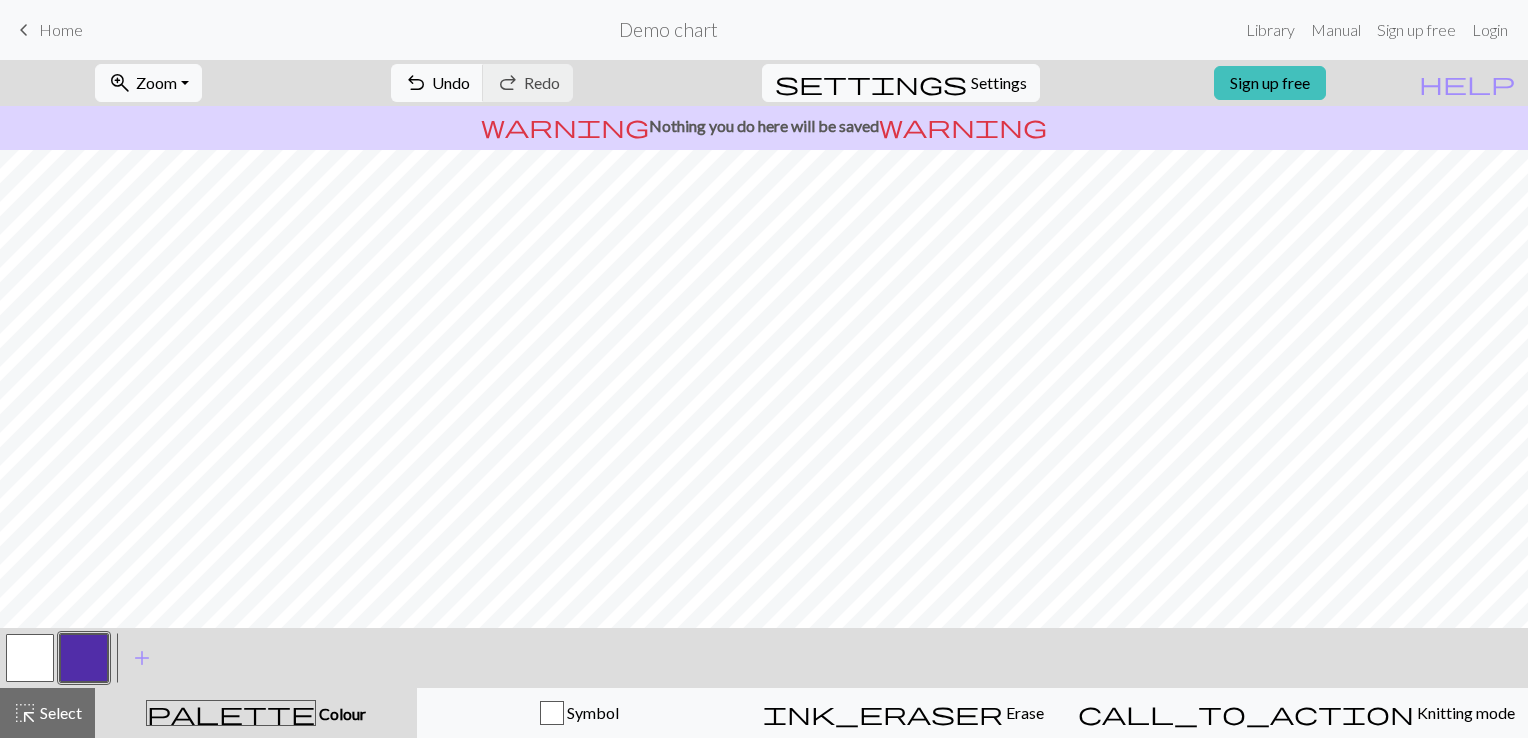 click at bounding box center [30, 658] 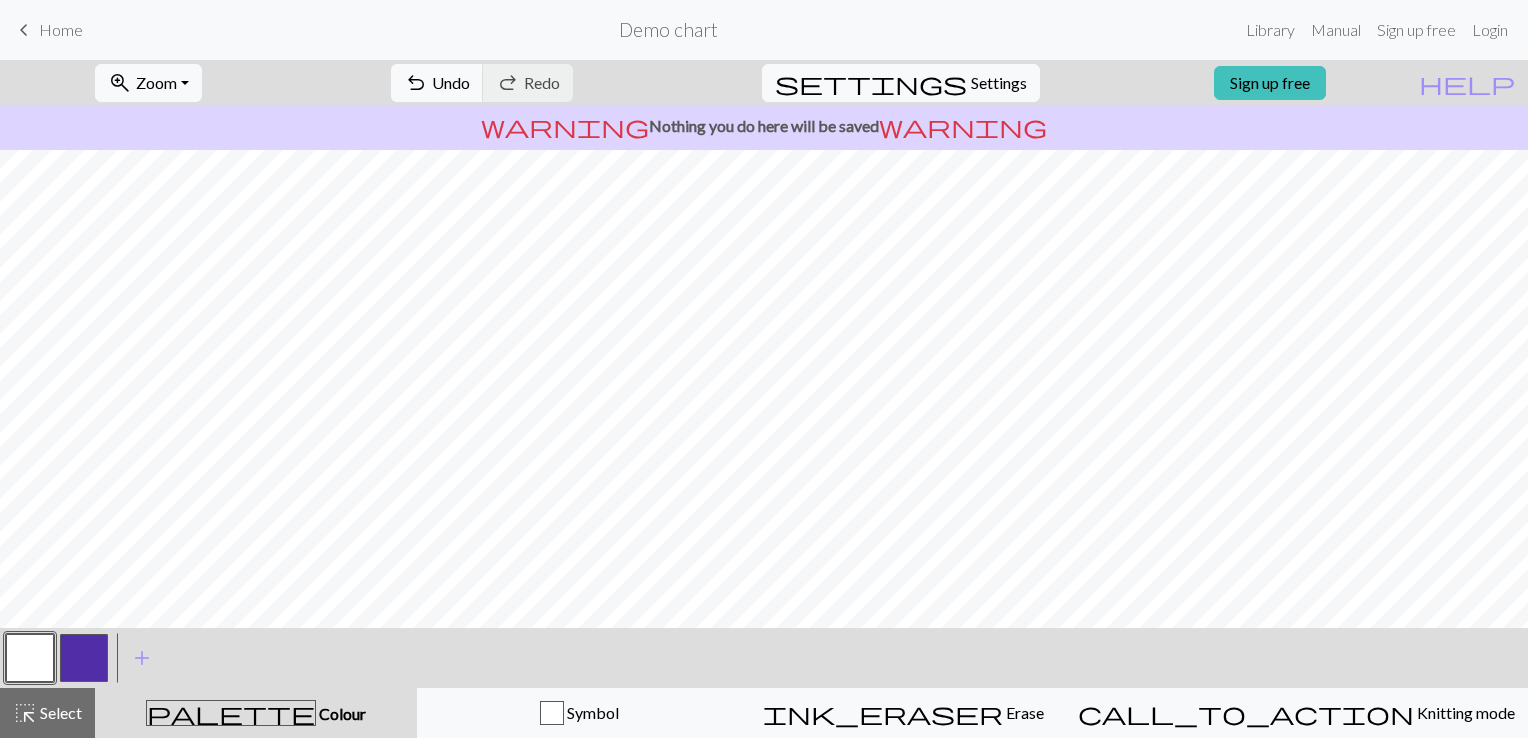 click at bounding box center [84, 658] 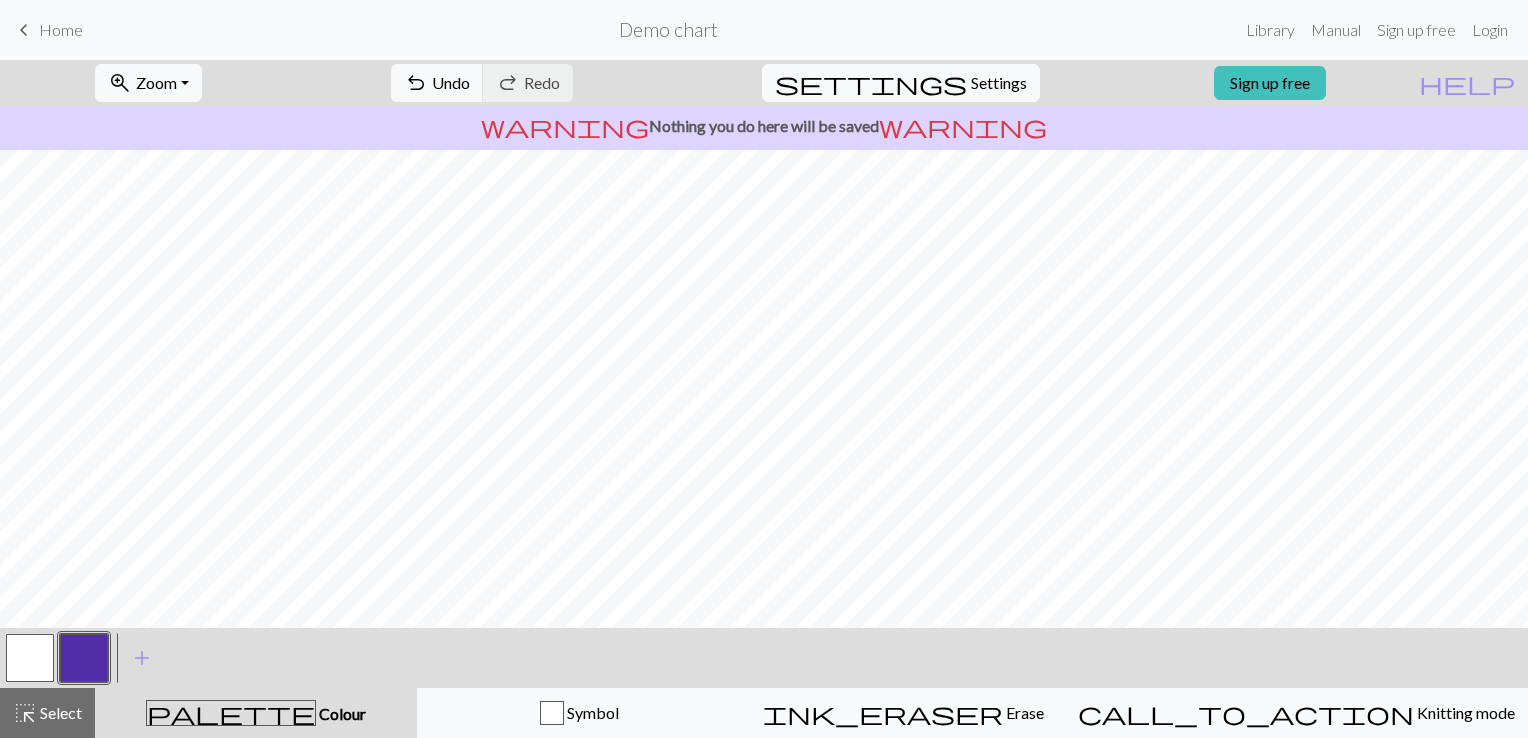 click at bounding box center [30, 658] 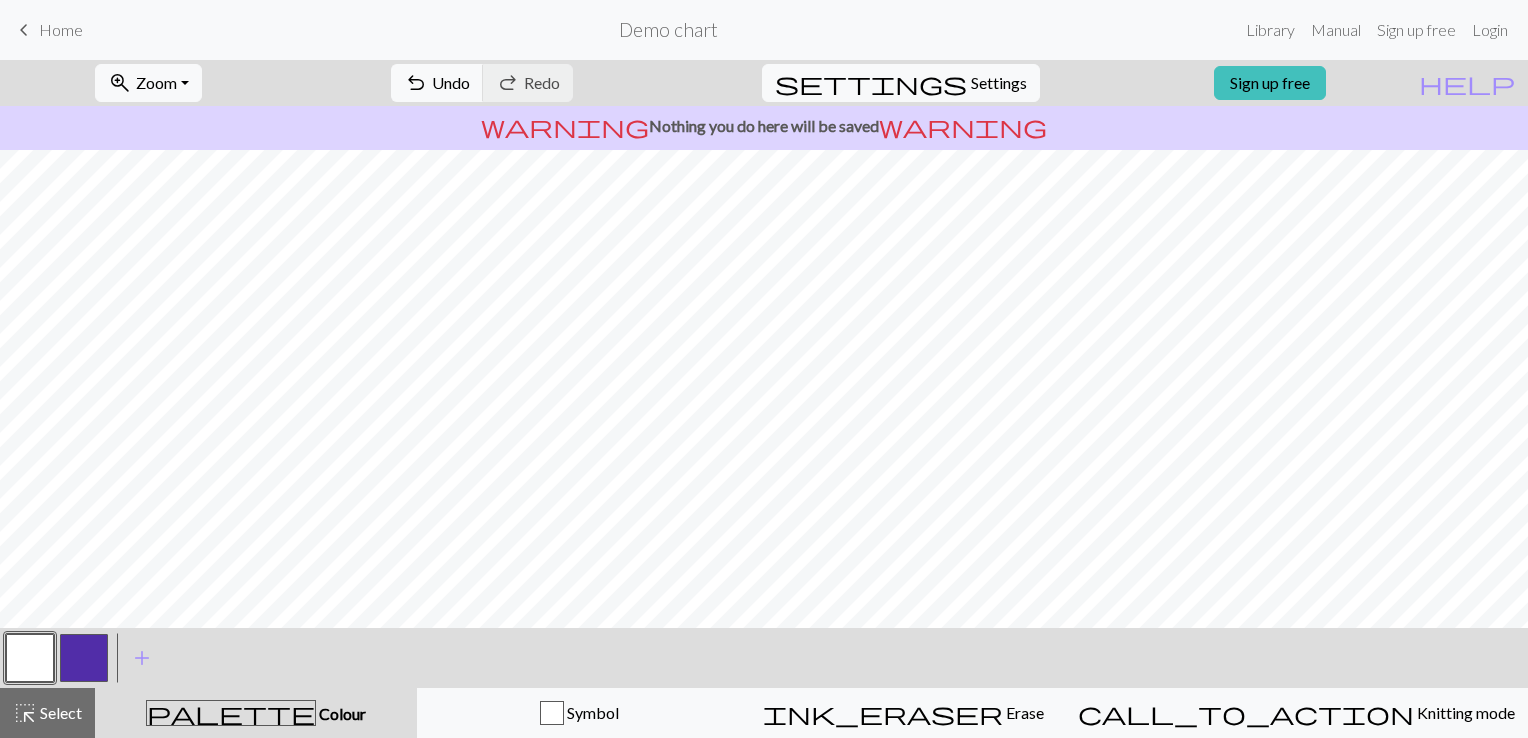 click at bounding box center [84, 658] 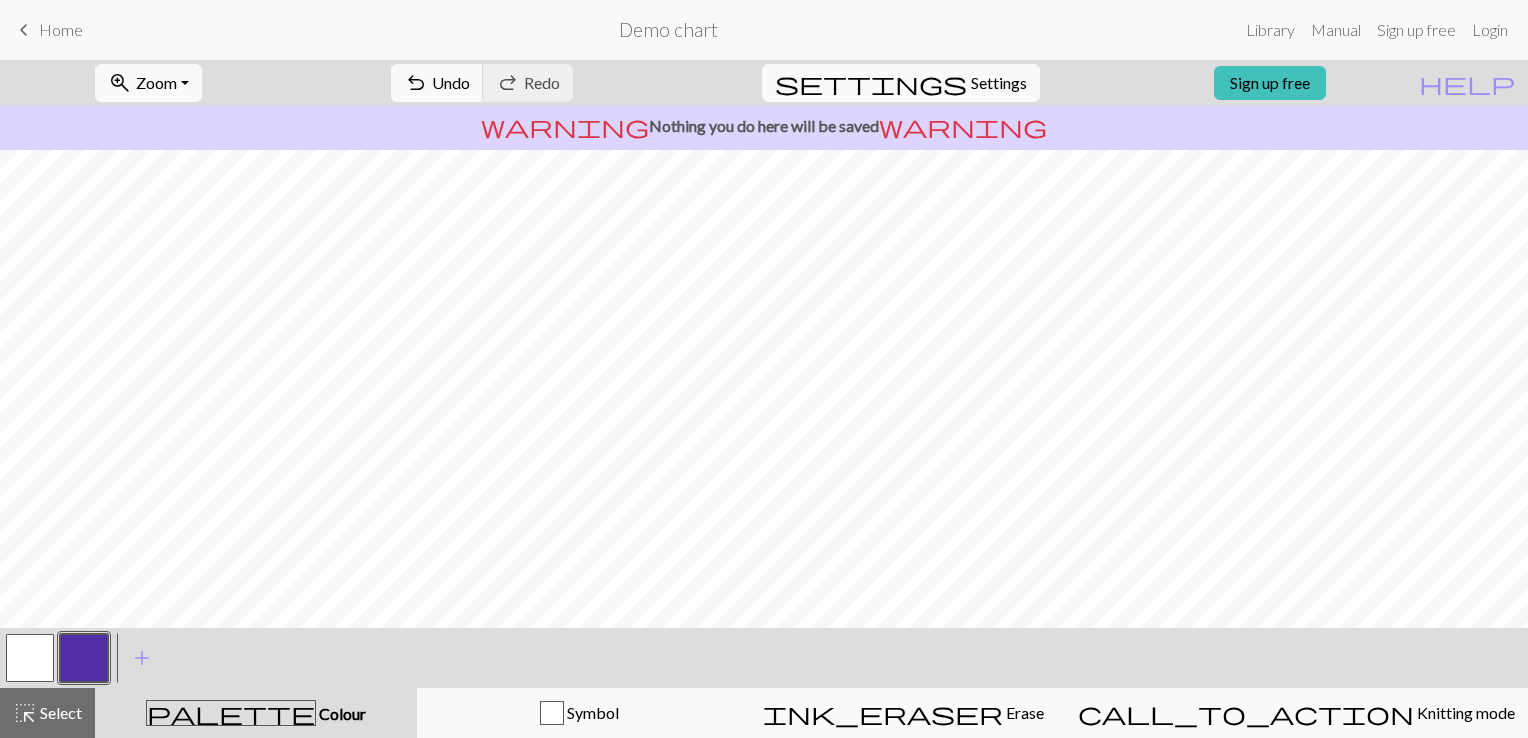 click at bounding box center (30, 658) 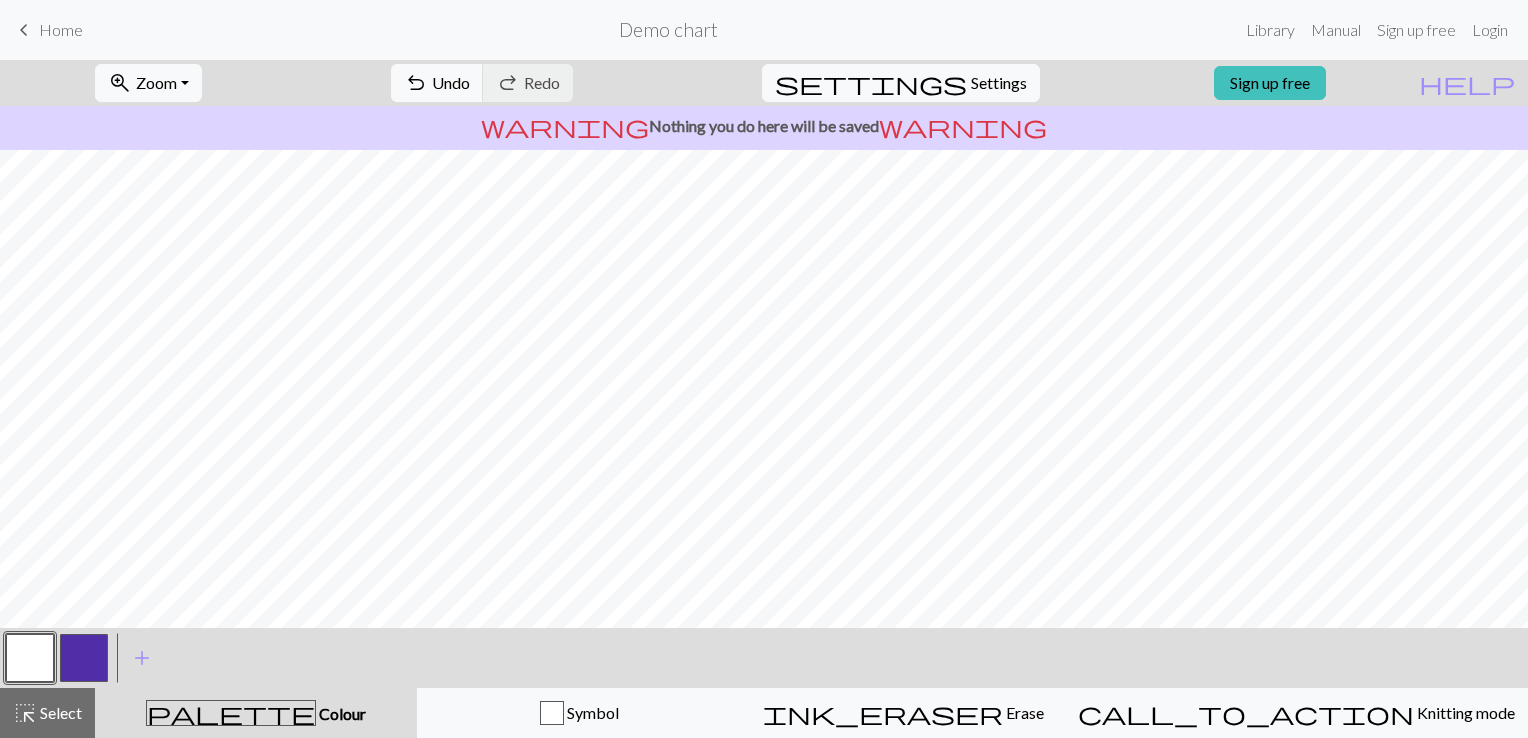 click at bounding box center (84, 658) 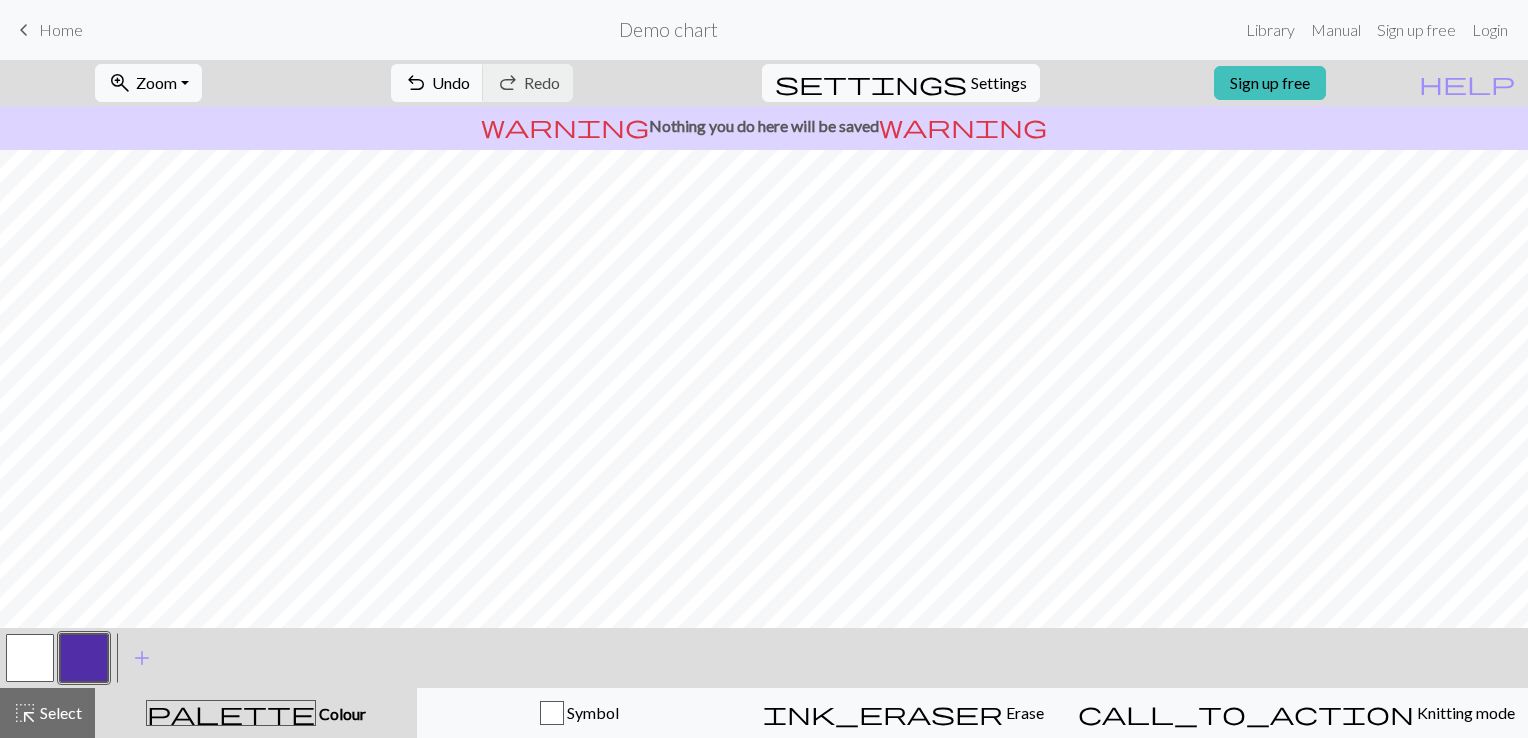 click at bounding box center [30, 658] 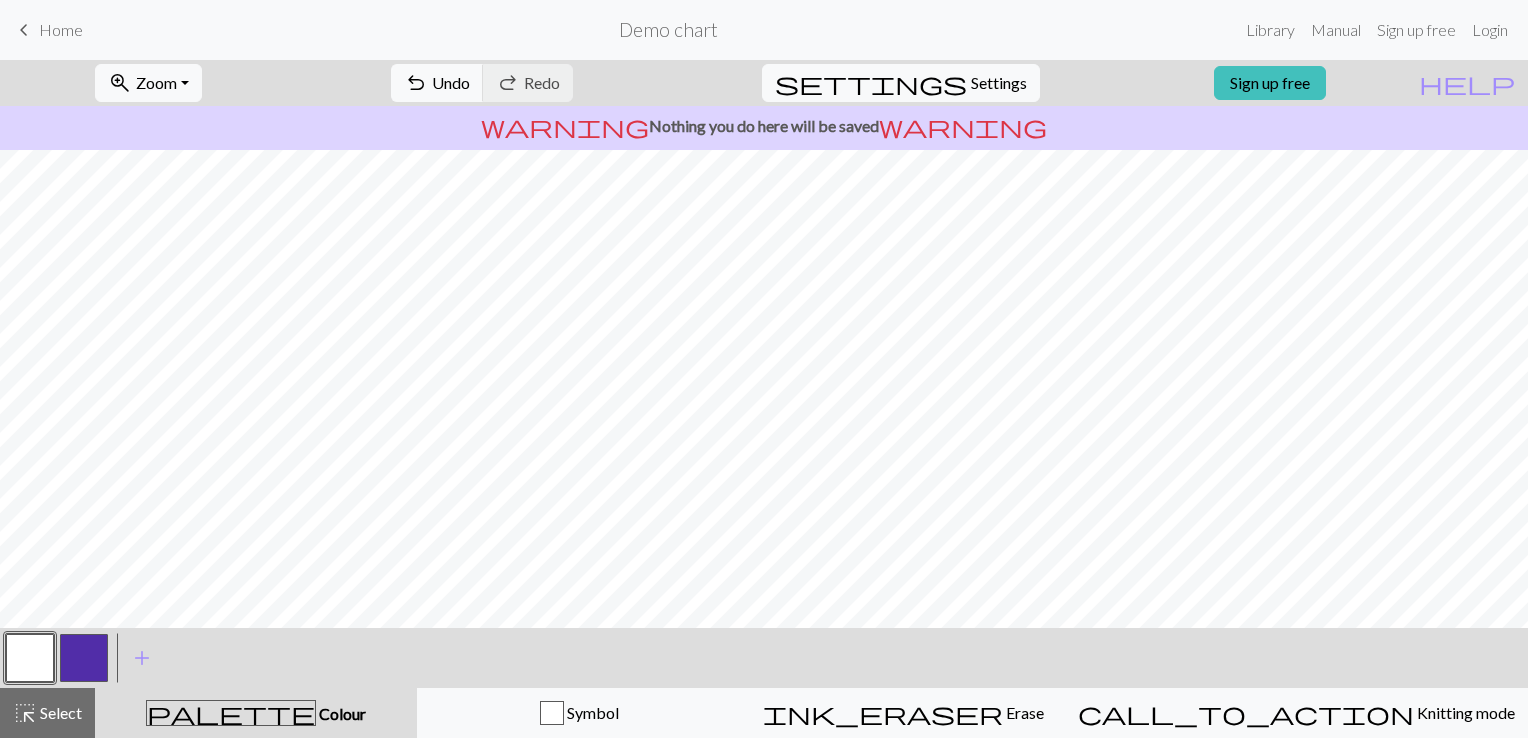 click at bounding box center [84, 658] 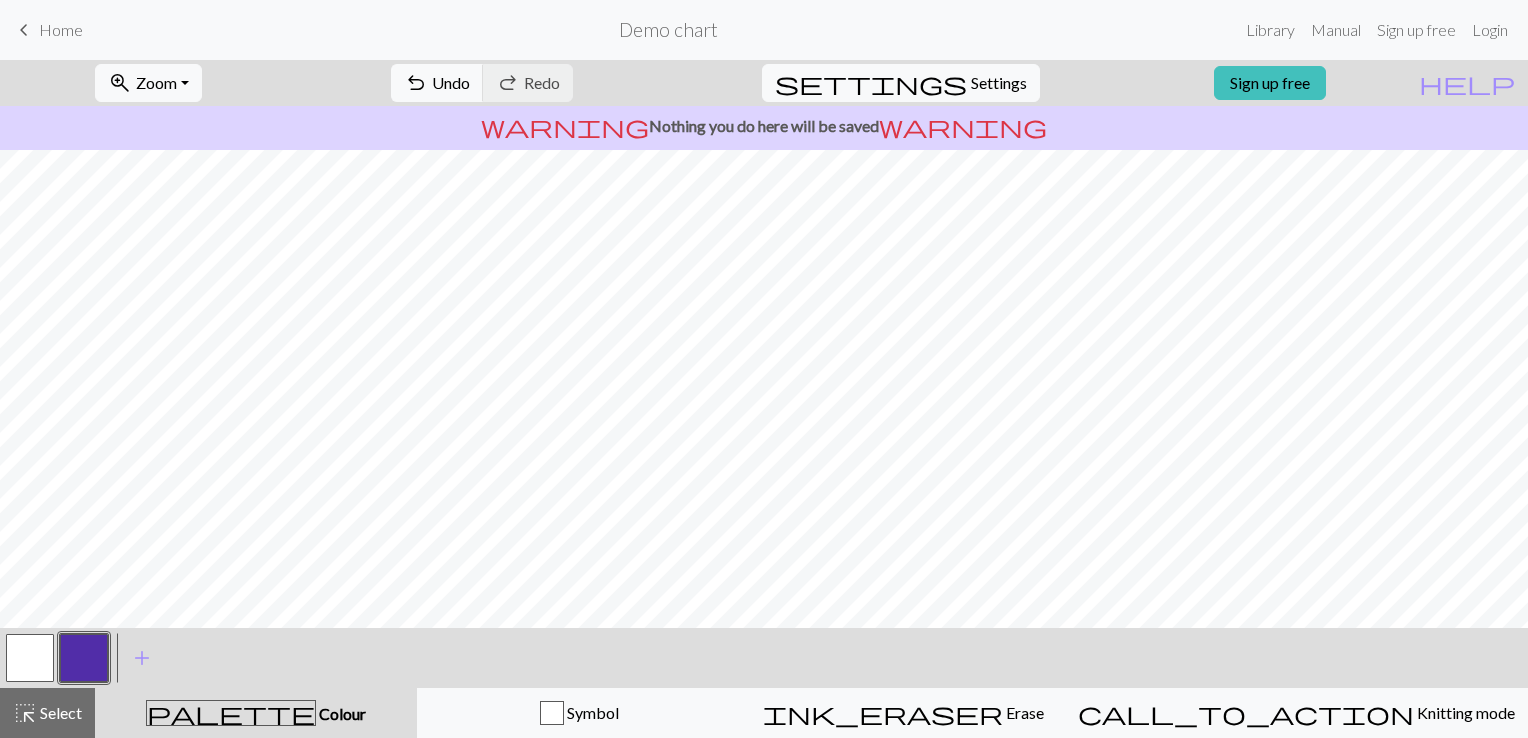 click at bounding box center [30, 658] 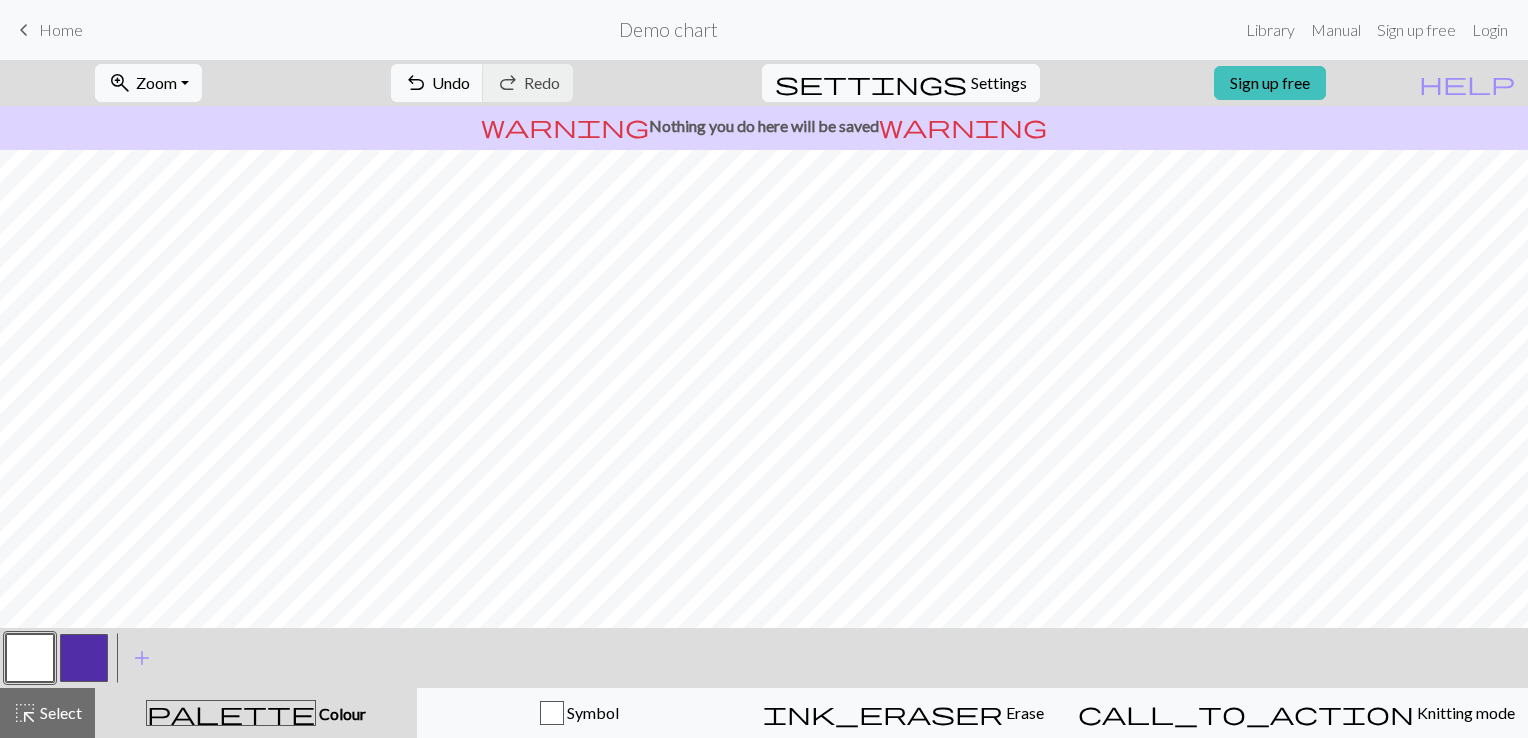click at bounding box center [84, 658] 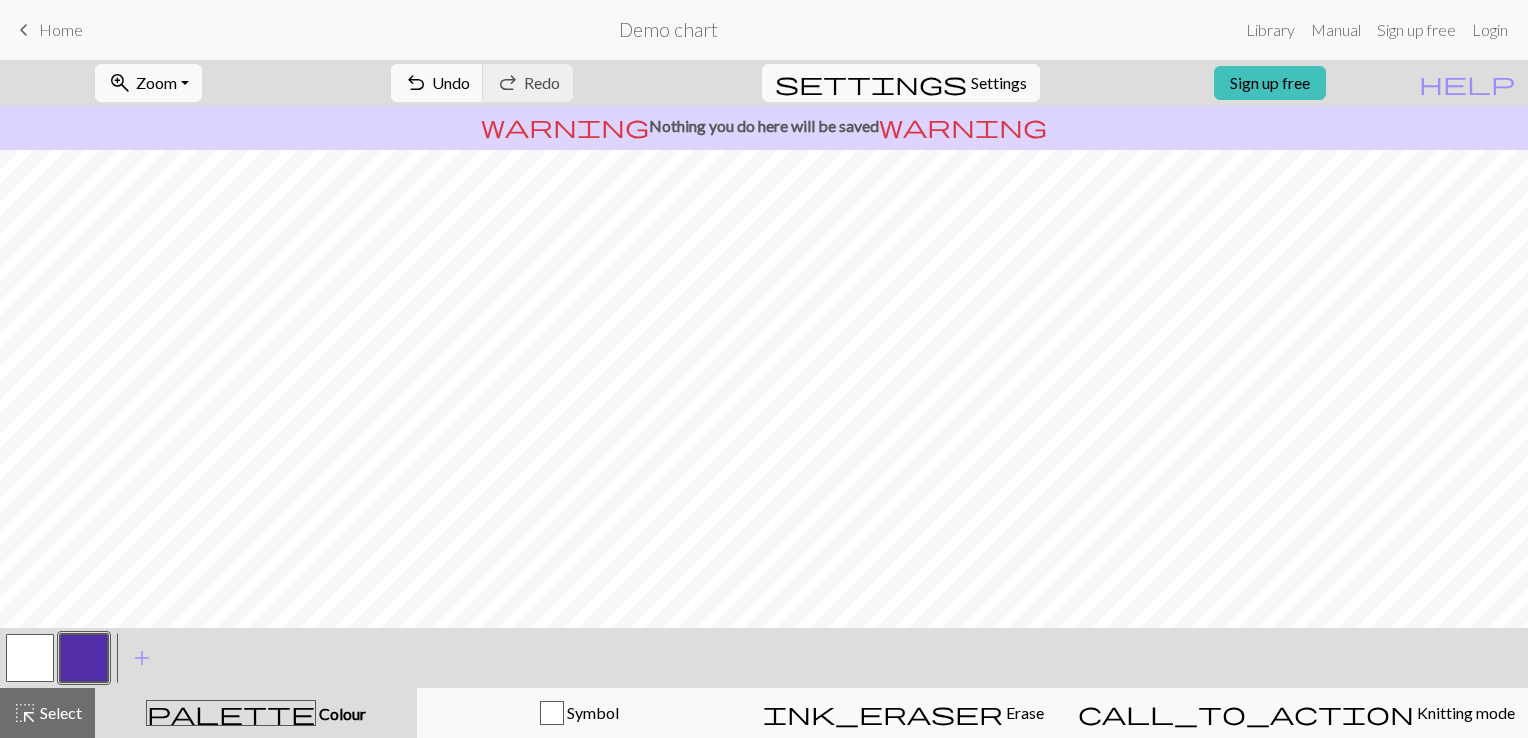 click at bounding box center [30, 658] 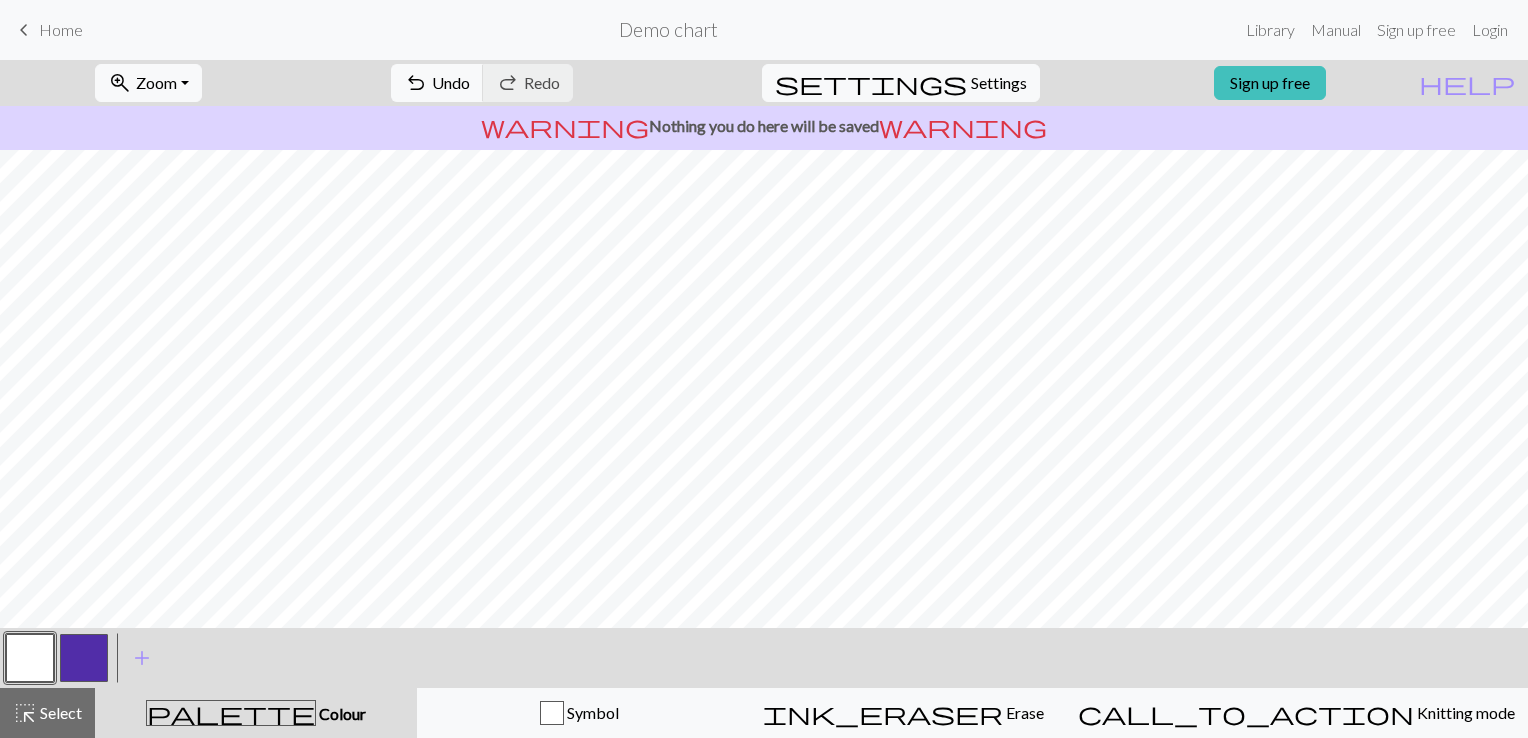 click at bounding box center [84, 658] 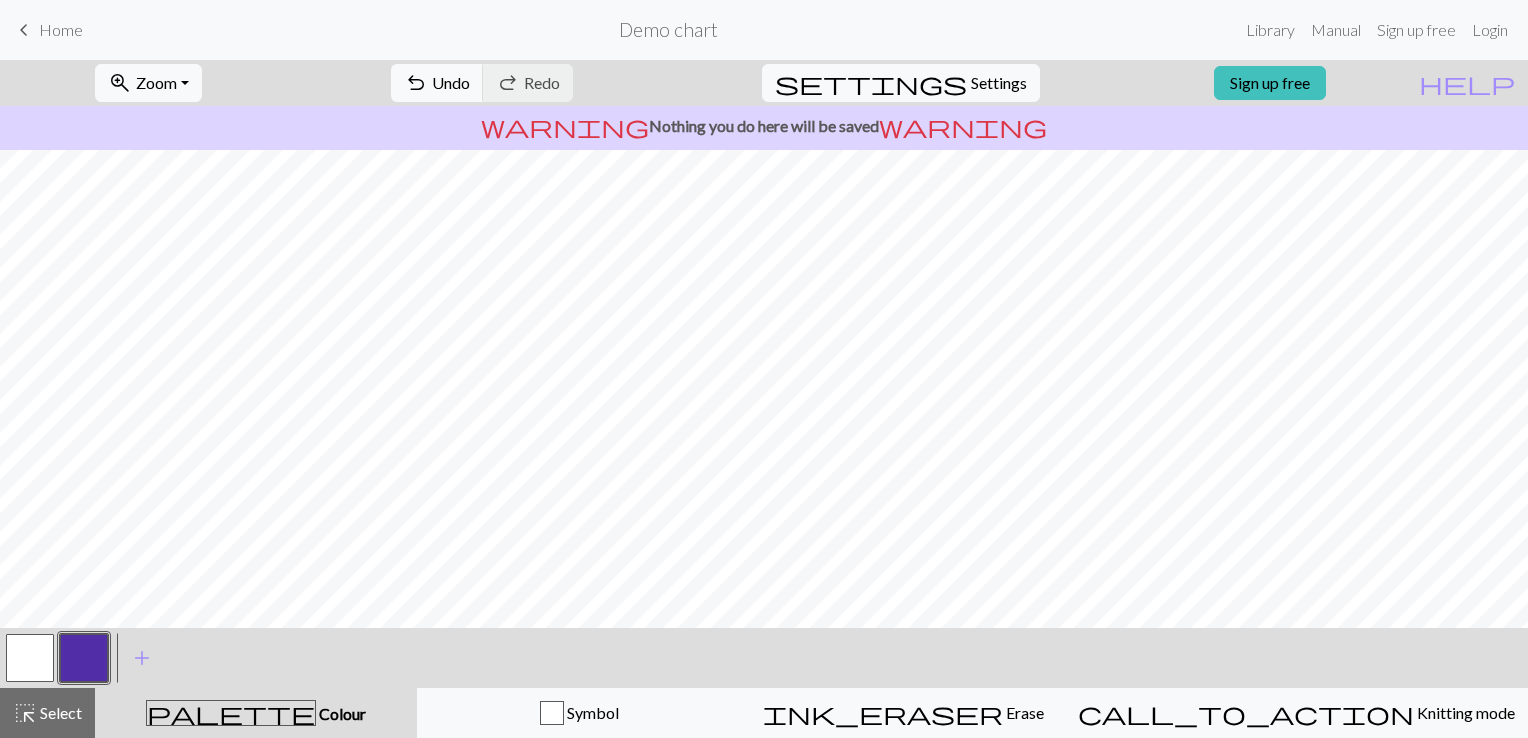 click at bounding box center [30, 658] 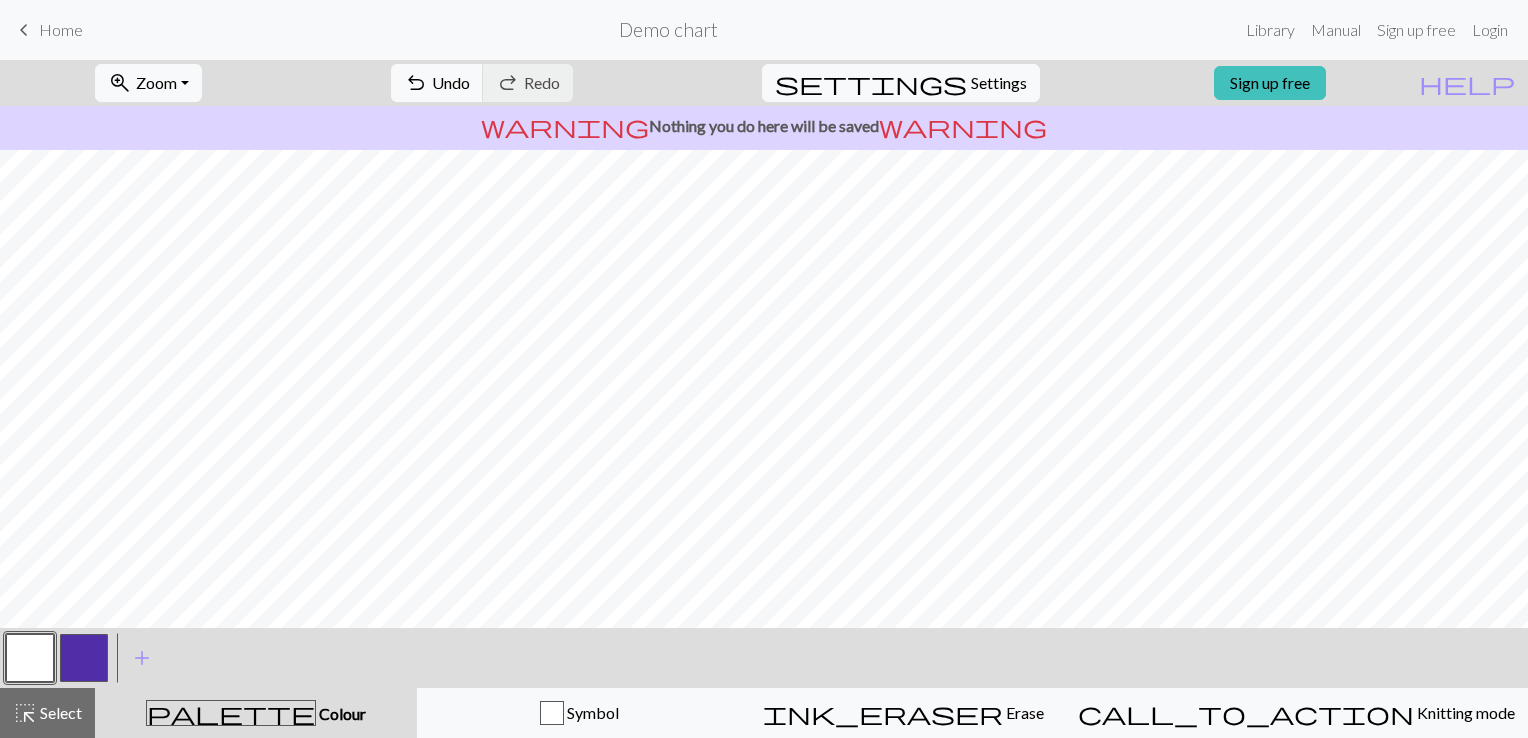 click at bounding box center [84, 658] 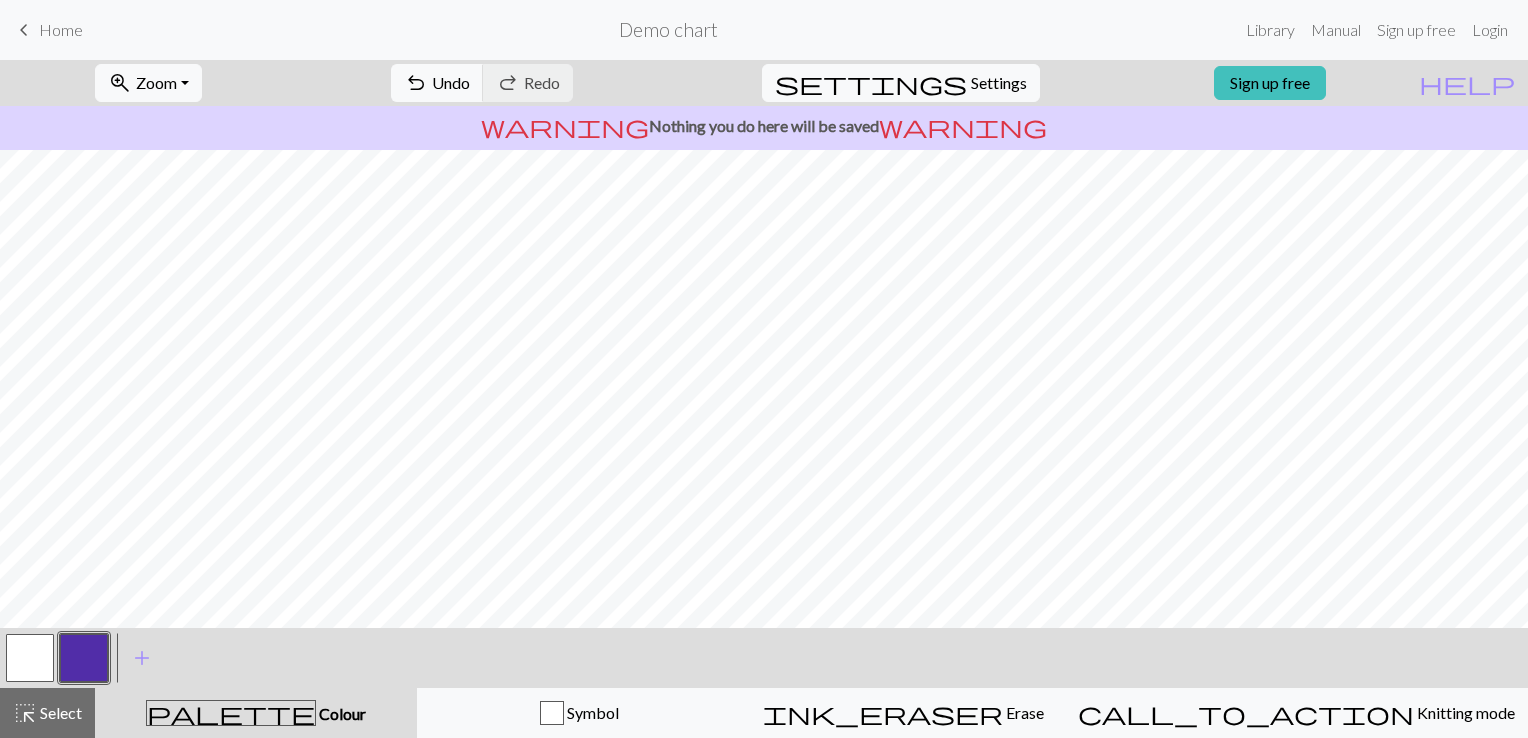 click at bounding box center (30, 658) 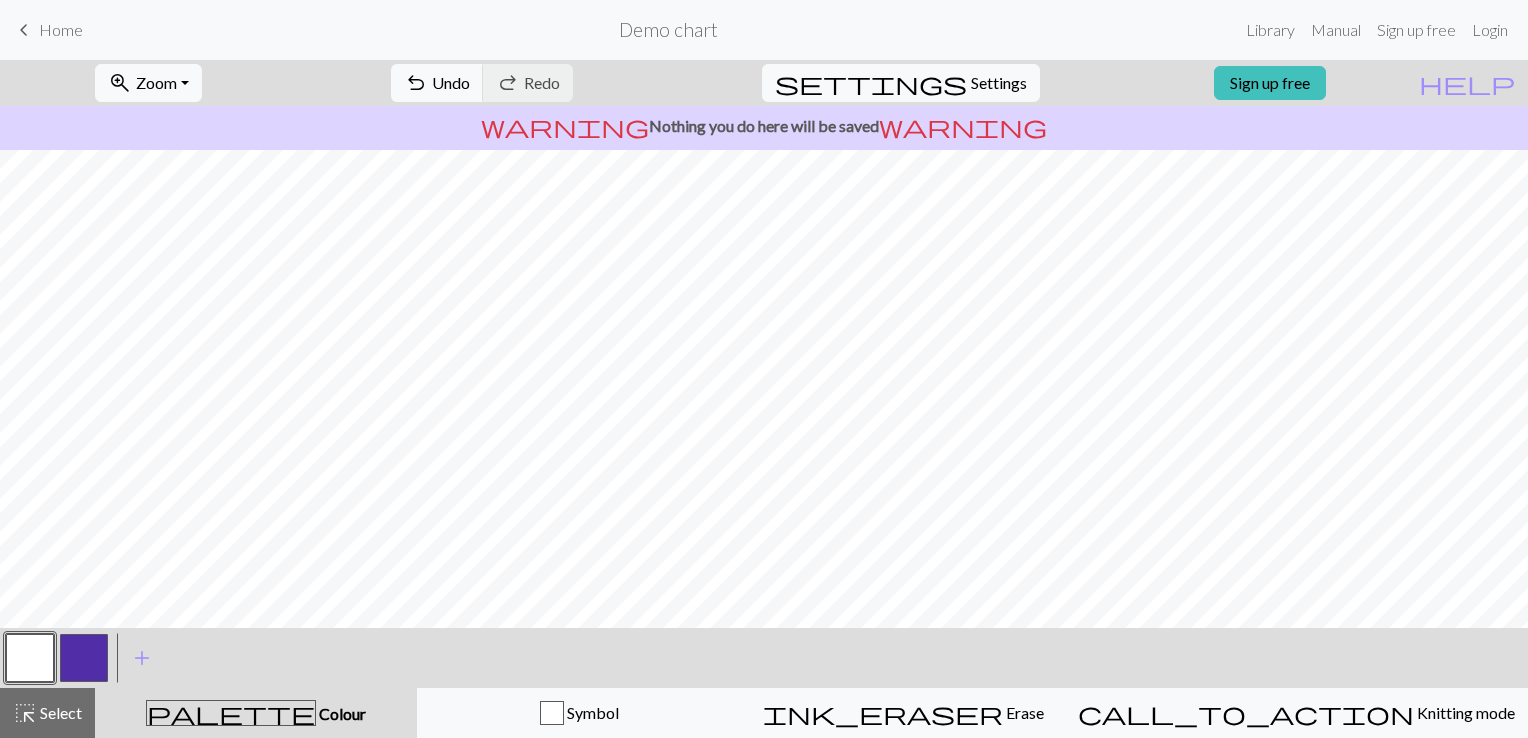 click at bounding box center [30, 658] 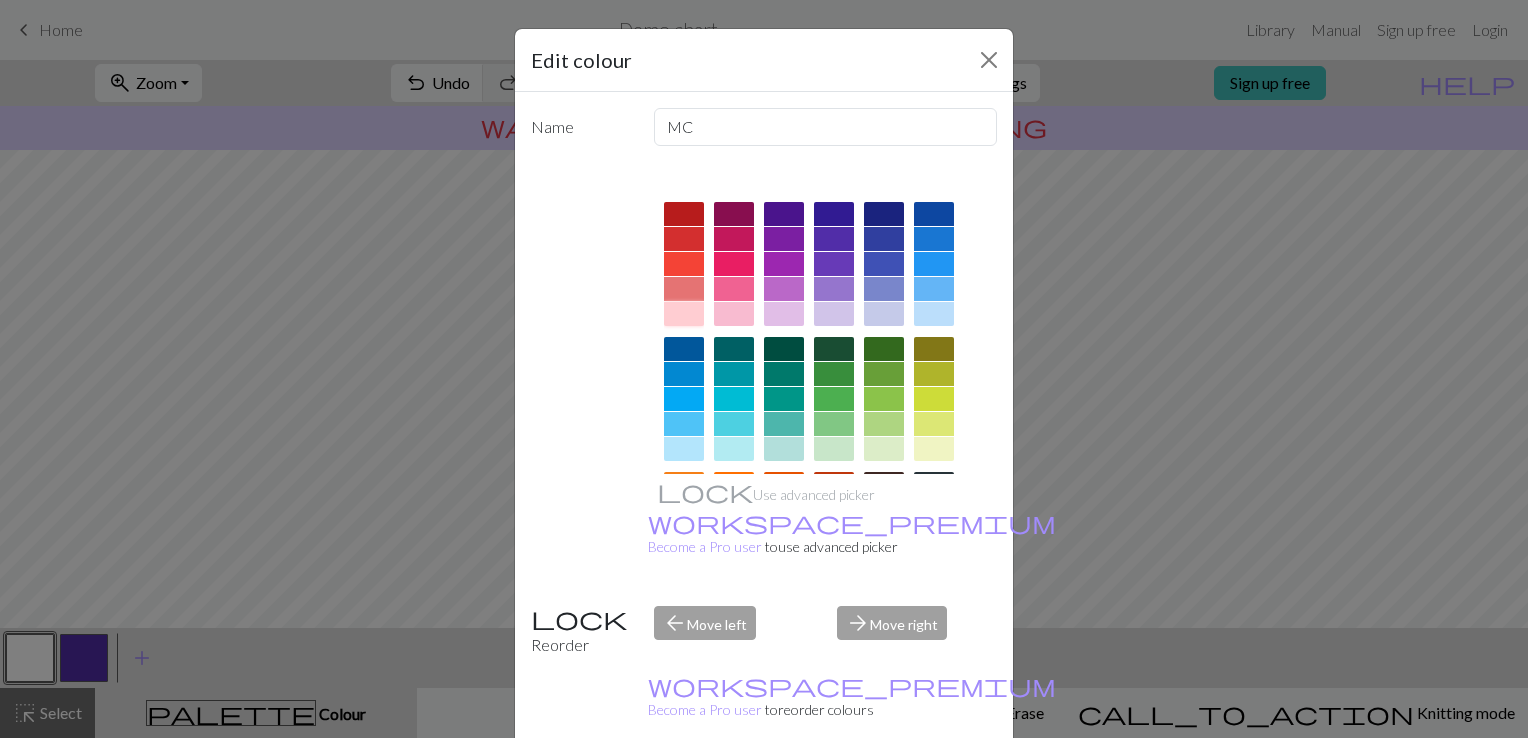 click at bounding box center (684, 269) 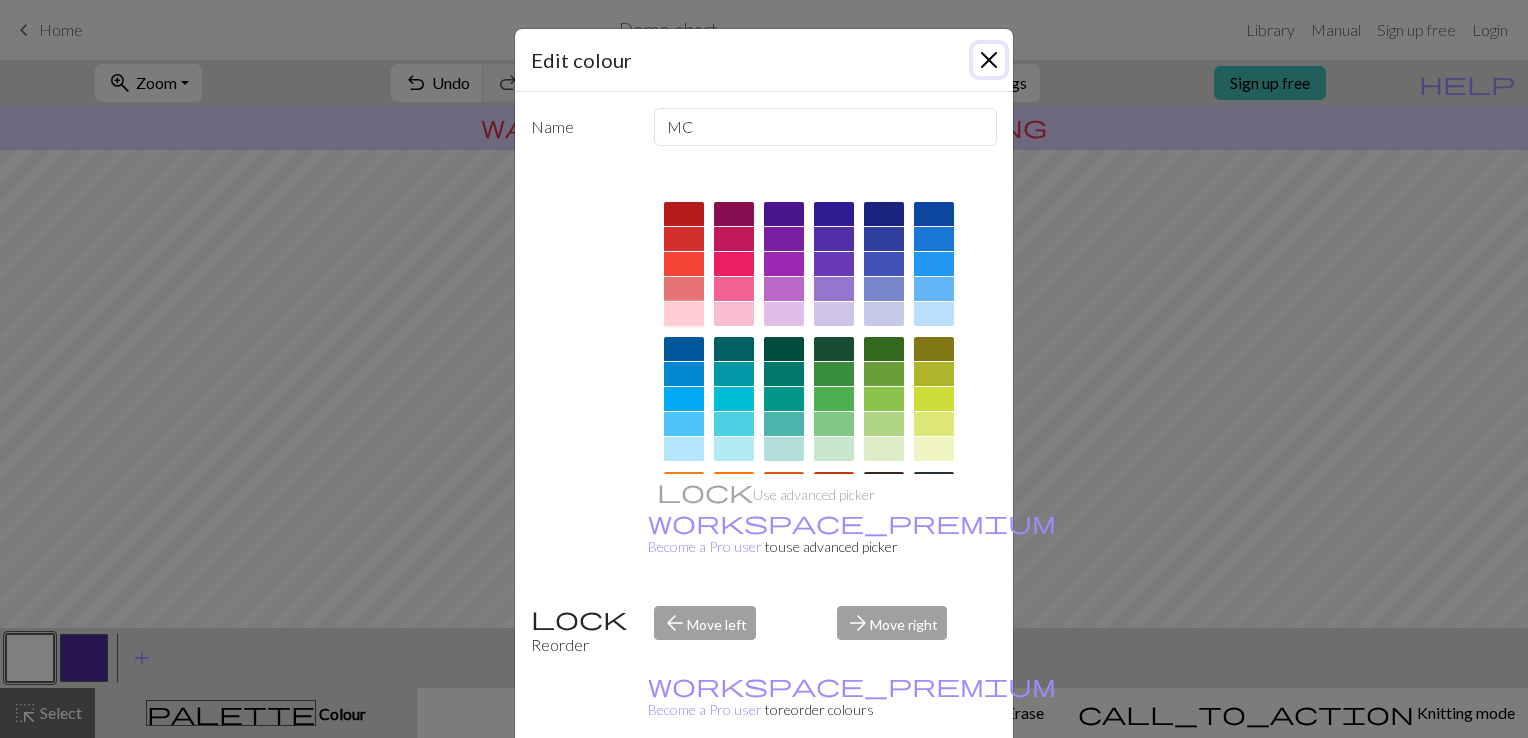 click at bounding box center [989, 60] 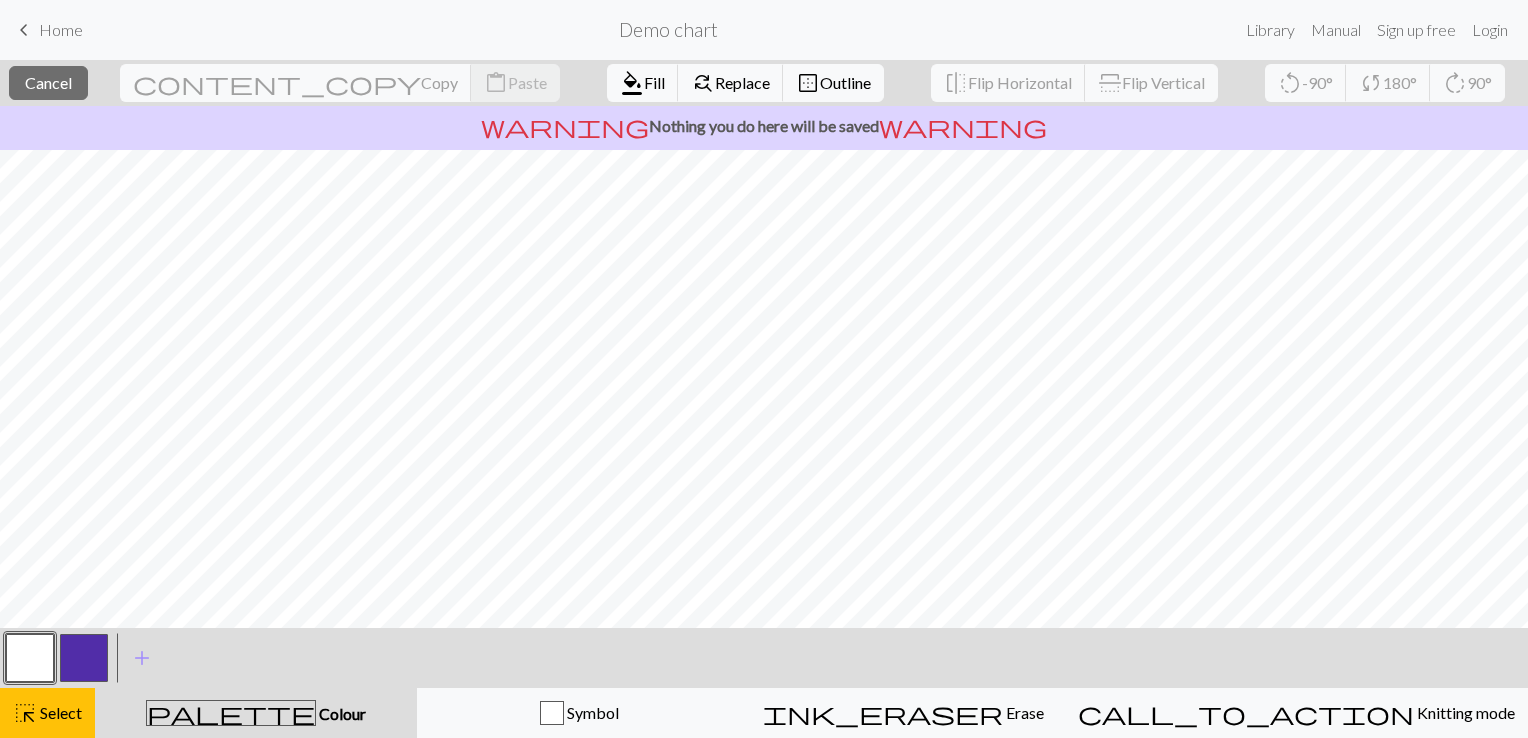 click at bounding box center [30, 658] 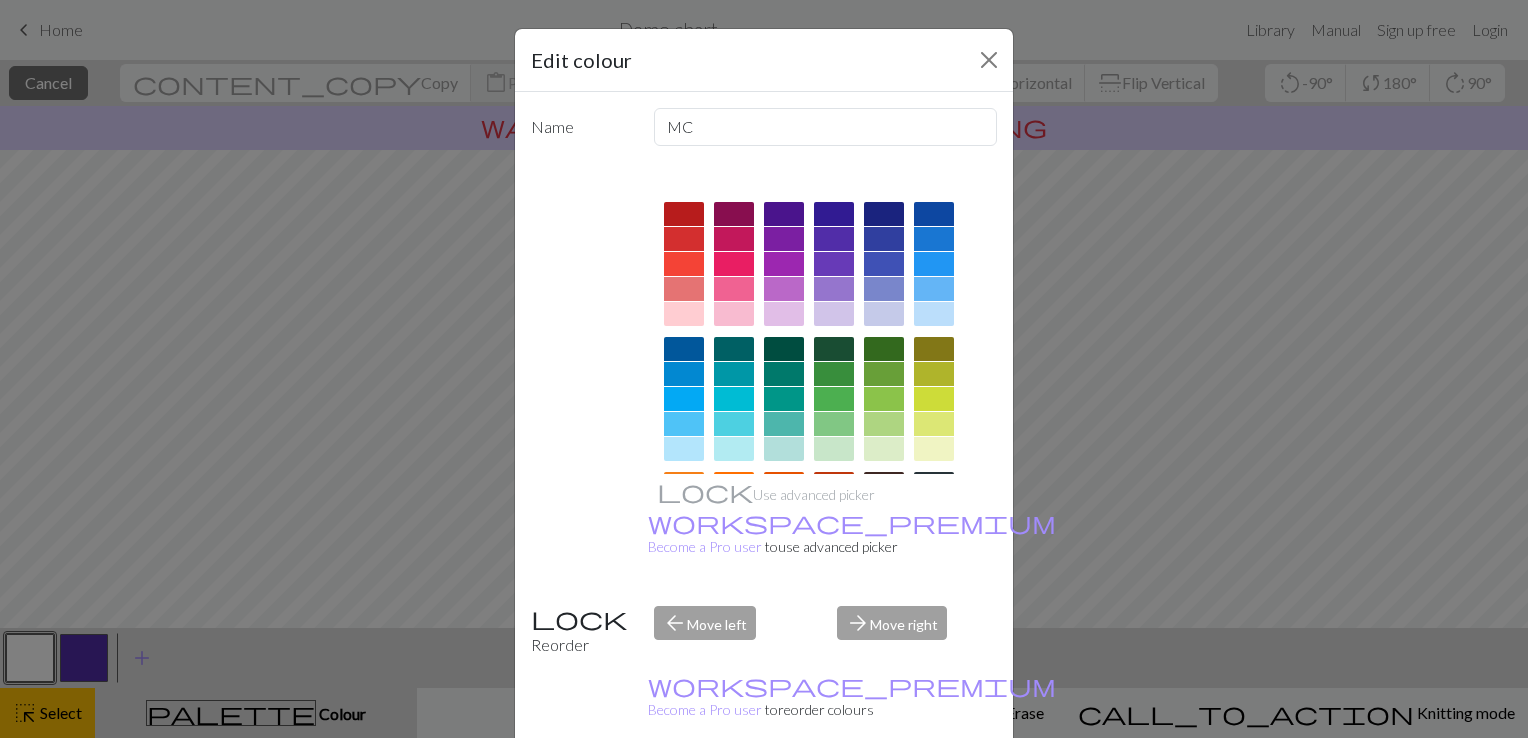 click on "Edit colour Name MC Use advanced picker workspace_premium Become a Pro user   to  use advanced picker Reorder arrow_back Move left arrow_forward Move right workspace_premium Become a Pro user   to  reorder colours Delete Done Cancel" at bounding box center (764, 369) 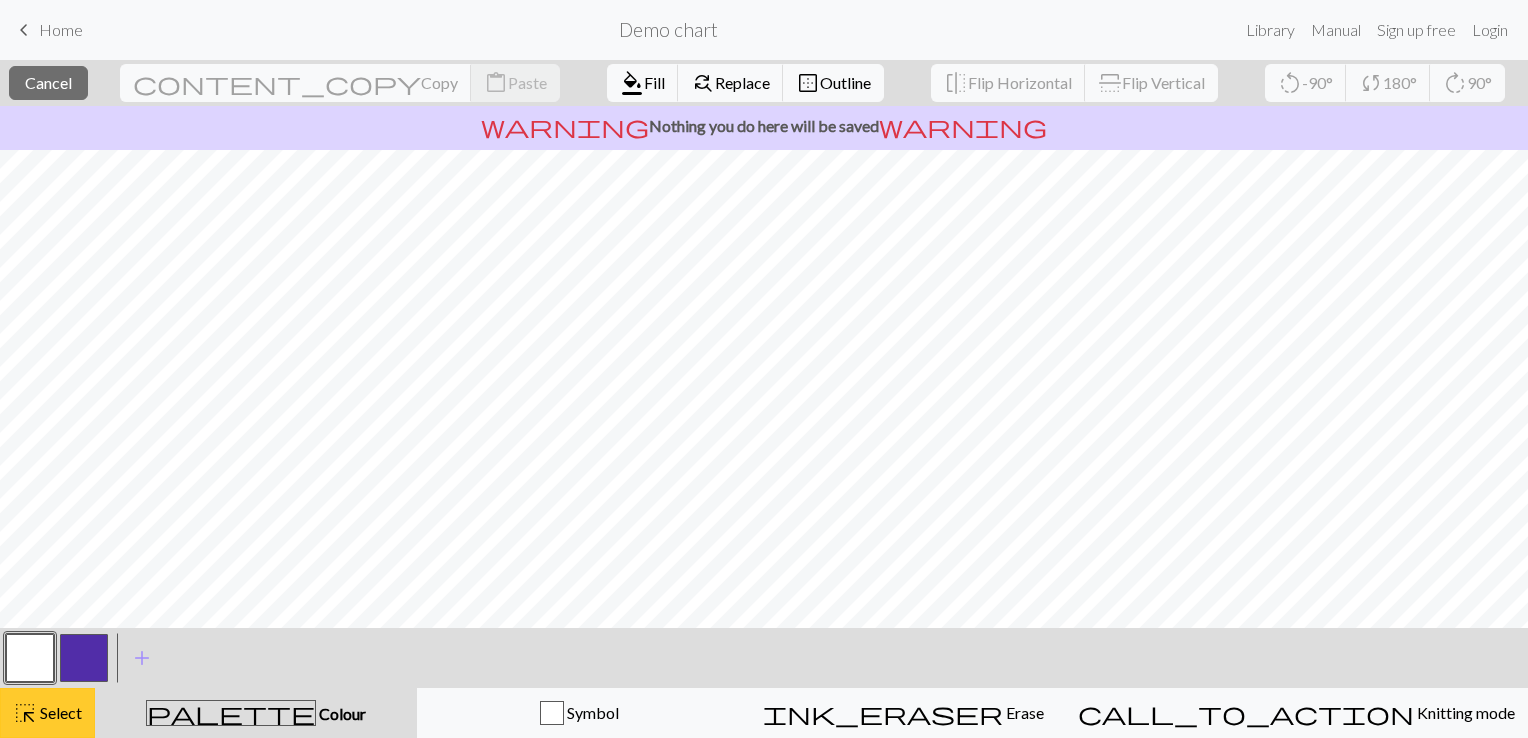 drag, startPoint x: 1146, startPoint y: 222, endPoint x: 39, endPoint y: 704, distance: 1207.3827 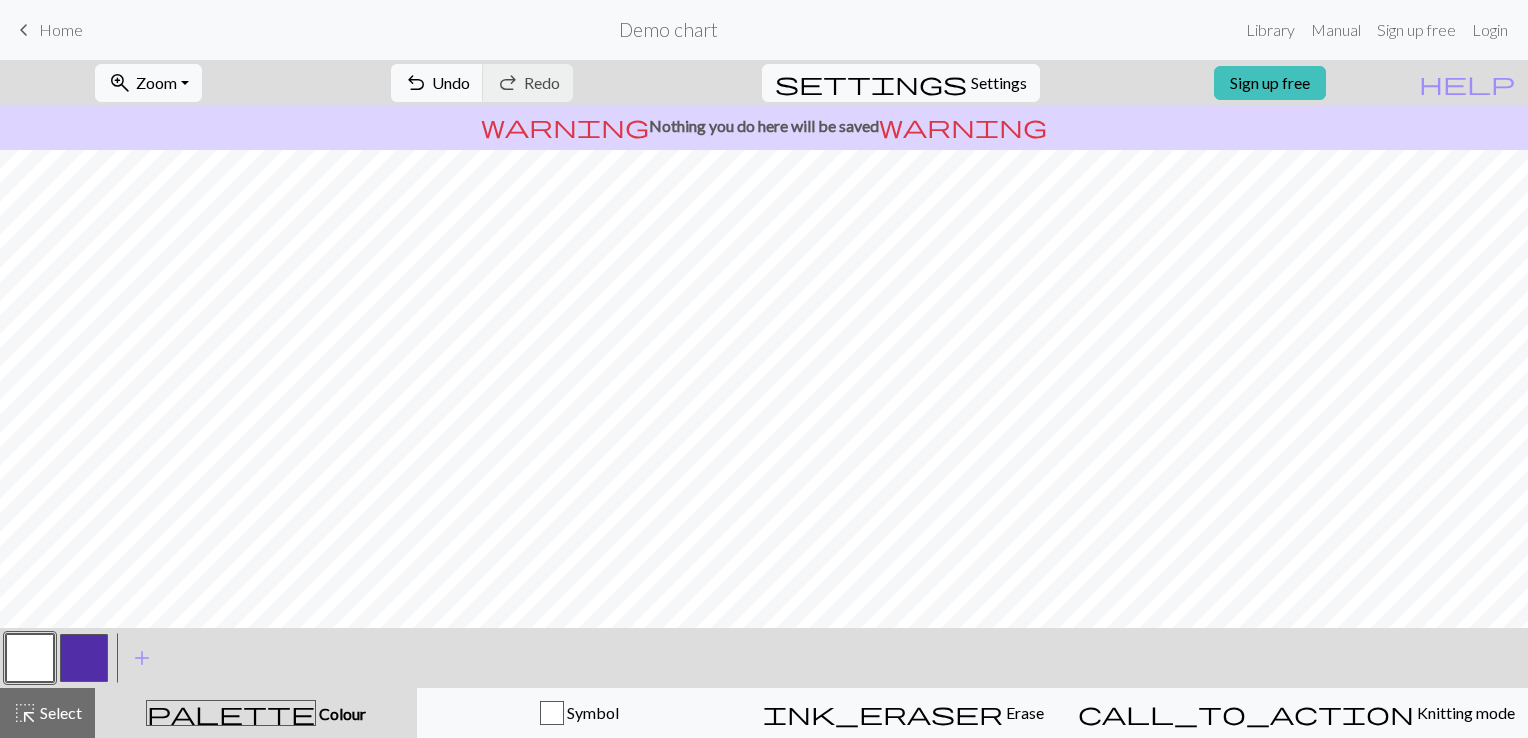 click at bounding box center (30, 658) 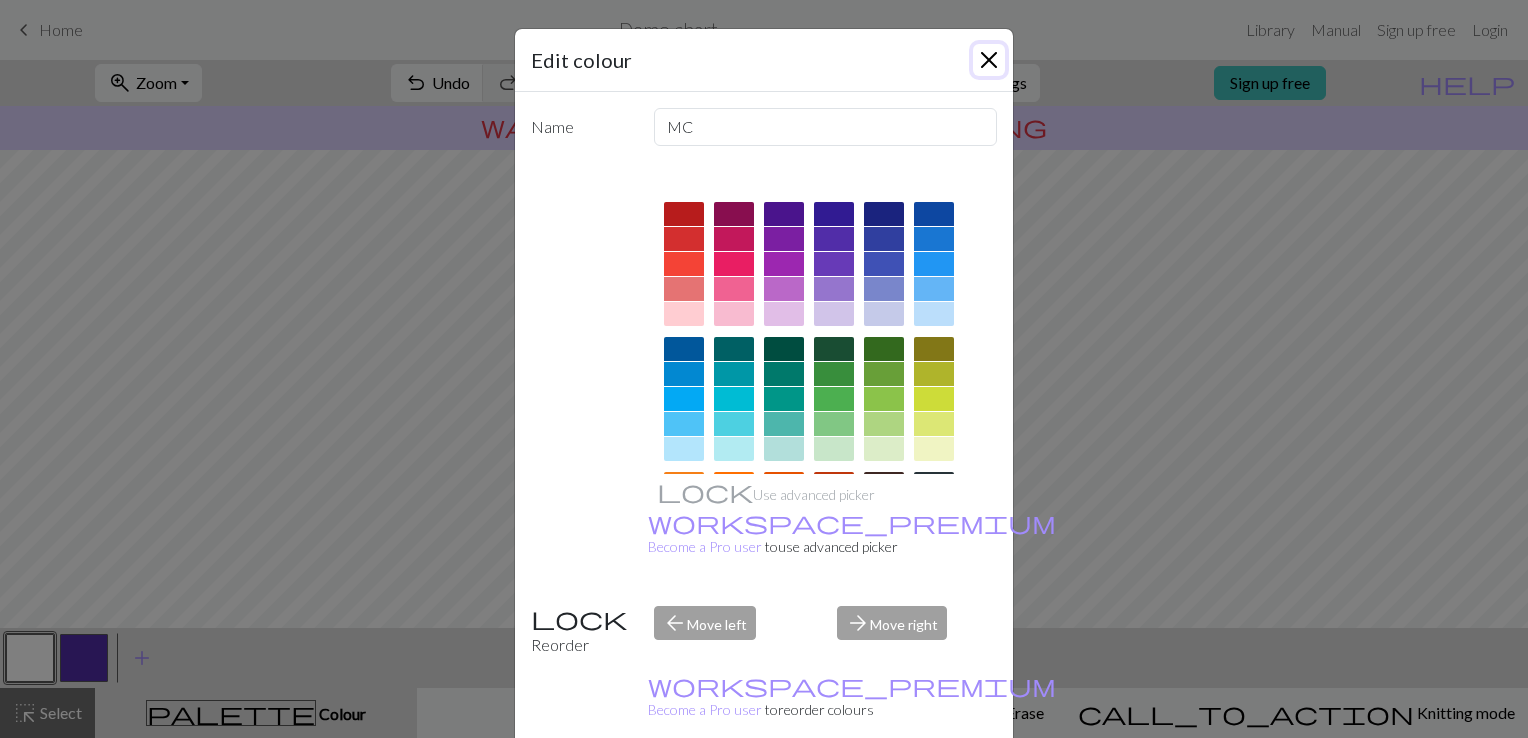 click at bounding box center [989, 60] 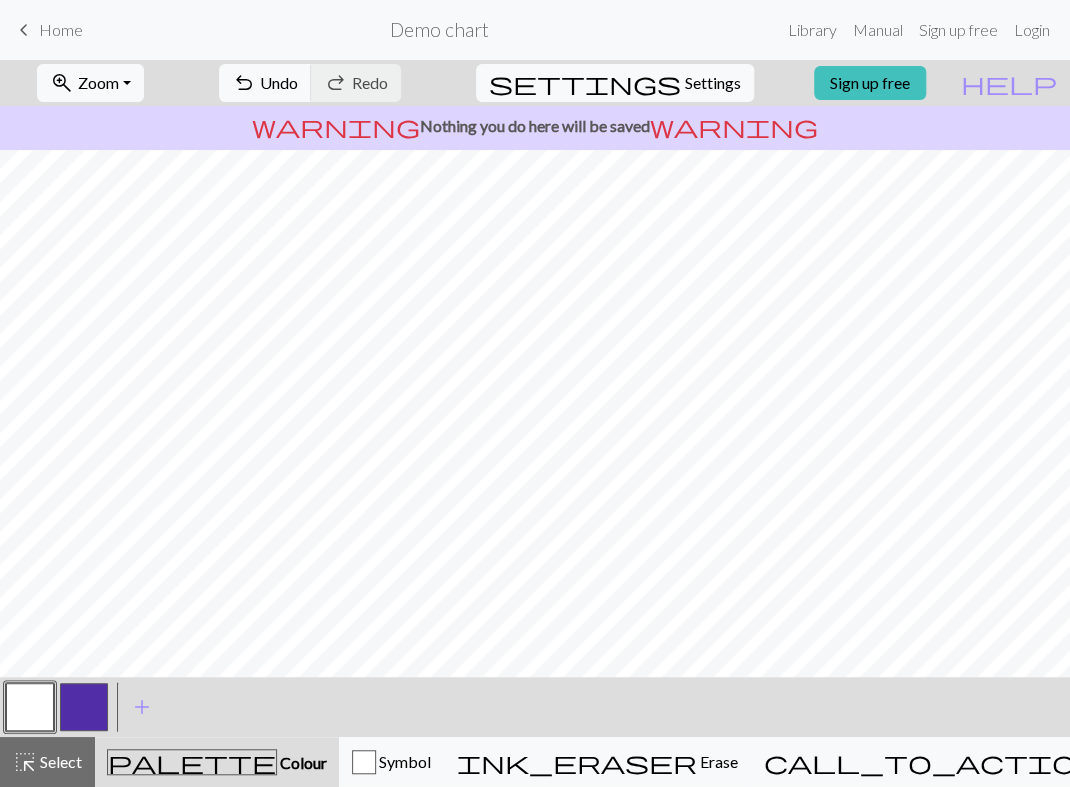 click at bounding box center [84, 707] 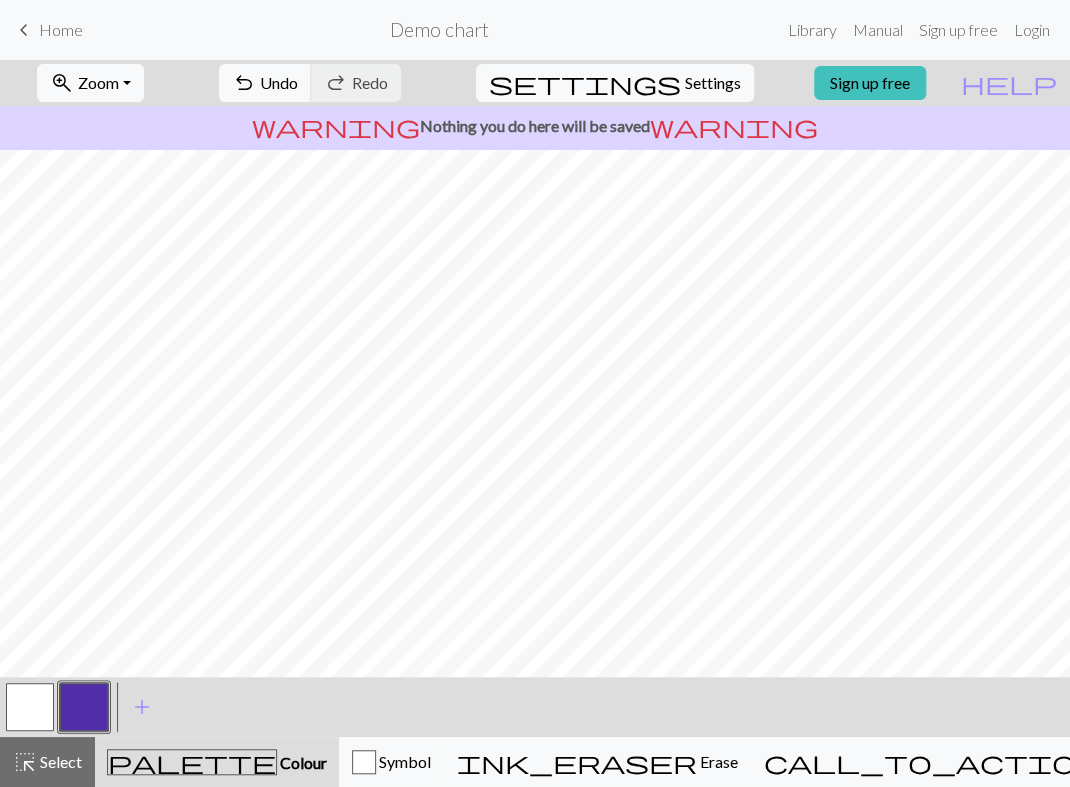 click at bounding box center (30, 707) 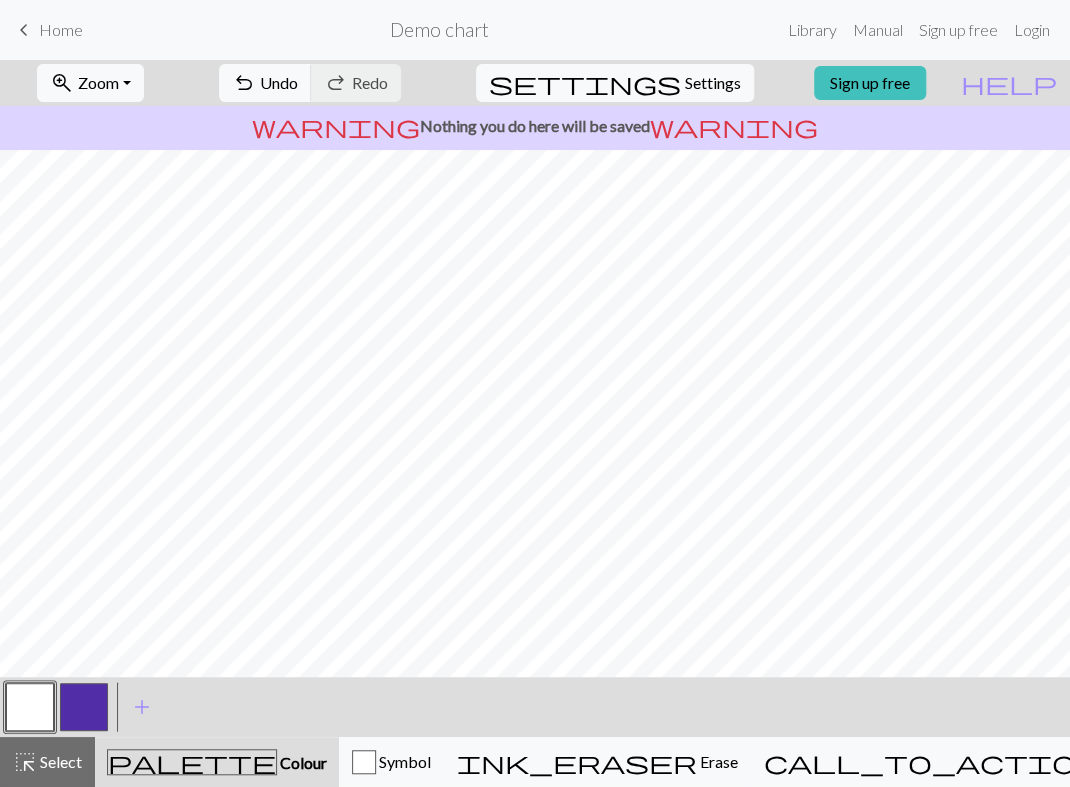 click at bounding box center (84, 707) 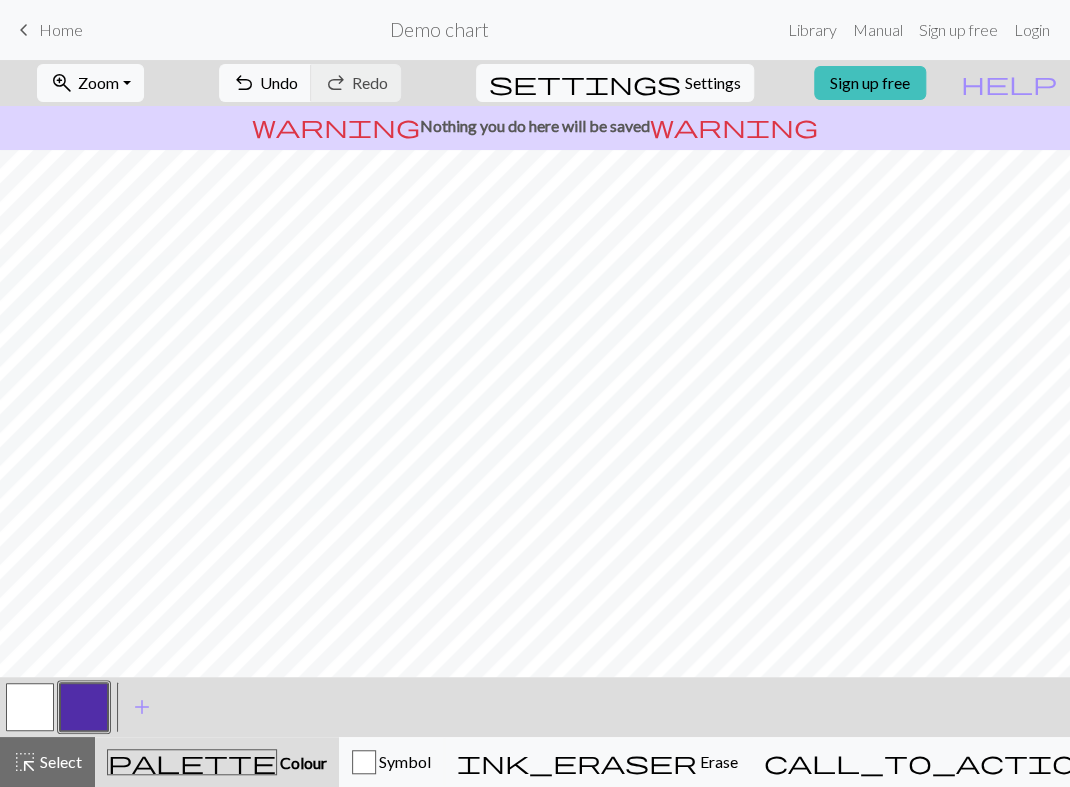 click at bounding box center [30, 707] 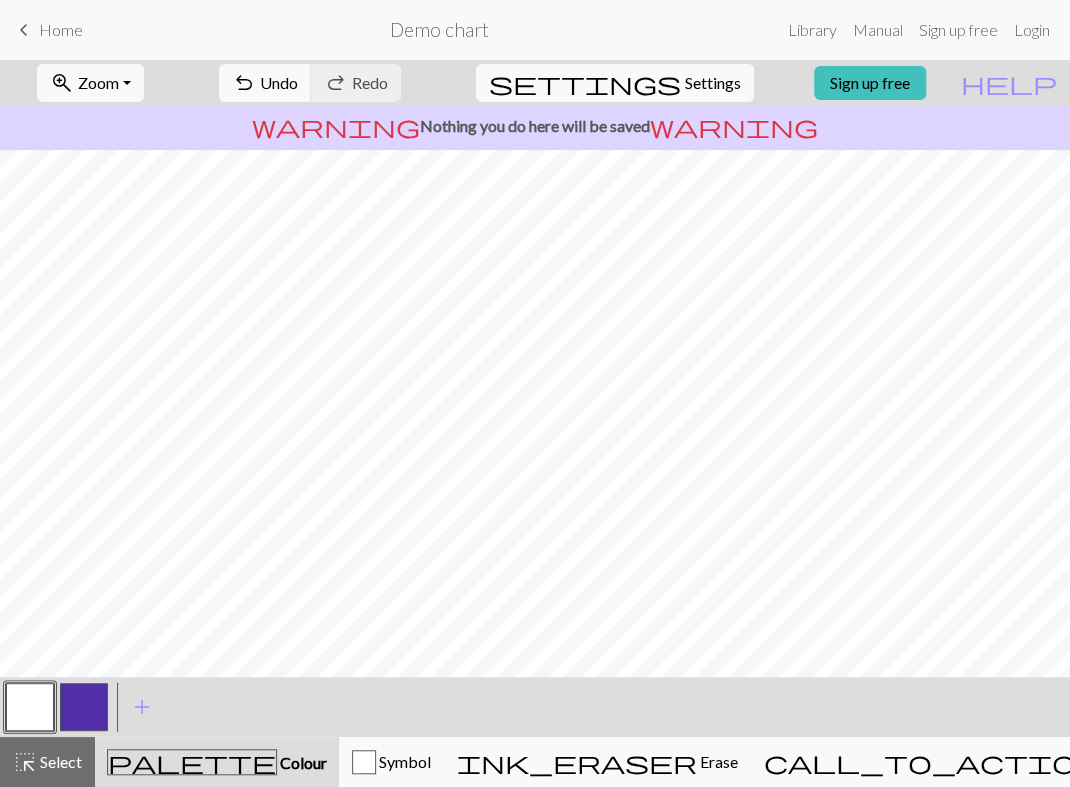 click at bounding box center (84, 707) 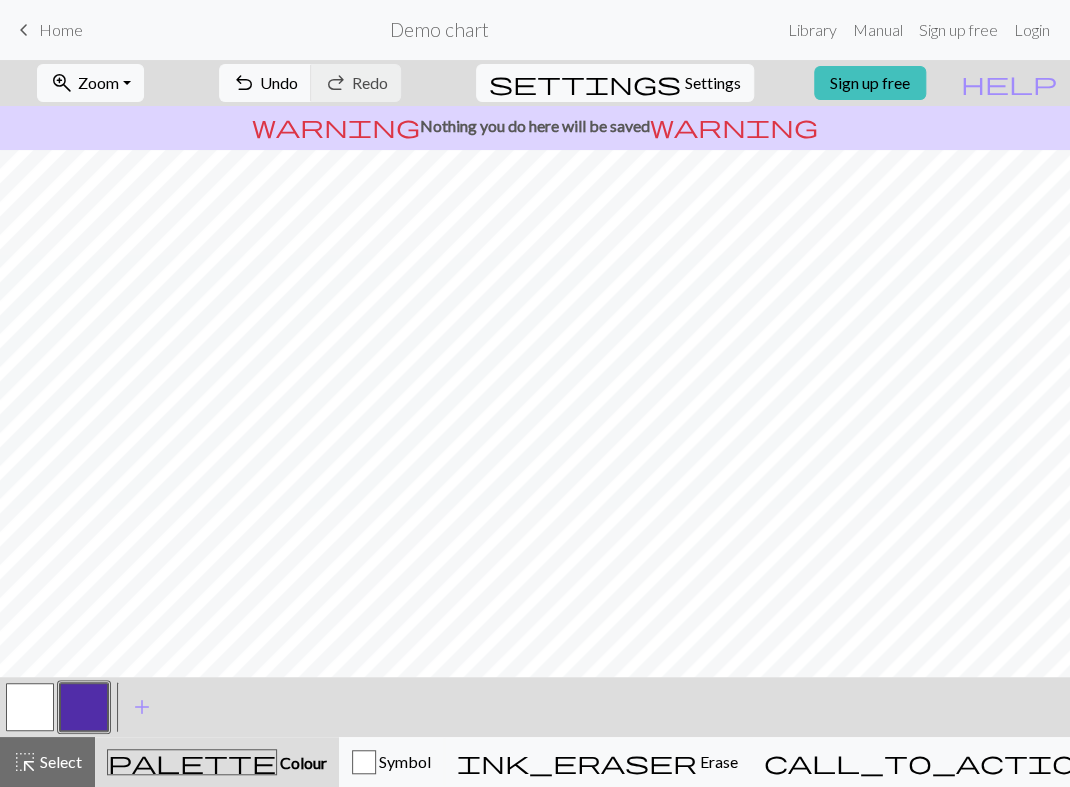 click at bounding box center [30, 707] 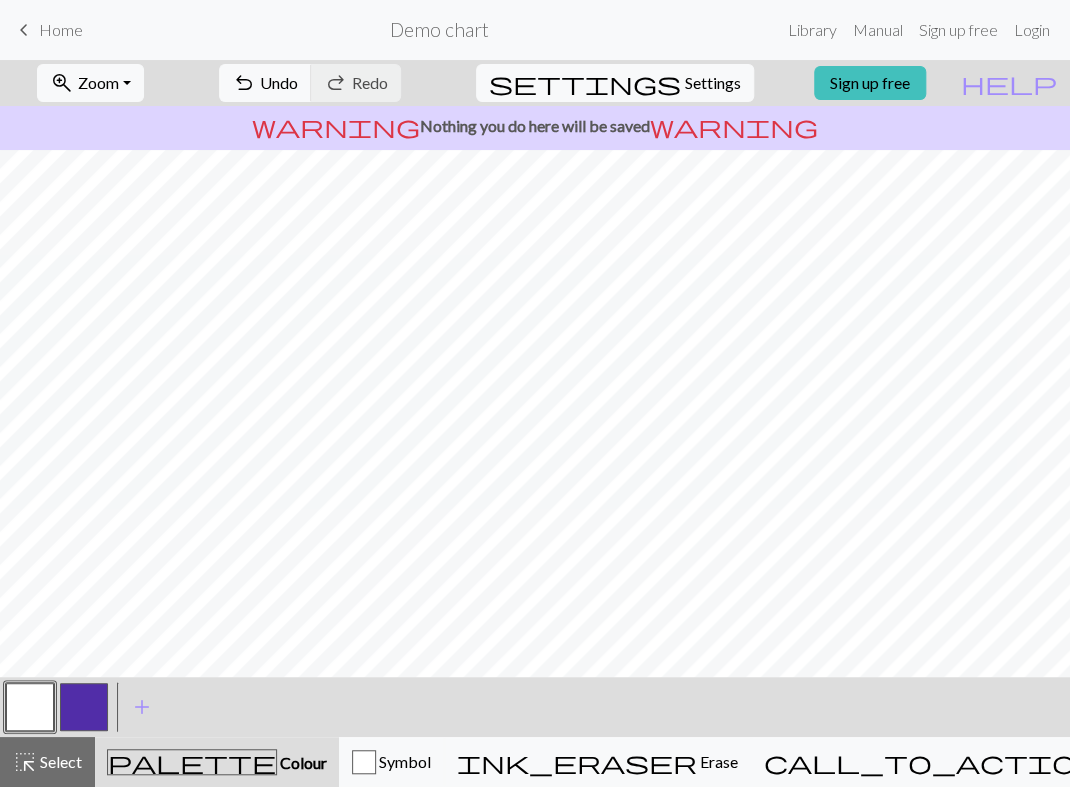 click at bounding box center (84, 707) 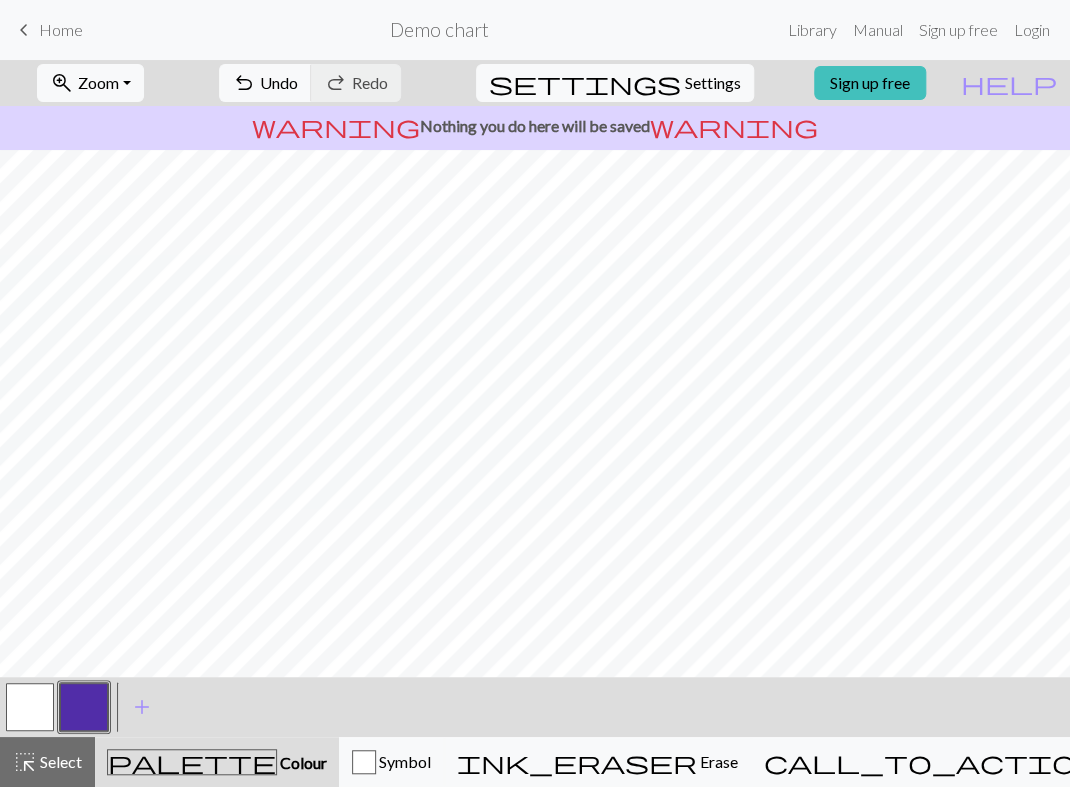 click at bounding box center [30, 707] 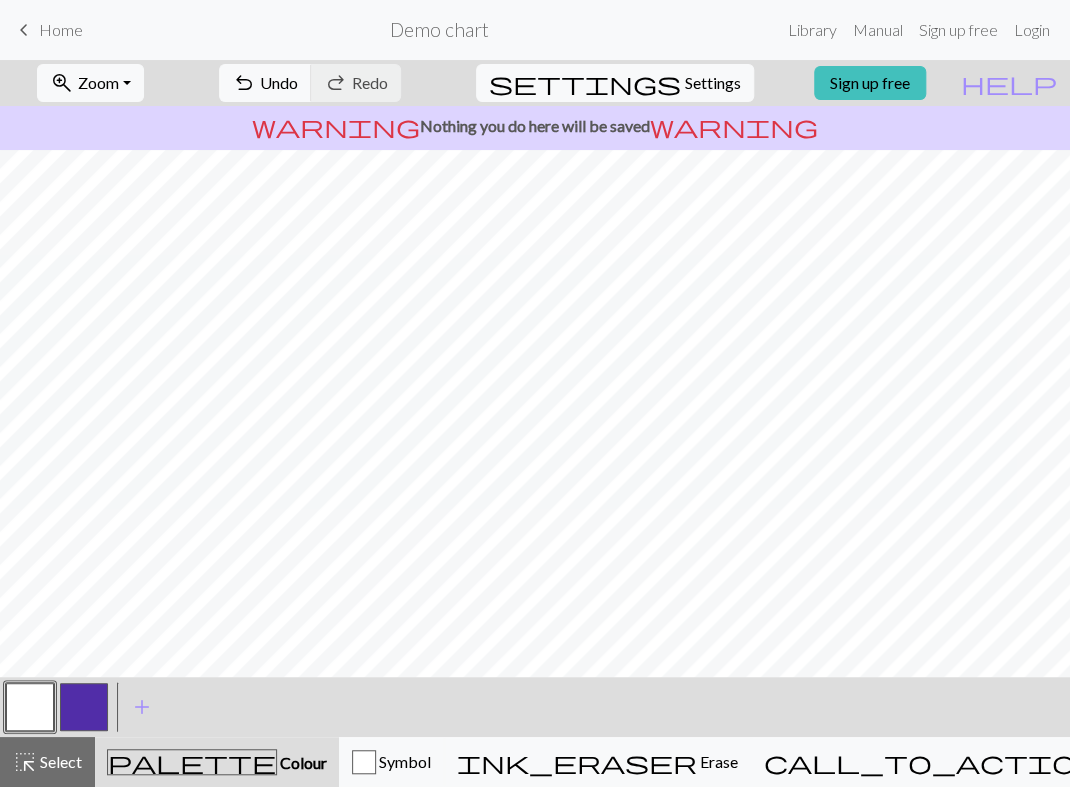 click at bounding box center (84, 707) 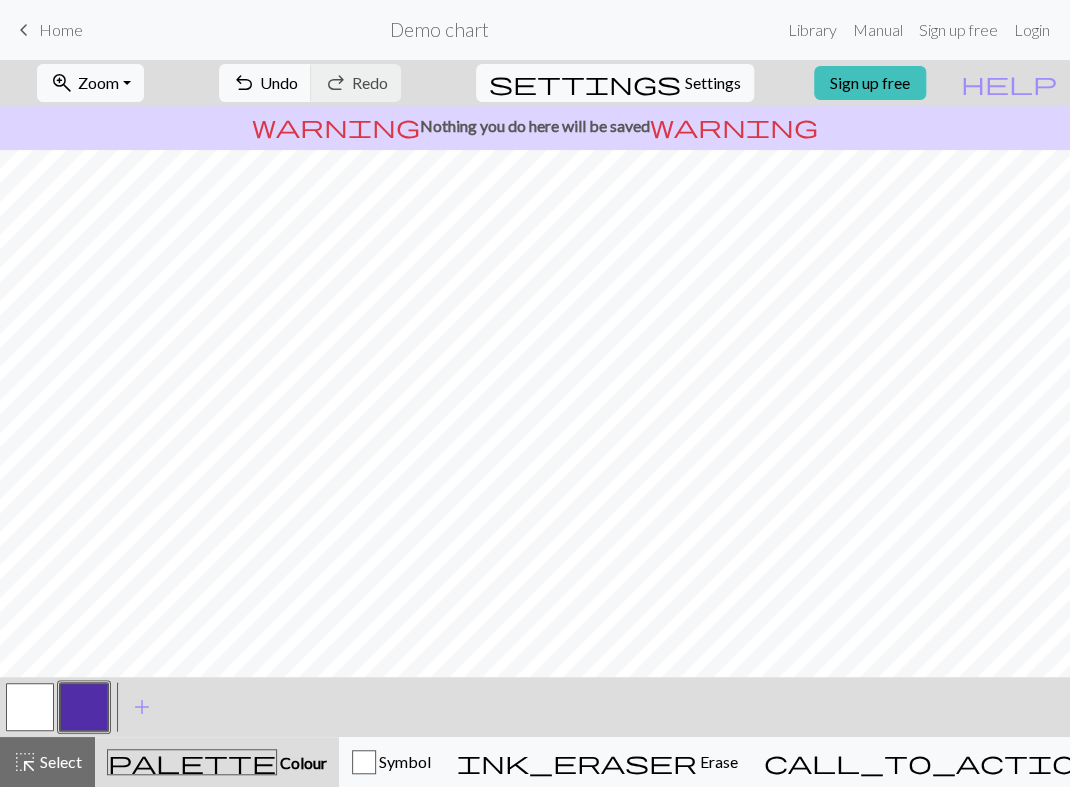 click at bounding box center (30, 707) 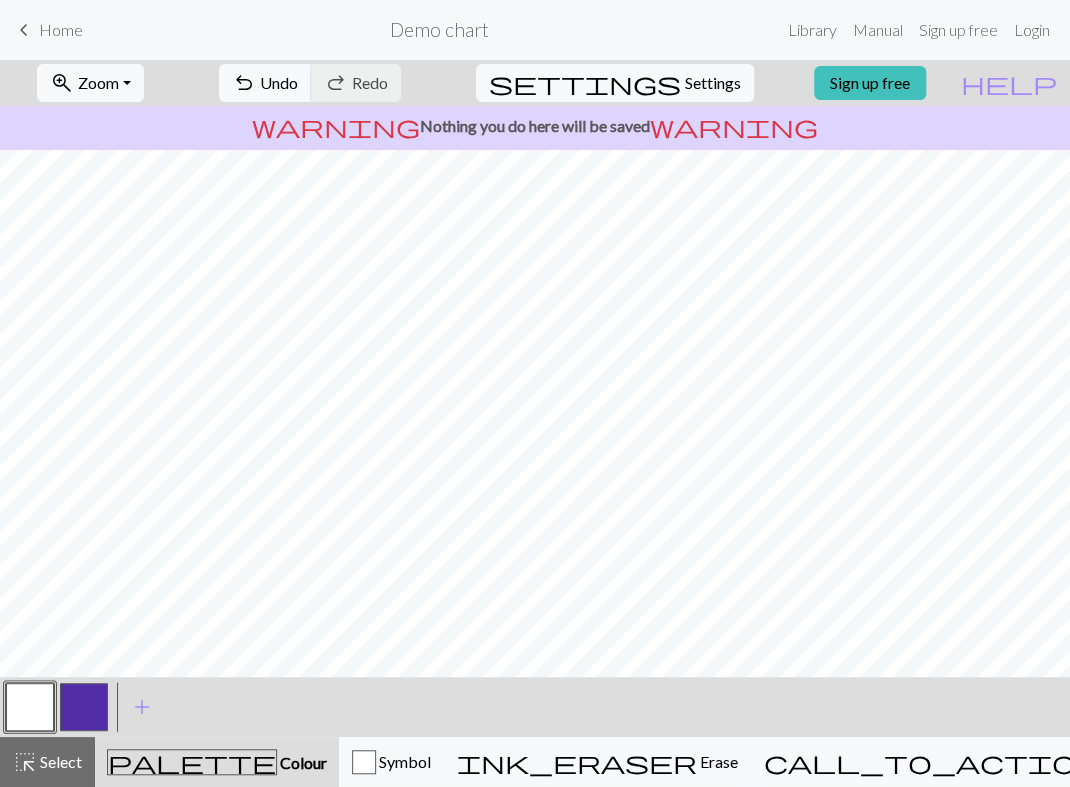 click at bounding box center (84, 707) 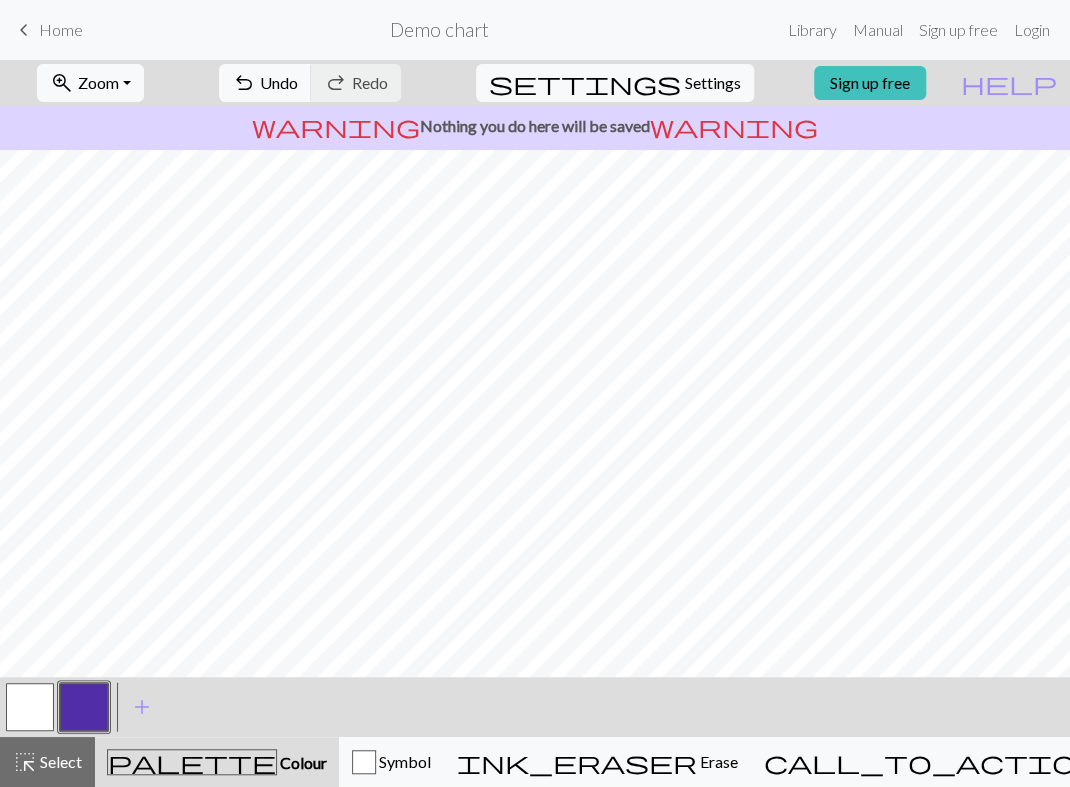 click at bounding box center (30, 707) 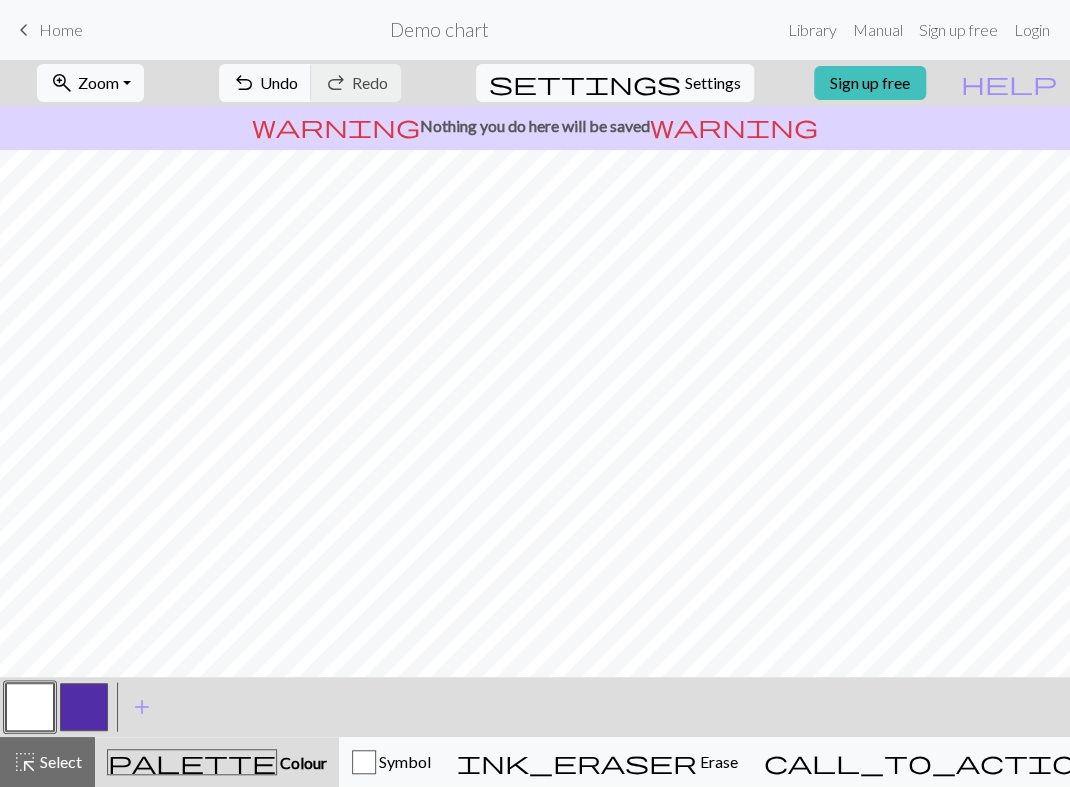 click at bounding box center [84, 707] 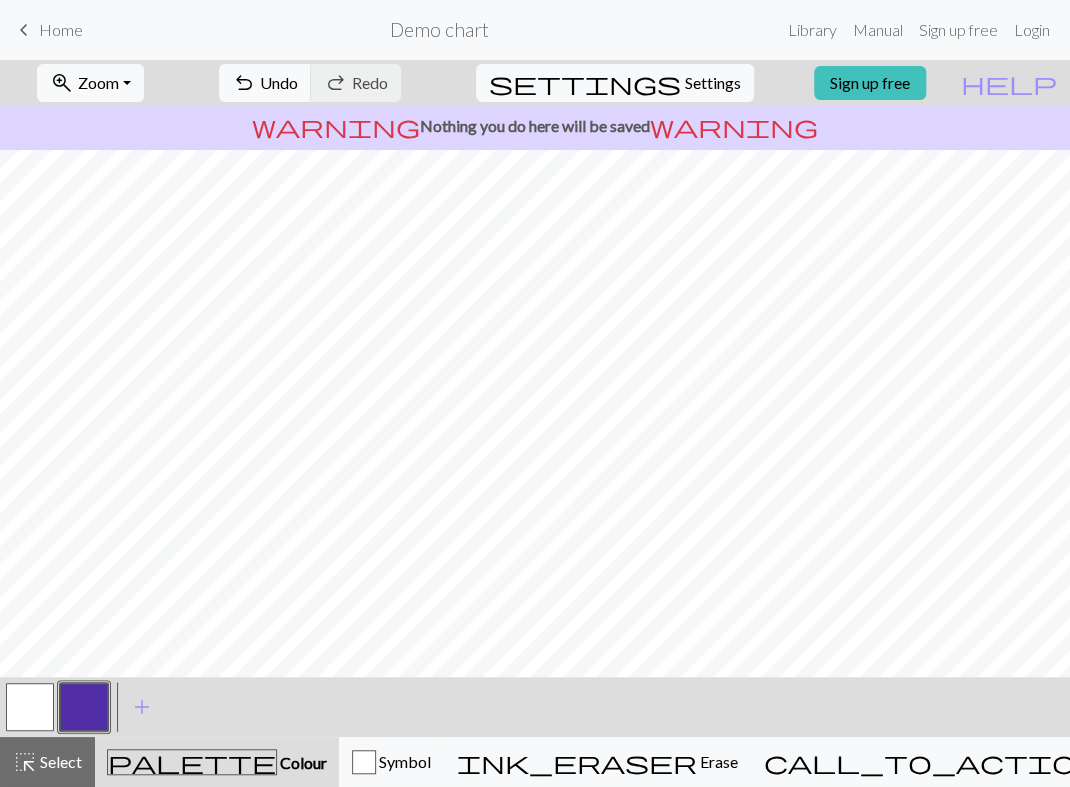 click at bounding box center [84, 707] 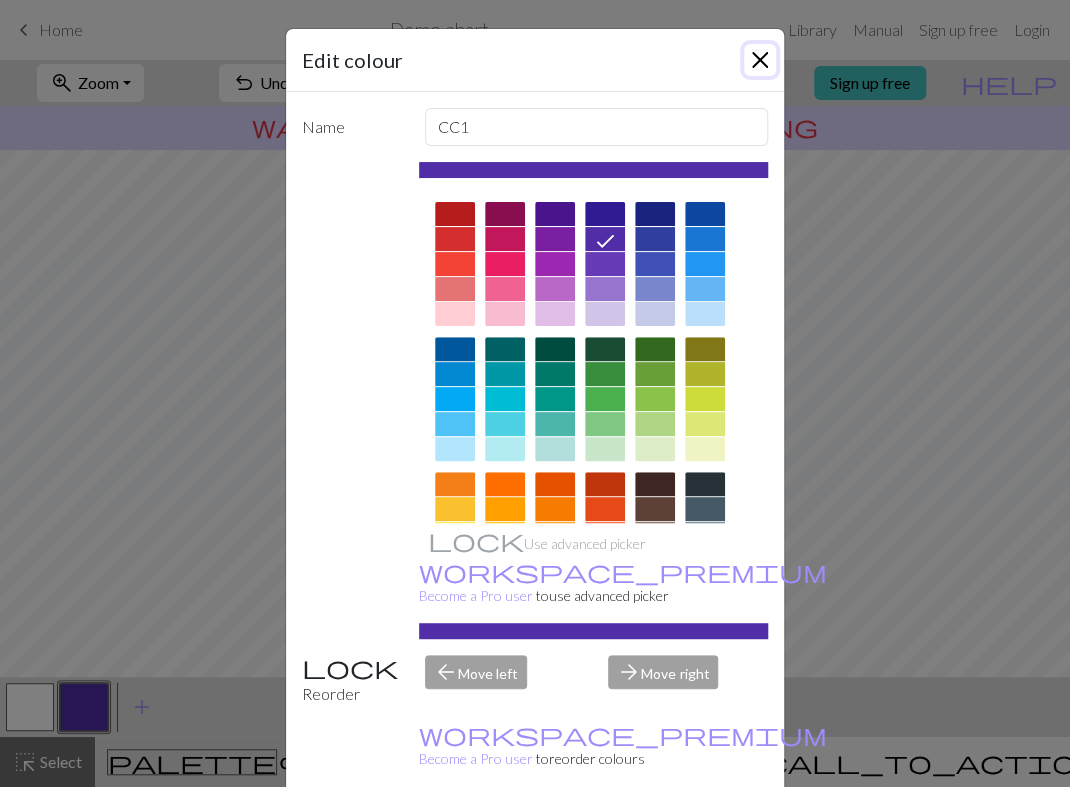 click at bounding box center (760, 60) 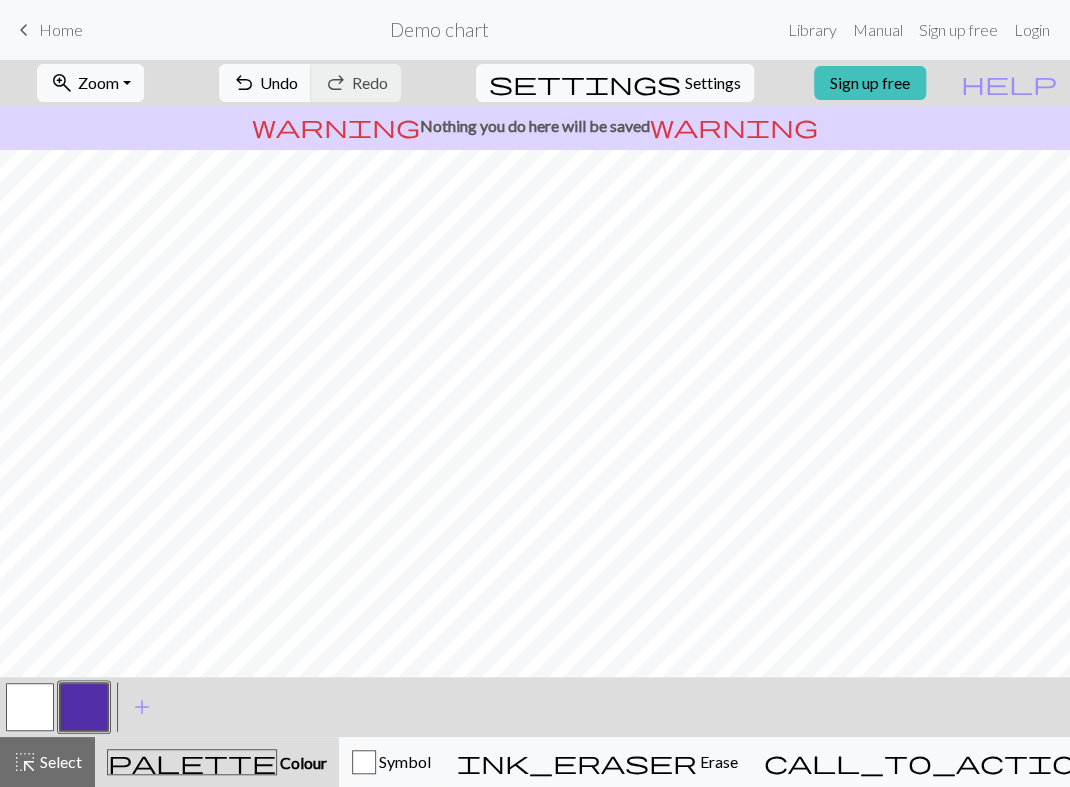 click at bounding box center (30, 707) 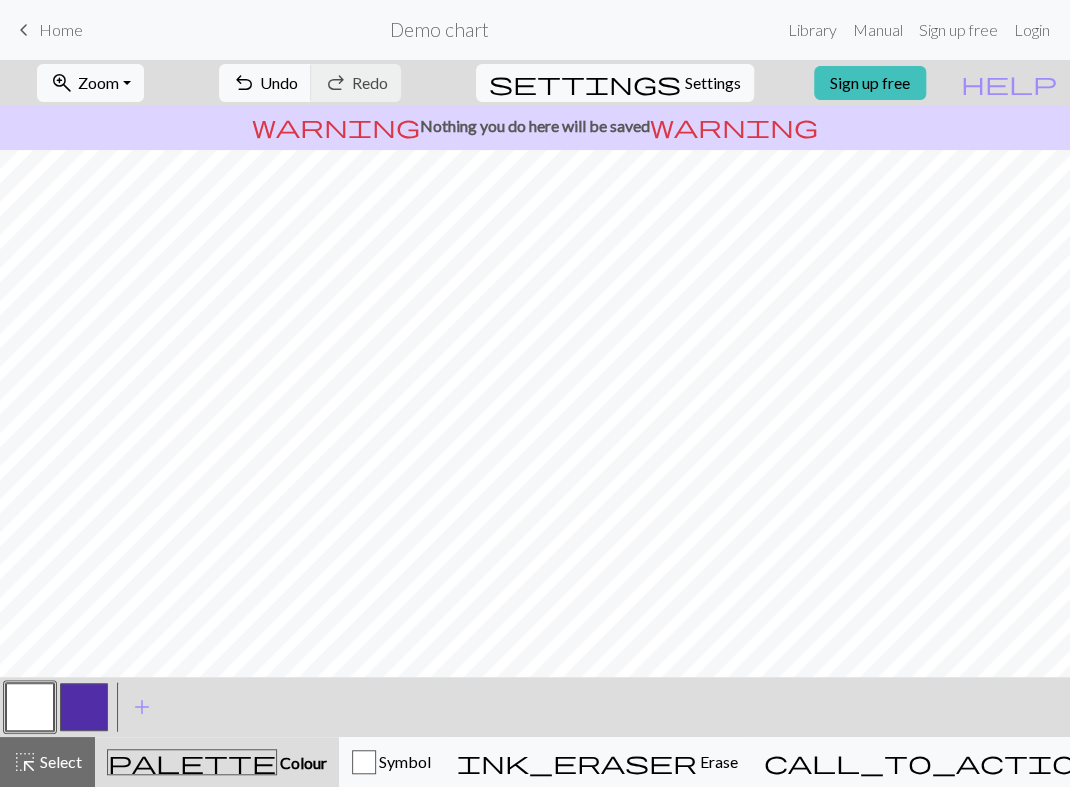 click at bounding box center (84, 707) 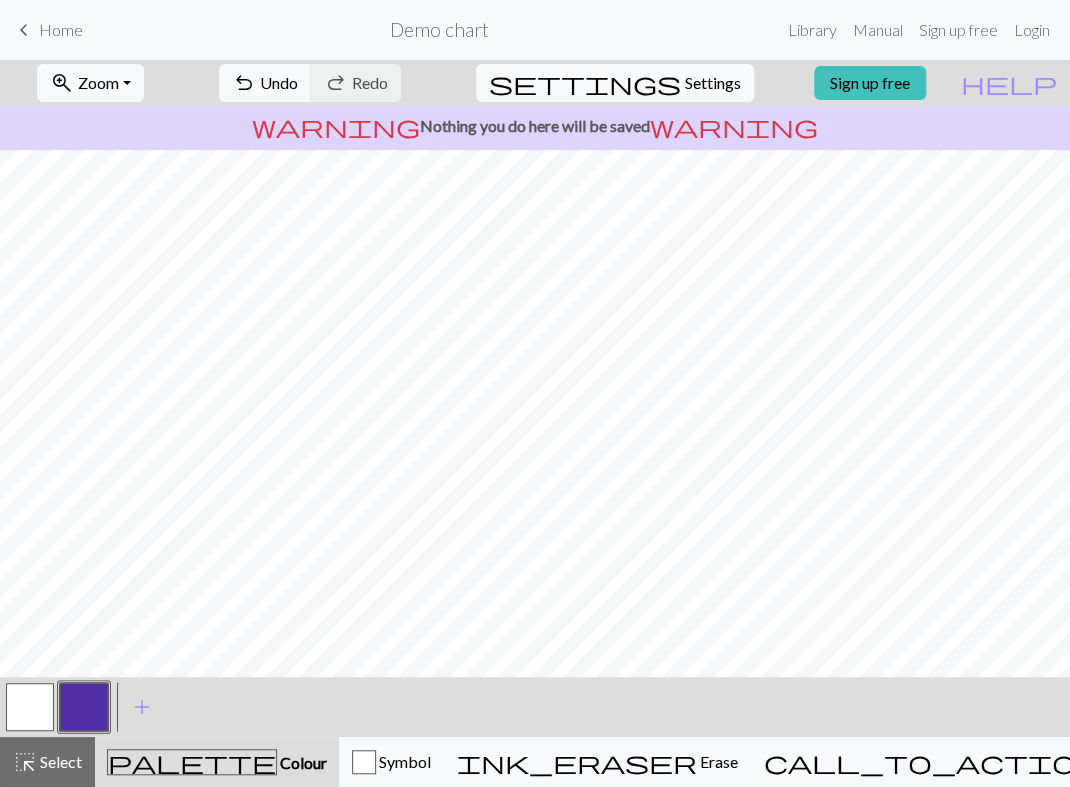 click at bounding box center (30, 707) 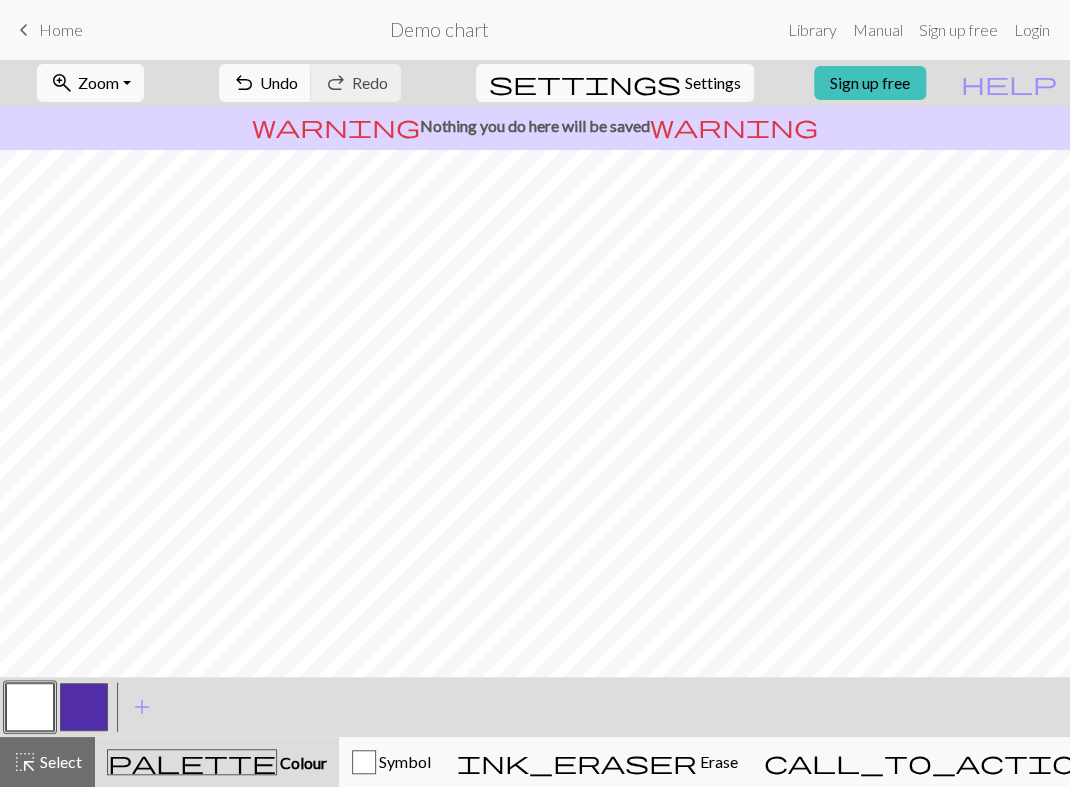 click at bounding box center (84, 707) 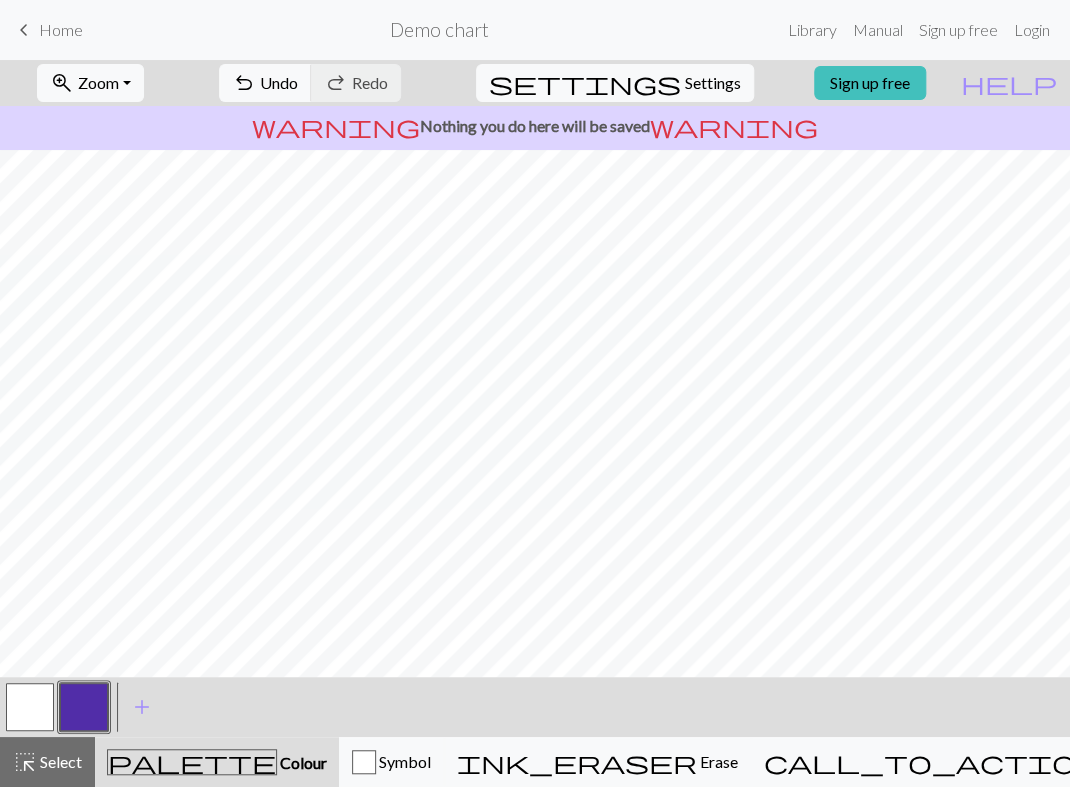 click at bounding box center (30, 707) 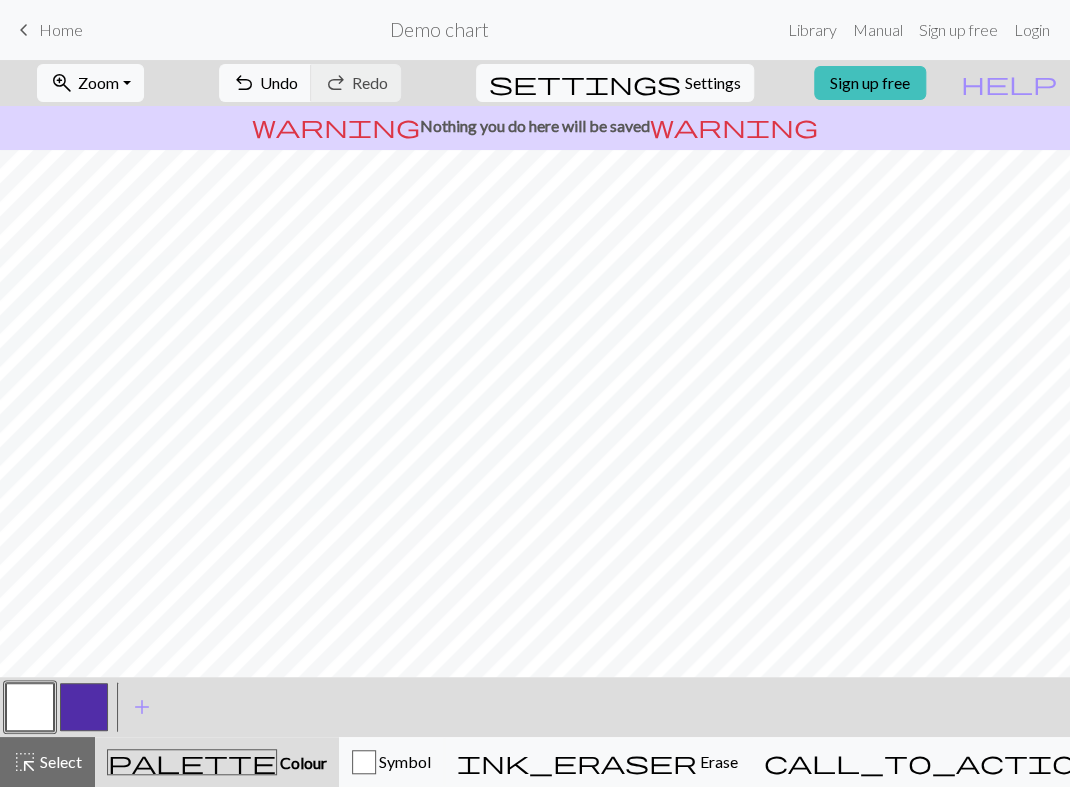 click at bounding box center [84, 707] 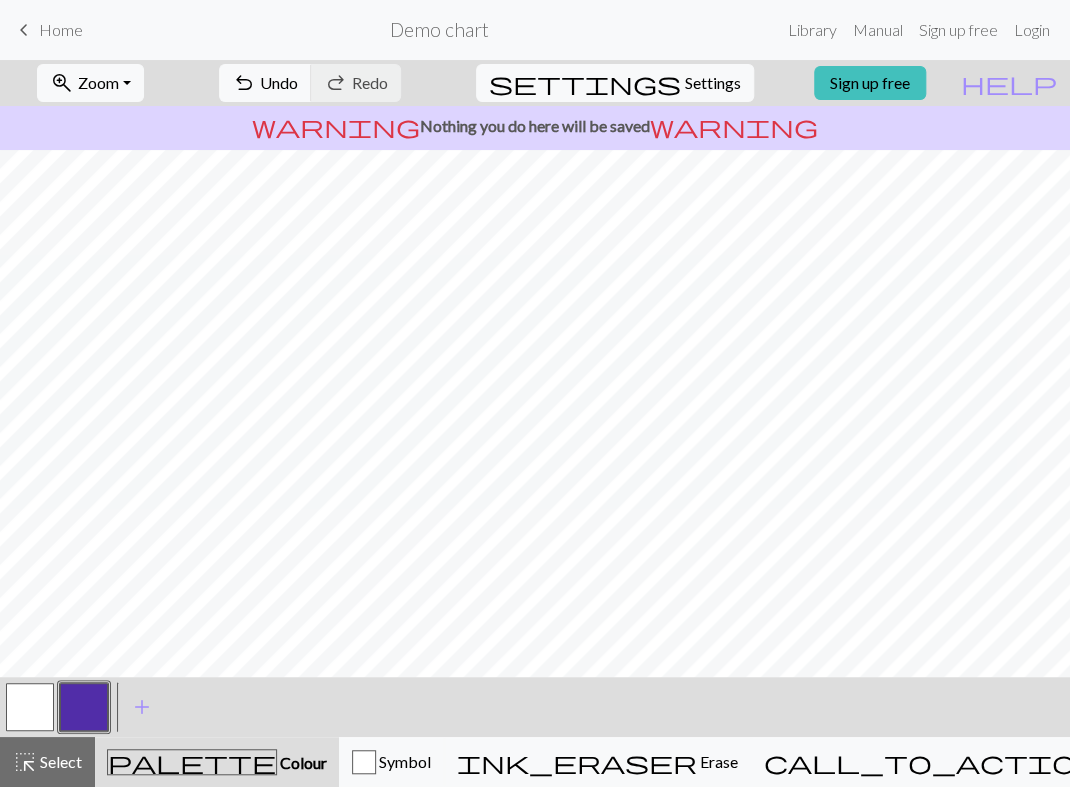 click at bounding box center (30, 707) 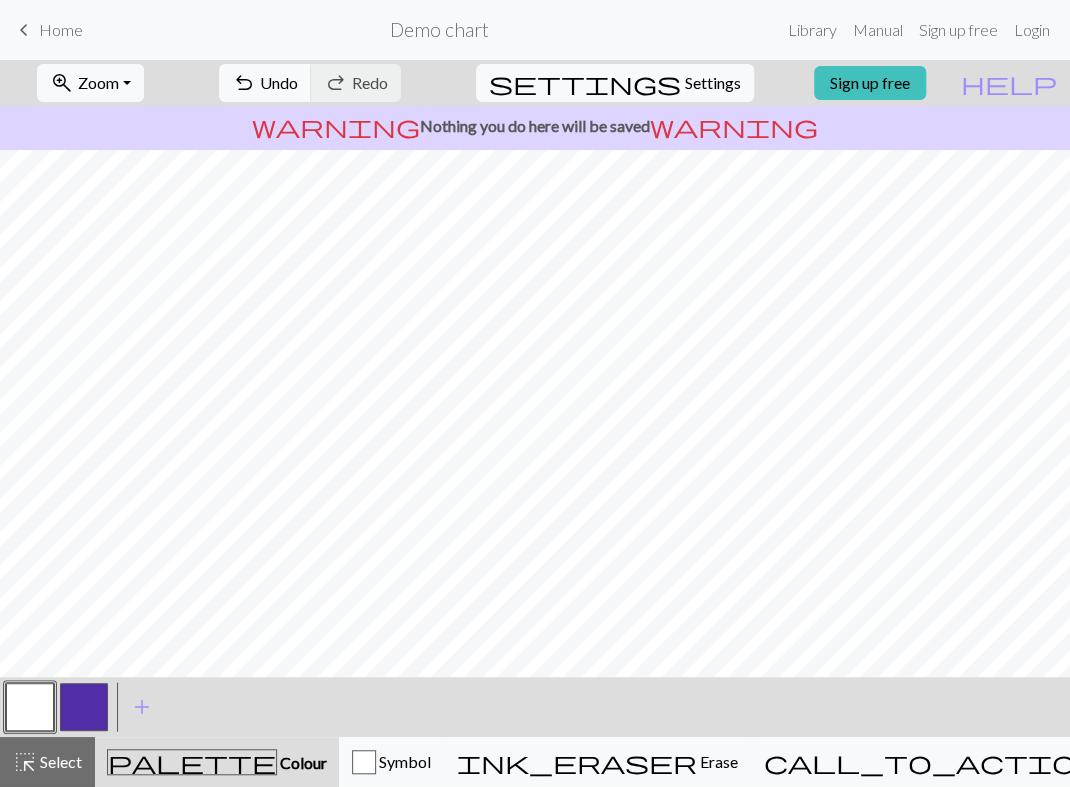 click at bounding box center (84, 707) 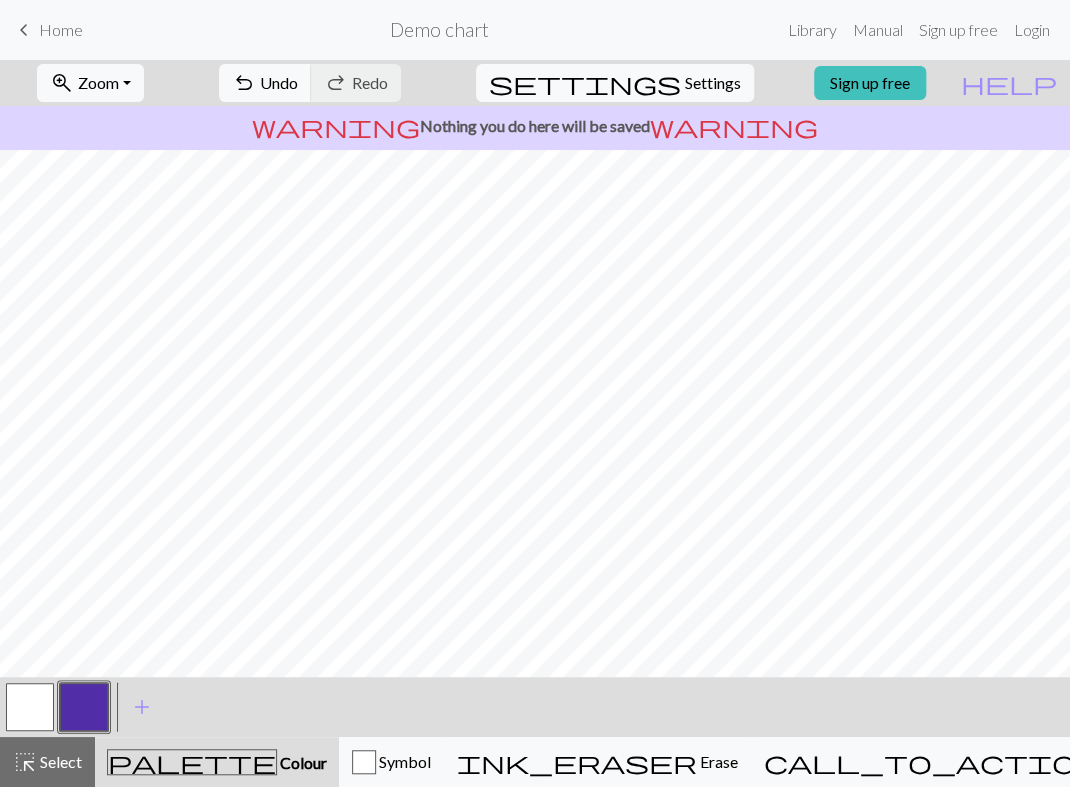 click at bounding box center [30, 707] 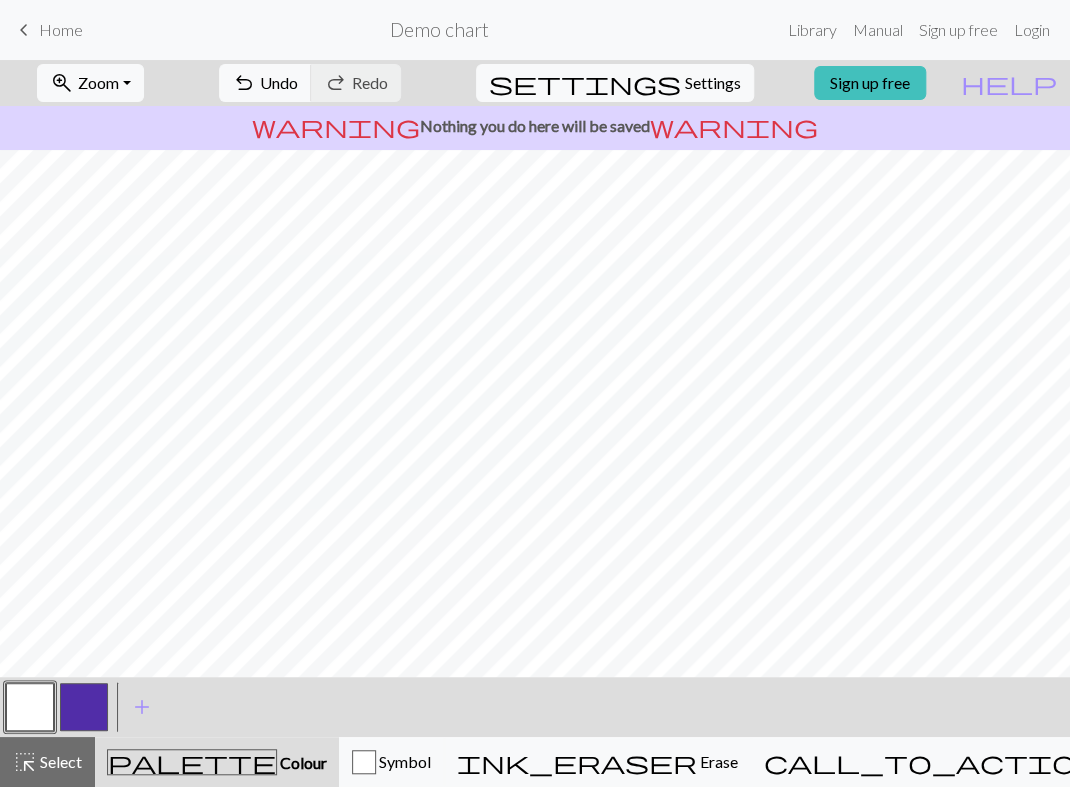 click at bounding box center (84, 707) 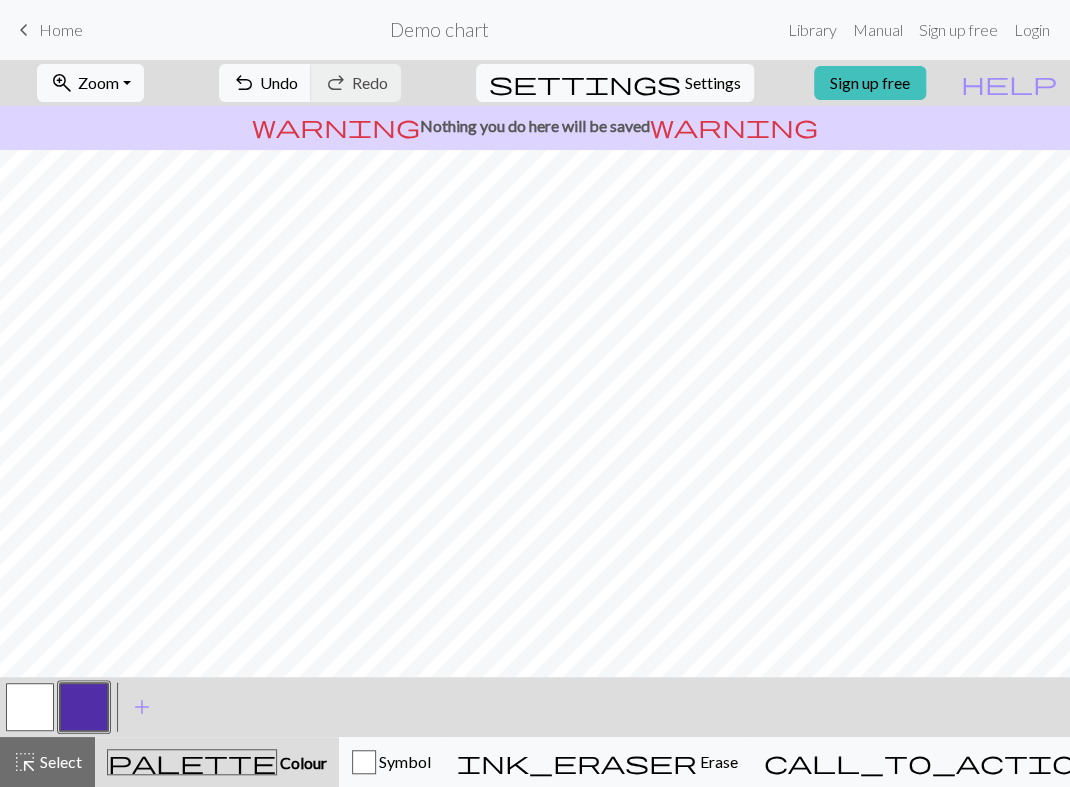 click at bounding box center (30, 707) 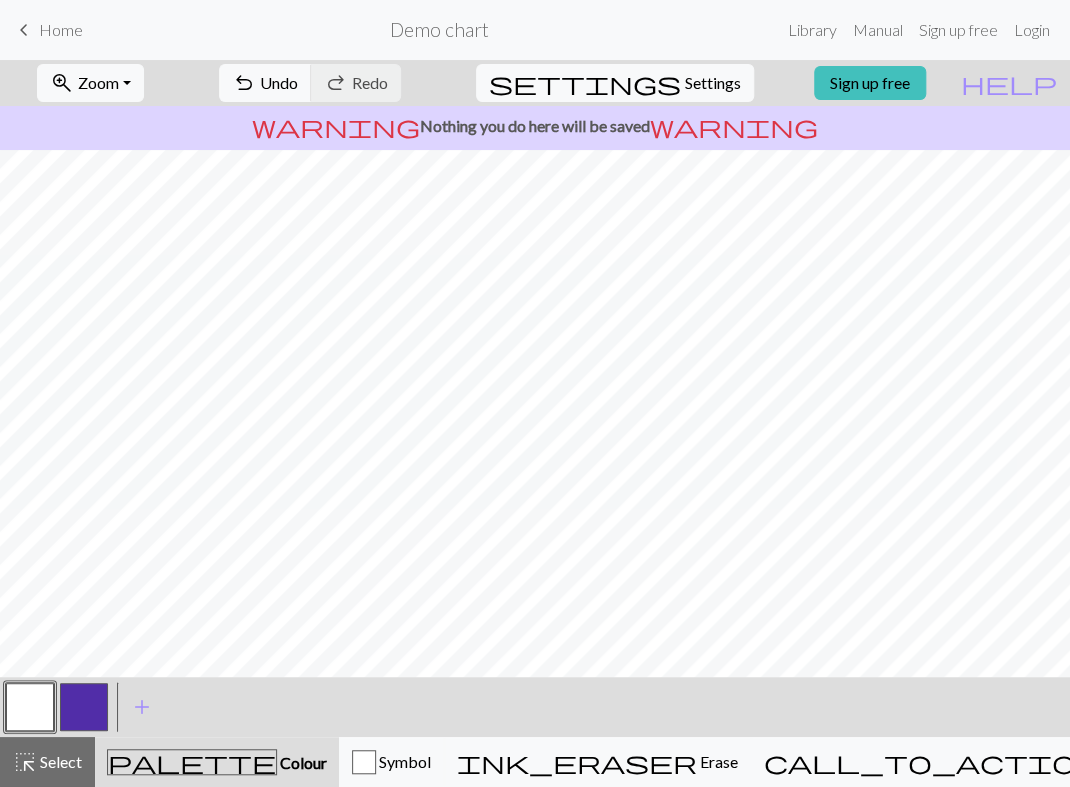 click at bounding box center (84, 707) 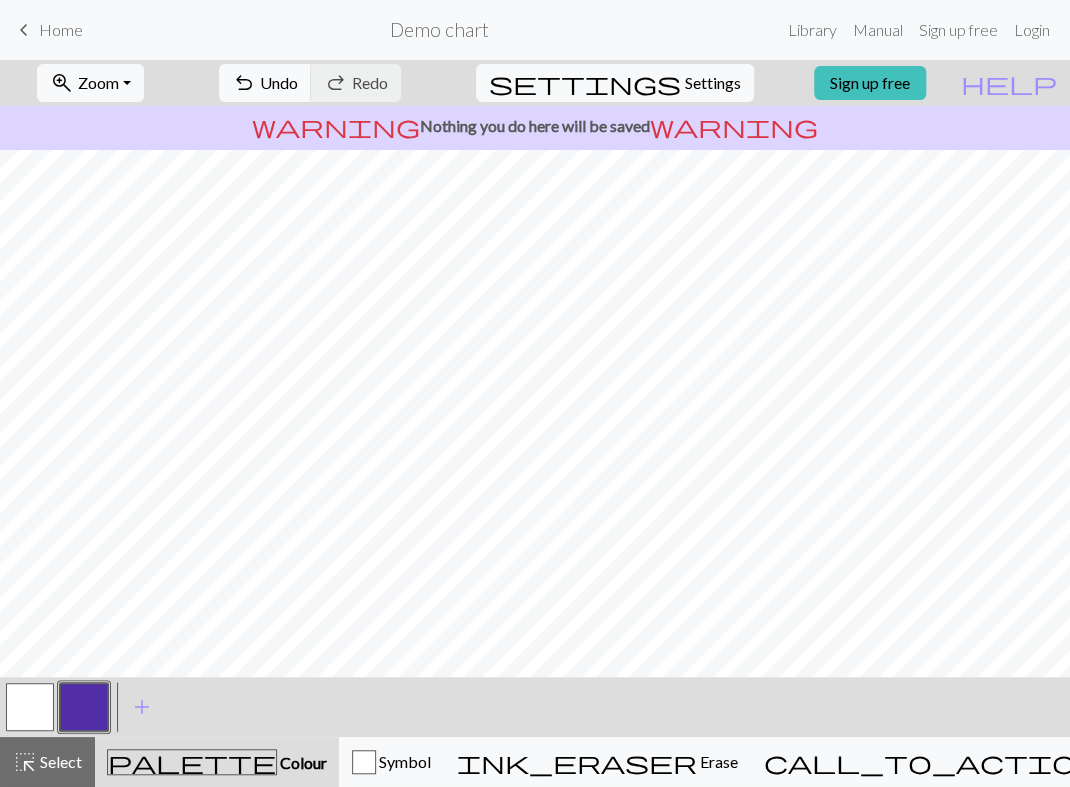 click at bounding box center [30, 707] 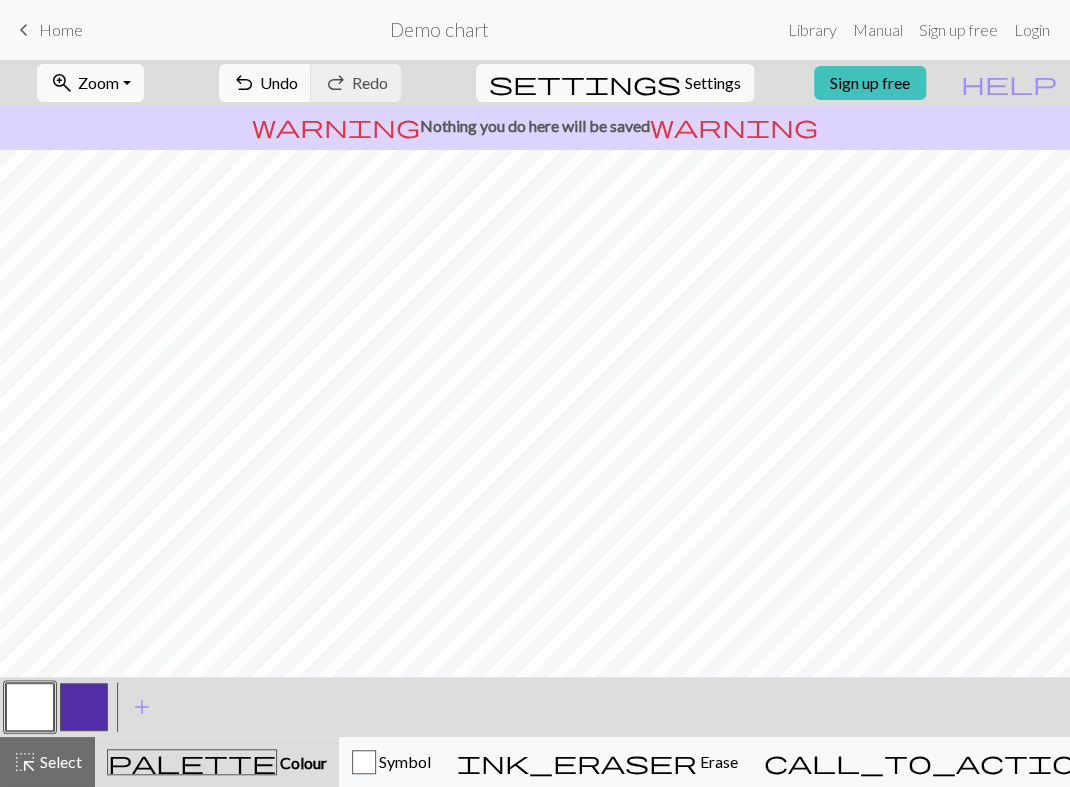 click at bounding box center [84, 707] 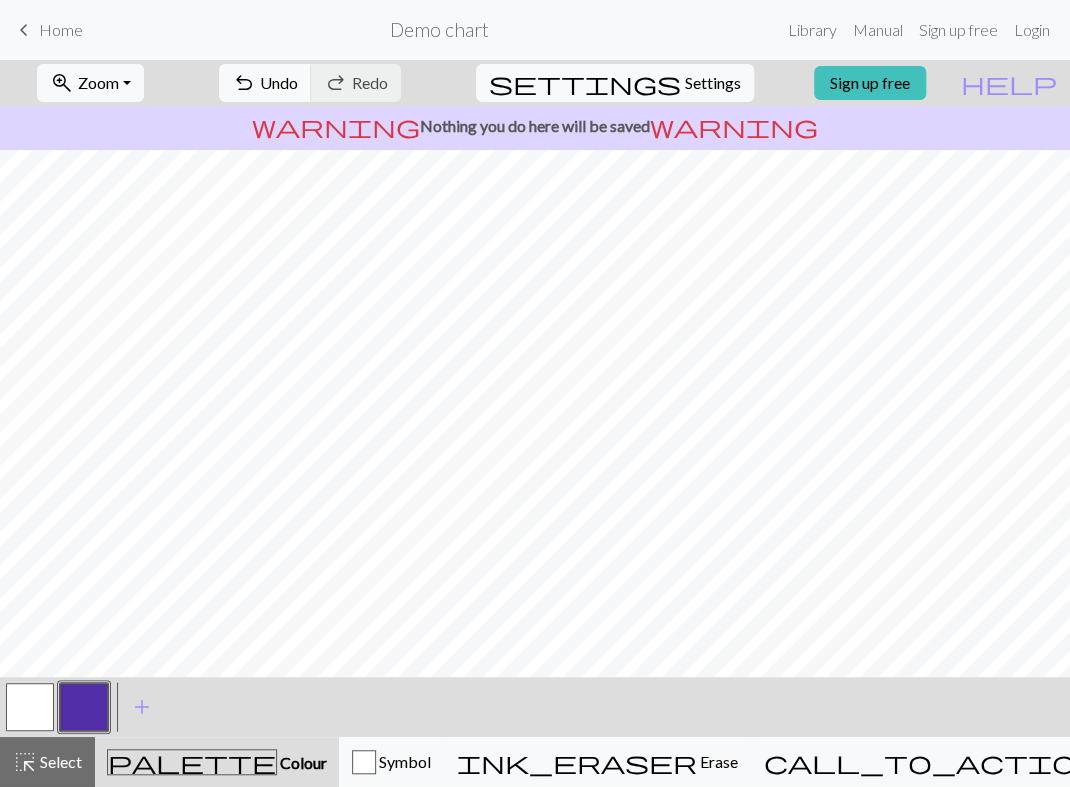 click at bounding box center (30, 707) 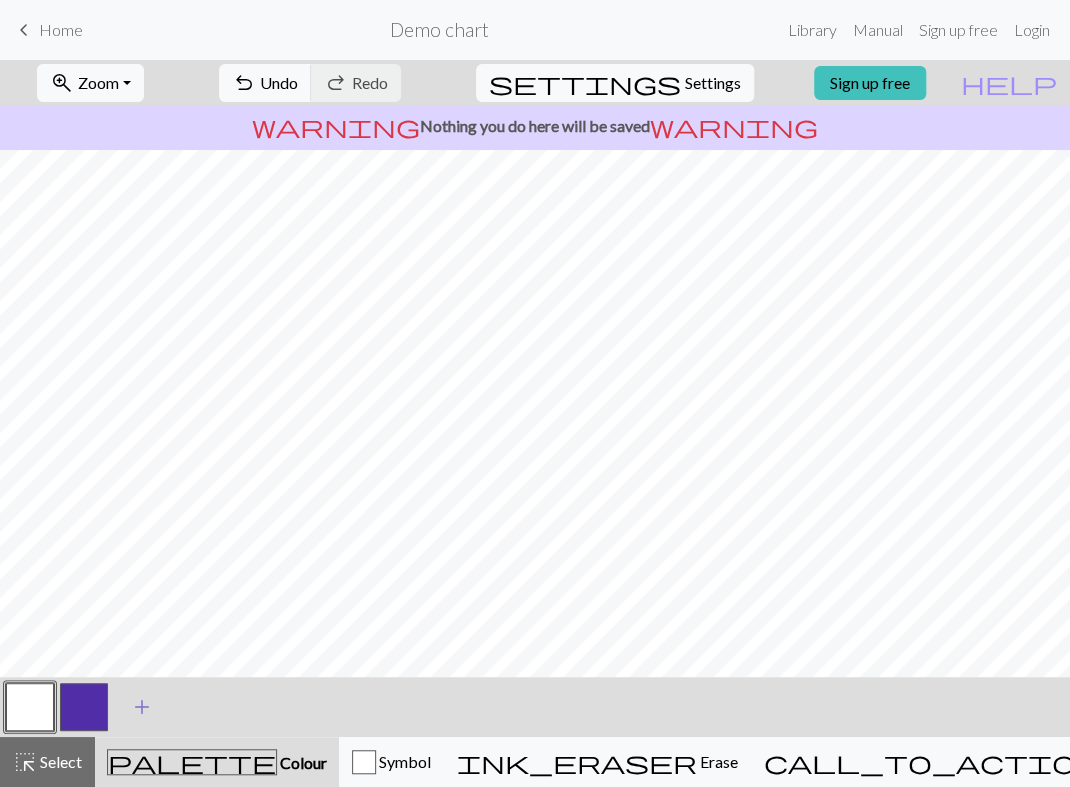 click on "add Add a  colour" at bounding box center (142, 707) 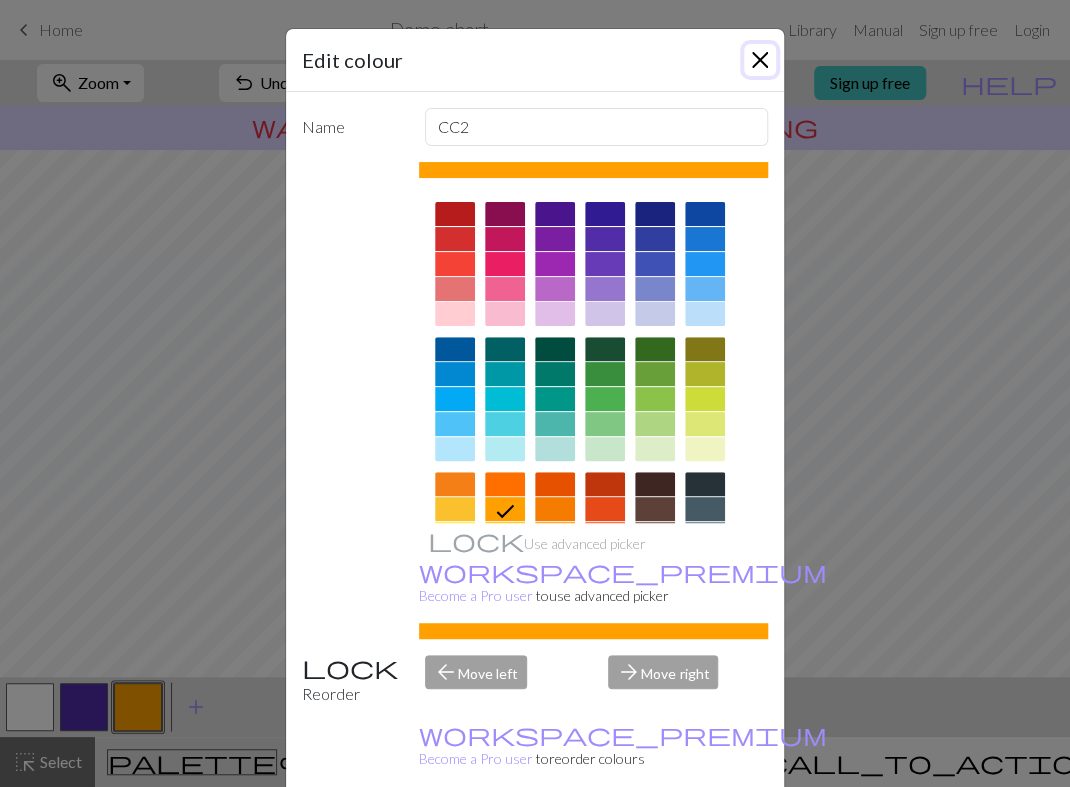 click at bounding box center (760, 60) 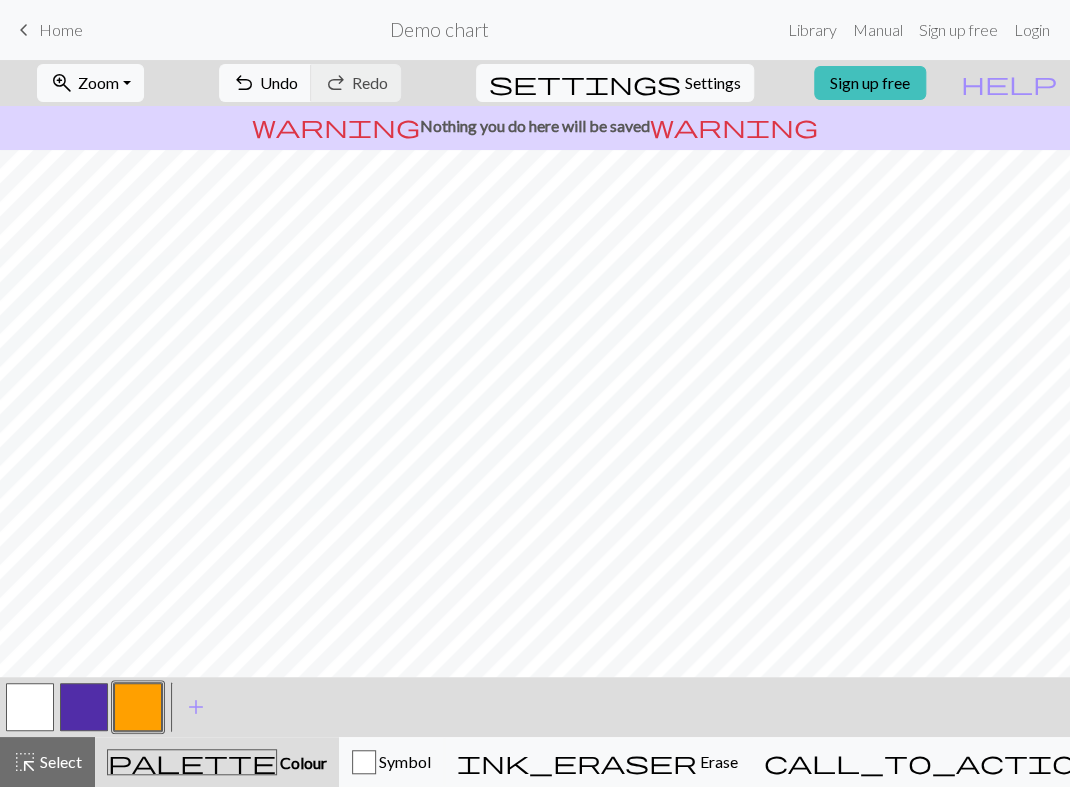 click at bounding box center (84, 707) 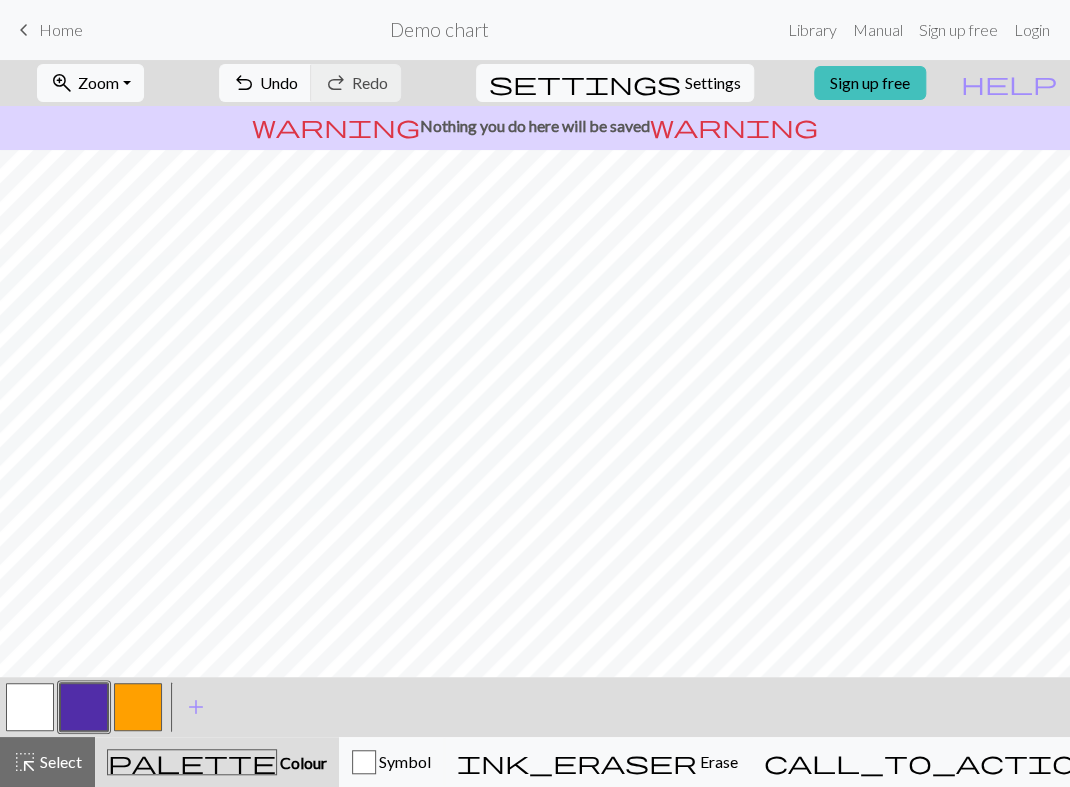 click at bounding box center (30, 707) 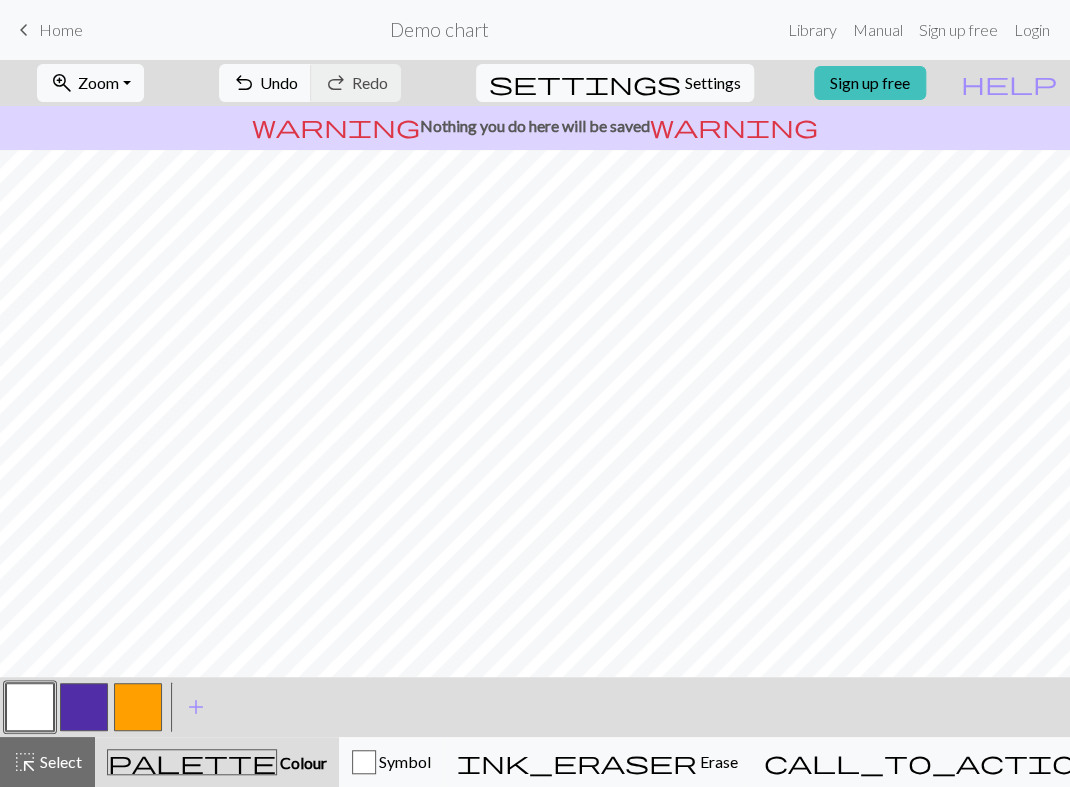 click at bounding box center [84, 707] 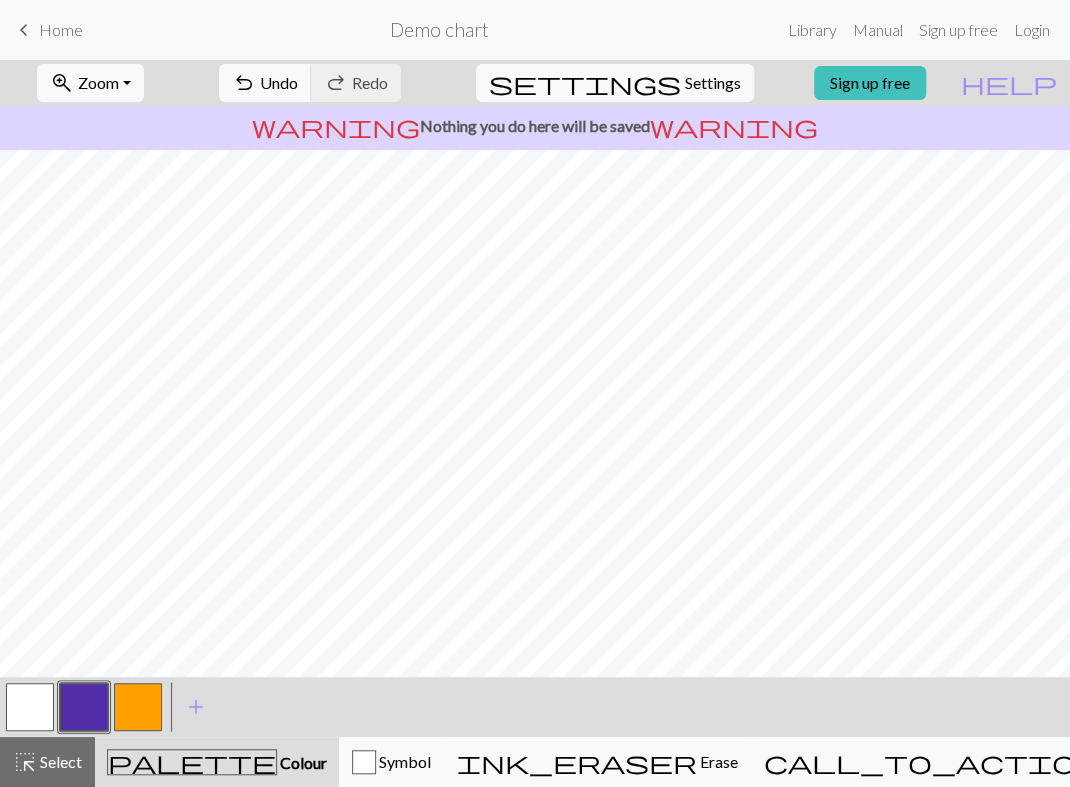 click at bounding box center [30, 707] 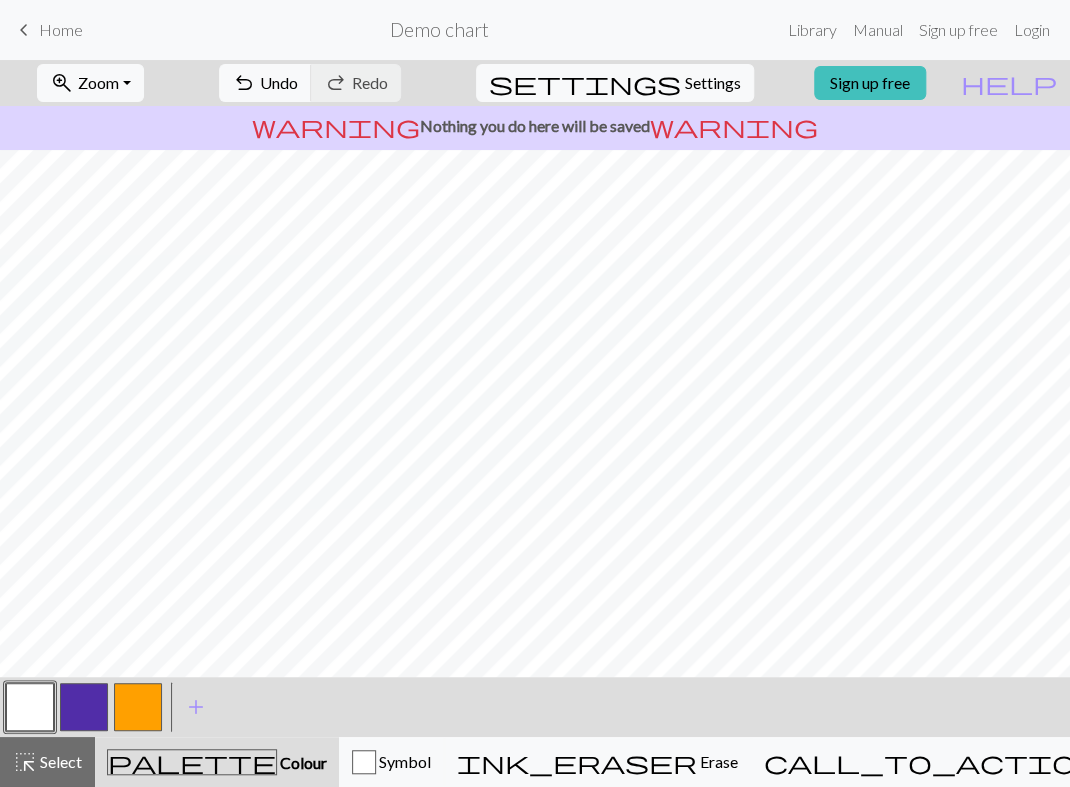 click at bounding box center [84, 707] 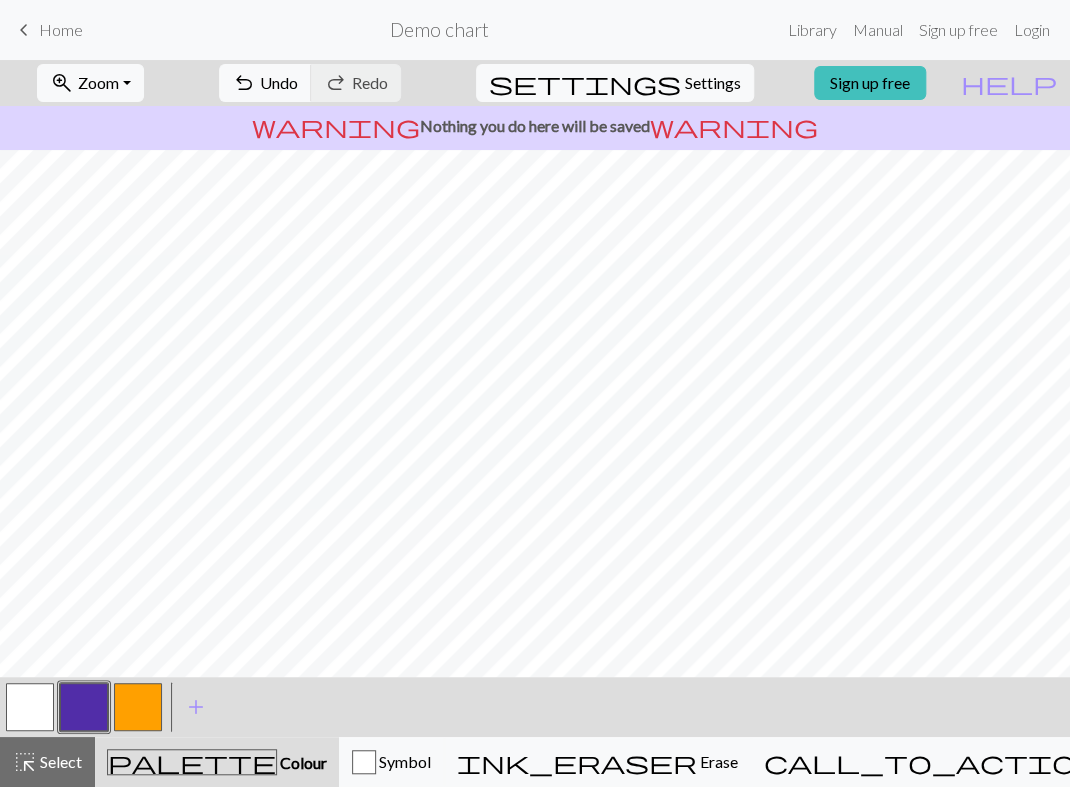 click at bounding box center [30, 707] 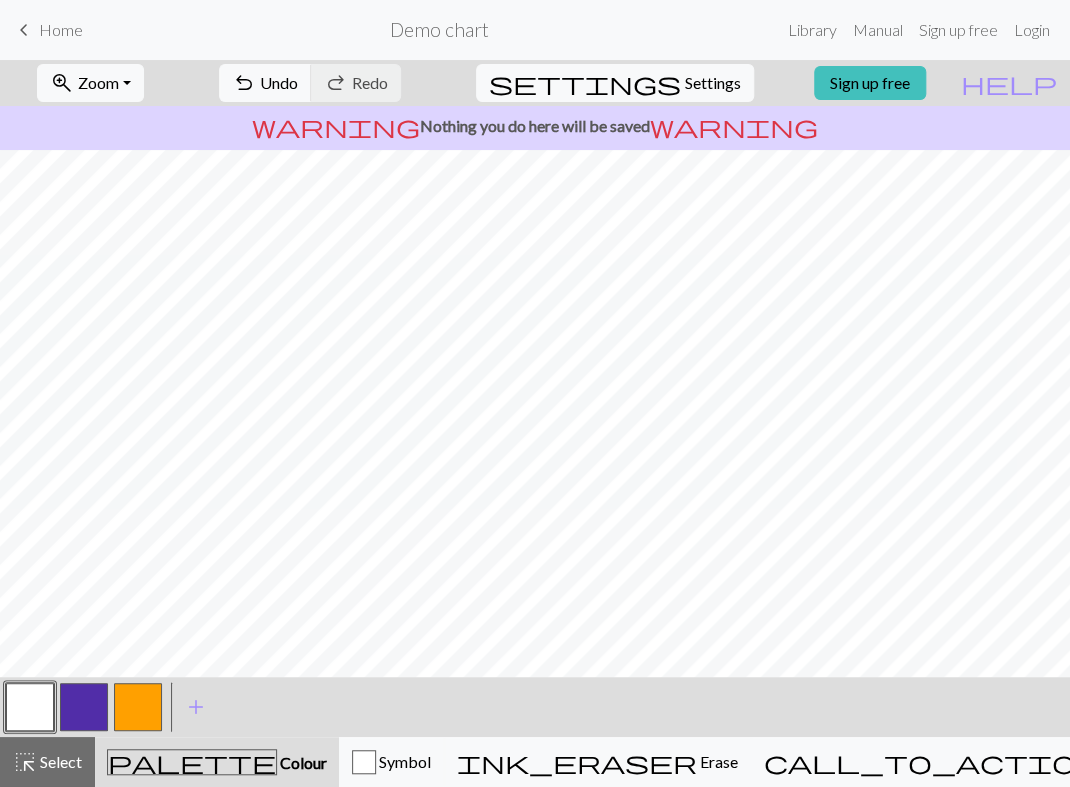 click at bounding box center [84, 707] 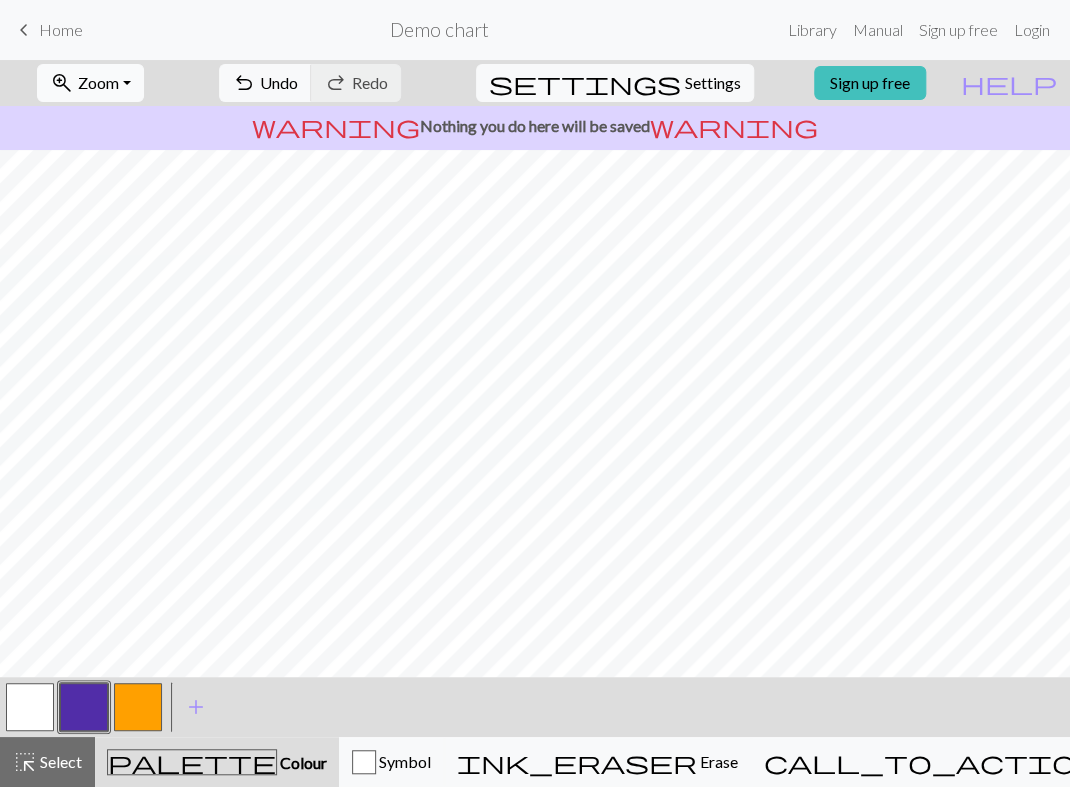 click on "zoom_in Zoom Zoom" at bounding box center (90, 83) 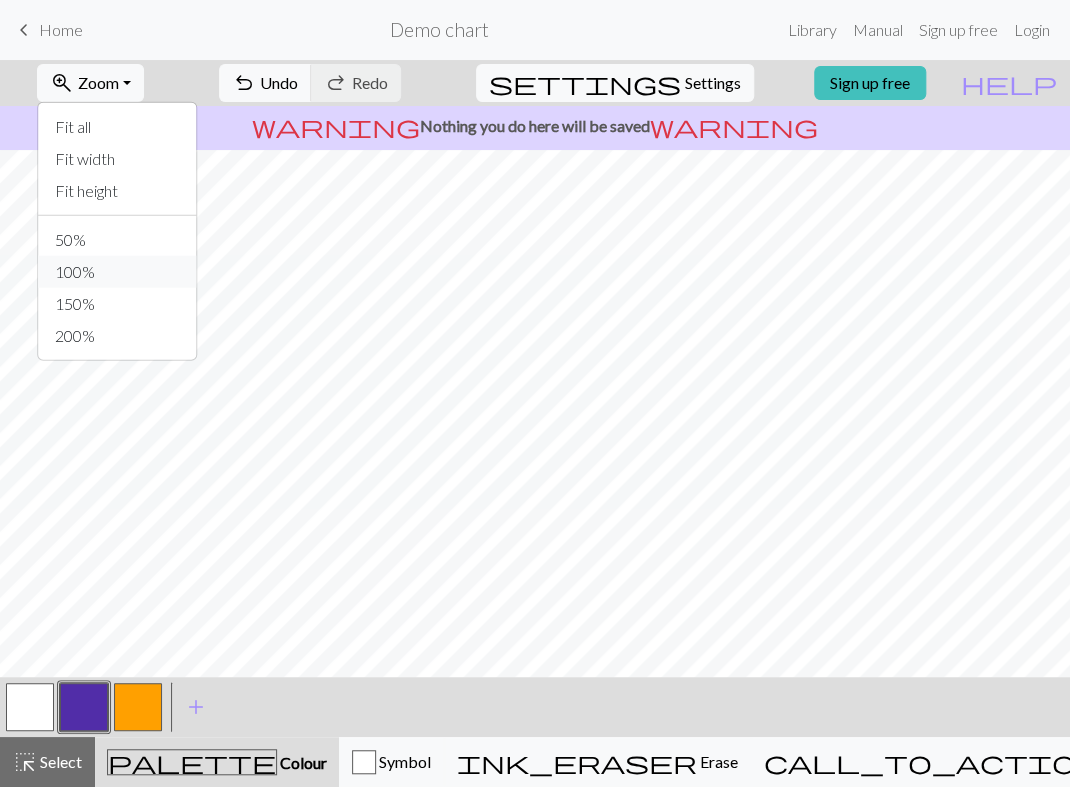 click on "100%" at bounding box center [118, 272] 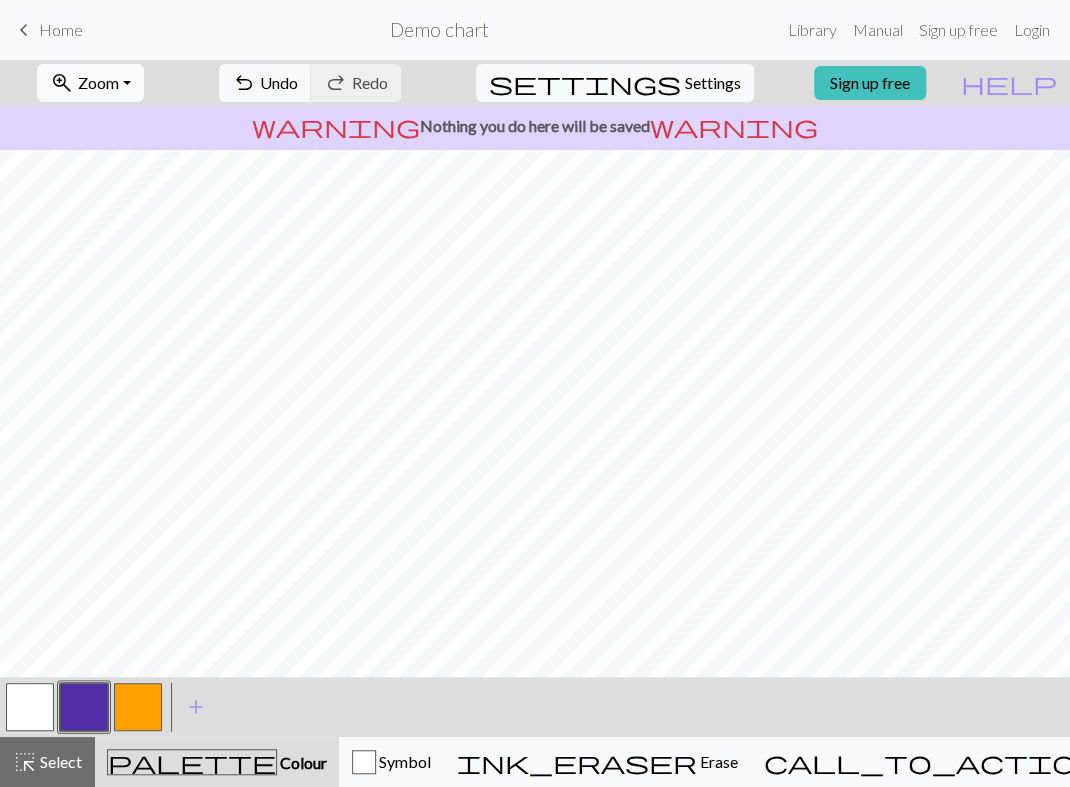 click on "zoom_in Zoom Zoom" at bounding box center [90, 83] 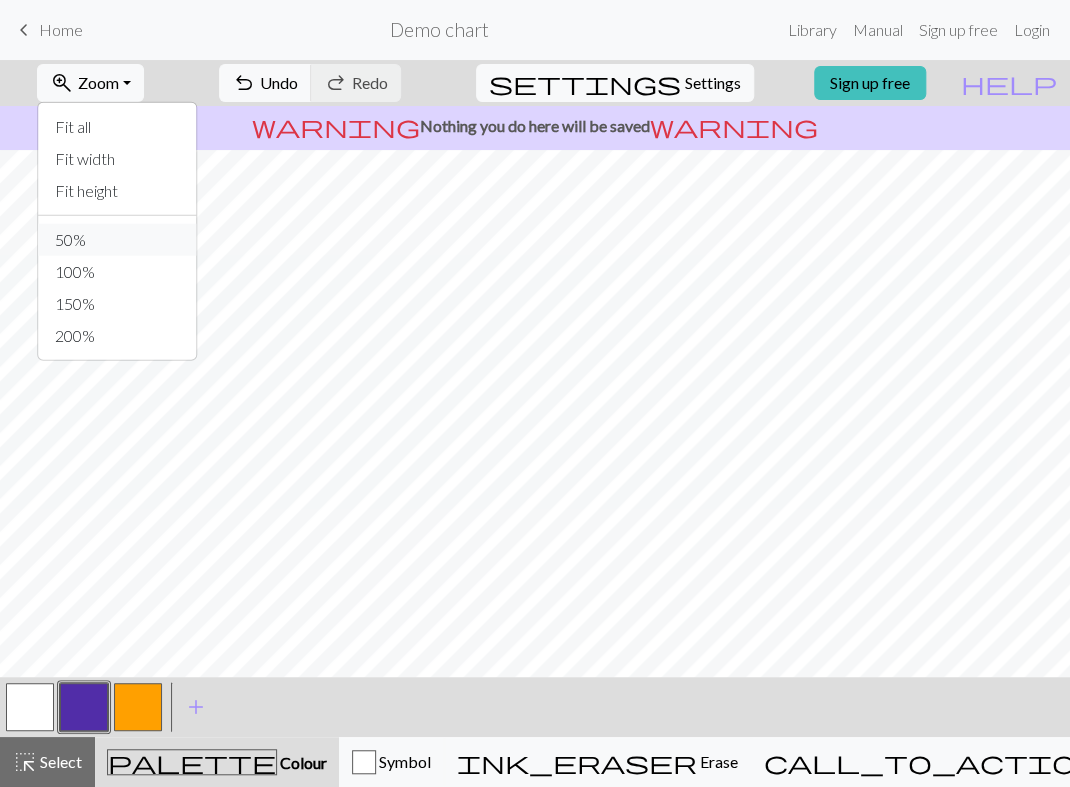 click on "50%" at bounding box center (118, 240) 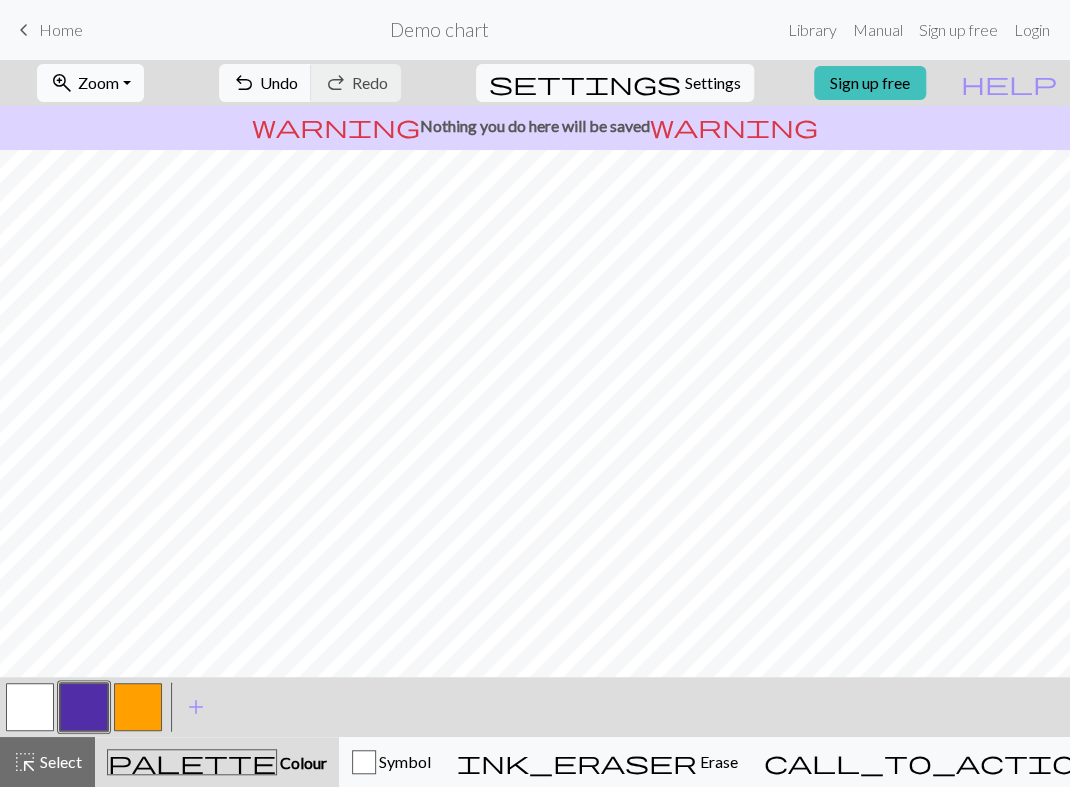 click on "zoom_in Zoom Zoom" at bounding box center (90, 83) 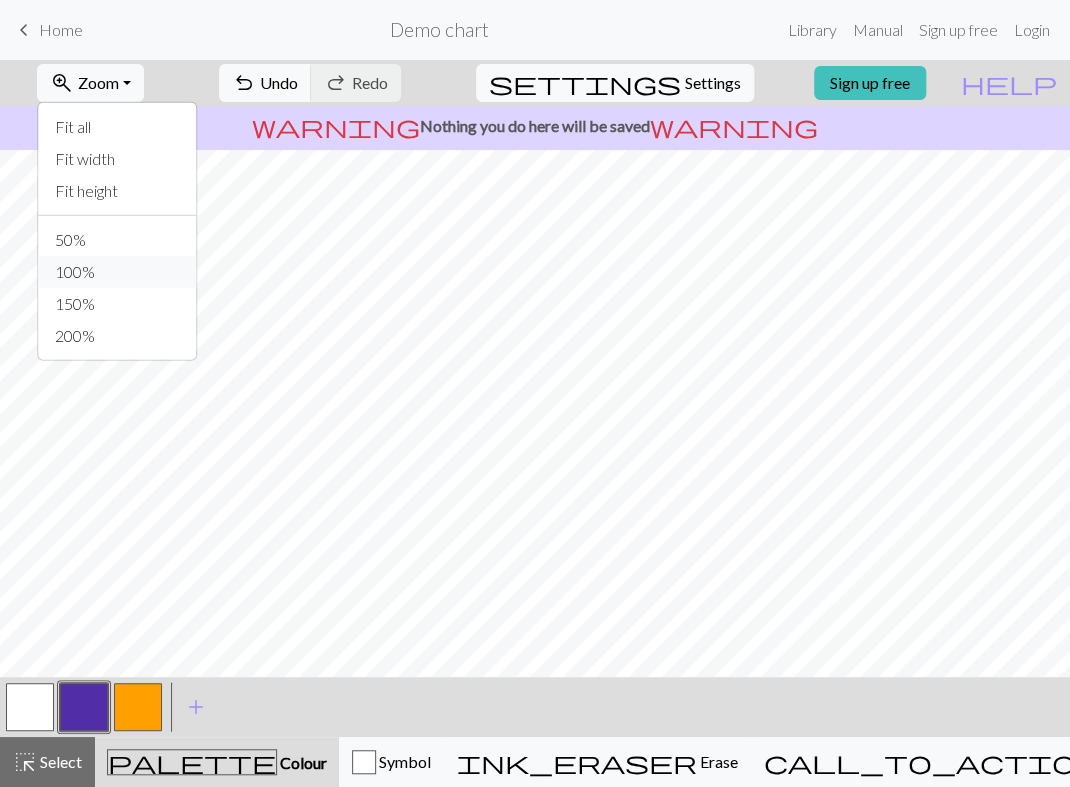 click on "100%" at bounding box center [118, 272] 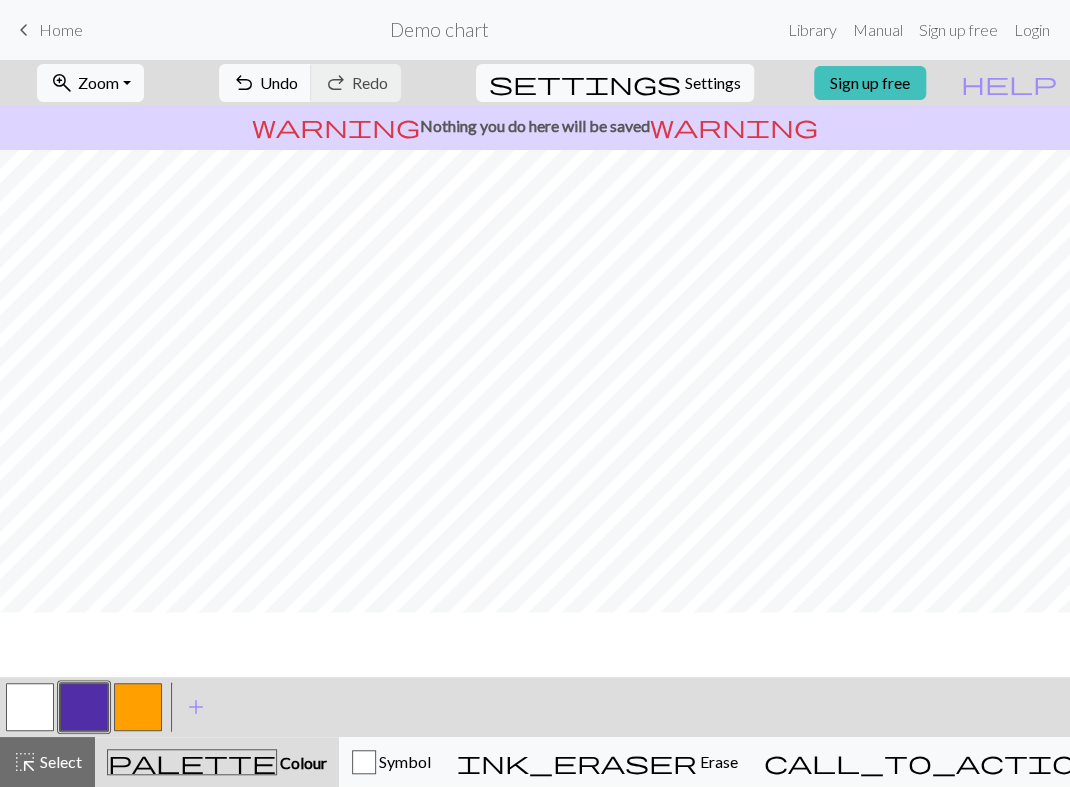 scroll, scrollTop: 0, scrollLeft: 0, axis: both 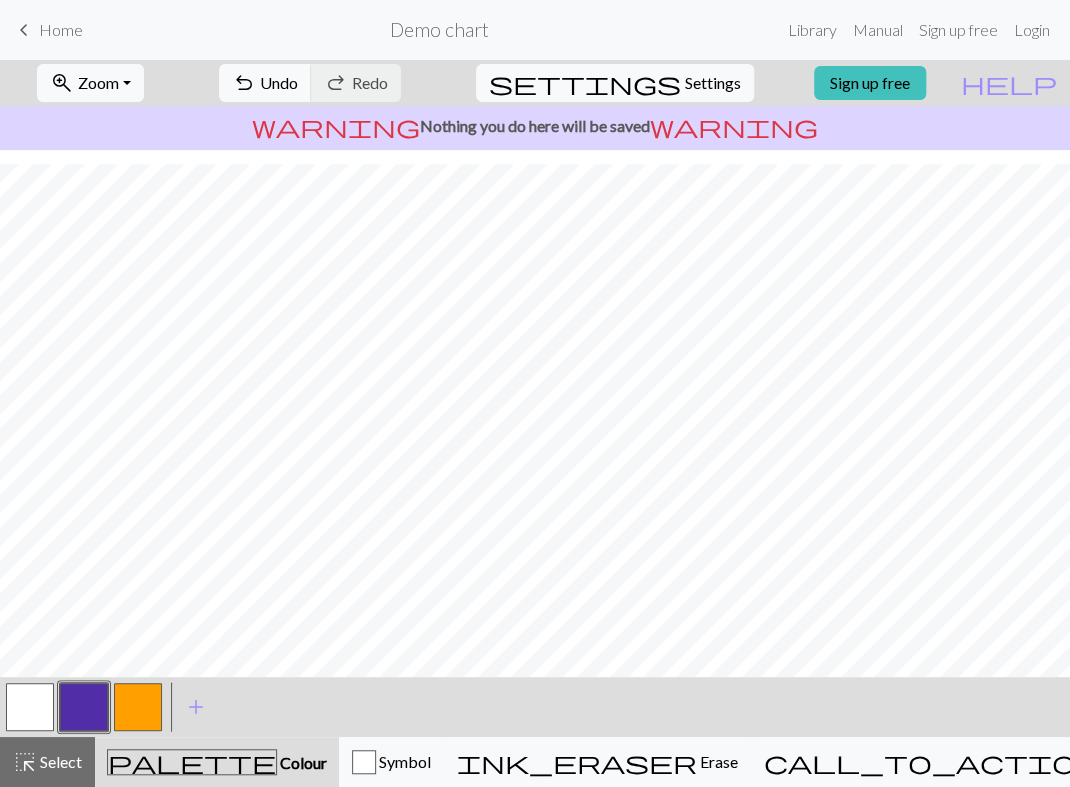 click at bounding box center (30, 707) 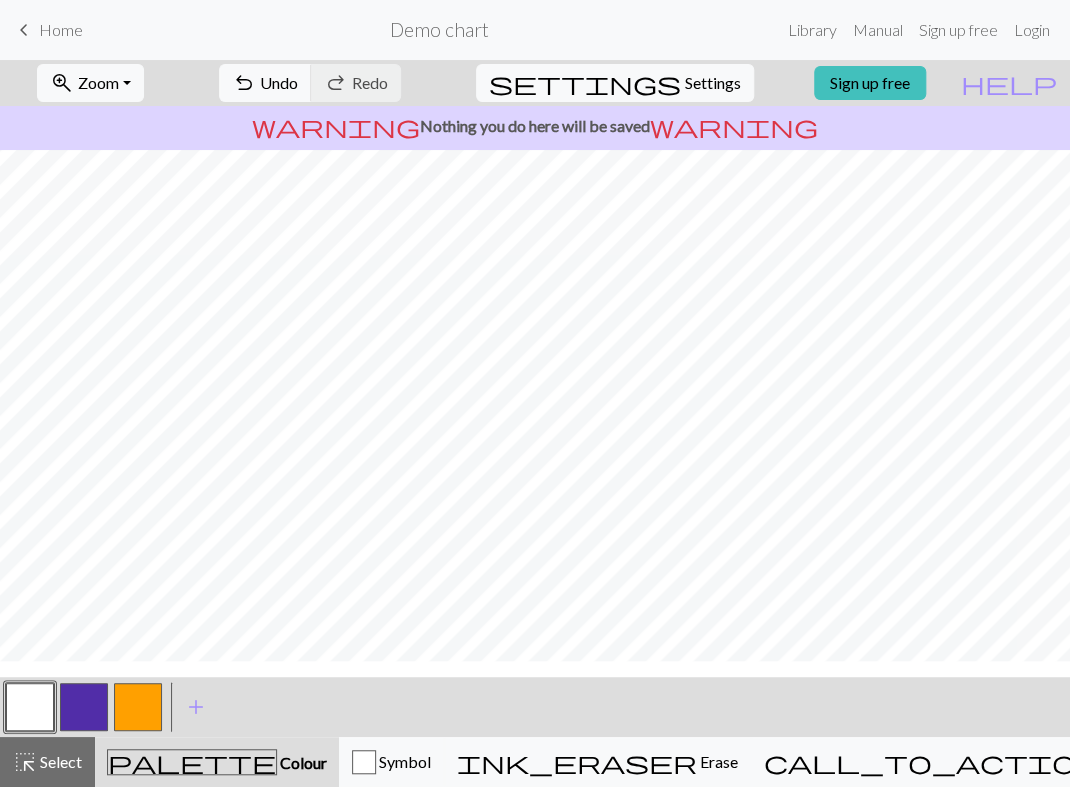 scroll, scrollTop: 0, scrollLeft: 0, axis: both 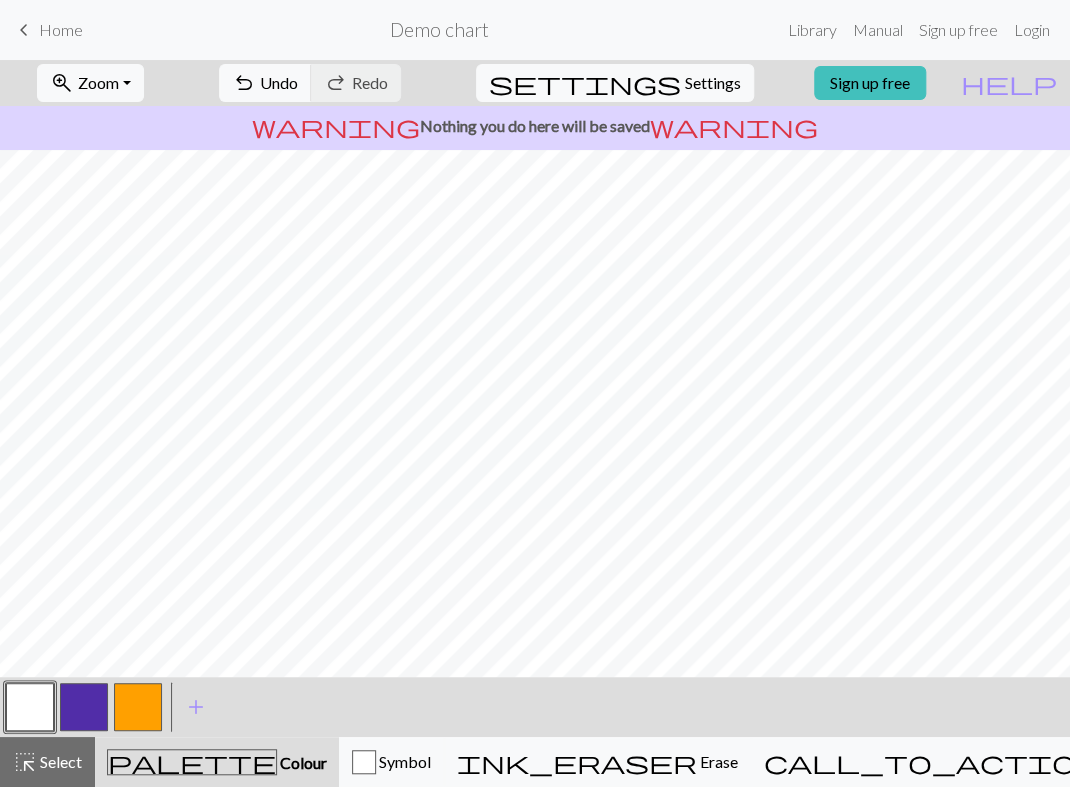 click at bounding box center (84, 707) 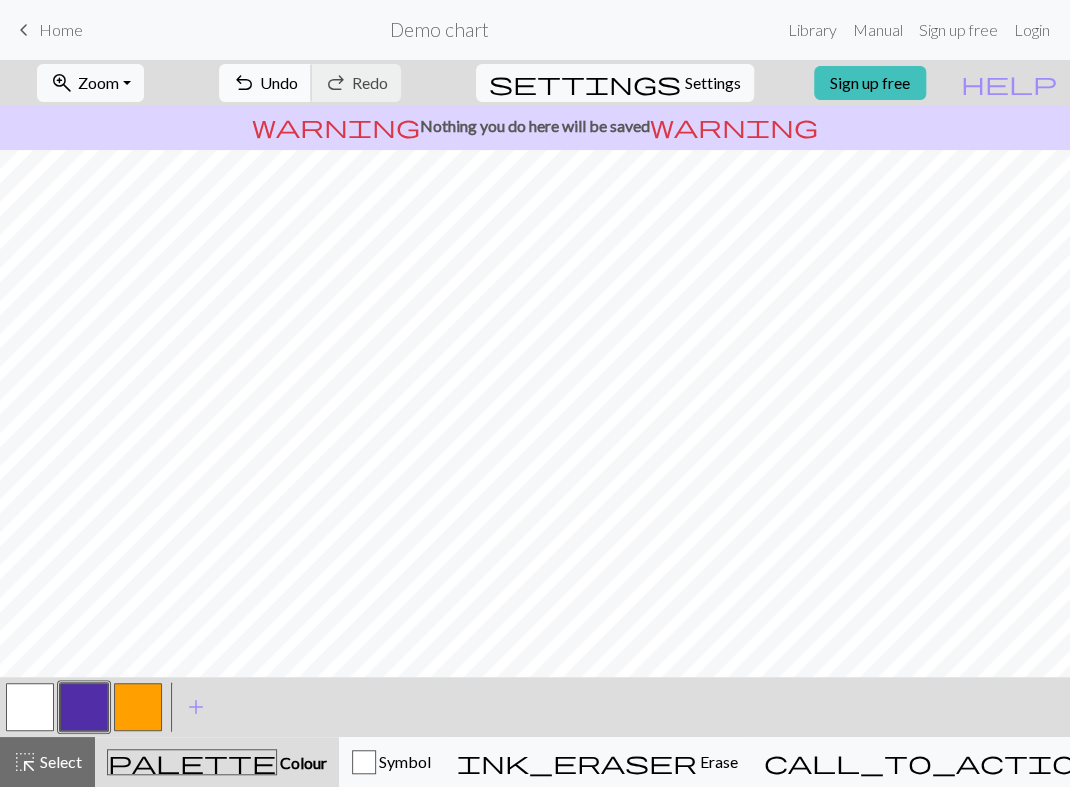 click on "undo" at bounding box center [244, 83] 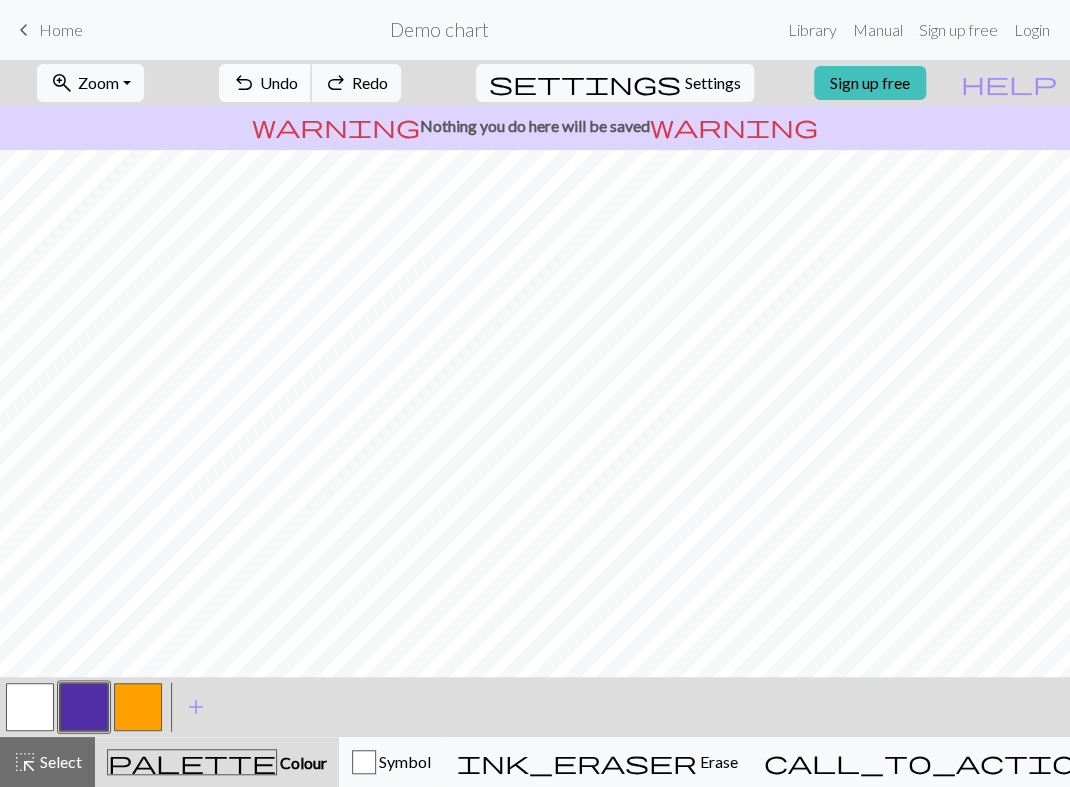 click on "undo" at bounding box center (244, 83) 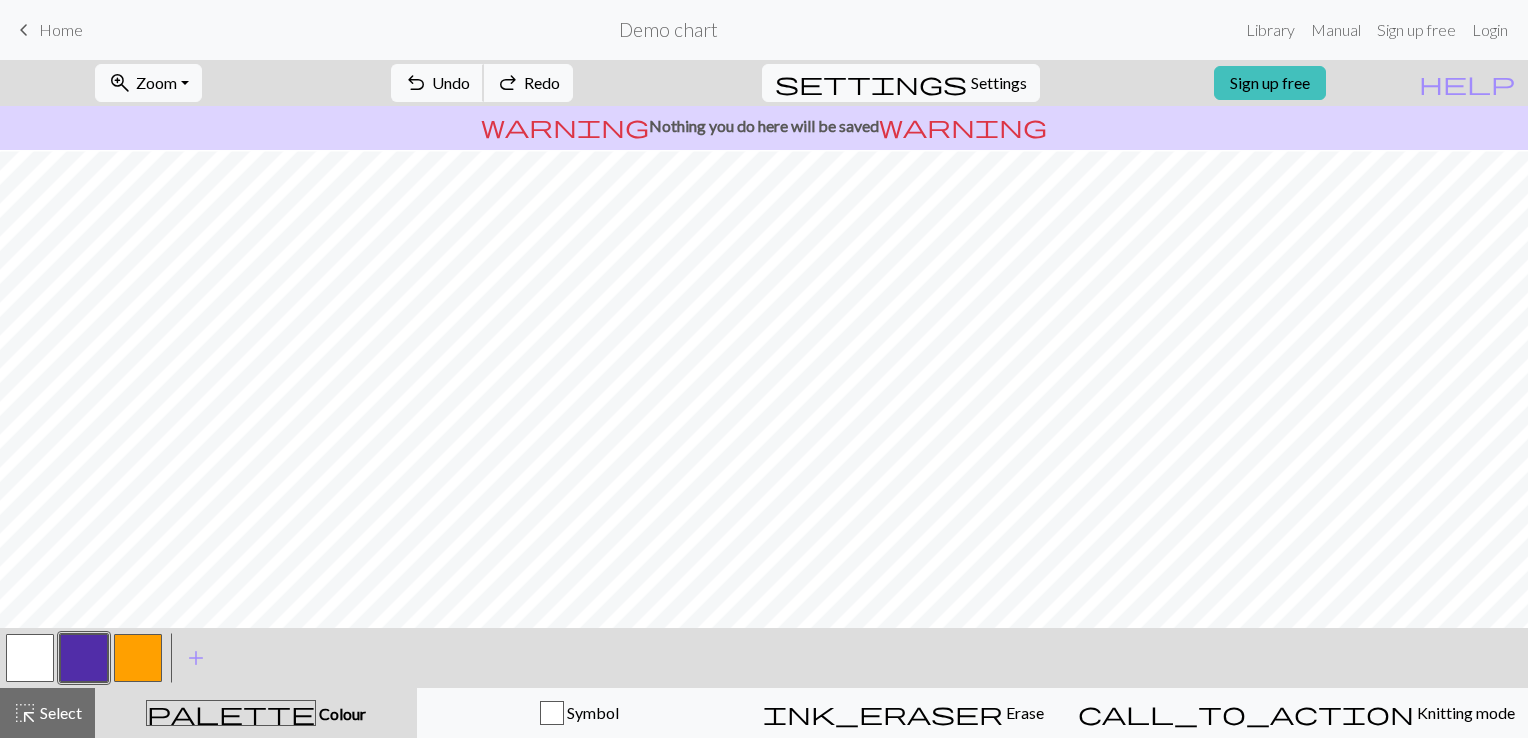 scroll, scrollTop: 100, scrollLeft: 0, axis: vertical 